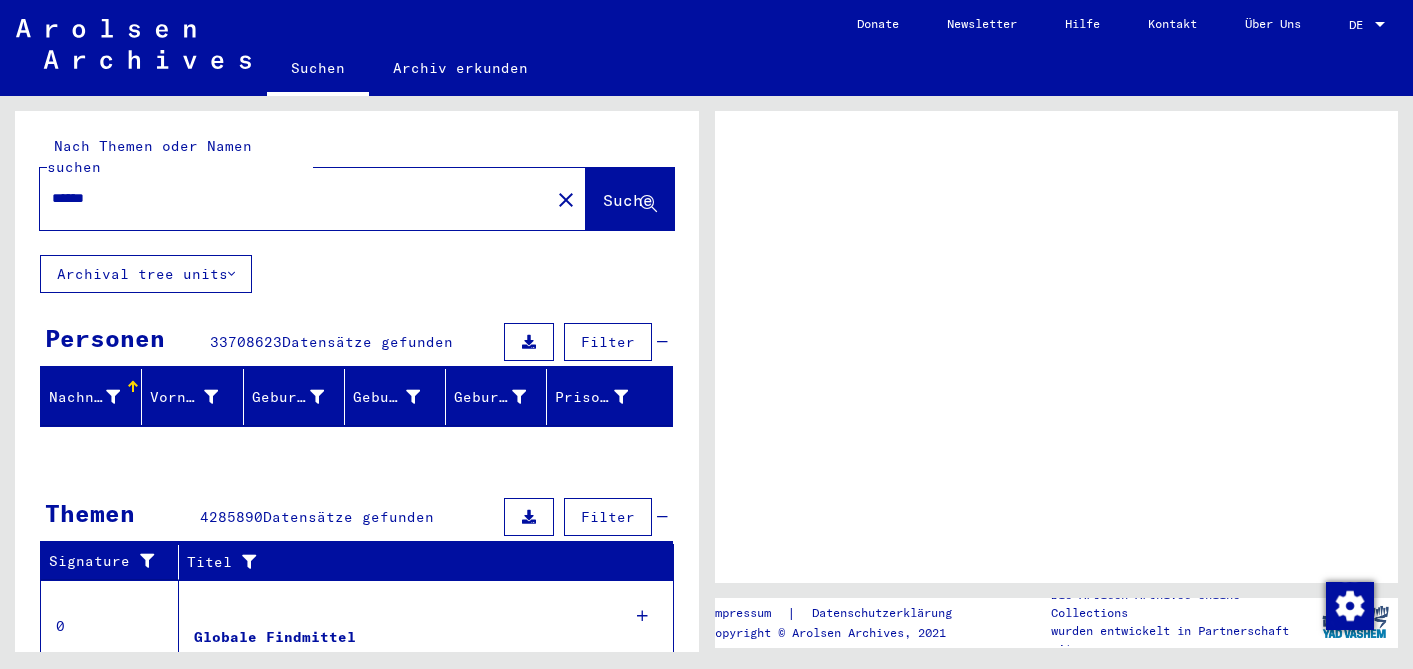 scroll, scrollTop: 0, scrollLeft: 0, axis: both 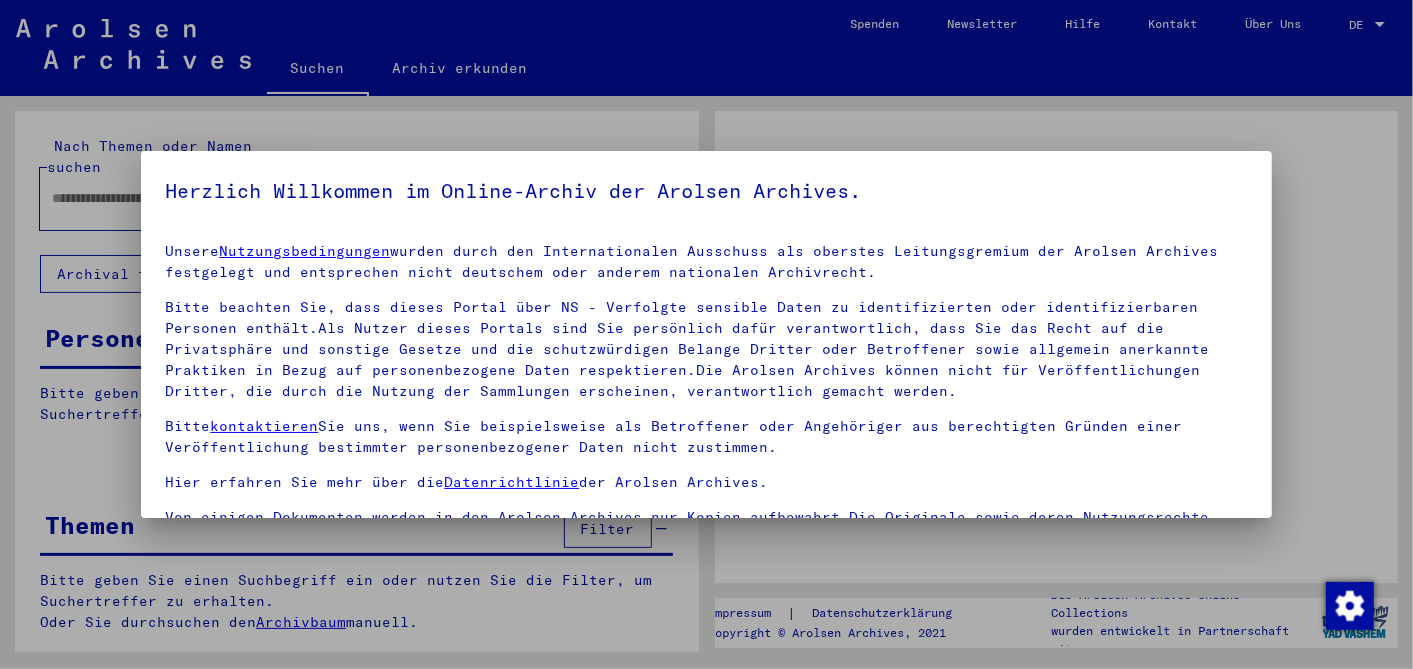 type on "******" 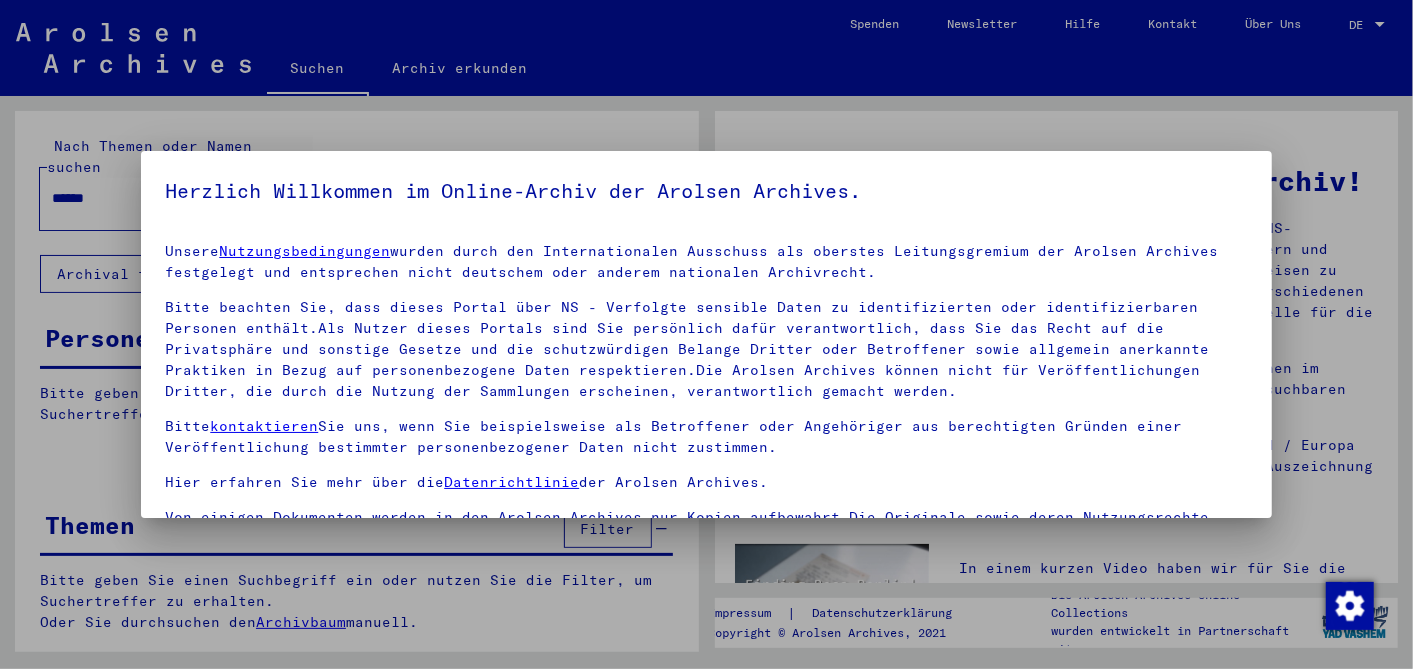 scroll, scrollTop: 44, scrollLeft: 0, axis: vertical 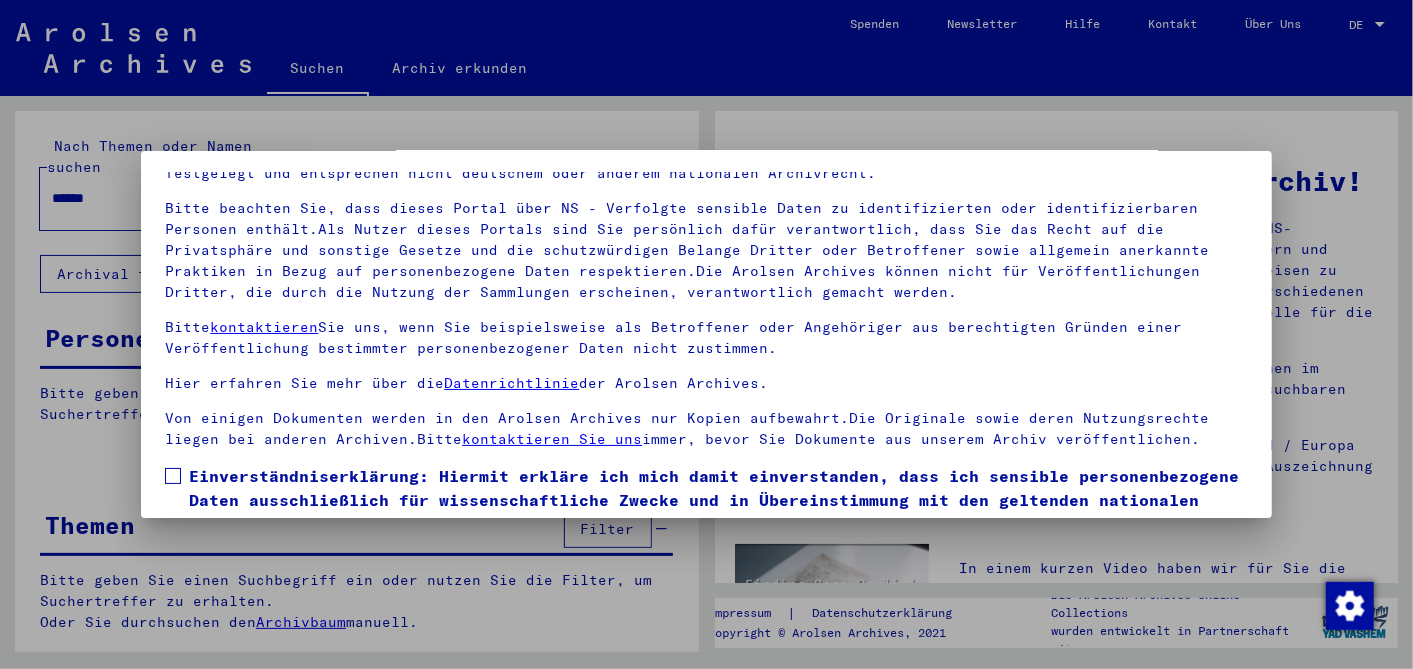 click at bounding box center [173, 476] 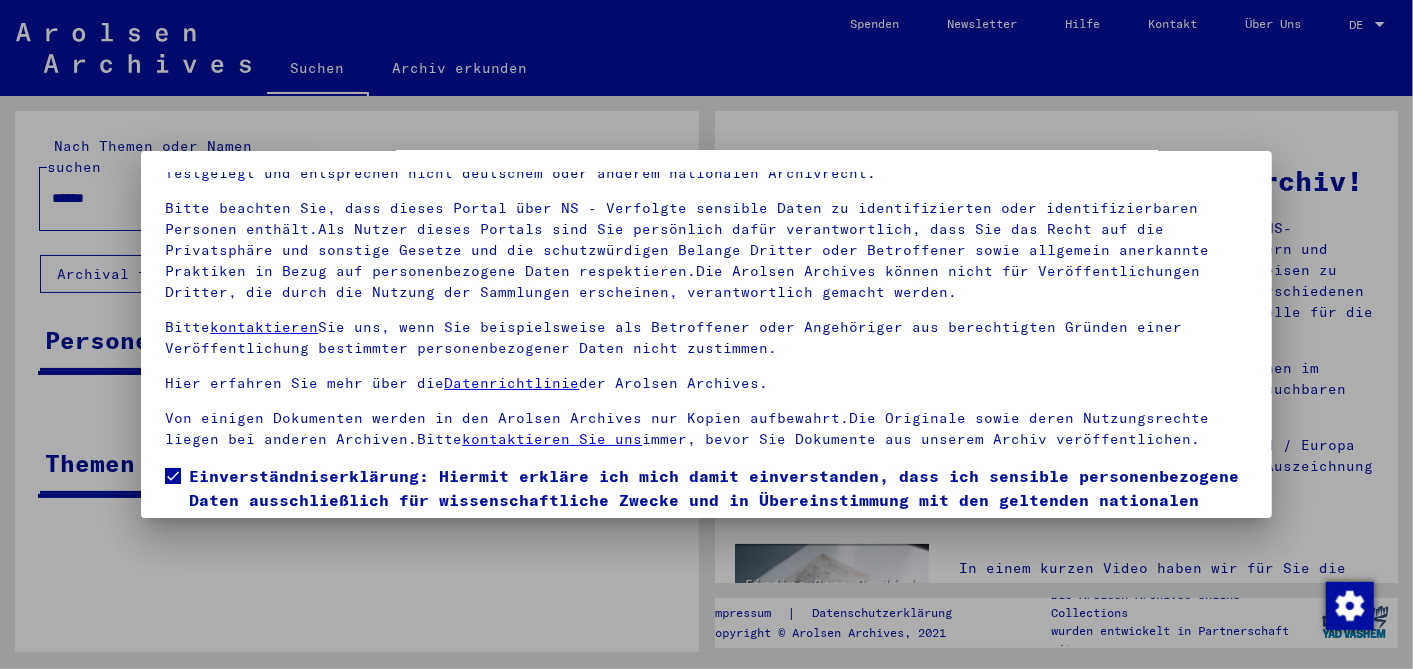 scroll, scrollTop: 166, scrollLeft: 0, axis: vertical 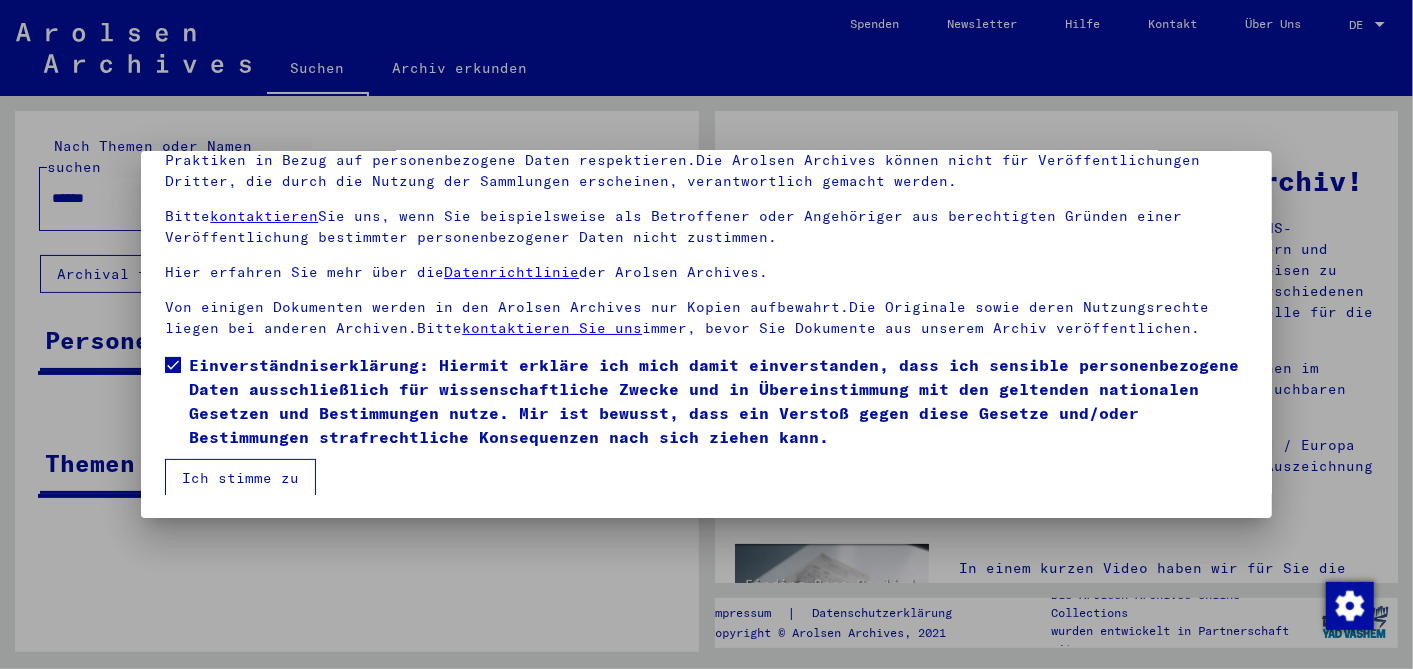 click on "Ich stimme zu" at bounding box center (240, 478) 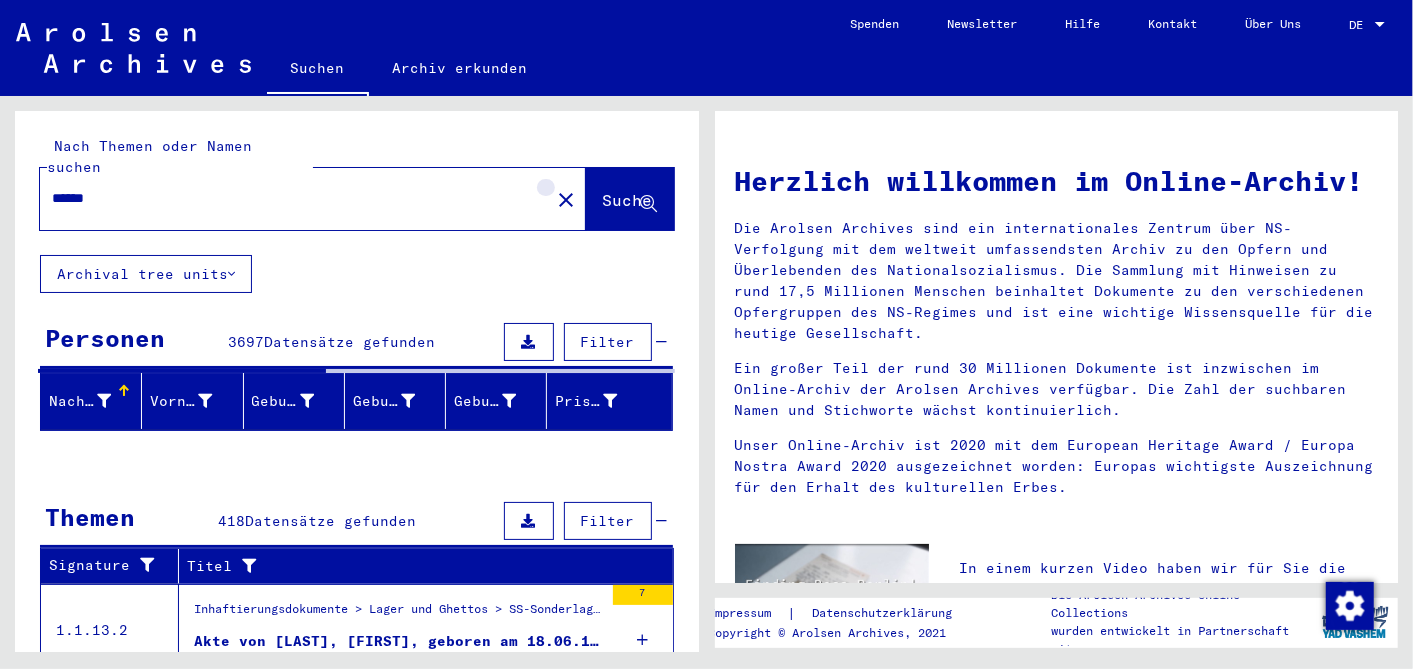 click on "close" 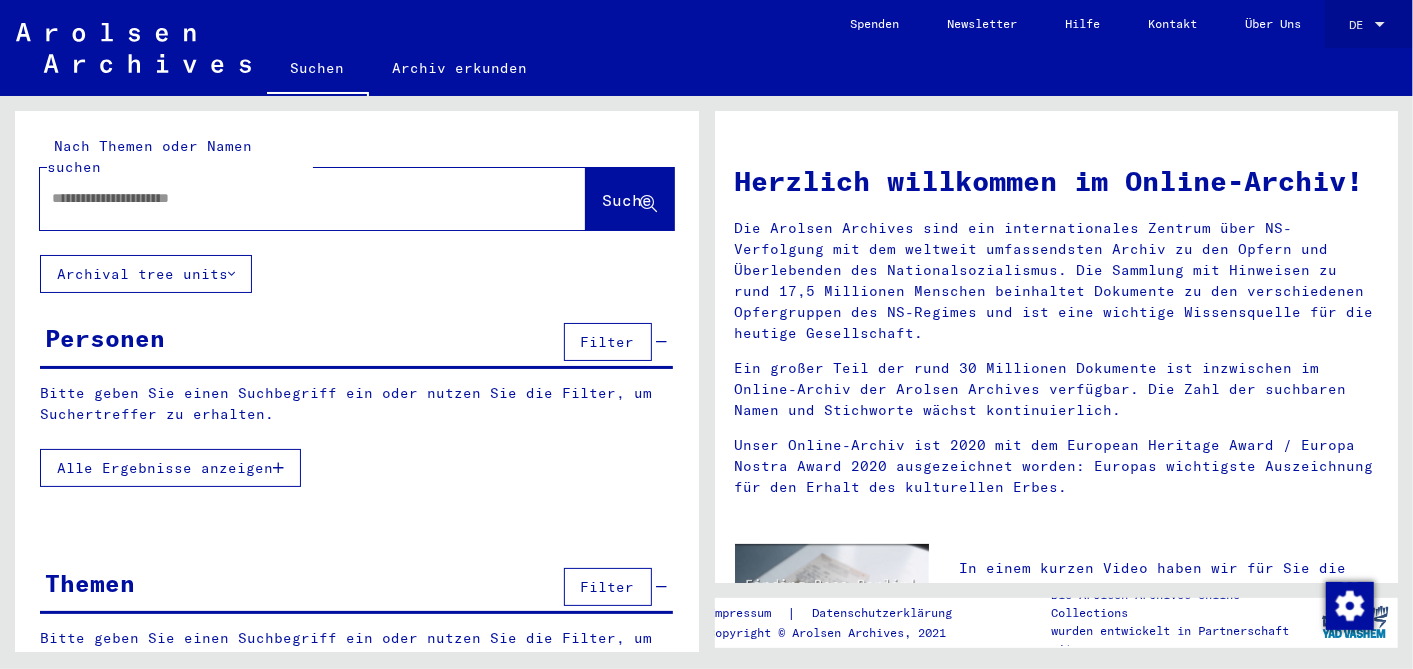 click at bounding box center (1380, 24) 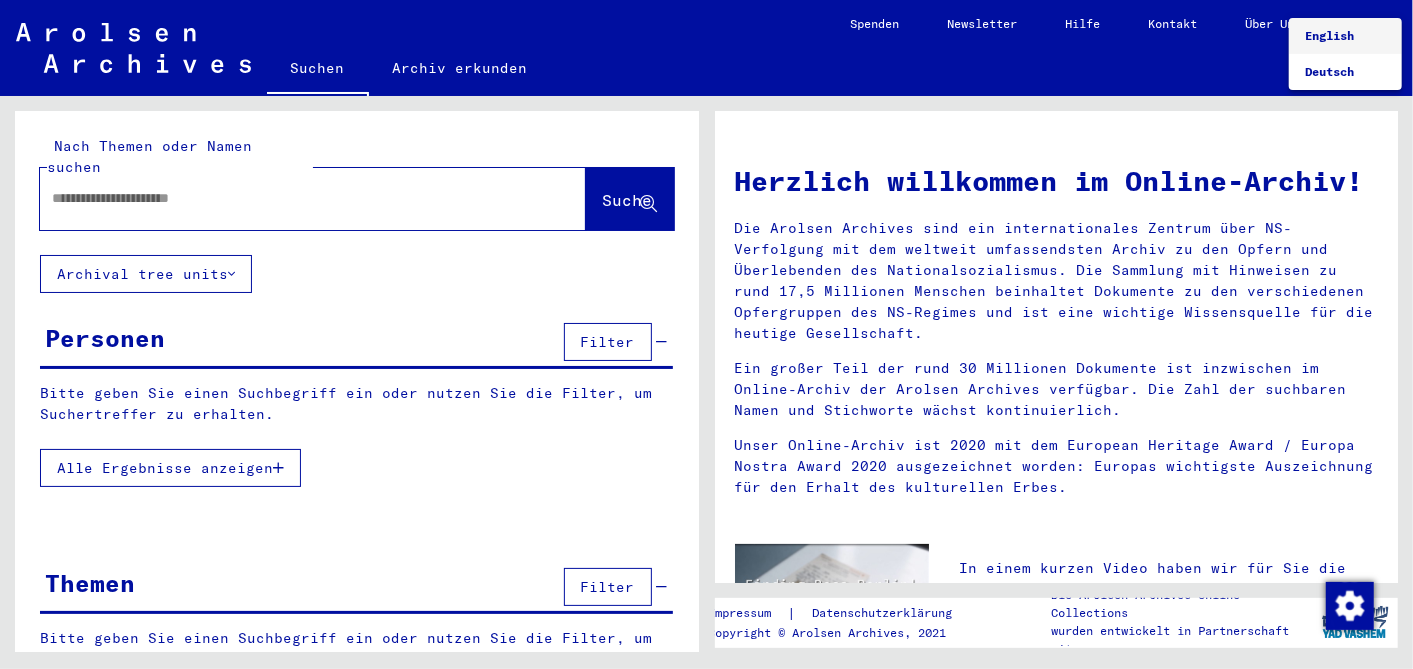 click on "English" at bounding box center (1329, 35) 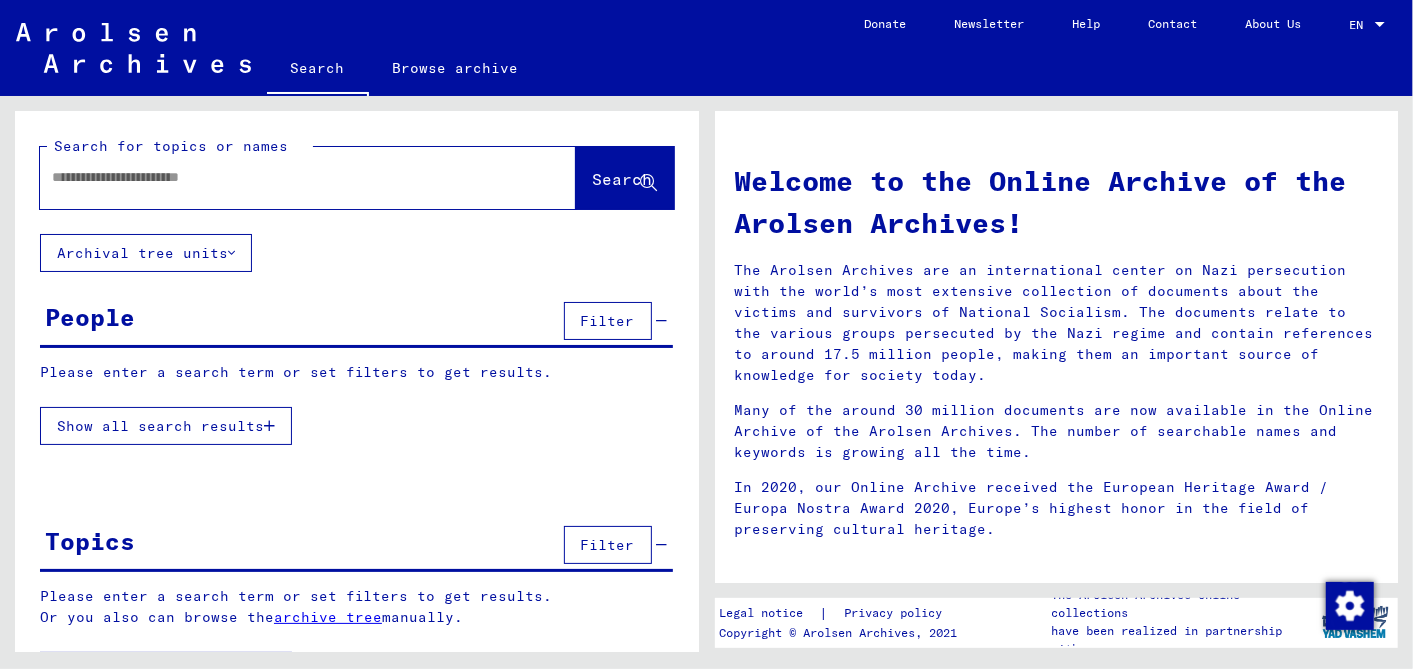 click at bounding box center [284, 177] 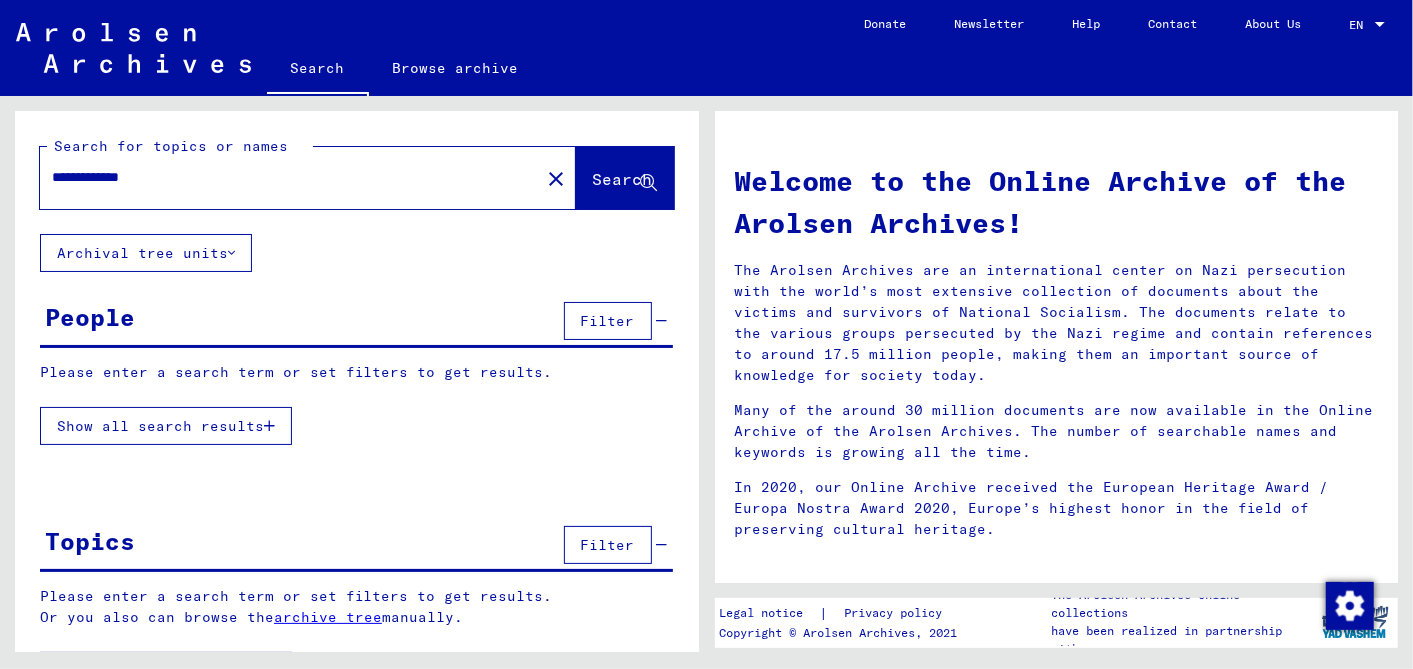 type on "**********" 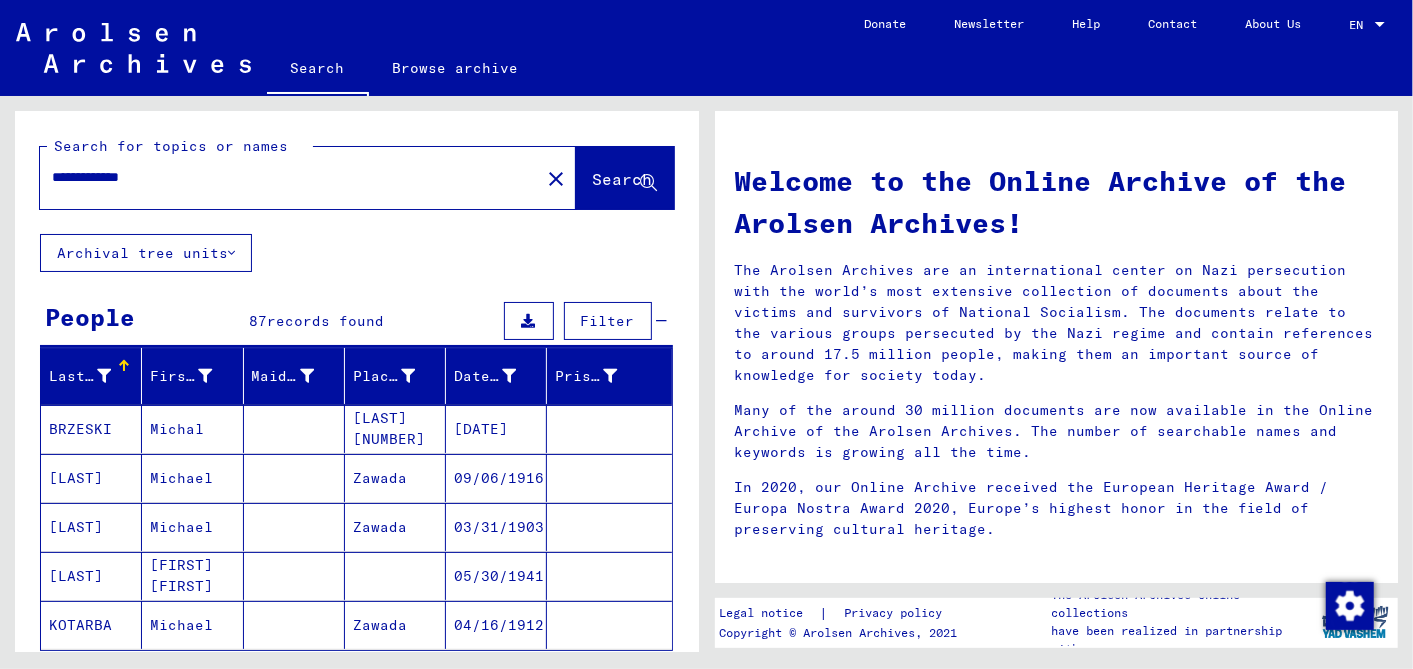 click on "[LAST] [NUMBER]" at bounding box center (395, 478) 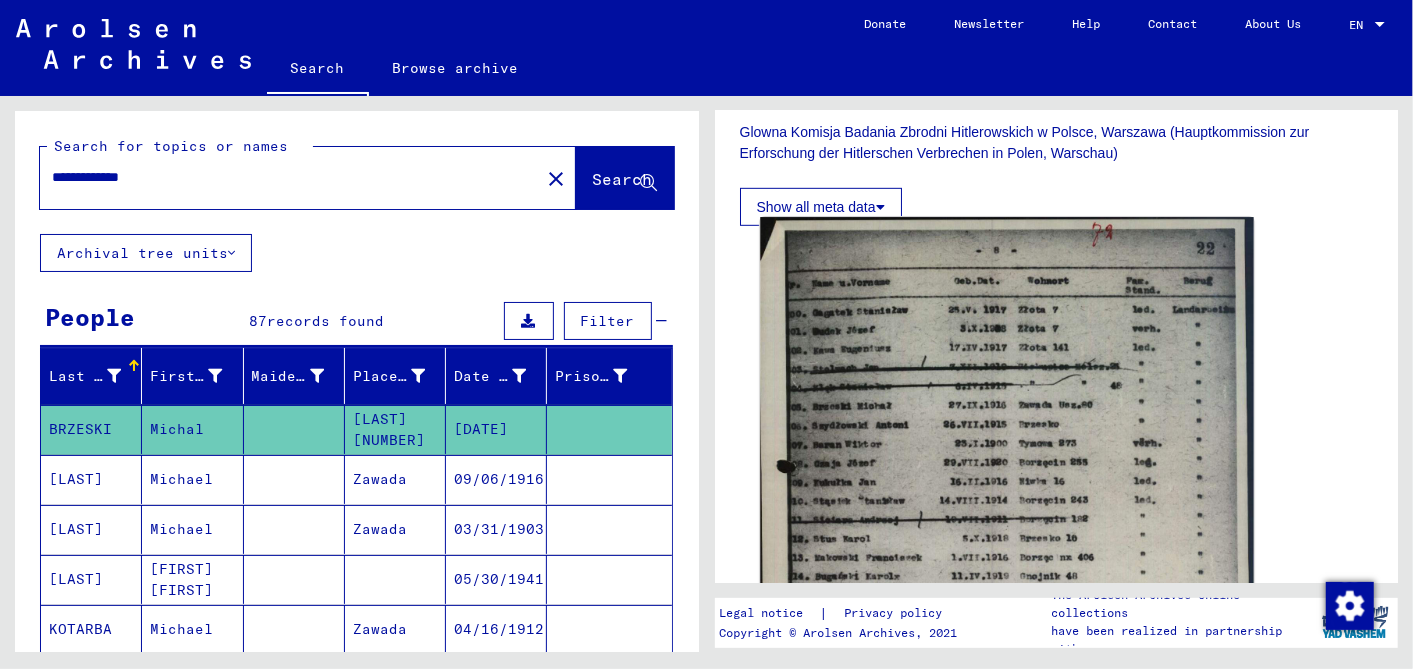 scroll, scrollTop: 1000, scrollLeft: 0, axis: vertical 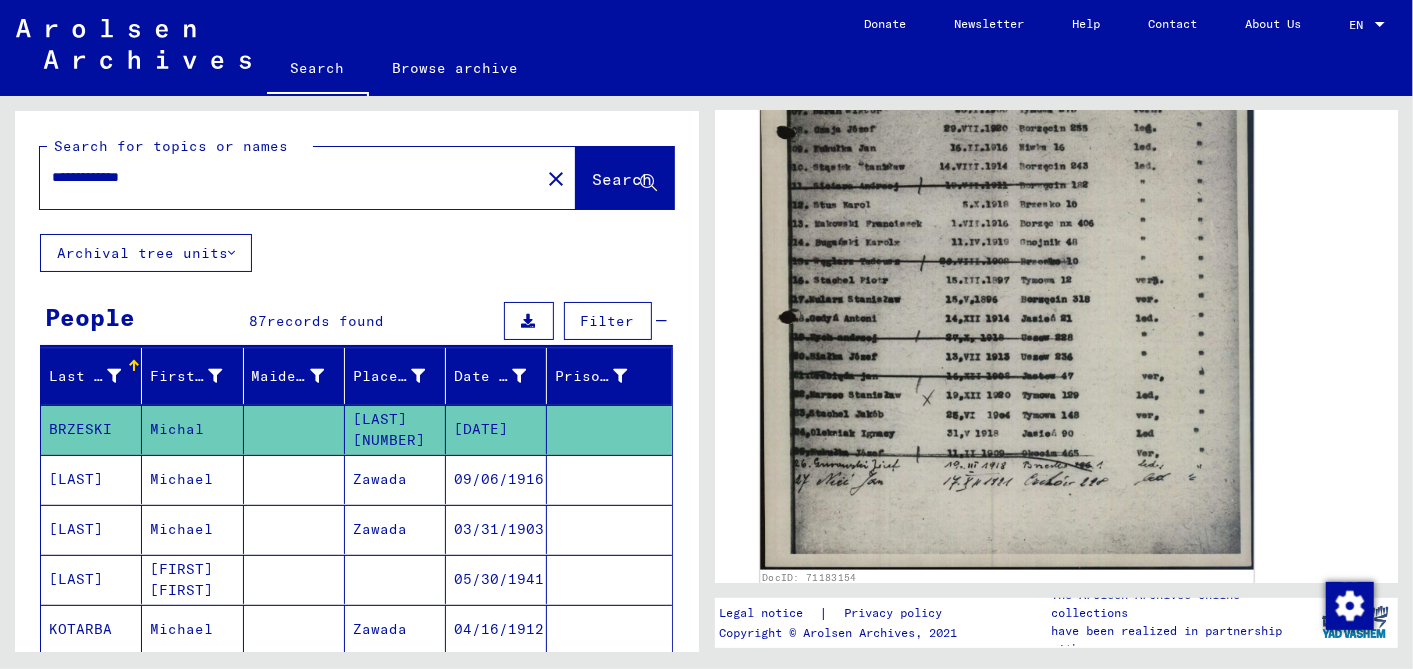 click 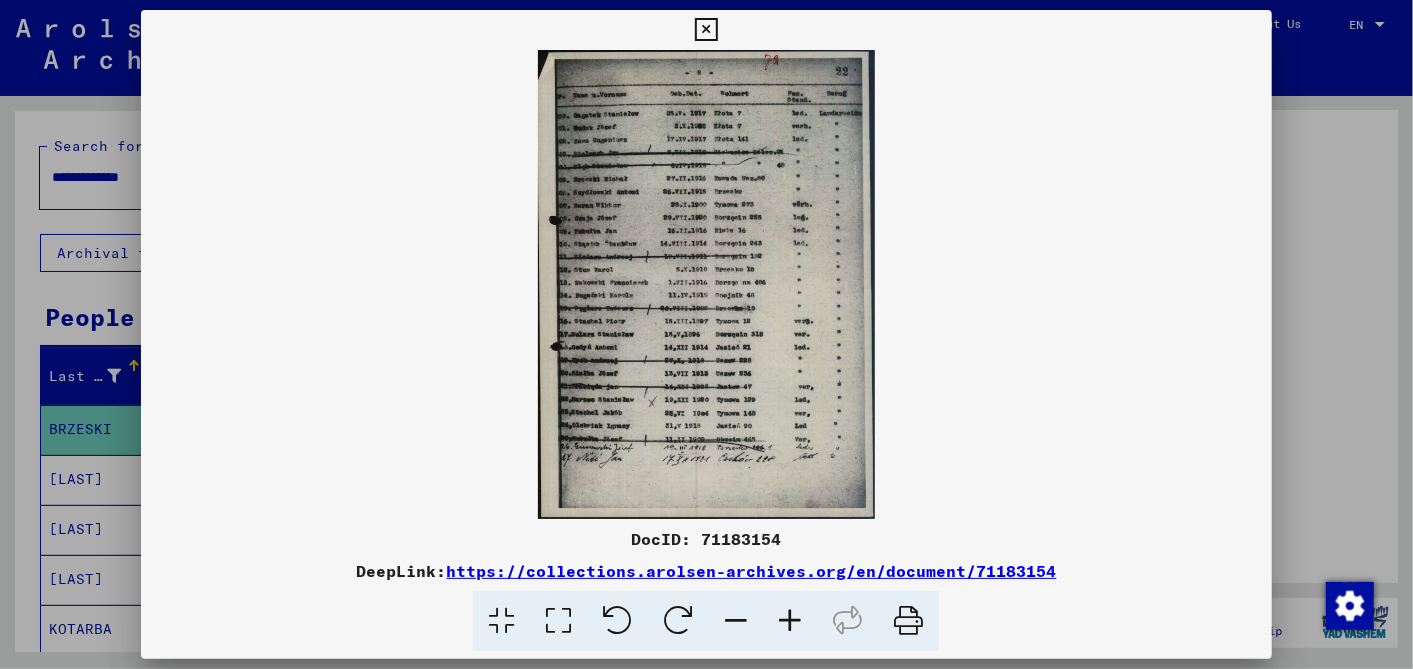 click at bounding box center [790, 621] 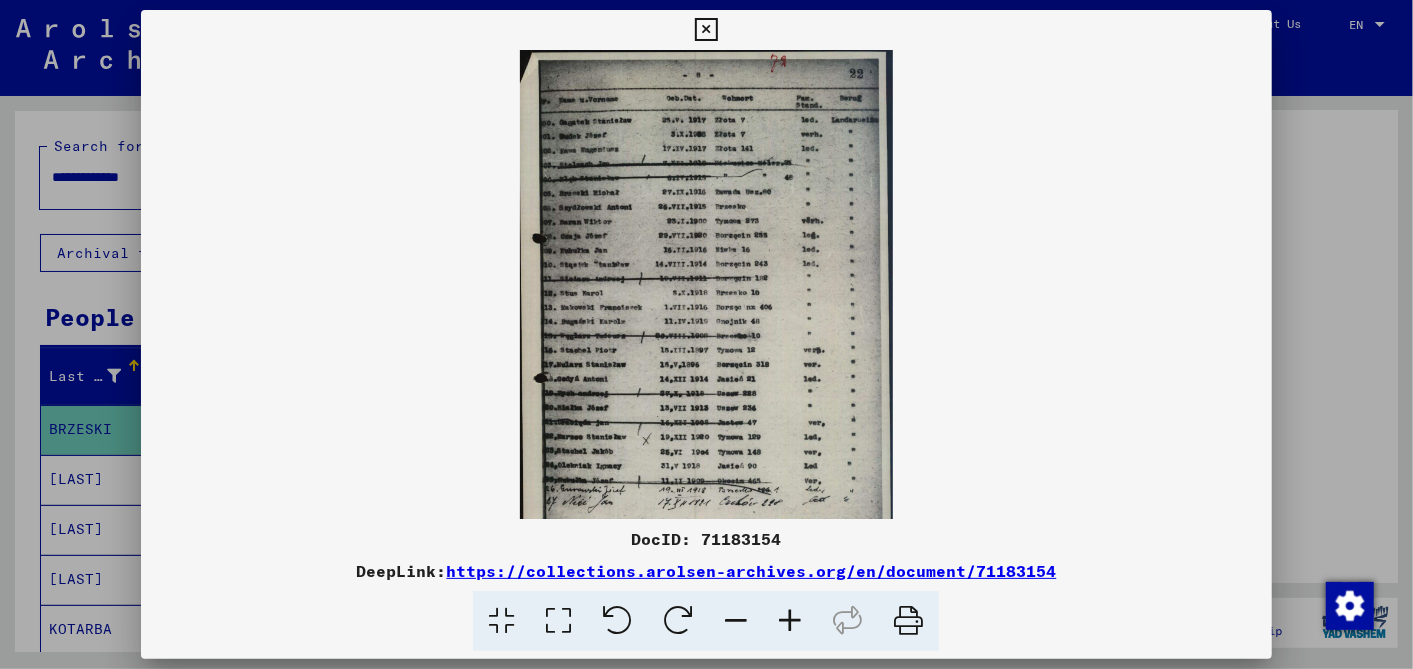 click at bounding box center [790, 621] 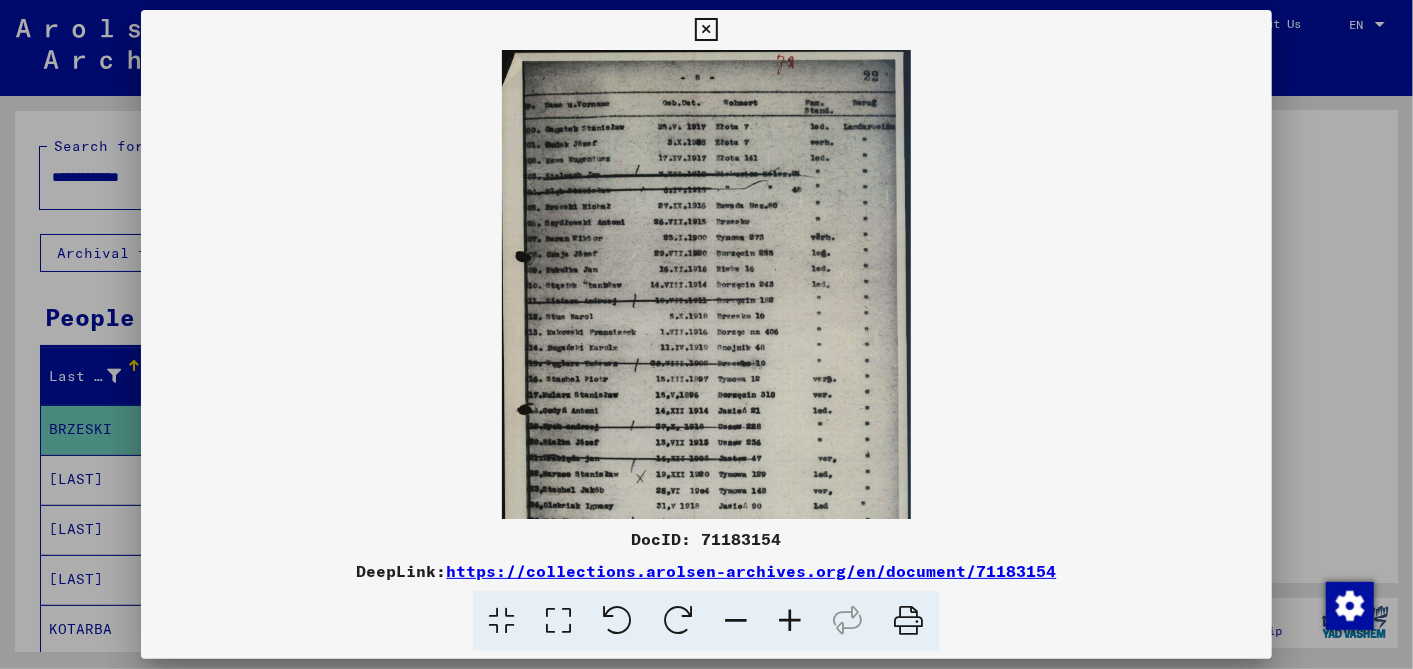 click at bounding box center [790, 621] 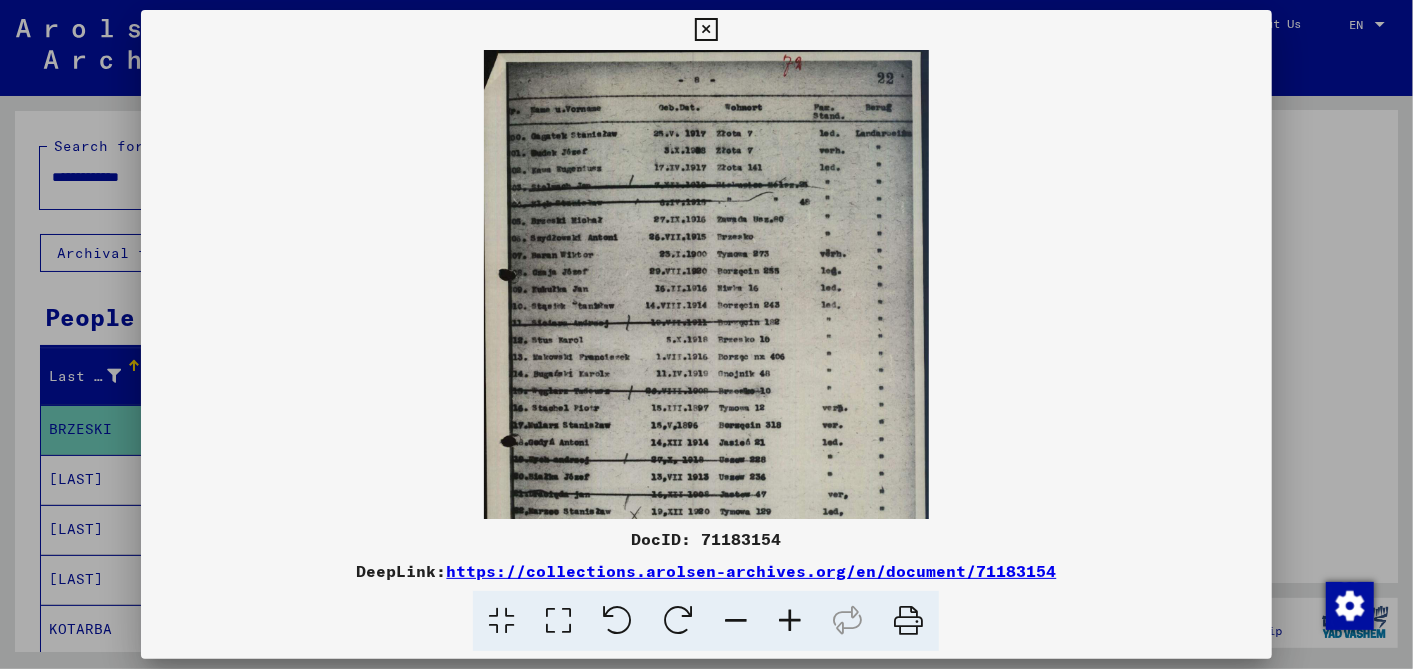 click at bounding box center [790, 621] 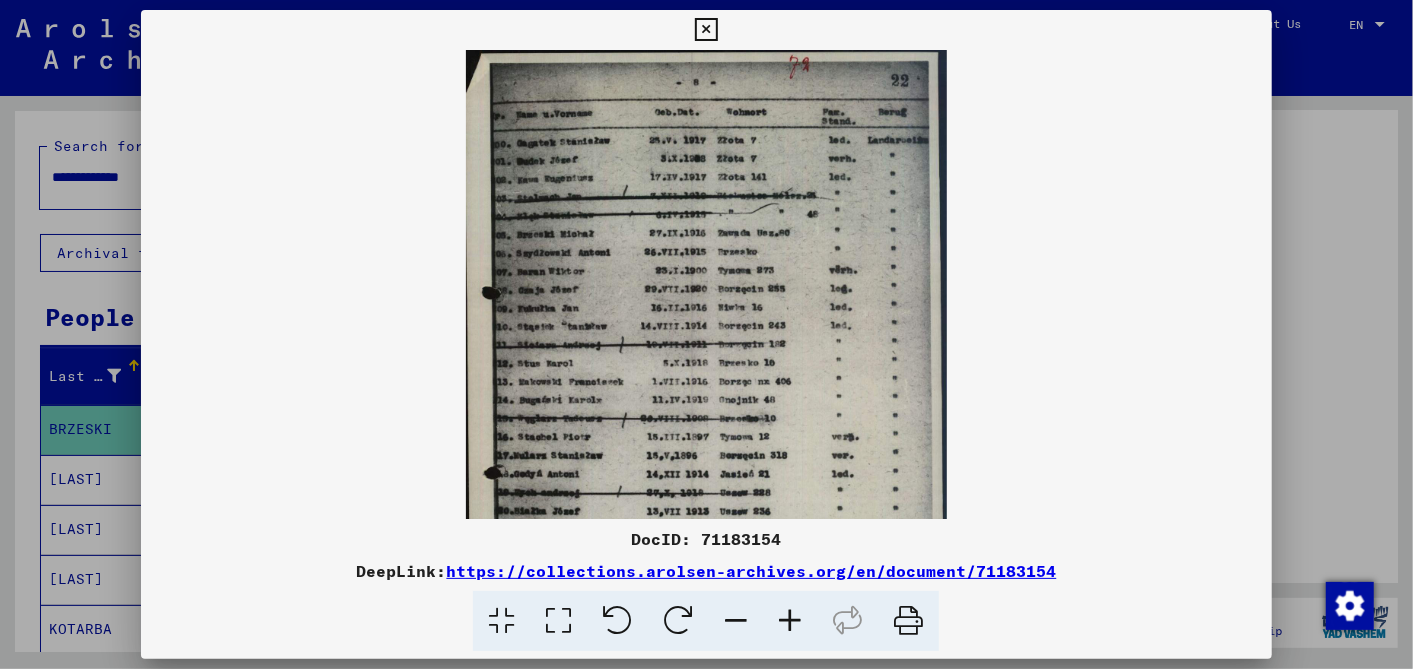 click at bounding box center [790, 621] 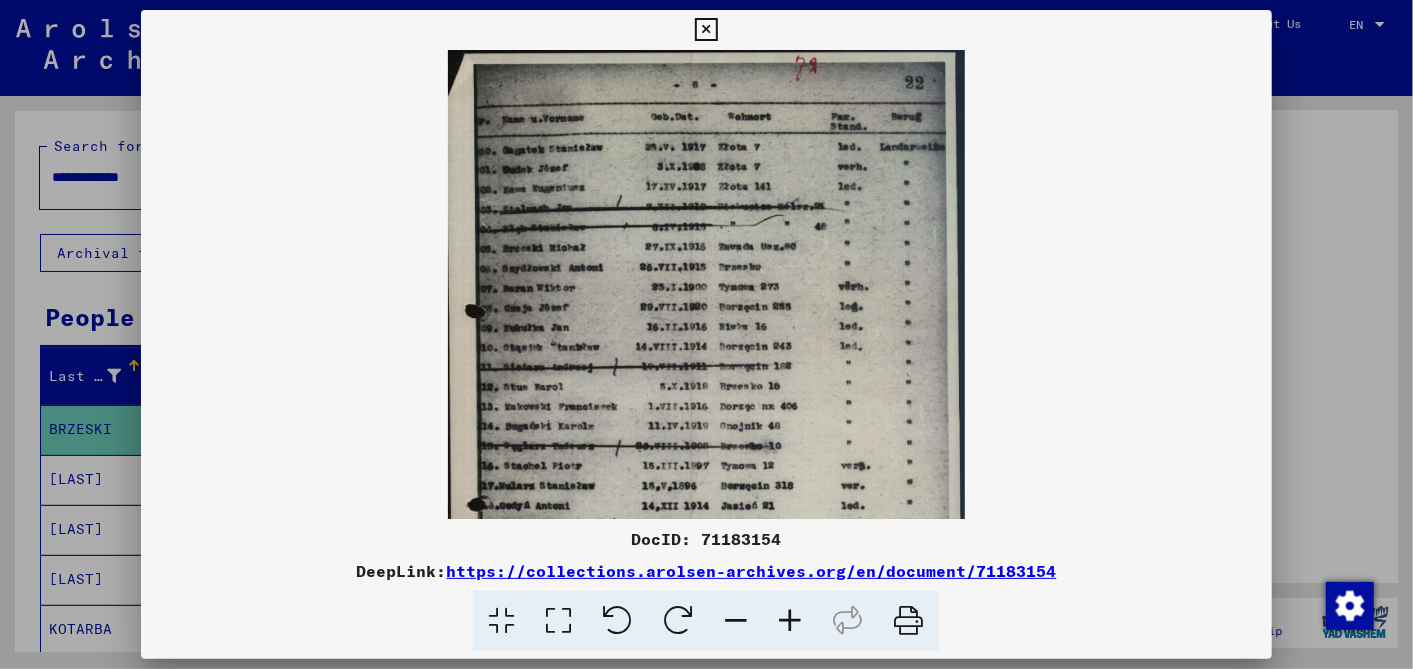 click at bounding box center (790, 621) 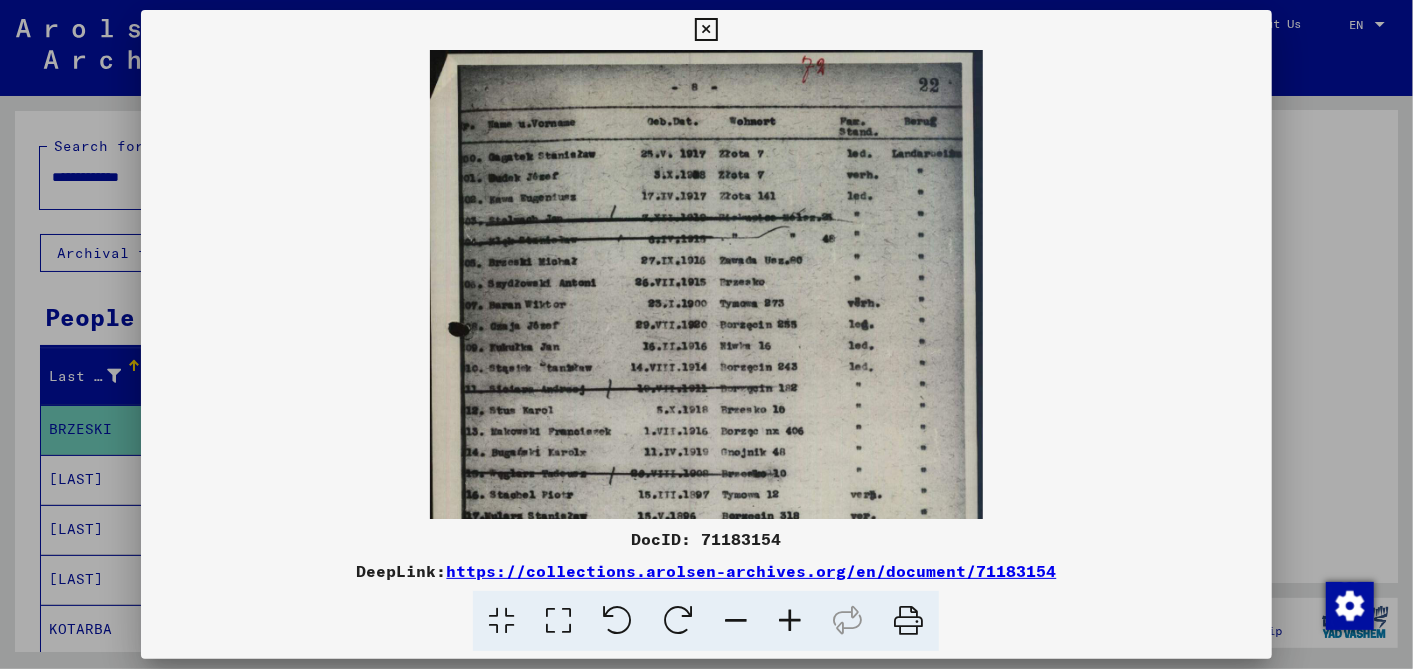 click at bounding box center [790, 621] 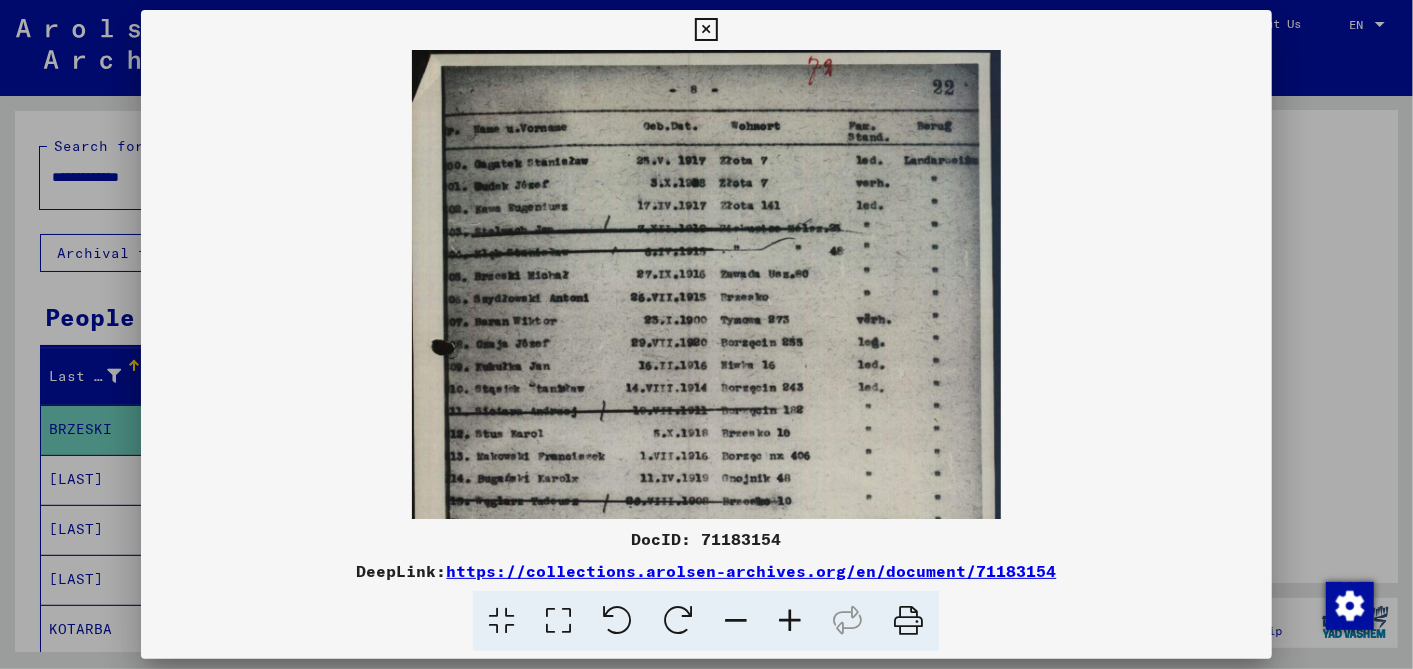 click at bounding box center (790, 621) 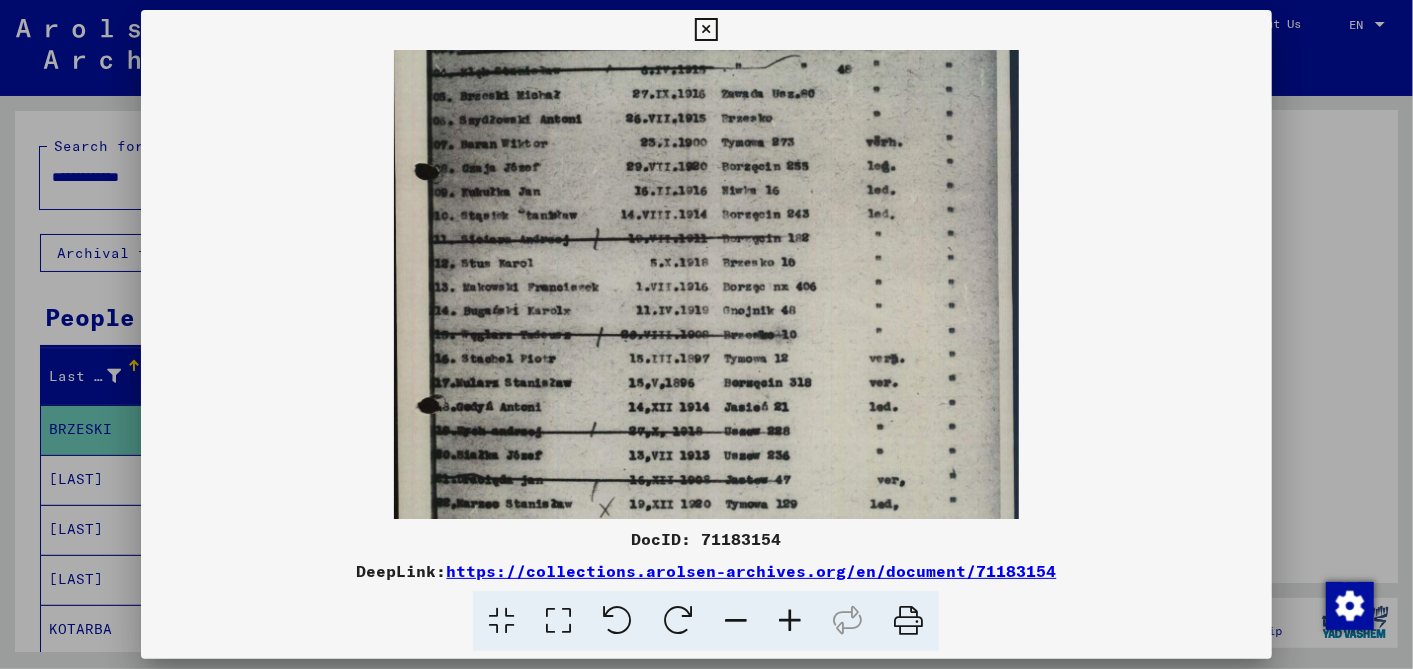 scroll, scrollTop: 196, scrollLeft: 0, axis: vertical 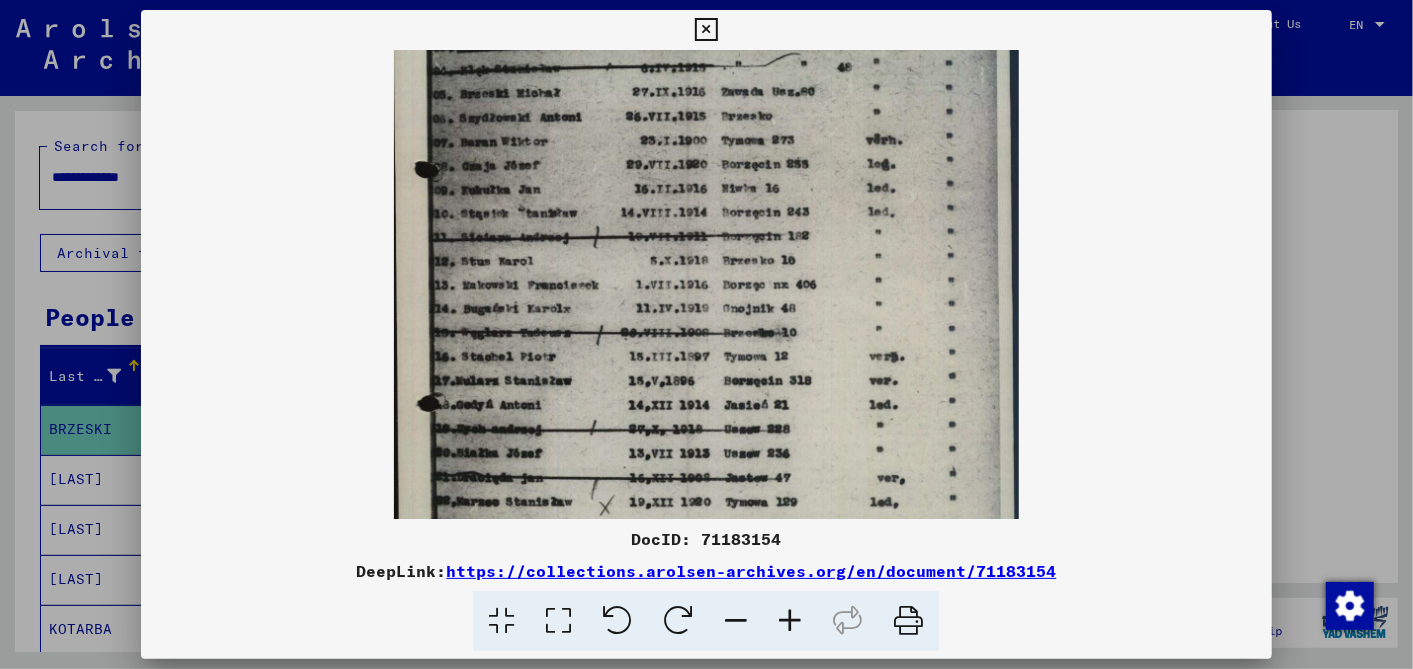 drag, startPoint x: 603, startPoint y: 388, endPoint x: 625, endPoint y: 191, distance: 198.22462 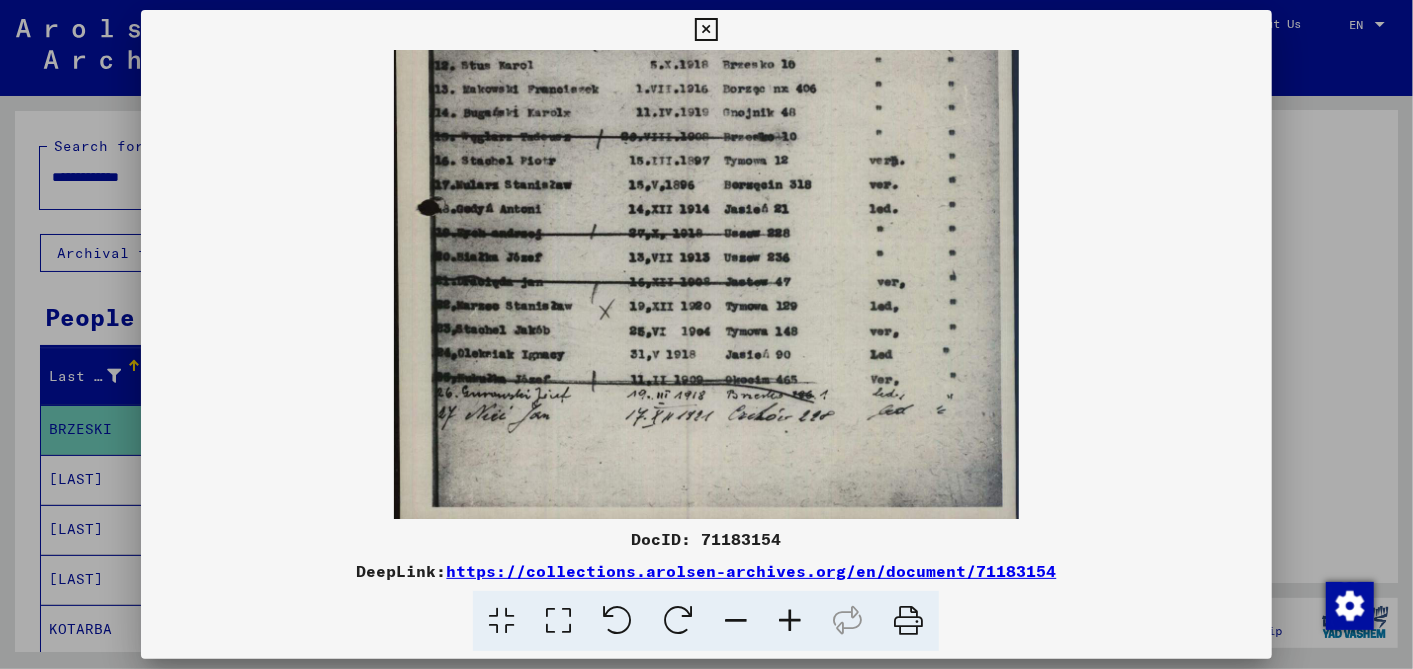 scroll, scrollTop: 393, scrollLeft: 0, axis: vertical 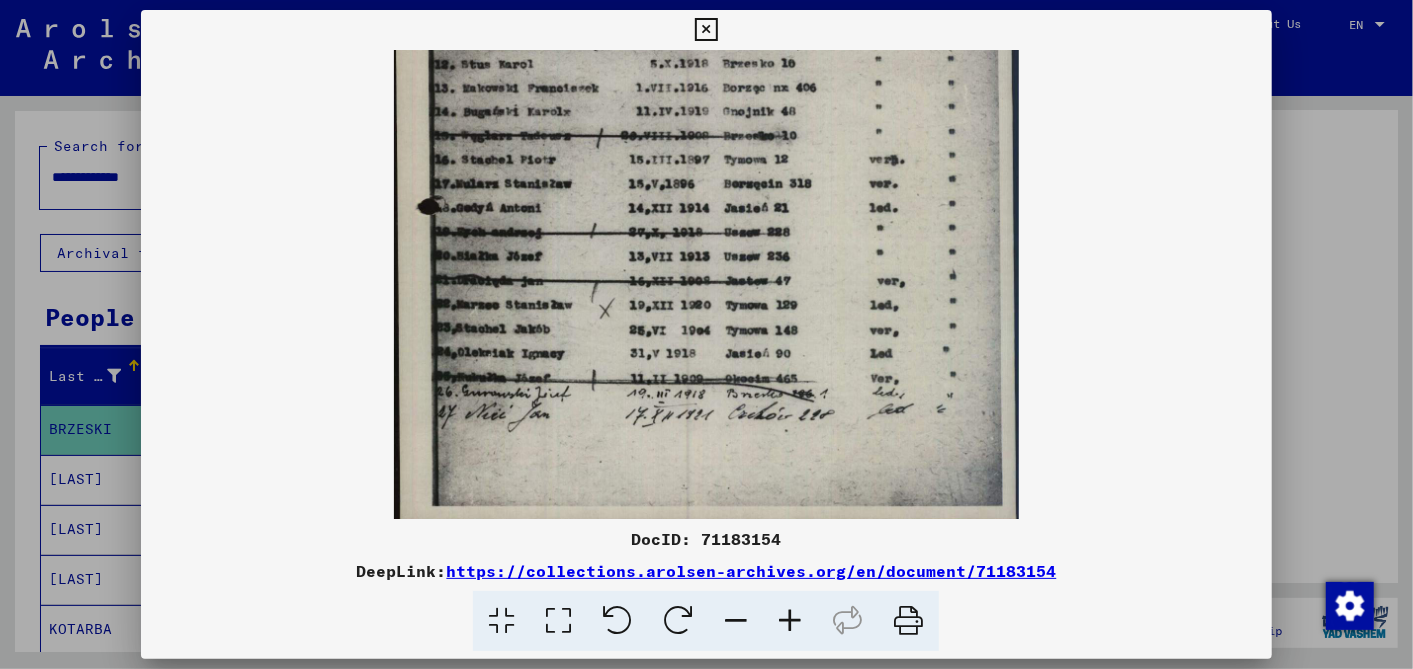 drag, startPoint x: 604, startPoint y: 379, endPoint x: 608, endPoint y: 181, distance: 198.0404 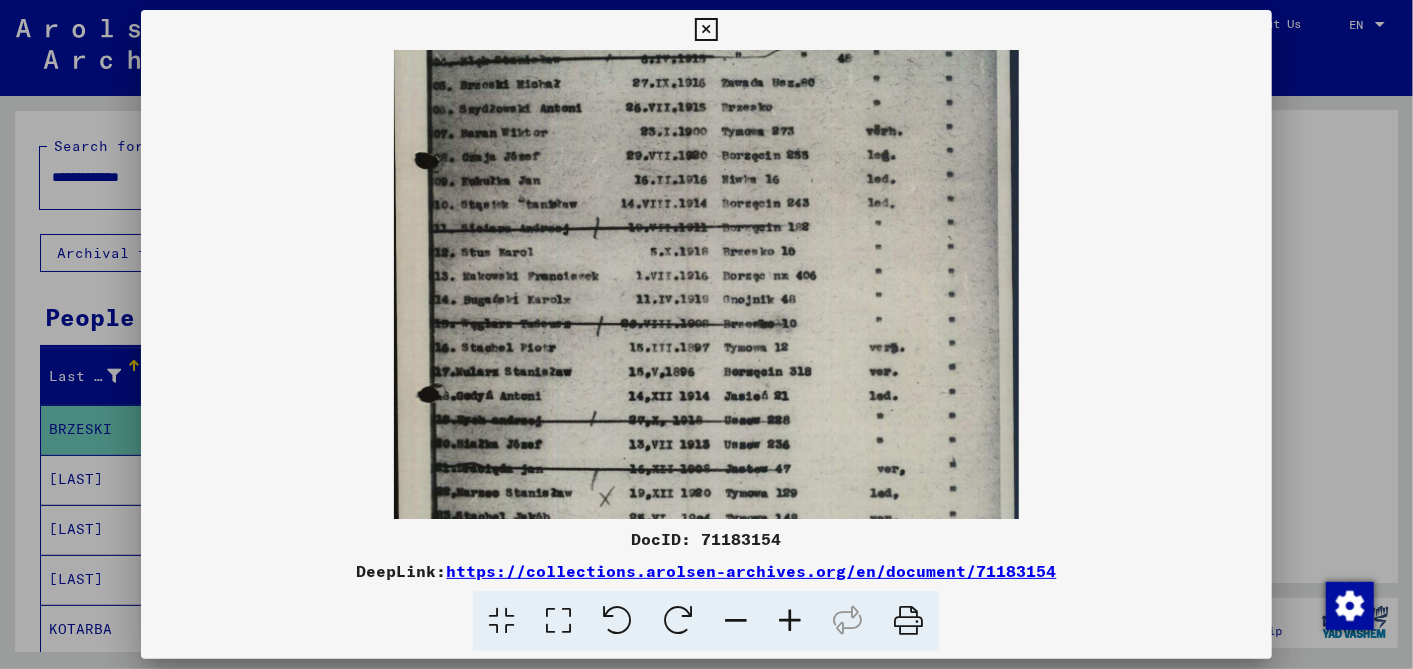 scroll, scrollTop: 173, scrollLeft: 0, axis: vertical 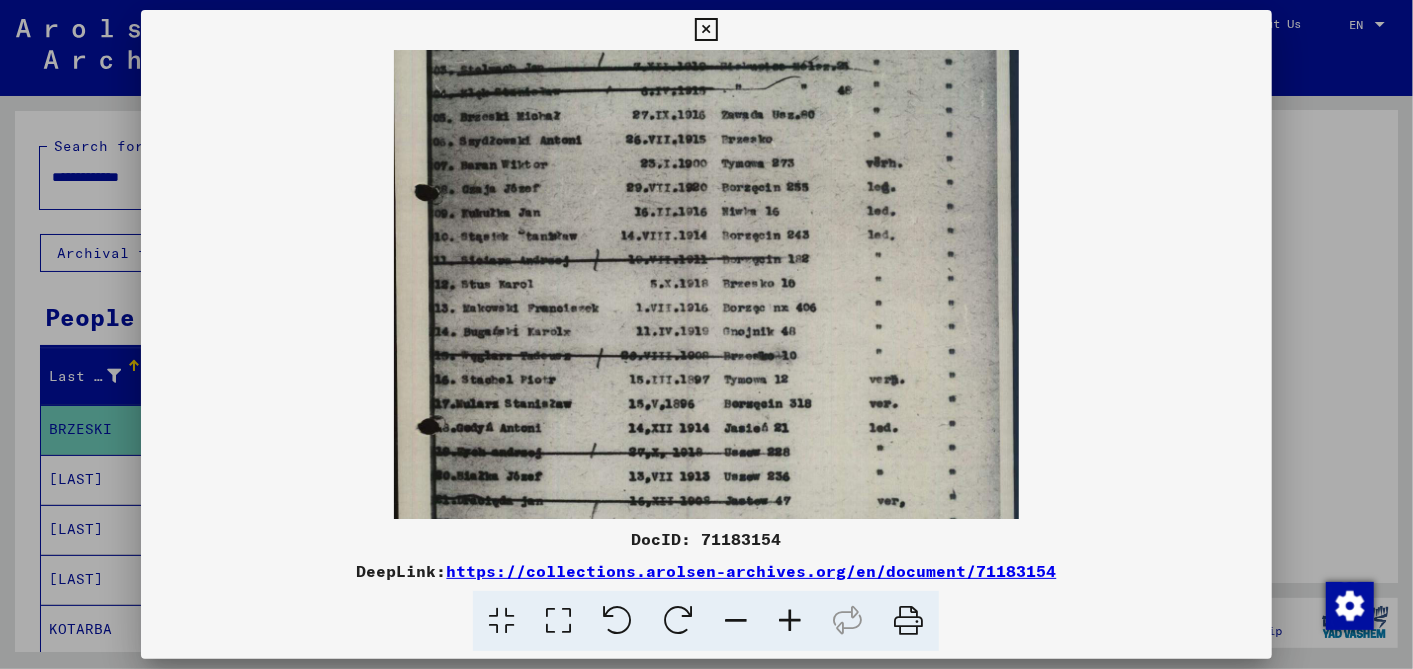 drag, startPoint x: 608, startPoint y: 181, endPoint x: 612, endPoint y: 402, distance: 221.0362 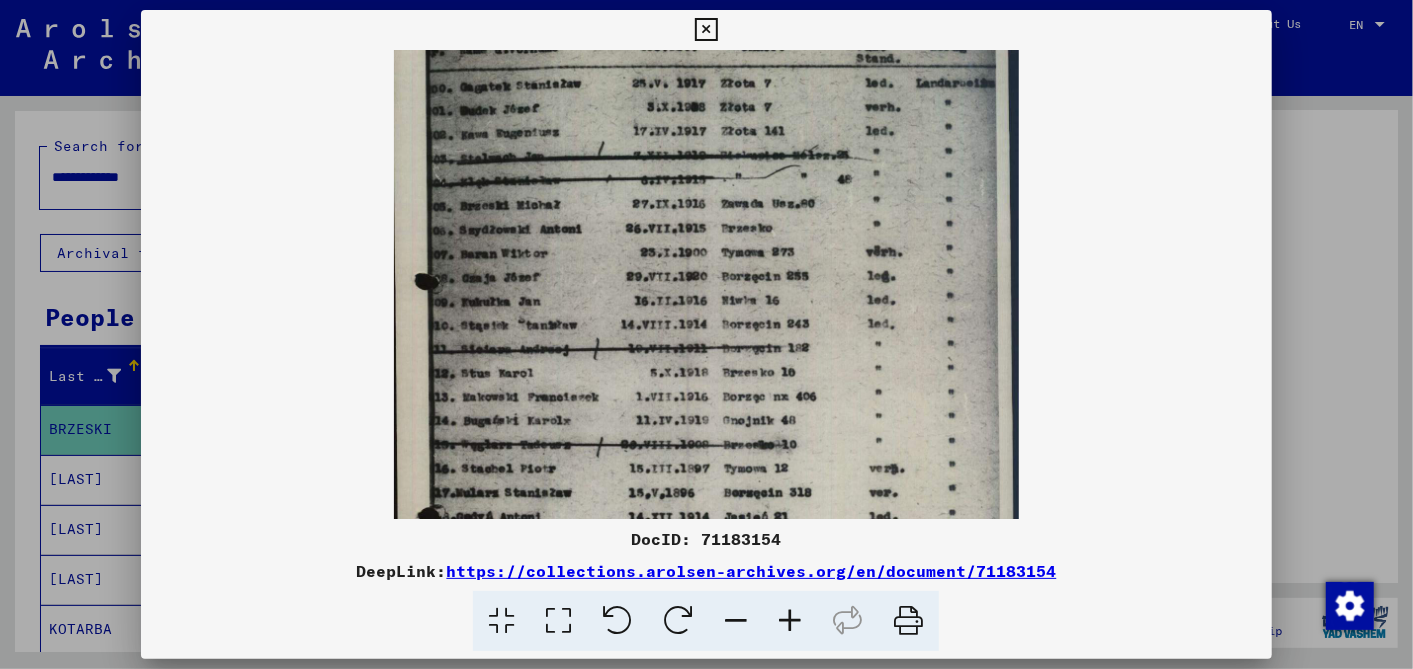 scroll, scrollTop: 57, scrollLeft: 0, axis: vertical 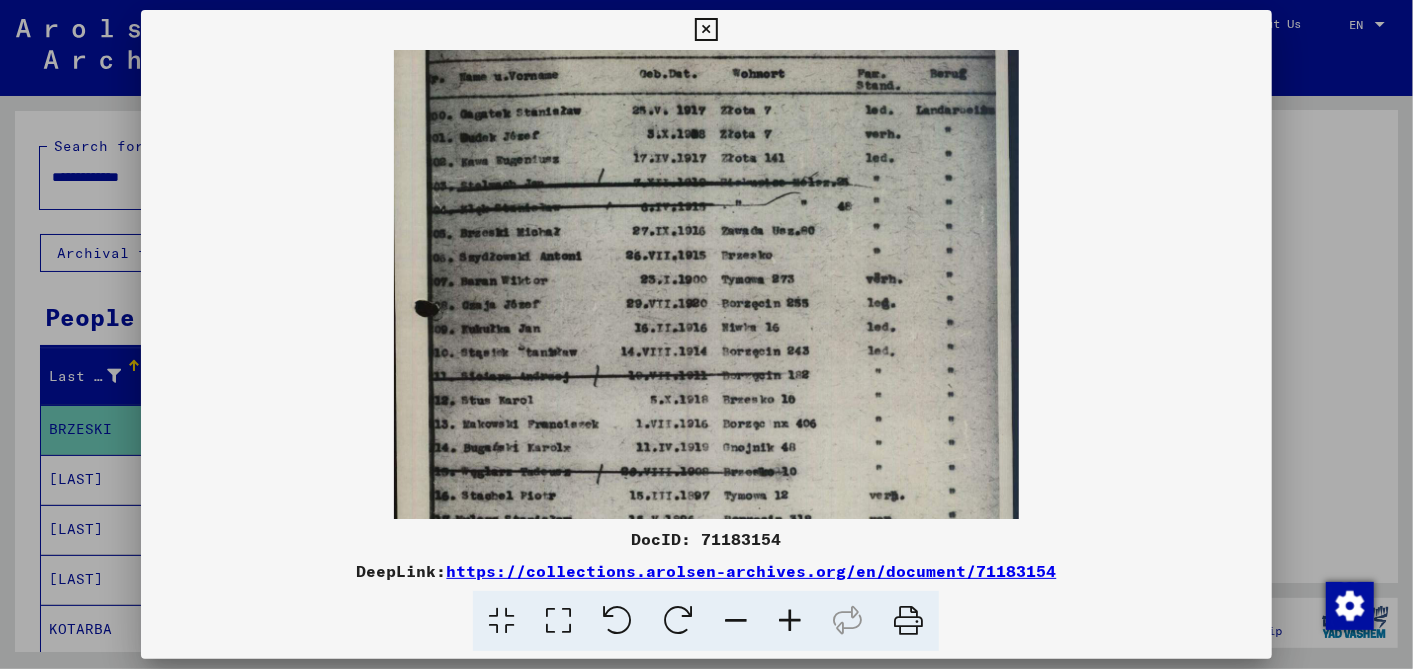 drag, startPoint x: 619, startPoint y: 188, endPoint x: 625, endPoint y: 304, distance: 116.15507 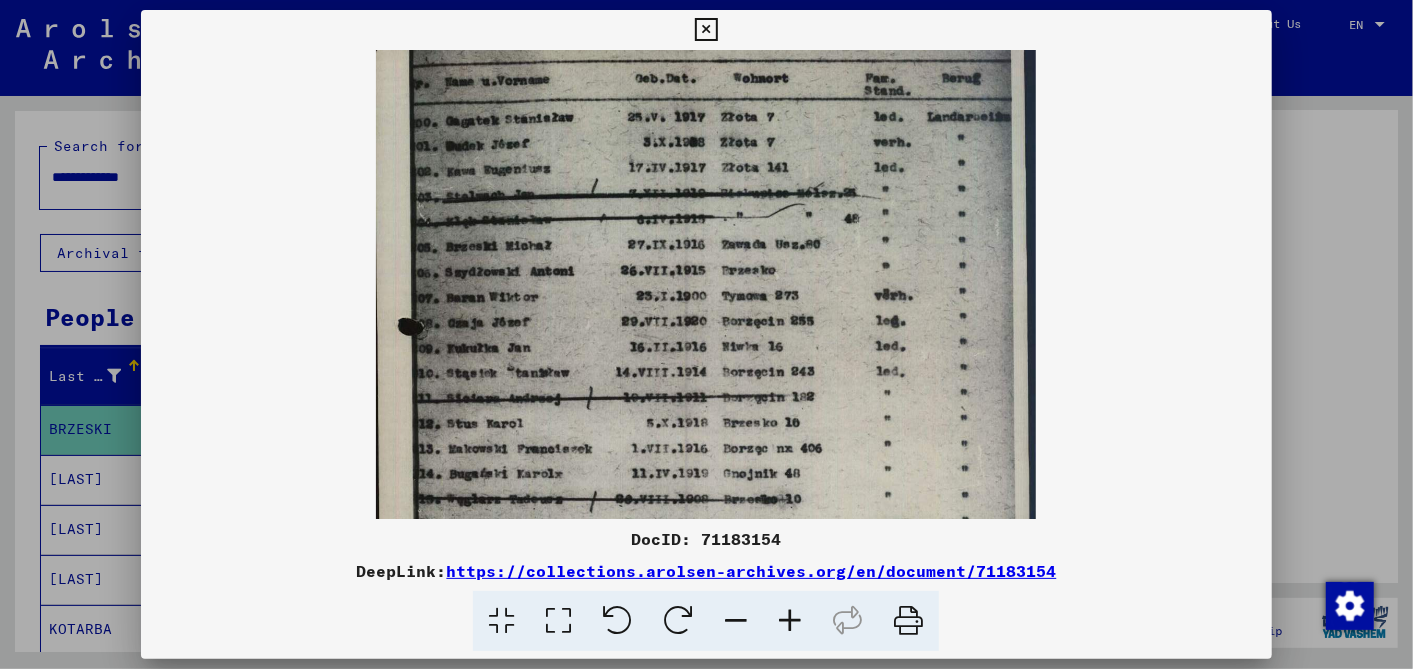 click at bounding box center [790, 621] 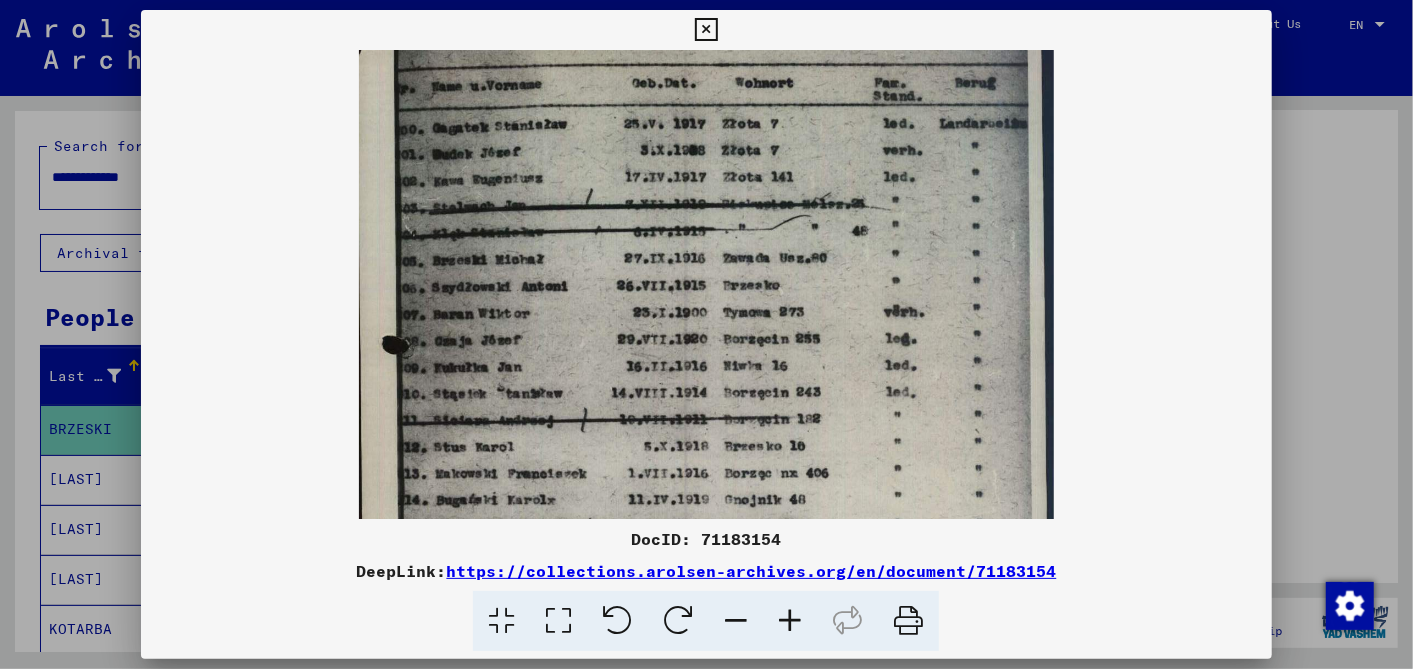 click at bounding box center [790, 621] 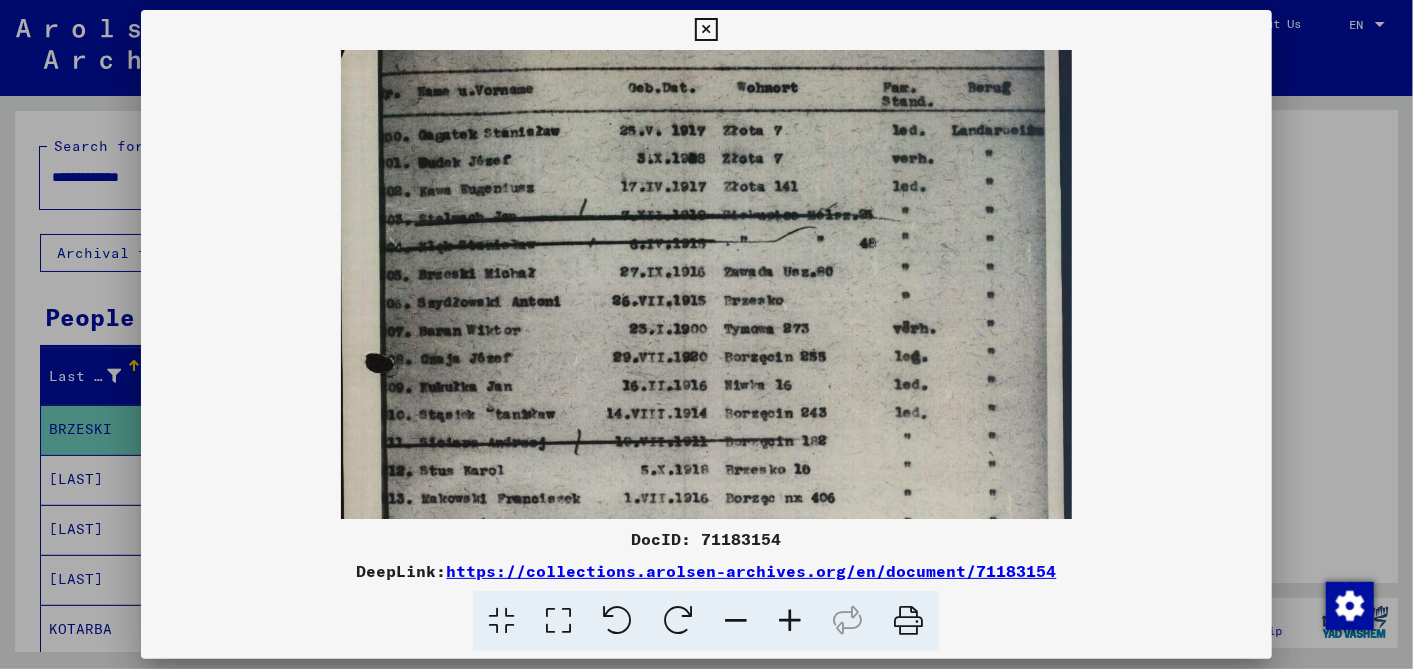 click at bounding box center (790, 621) 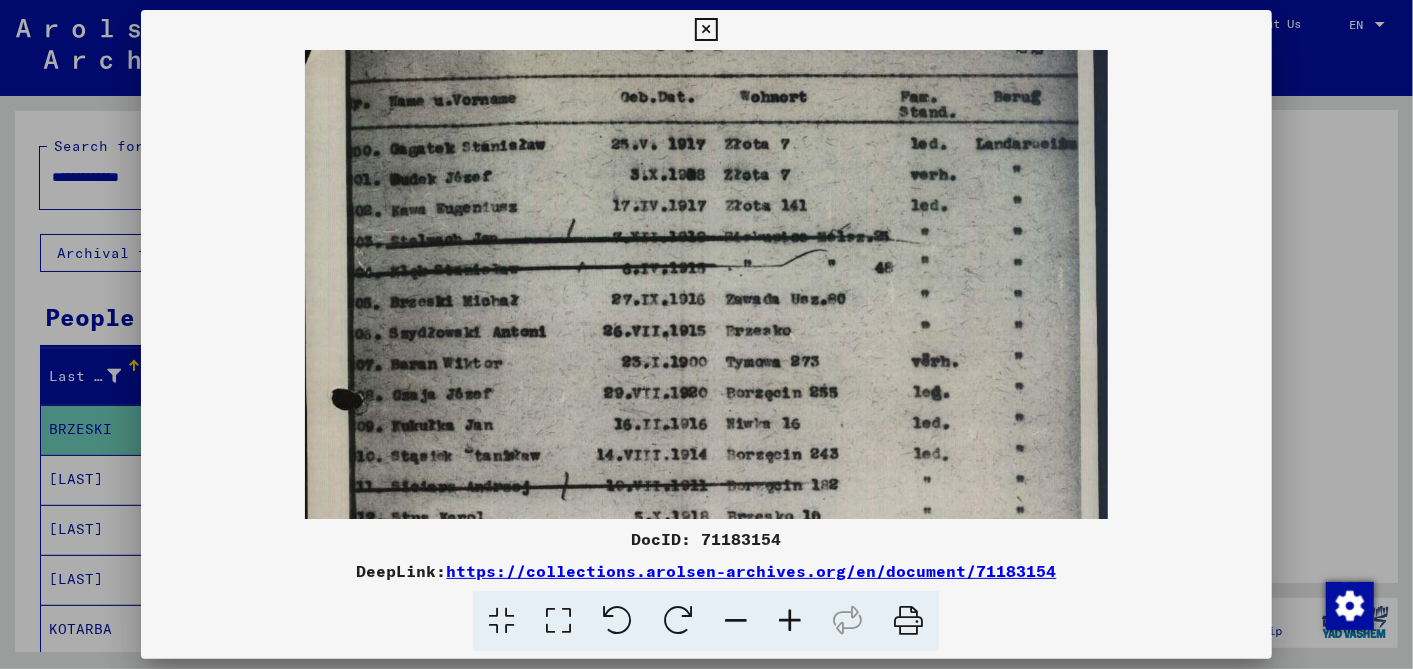 click at bounding box center (790, 621) 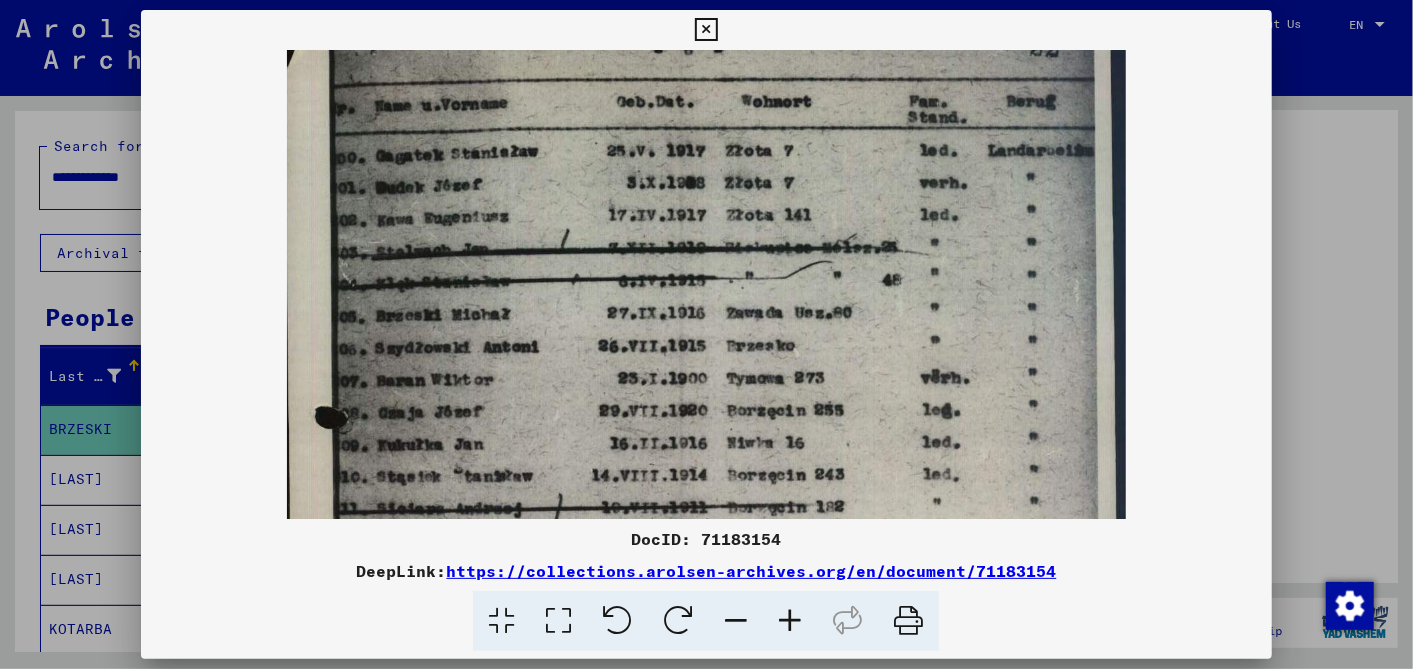 click at bounding box center (790, 621) 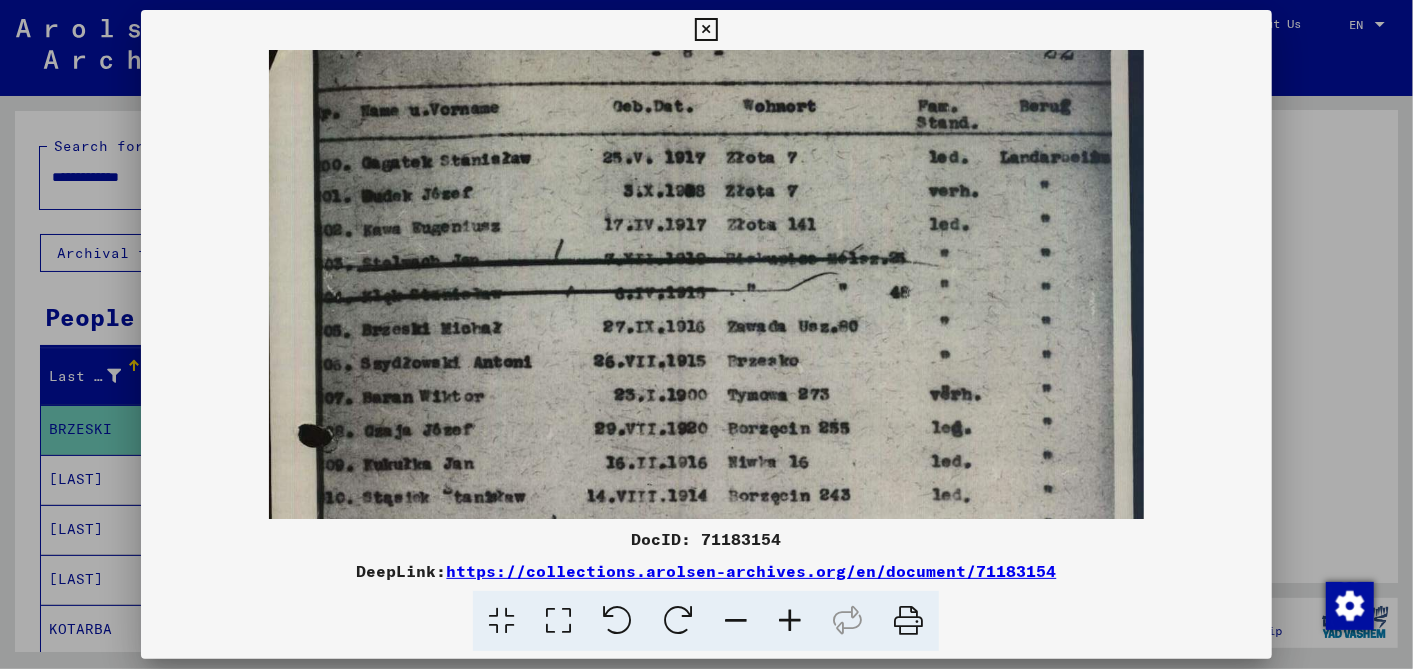 click at bounding box center (790, 621) 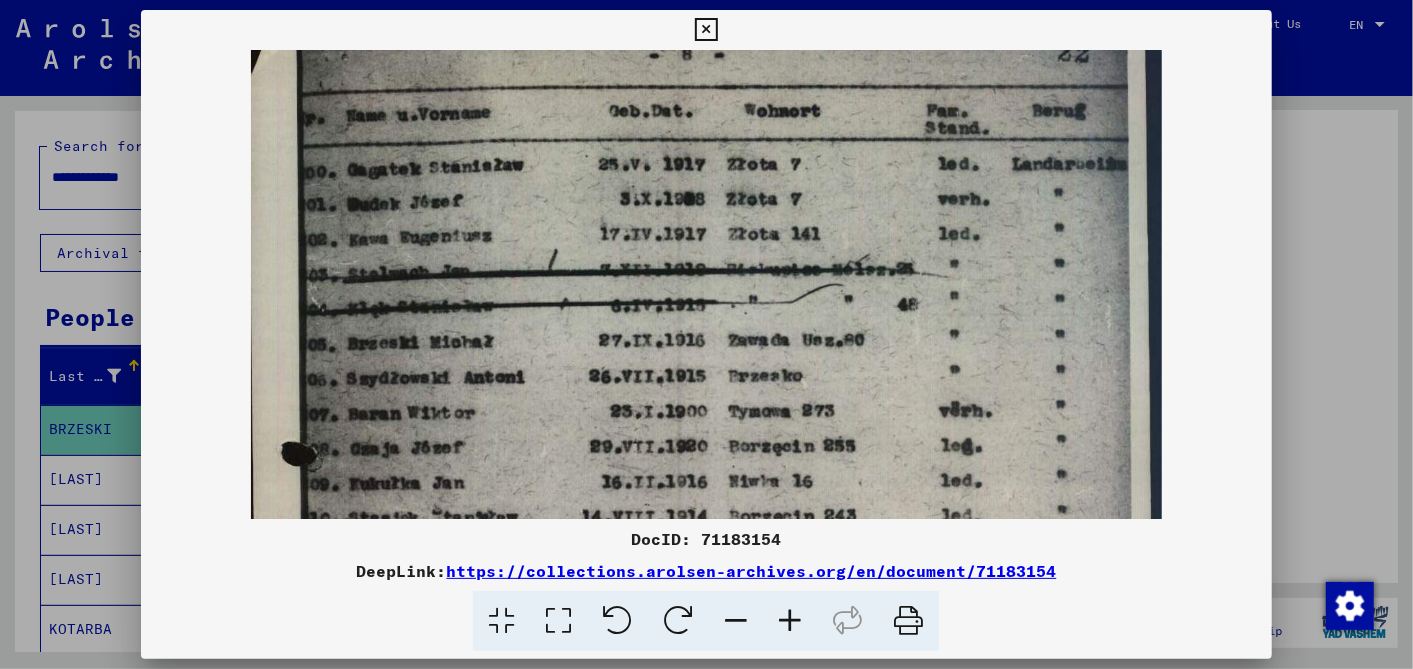 click at bounding box center [790, 621] 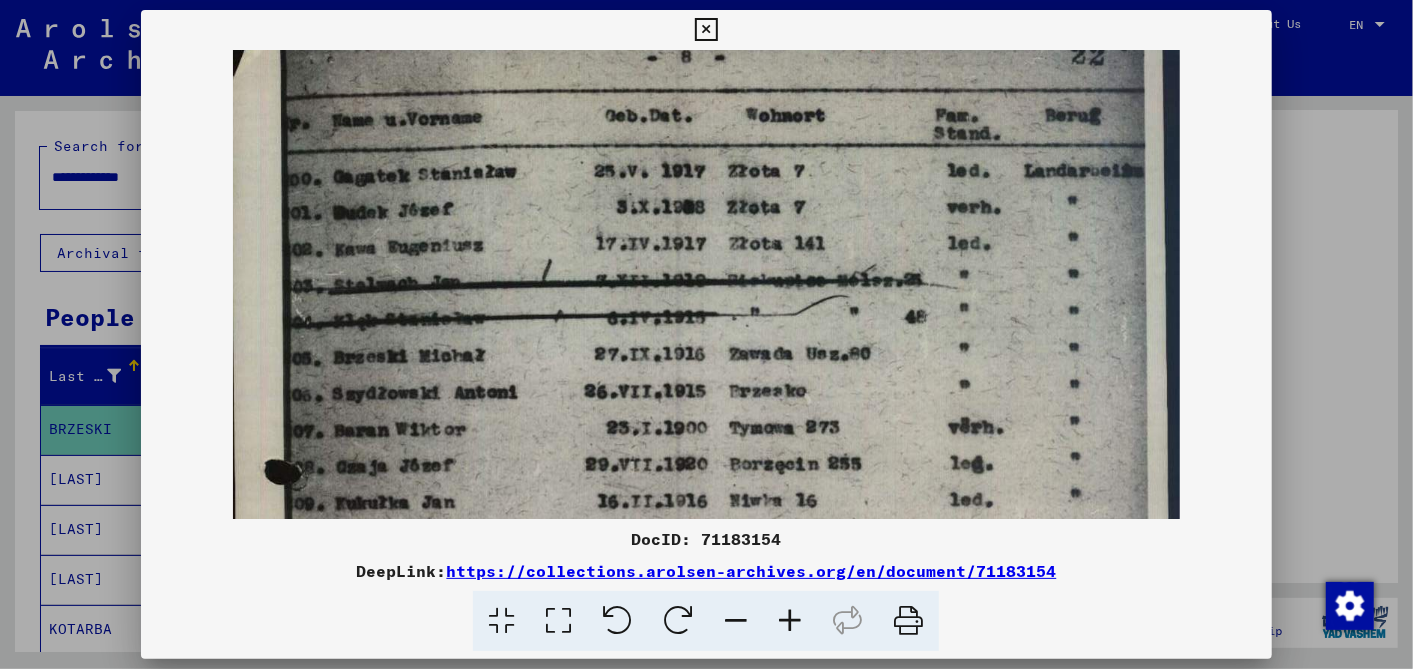 scroll, scrollTop: 137, scrollLeft: 0, axis: vertical 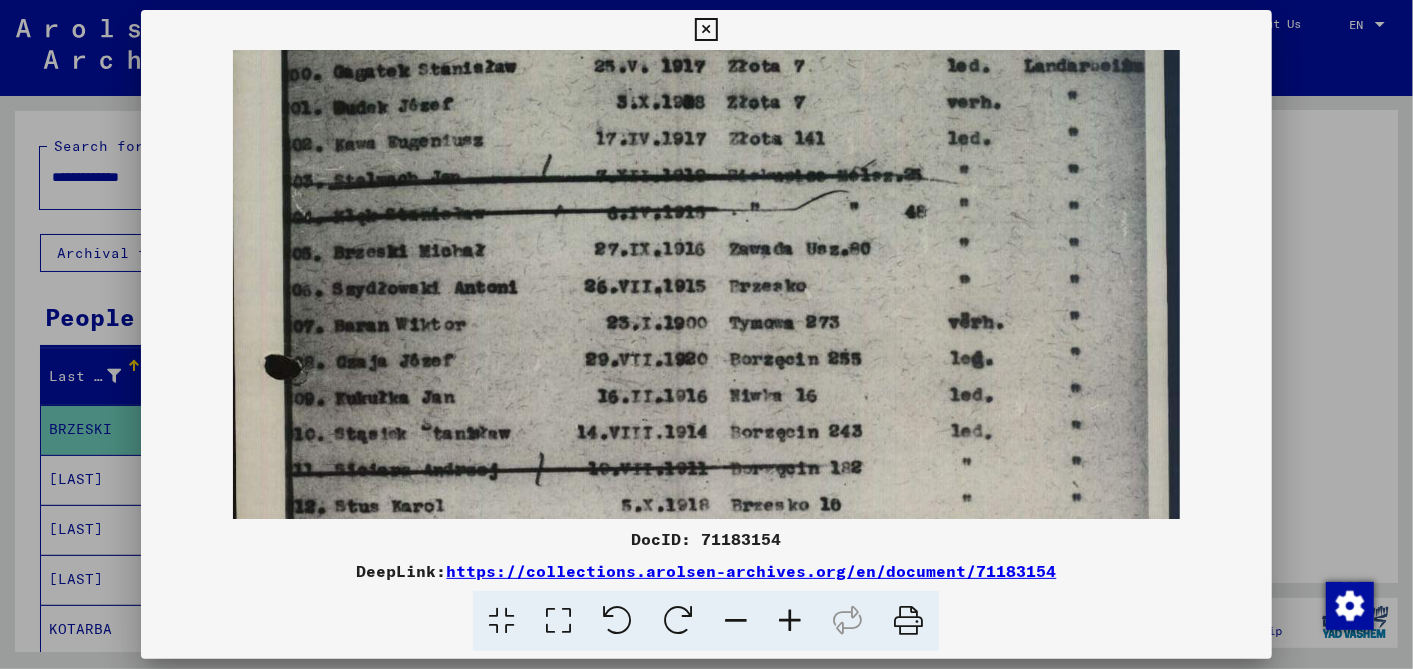 drag, startPoint x: 548, startPoint y: 350, endPoint x: 577, endPoint y: 242, distance: 111.82576 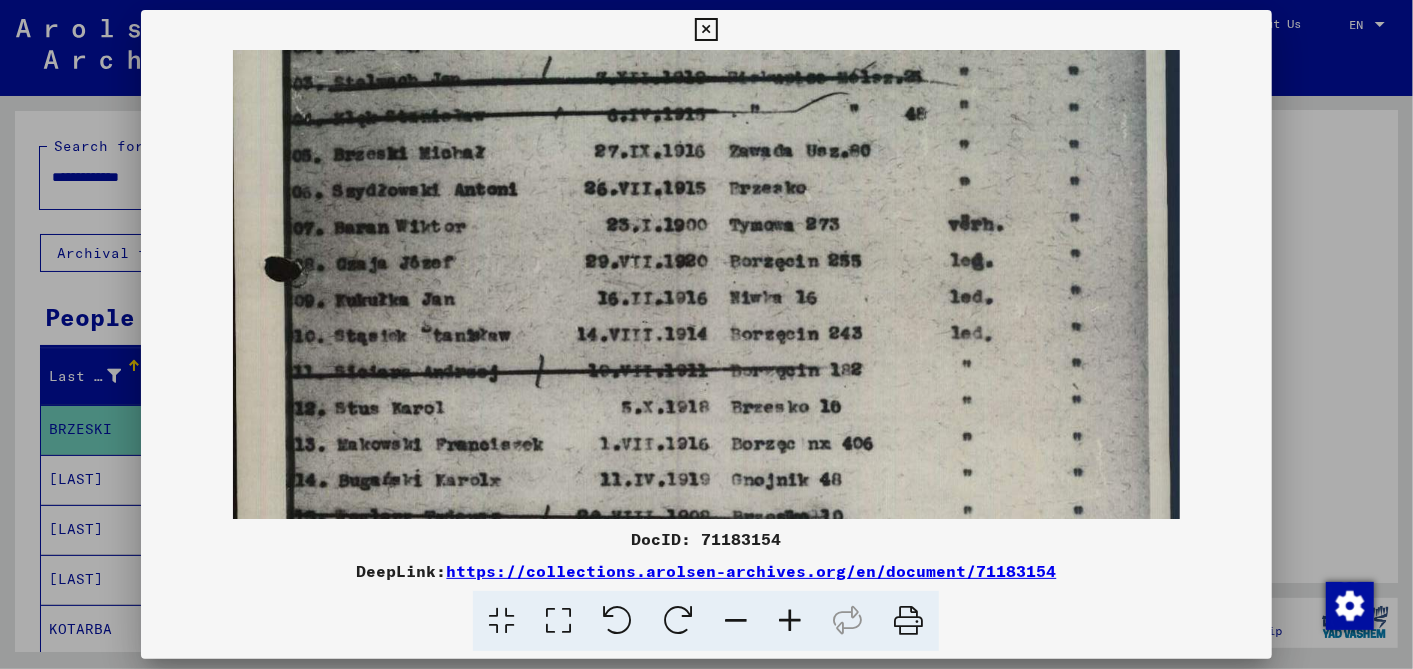 scroll, scrollTop: 355, scrollLeft: 0, axis: vertical 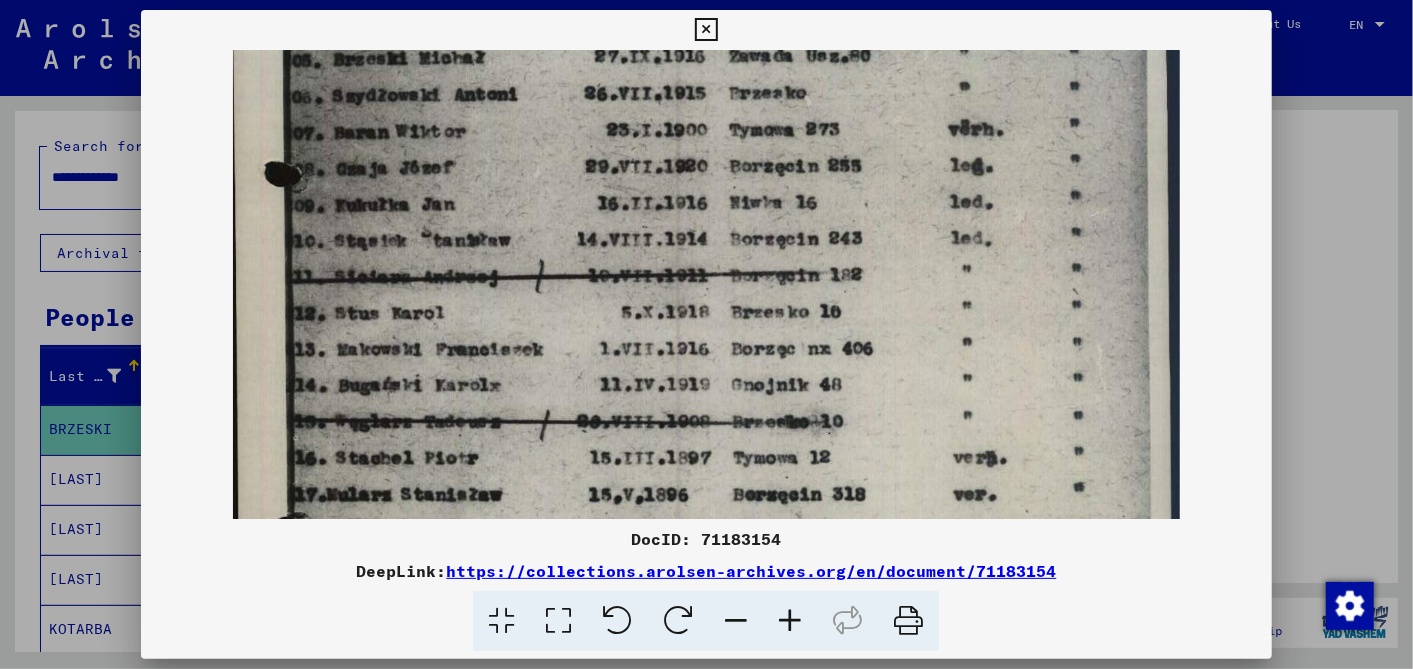 drag, startPoint x: 540, startPoint y: 354, endPoint x: 524, endPoint y: 164, distance: 190.6725 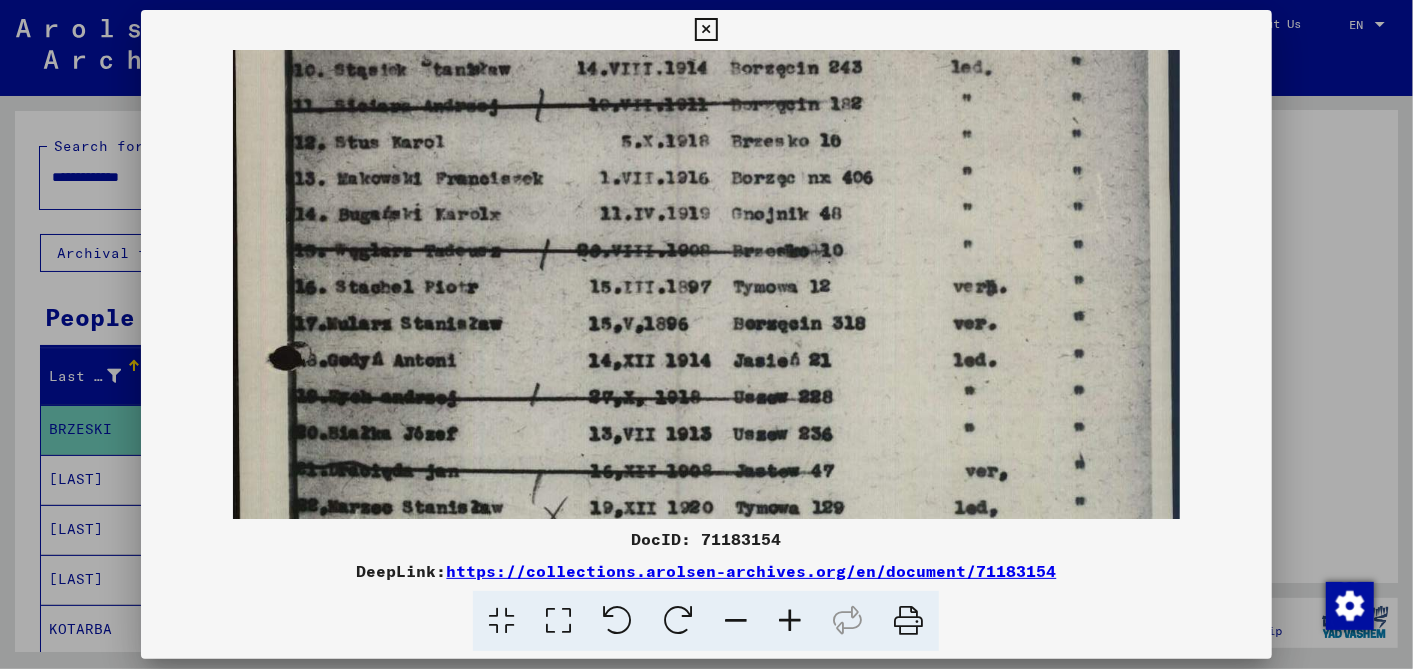 scroll, scrollTop: 542, scrollLeft: 0, axis: vertical 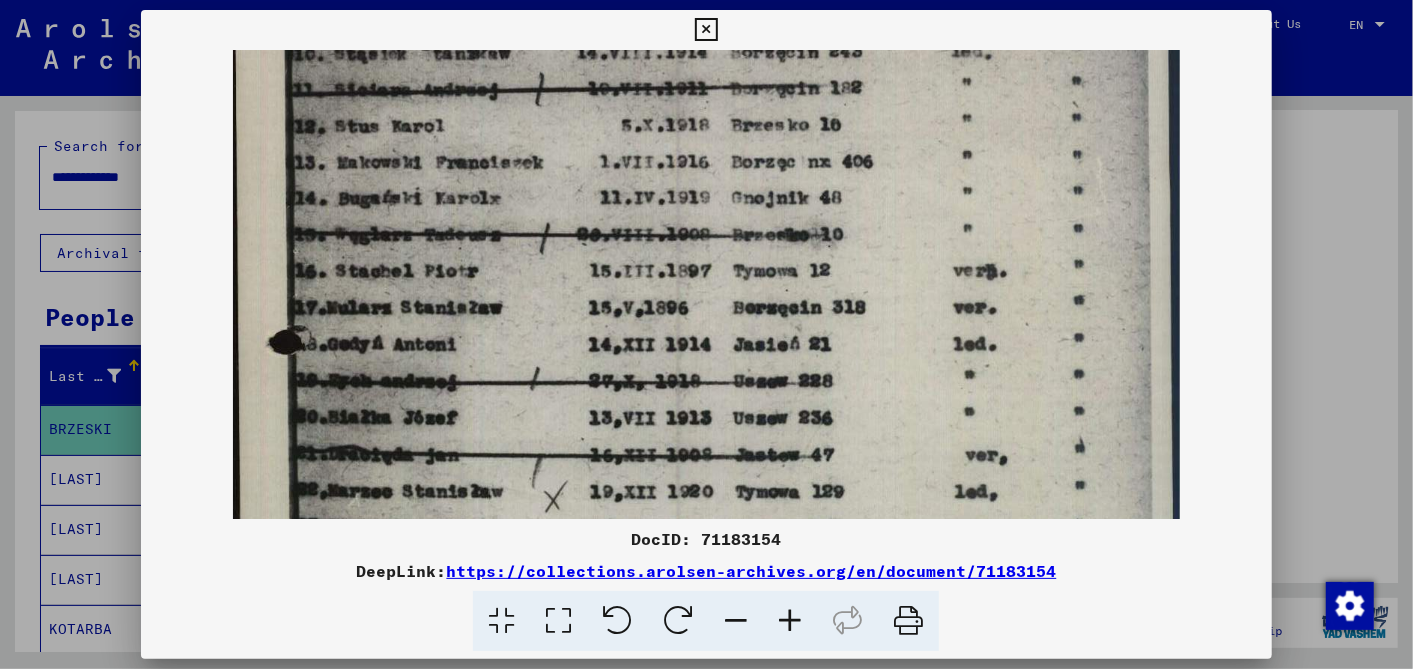 drag, startPoint x: 515, startPoint y: 334, endPoint x: 545, endPoint y: 146, distance: 190.37857 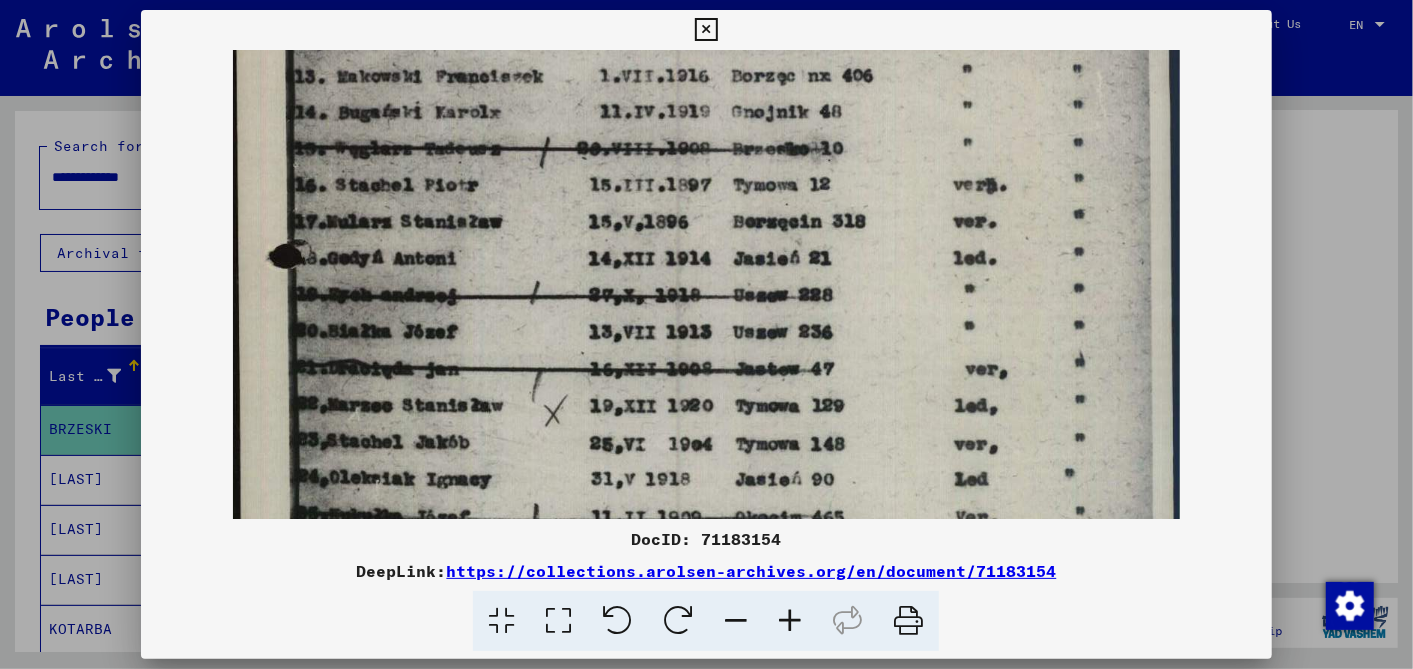 drag, startPoint x: 504, startPoint y: 342, endPoint x: 519, endPoint y: 257, distance: 86.313385 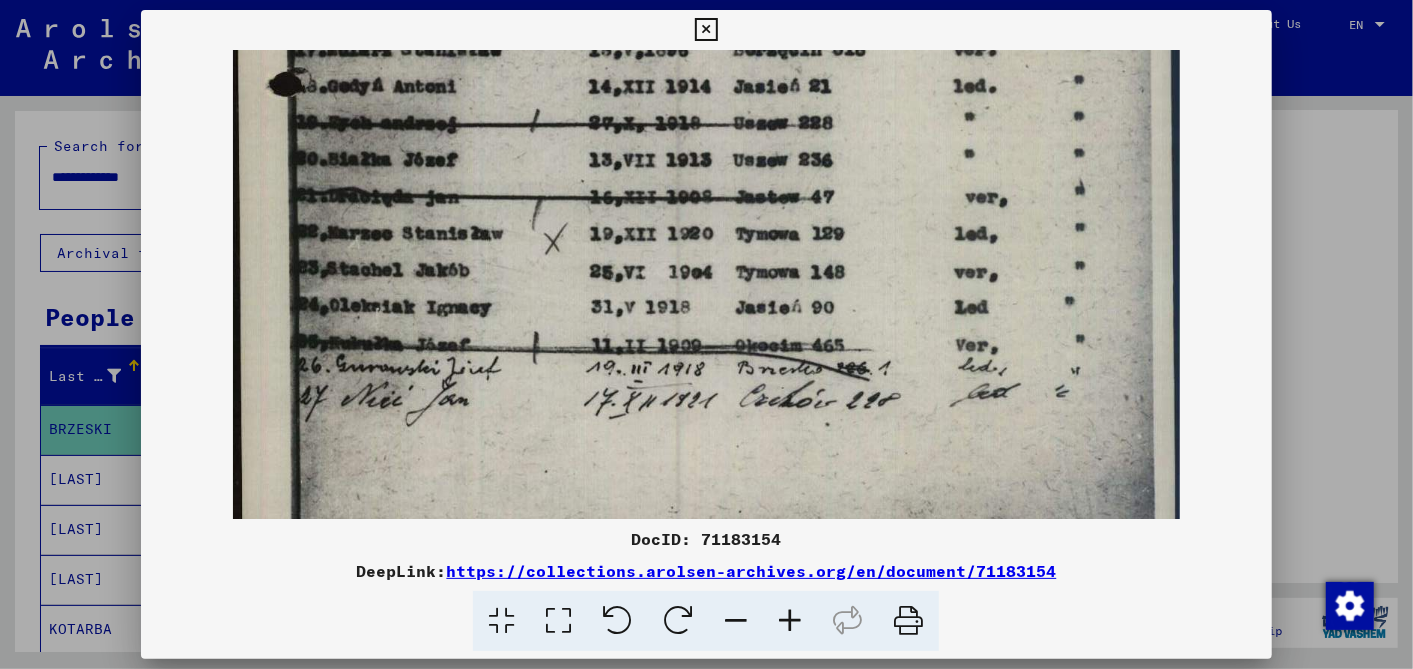 drag, startPoint x: 511, startPoint y: 388, endPoint x: 531, endPoint y: 543, distance: 156.285 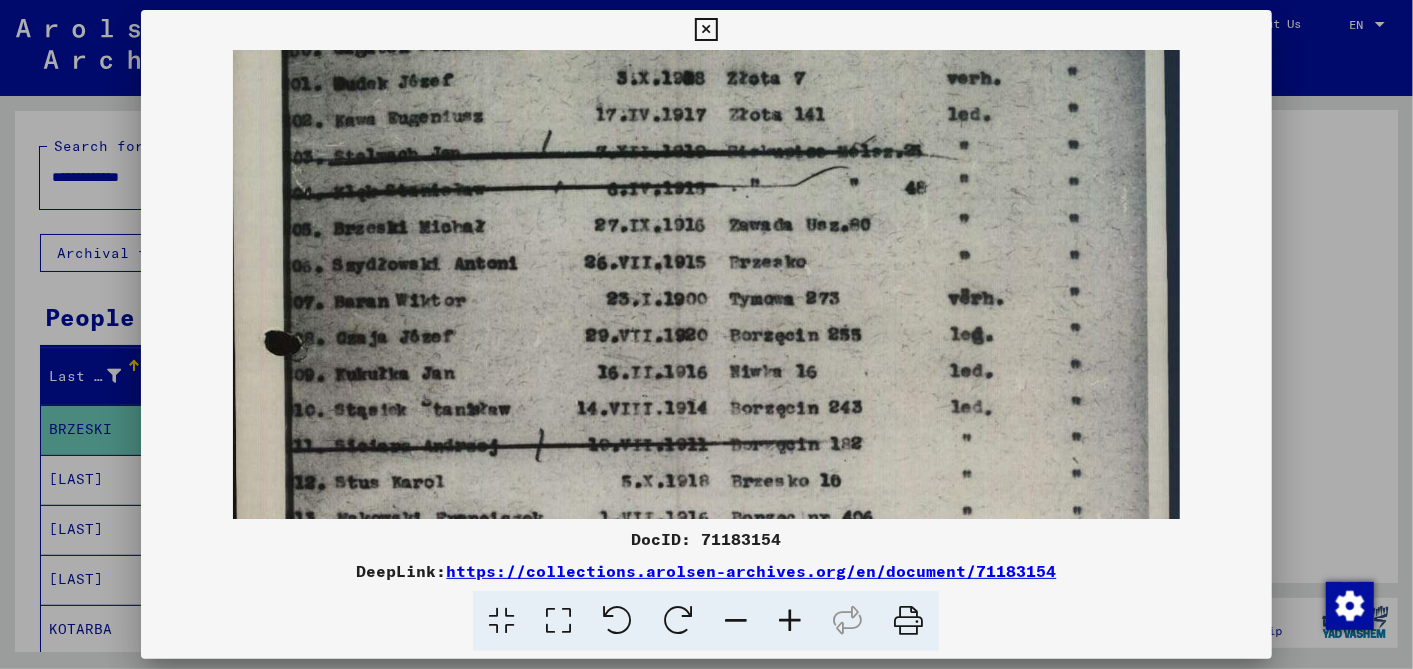 drag, startPoint x: 537, startPoint y: 254, endPoint x: 520, endPoint y: 415, distance: 161.89503 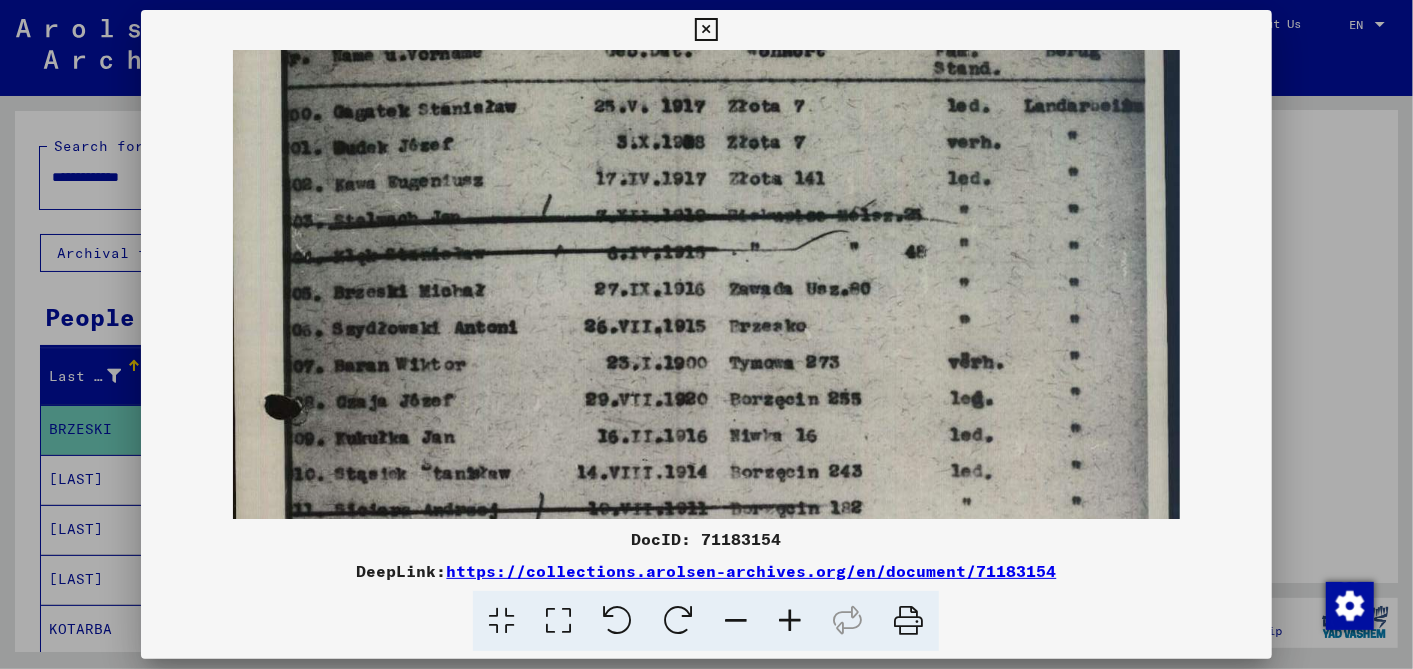 scroll, scrollTop: 0, scrollLeft: 0, axis: both 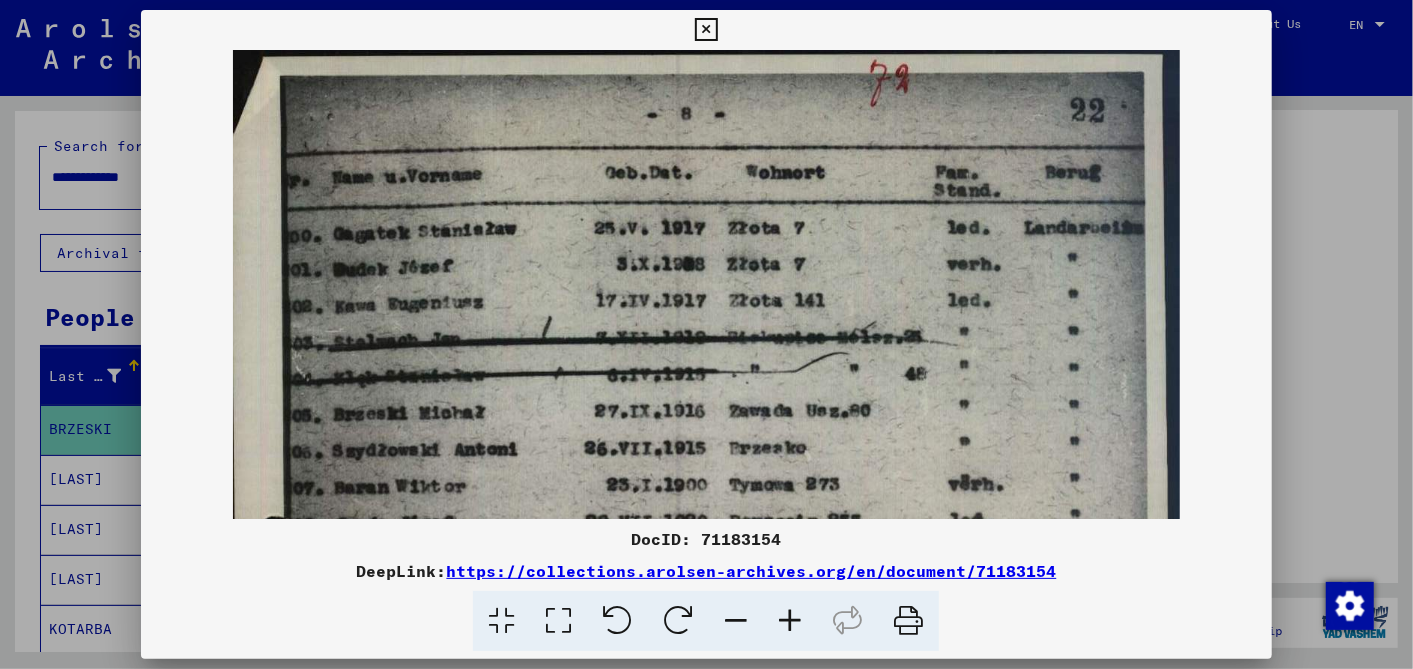 drag, startPoint x: 531, startPoint y: 160, endPoint x: 513, endPoint y: 490, distance: 330.49054 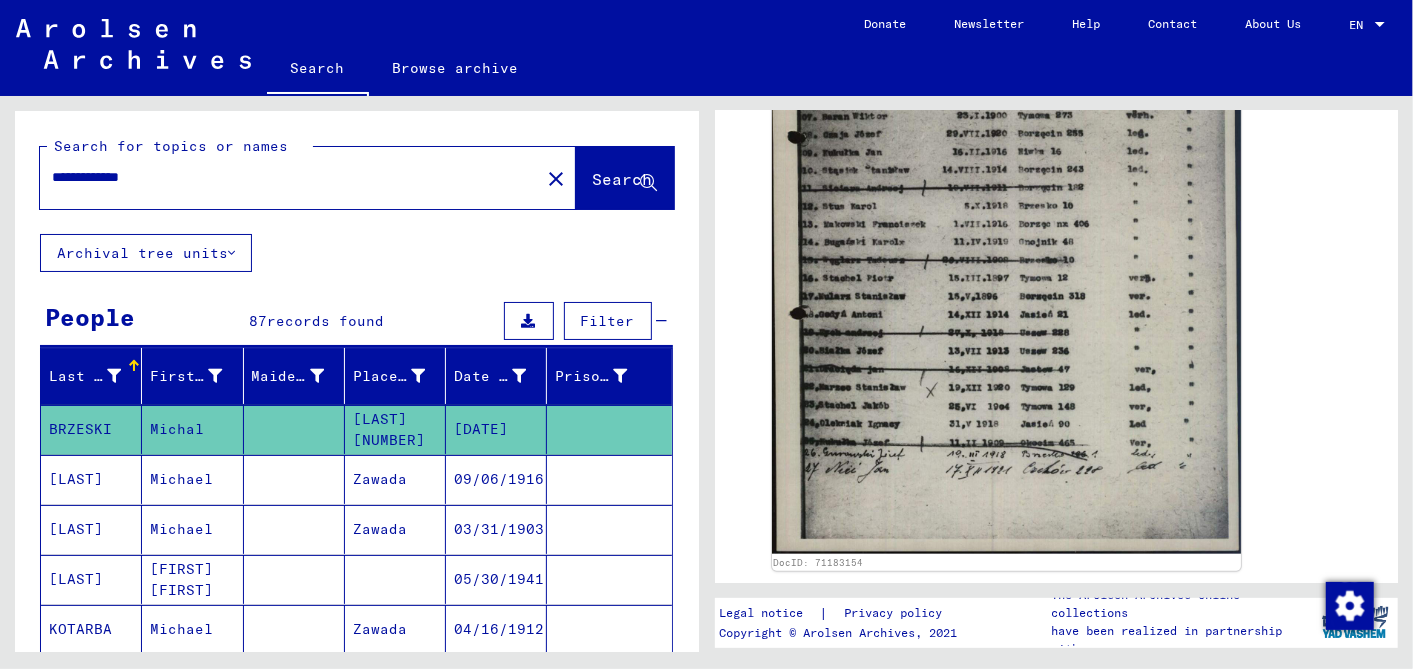 click on "09/06/1916" at bounding box center [496, 529] 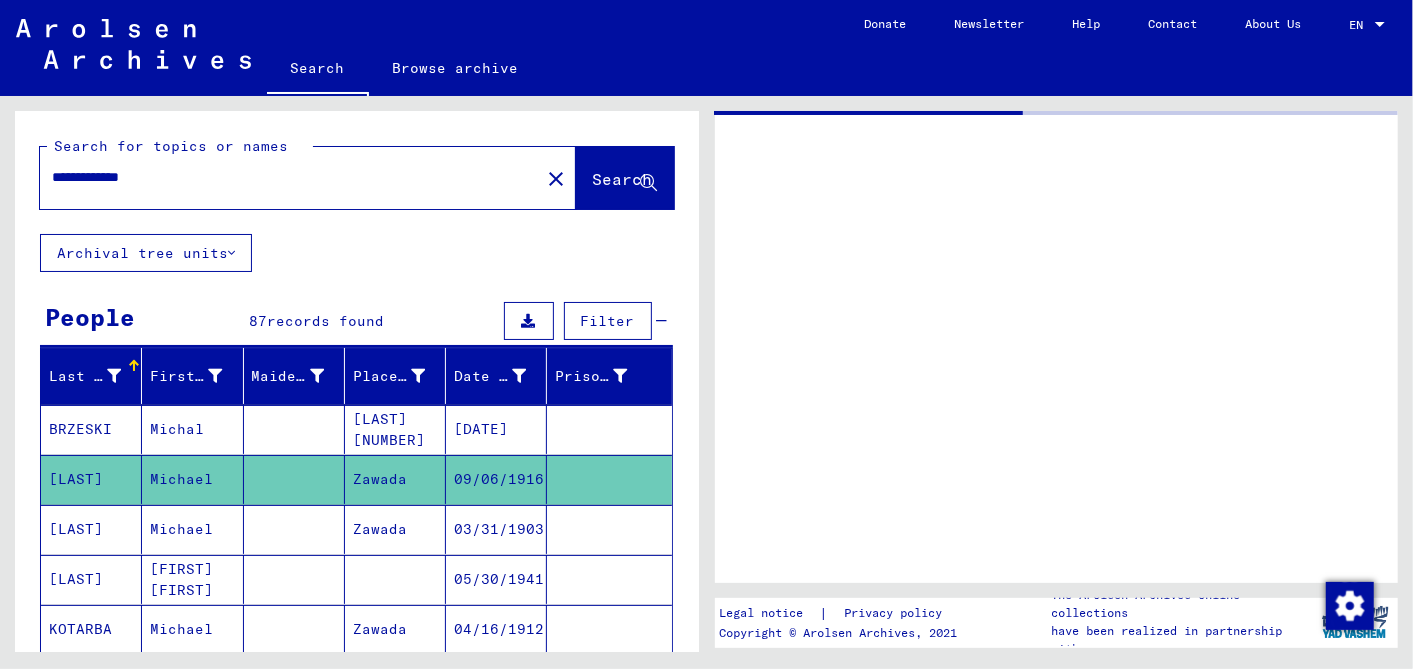 scroll, scrollTop: 0, scrollLeft: 0, axis: both 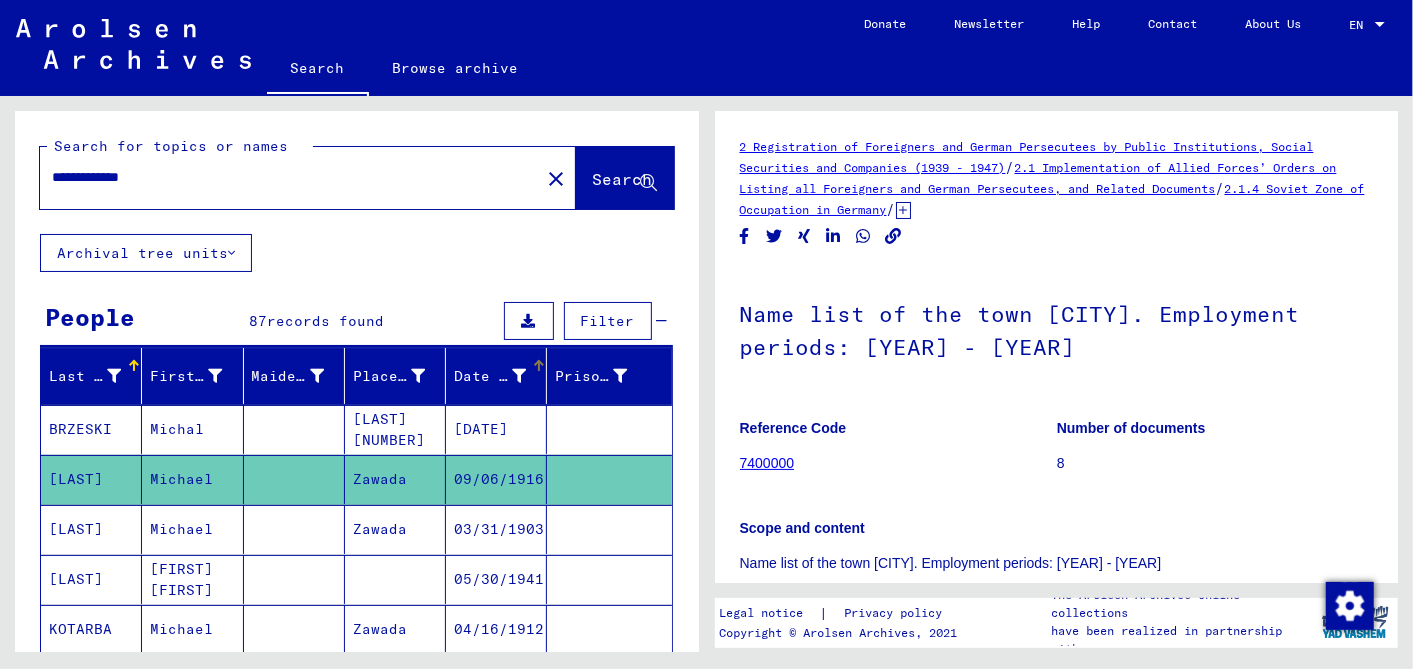 click on "Date of Birth" at bounding box center (496, 376) 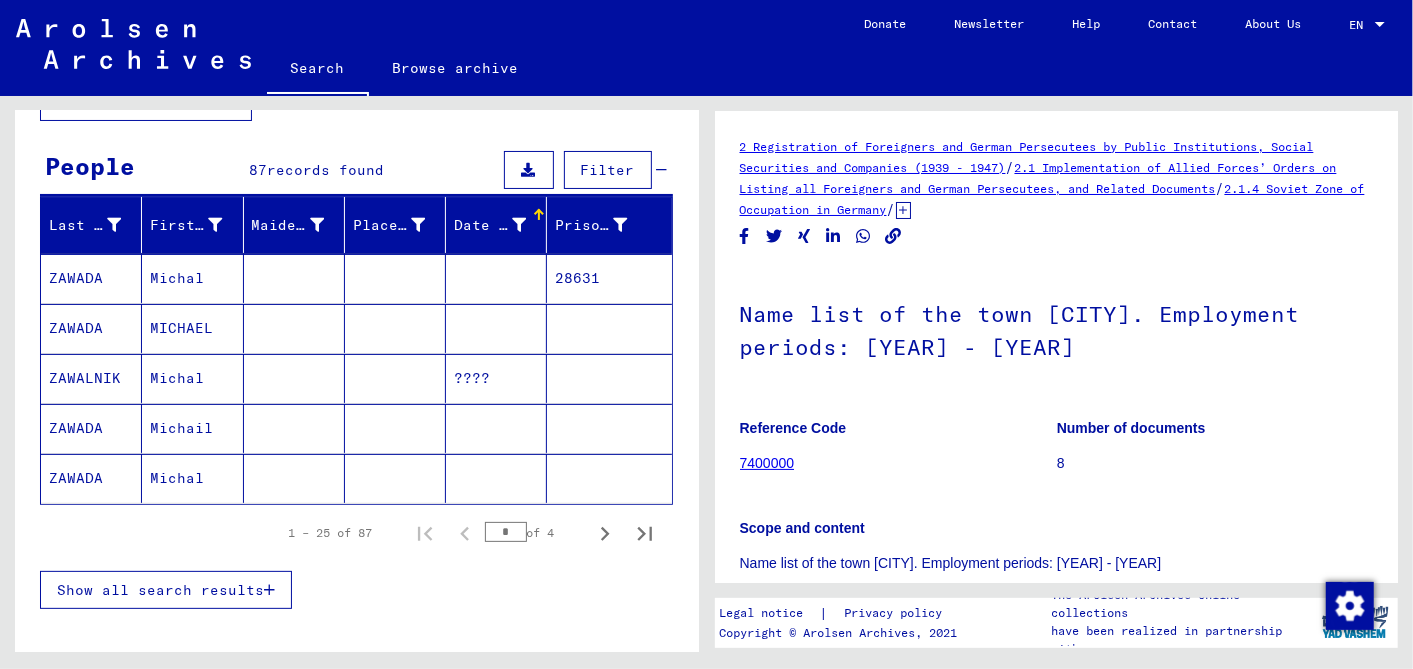 scroll, scrollTop: 222, scrollLeft: 0, axis: vertical 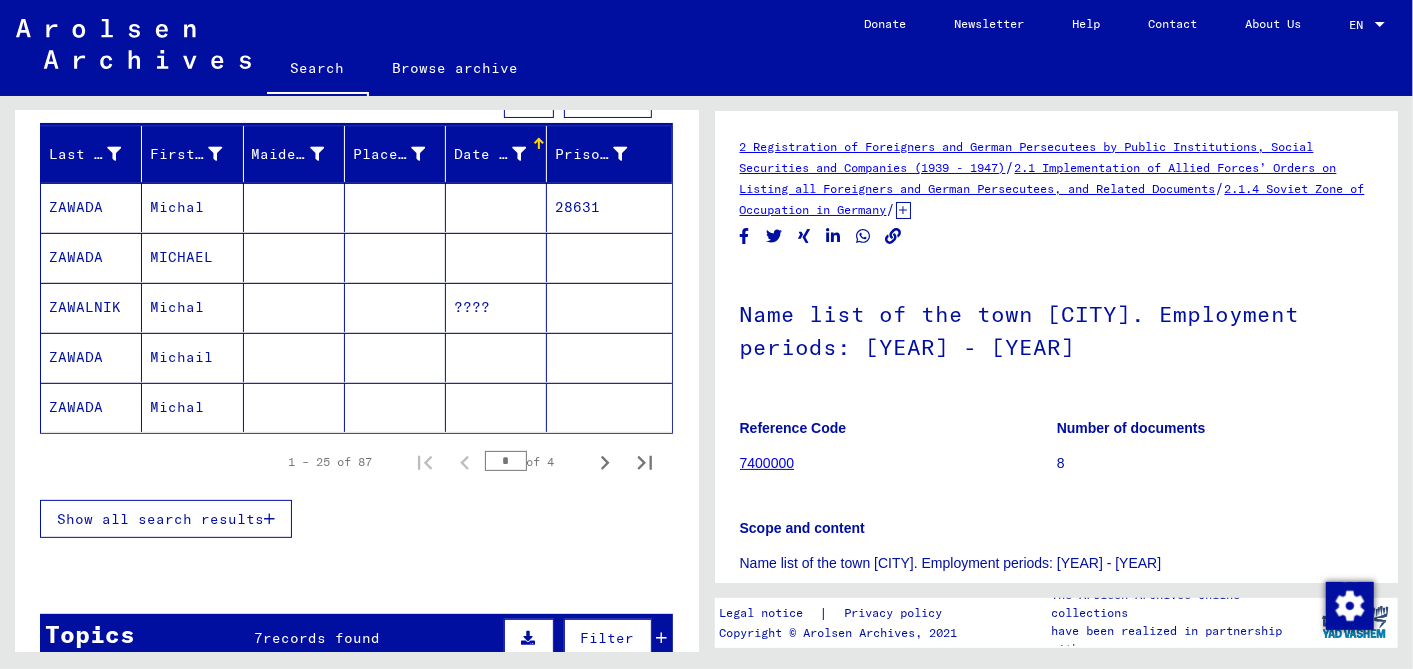 click at bounding box center [496, 257] 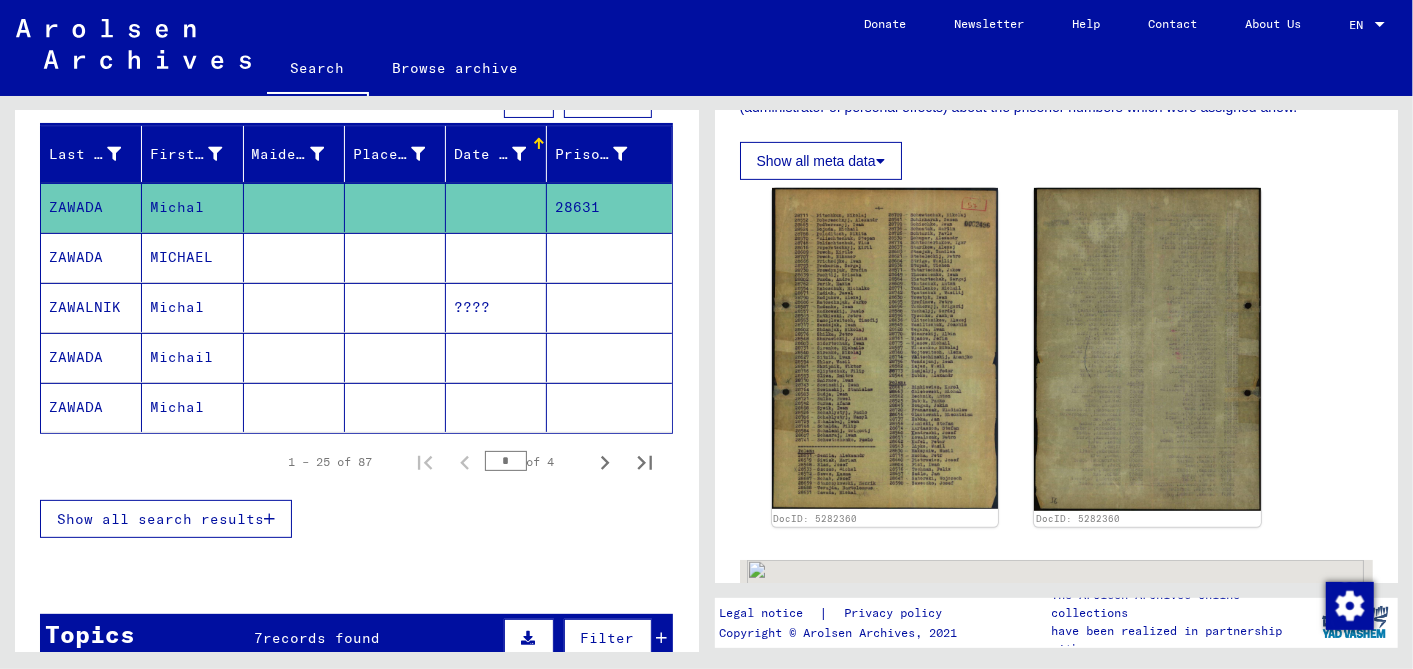 scroll, scrollTop: 555, scrollLeft: 0, axis: vertical 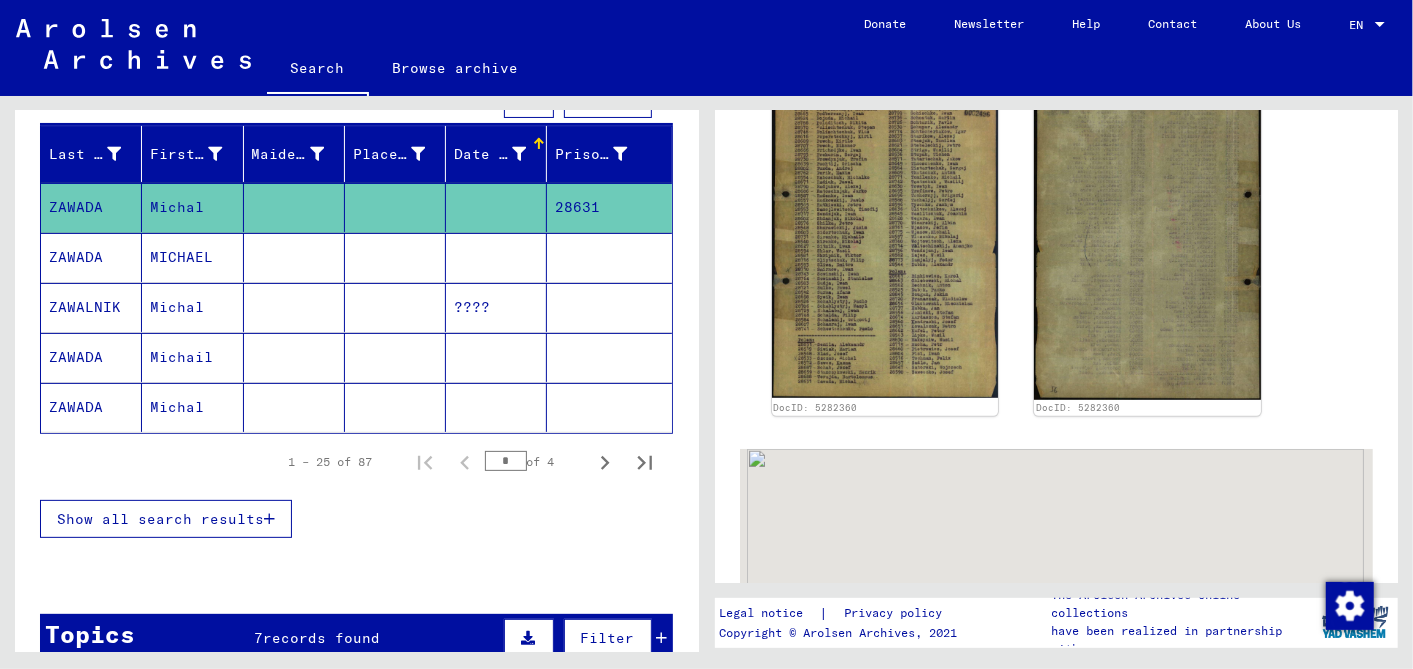 click at bounding box center [609, 307] 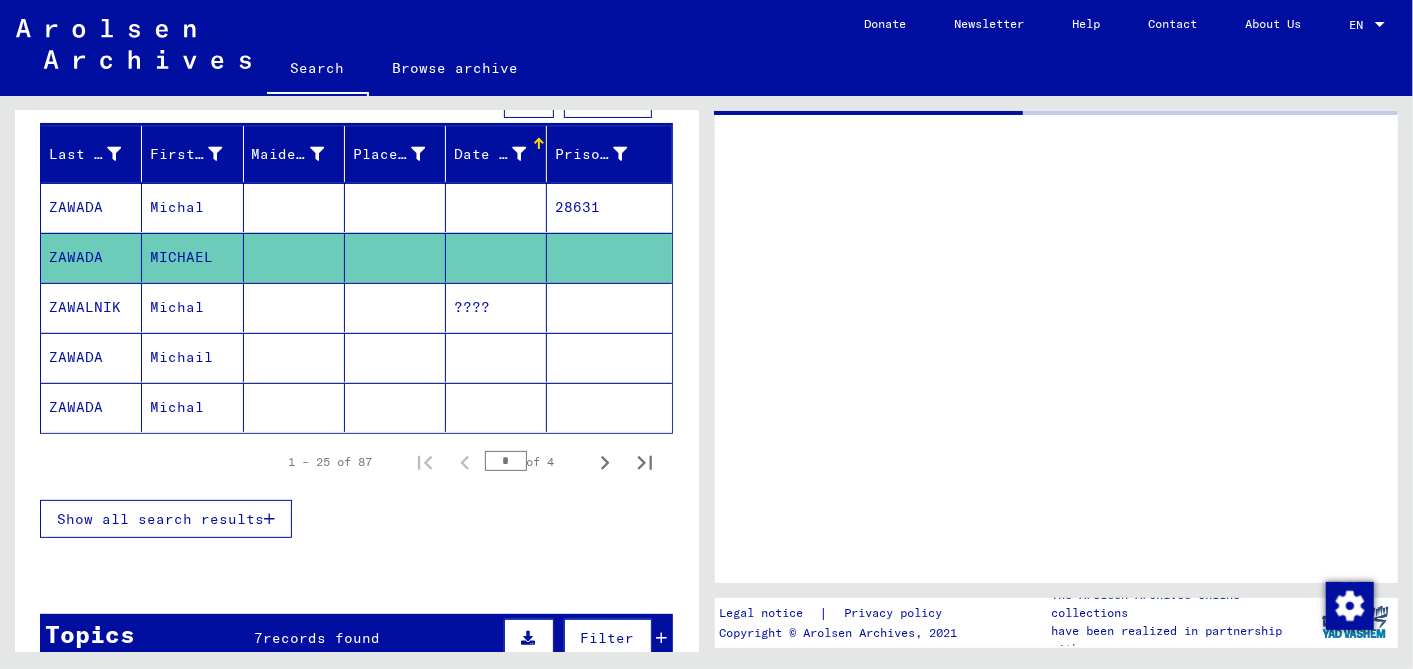 scroll, scrollTop: 0, scrollLeft: 0, axis: both 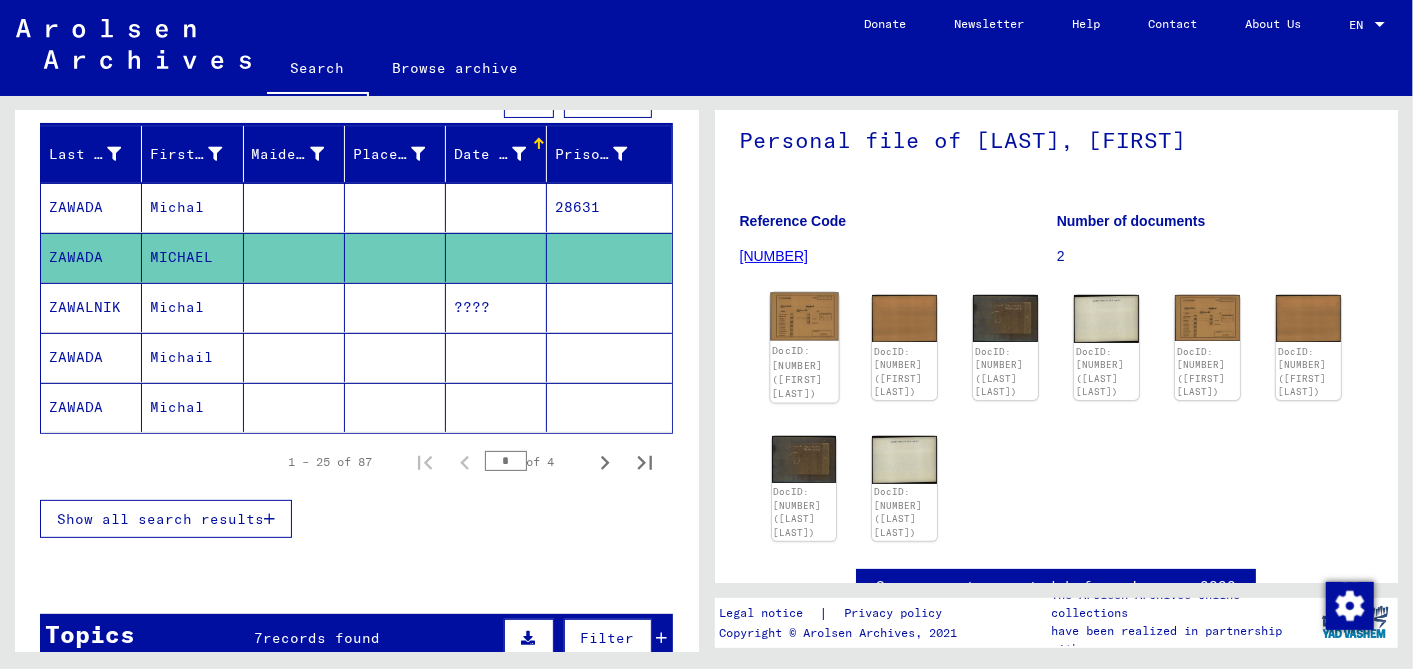 click 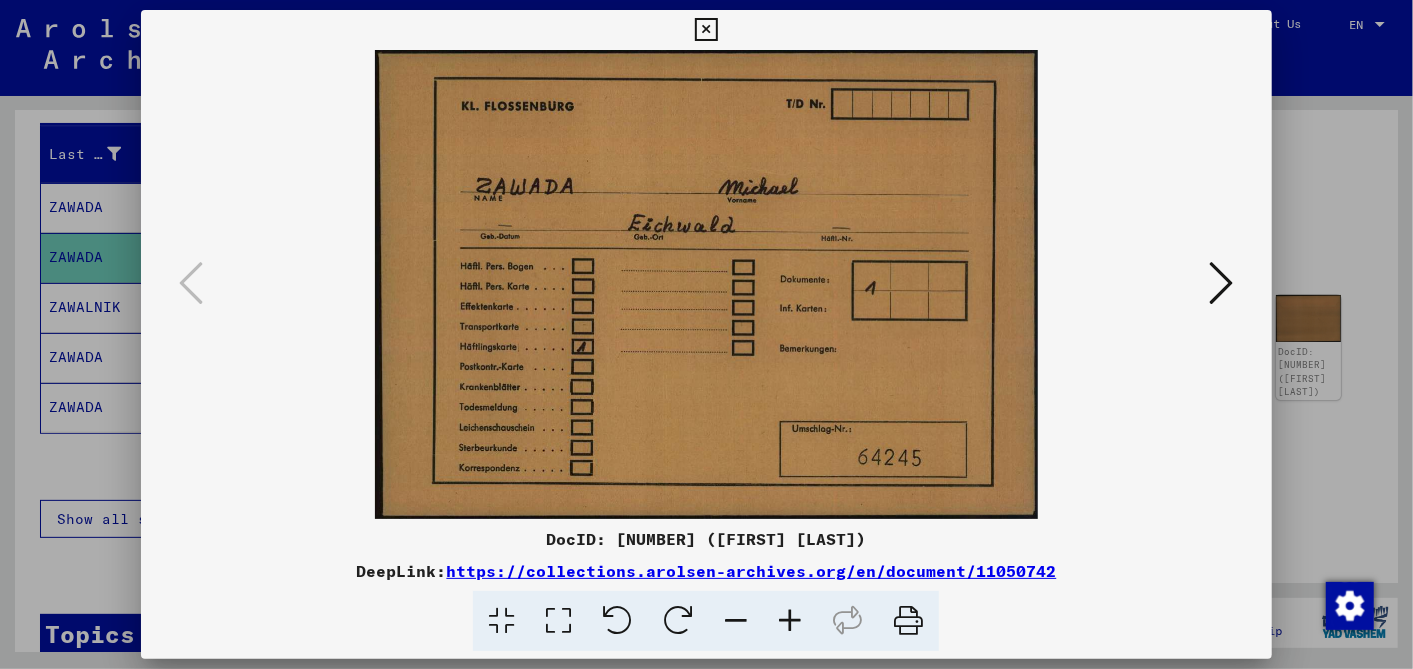 click at bounding box center (1222, 283) 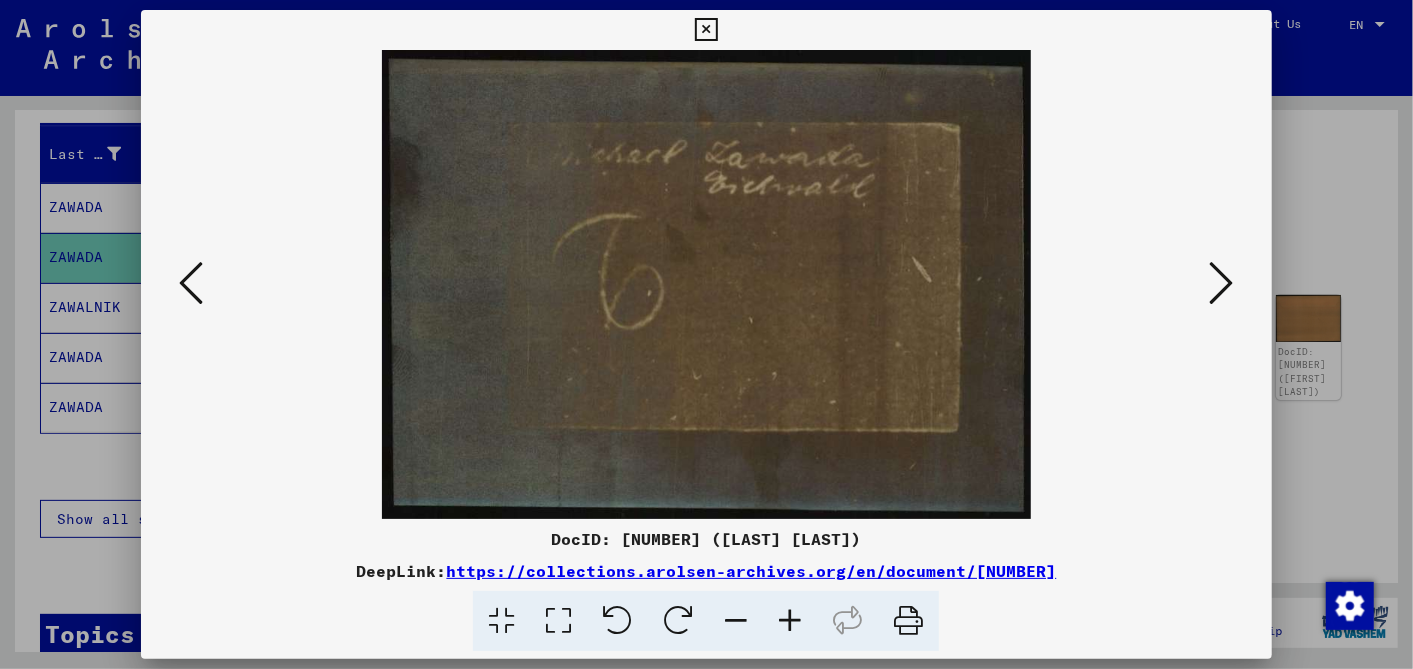 click at bounding box center [1222, 283] 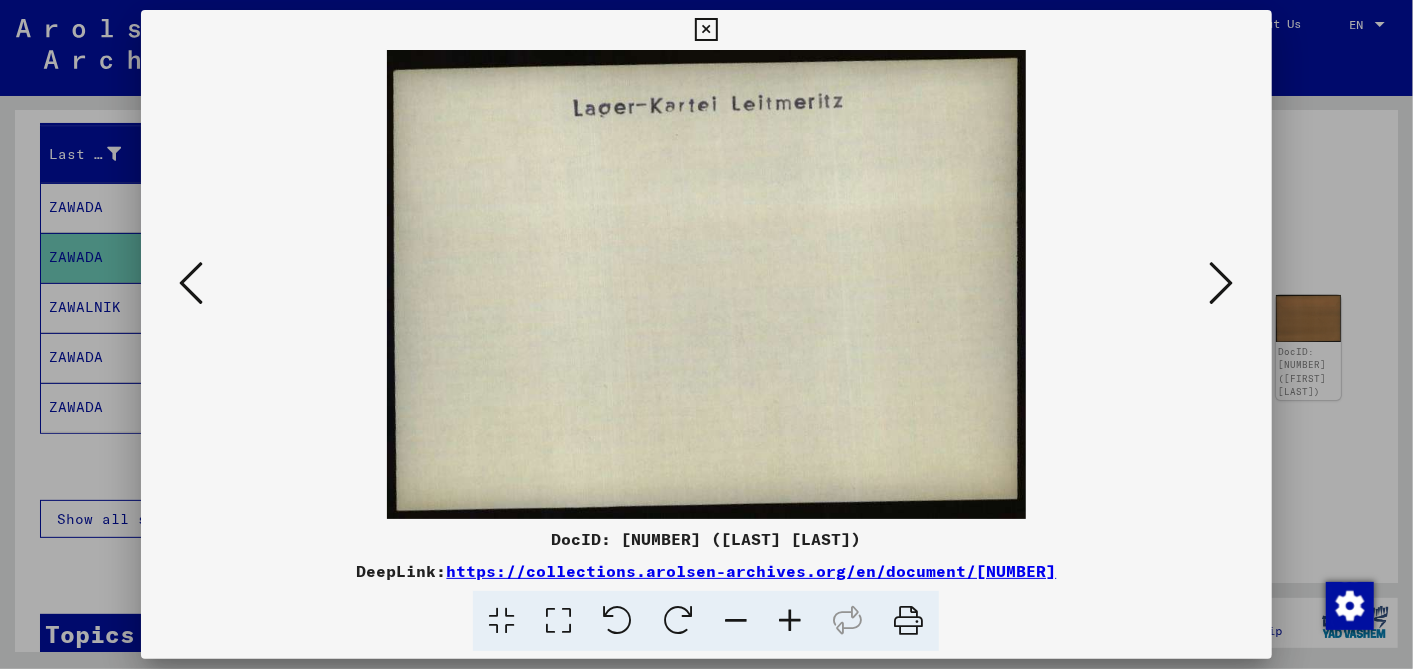 click at bounding box center (1222, 283) 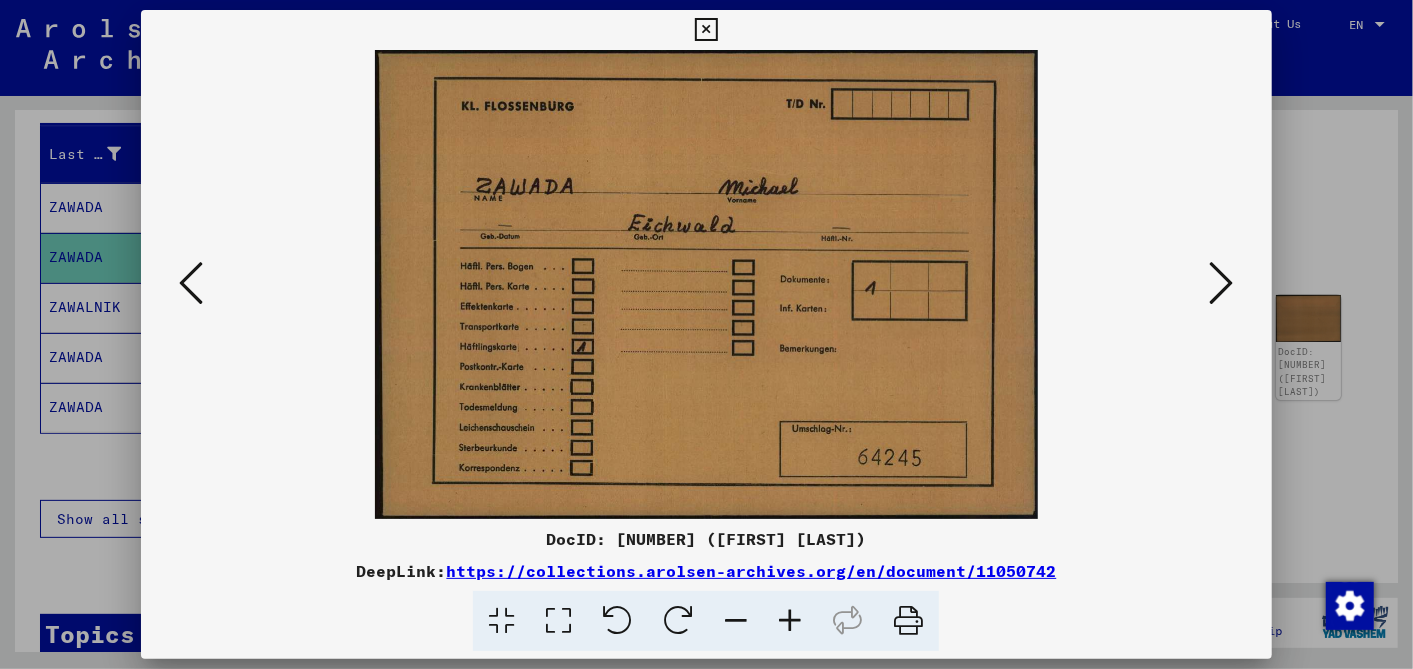 click at bounding box center [1222, 283] 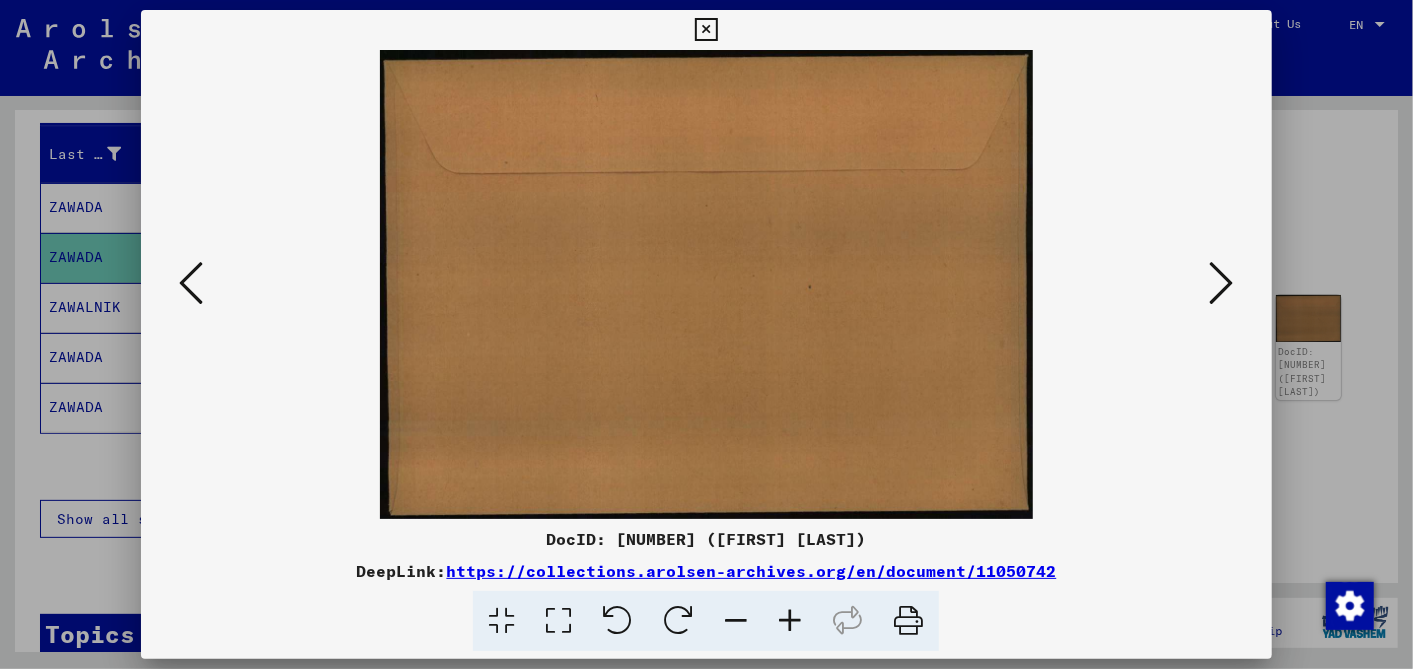click at bounding box center [1222, 283] 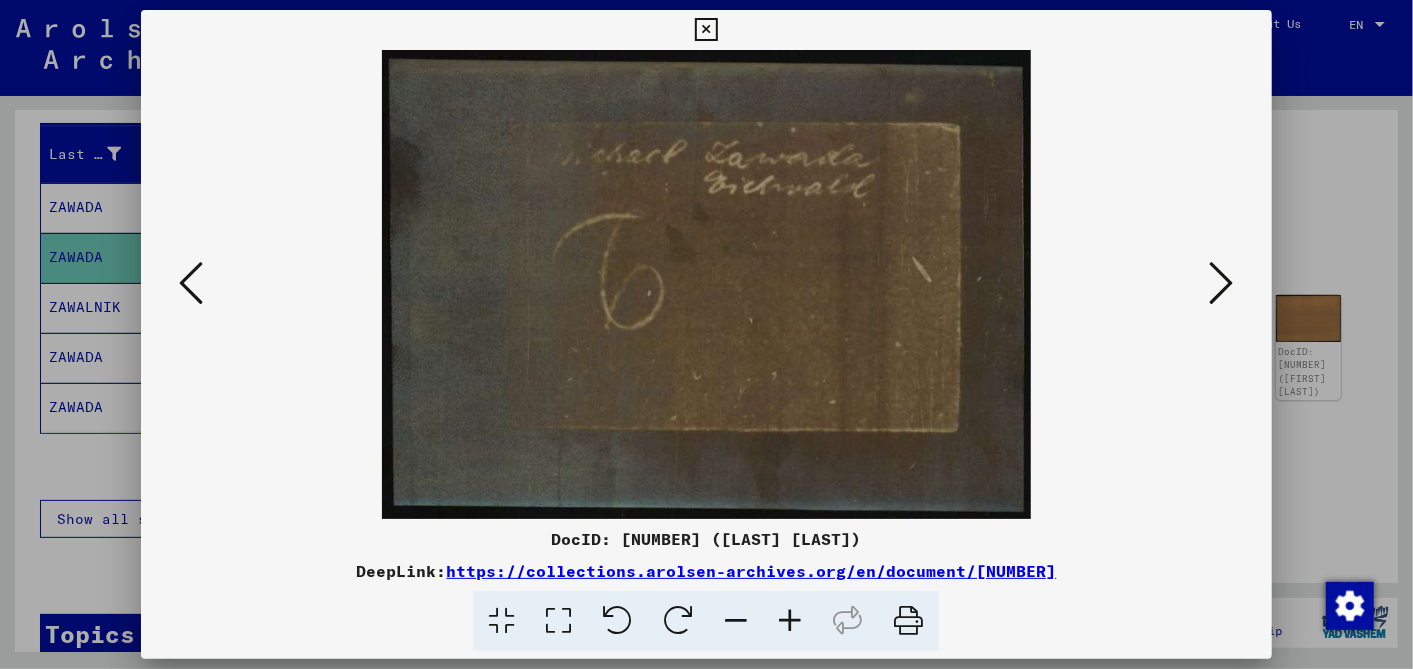 click at bounding box center [1222, 283] 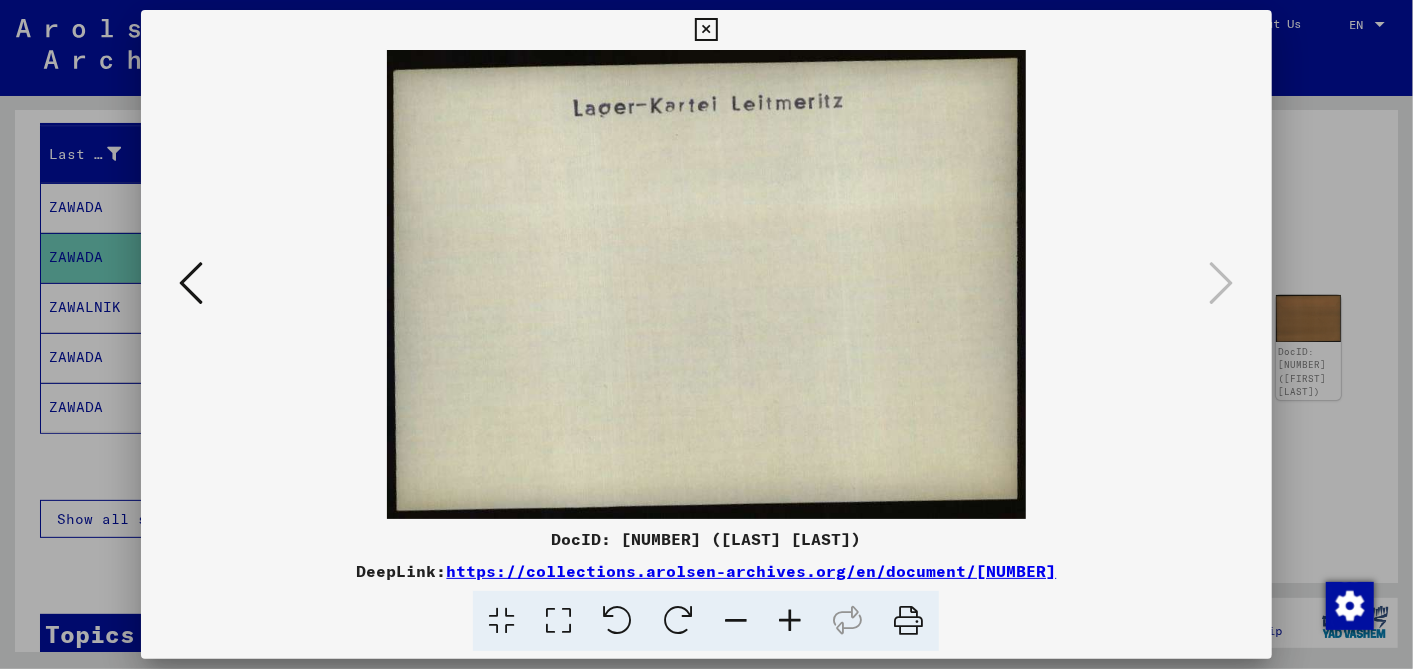 click at bounding box center (706, 30) 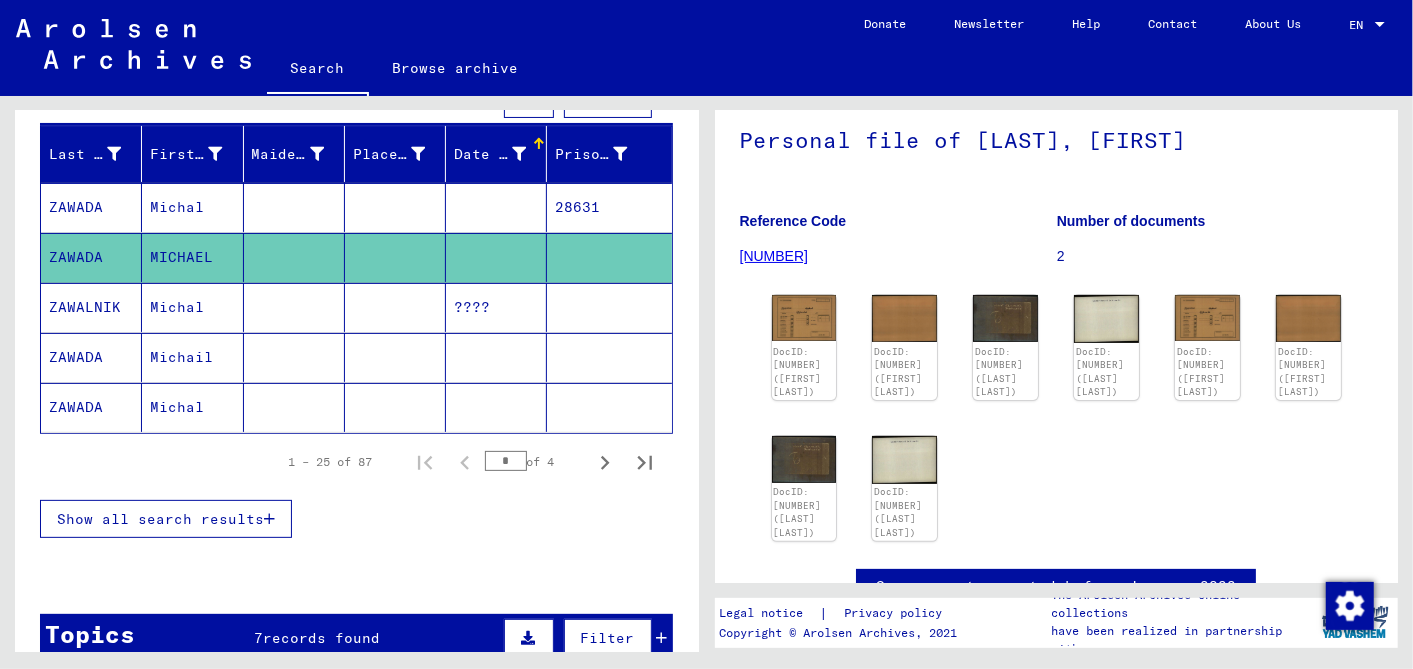 click on "DocID: [NUMBER] ([FIRST] [LAST]) DocID: [NUMBER] ([FIRST] [LAST]) DocID: [NUMBER] ([FIRST] [LAST]) DocID: [NUMBER] ([FIRST] [LAST]) DocID: [NUMBER] ([FIRST] [LAST]) DocID: [NUMBER] ([FIRST] [LAST]) DocID: [NUMBER] ([FIRST] [LAST]) DocID: [NUMBER] ([FIRST] [LAST])" 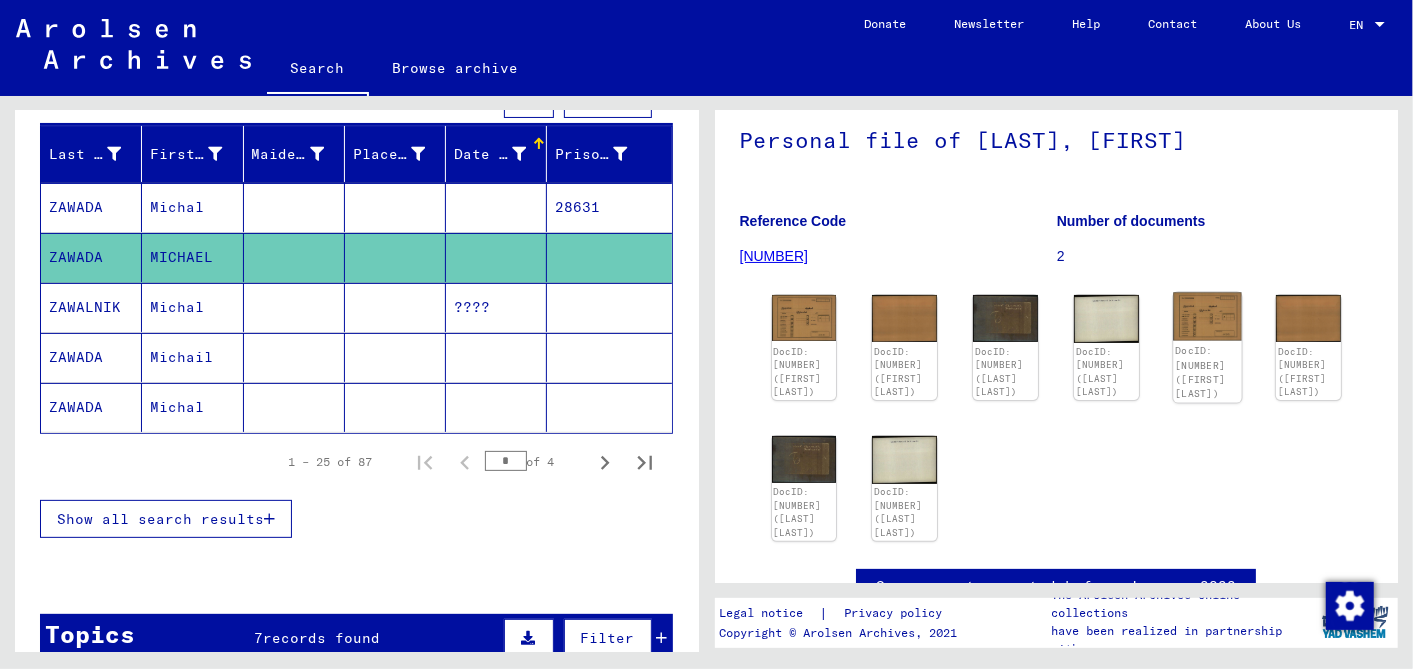 click 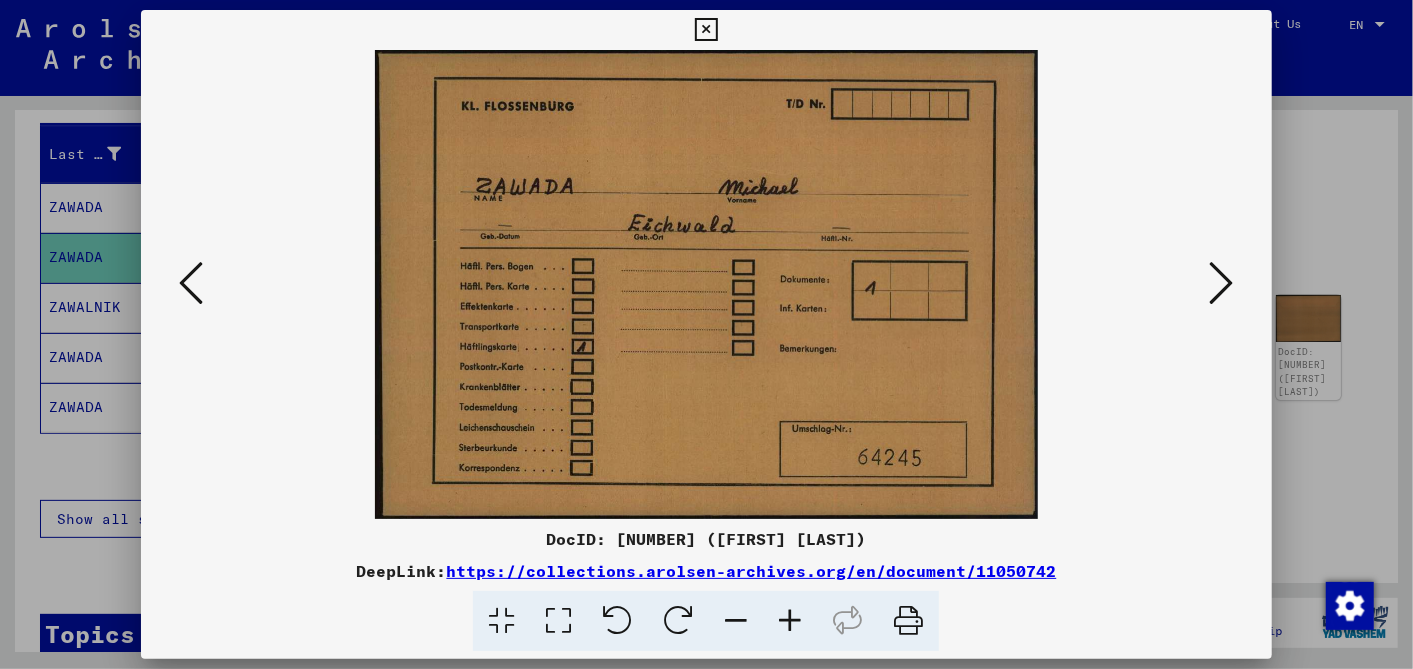 click at bounding box center [706, 30] 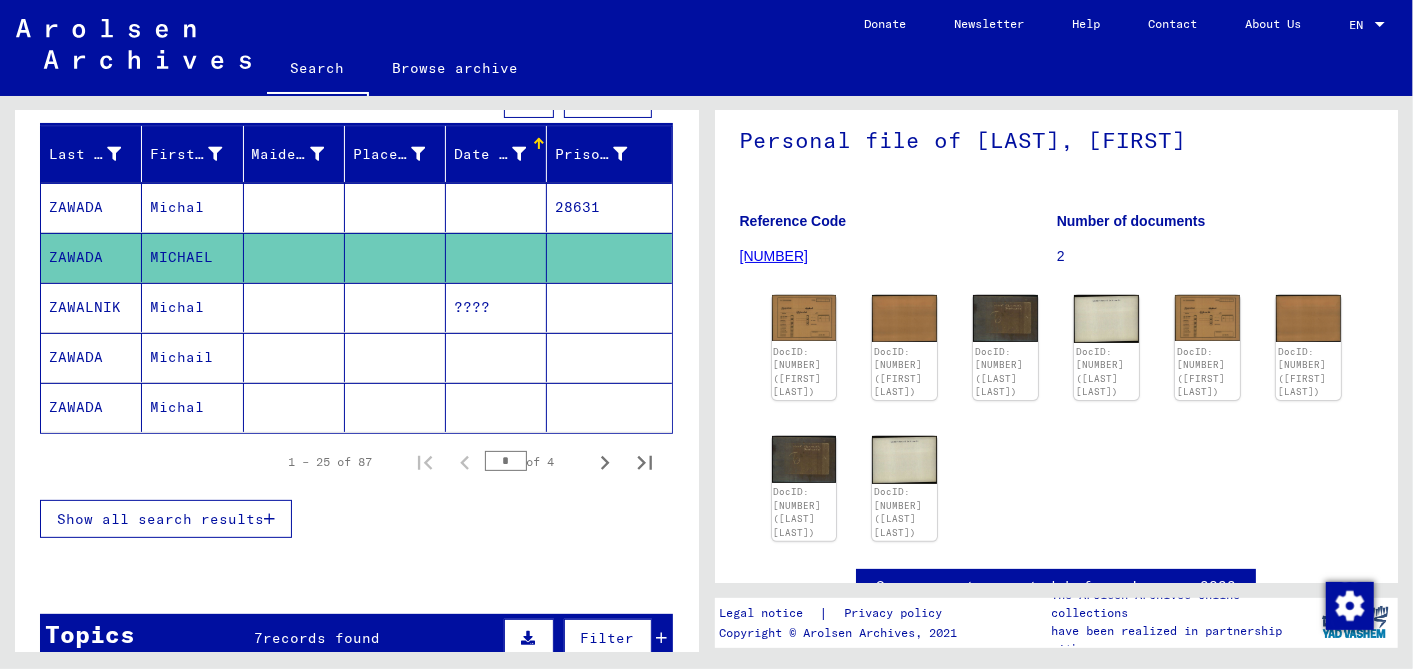 click at bounding box center [496, 407] 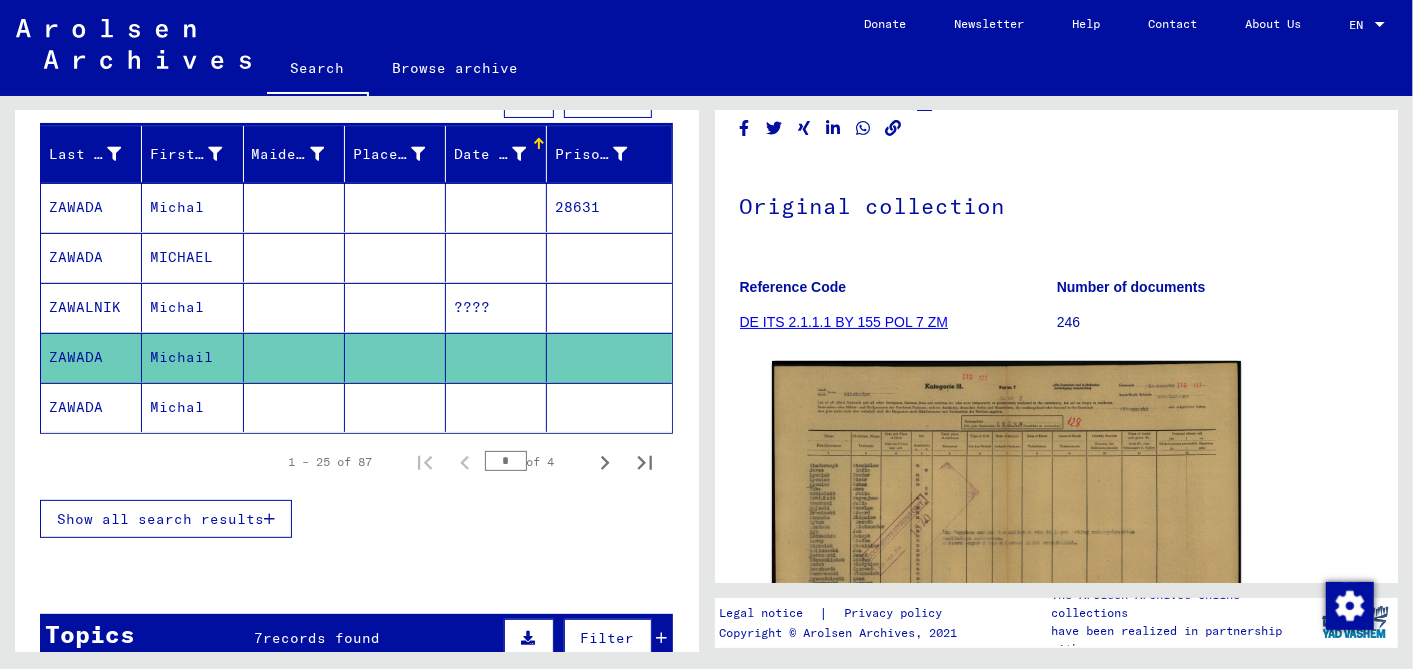 scroll, scrollTop: 111, scrollLeft: 0, axis: vertical 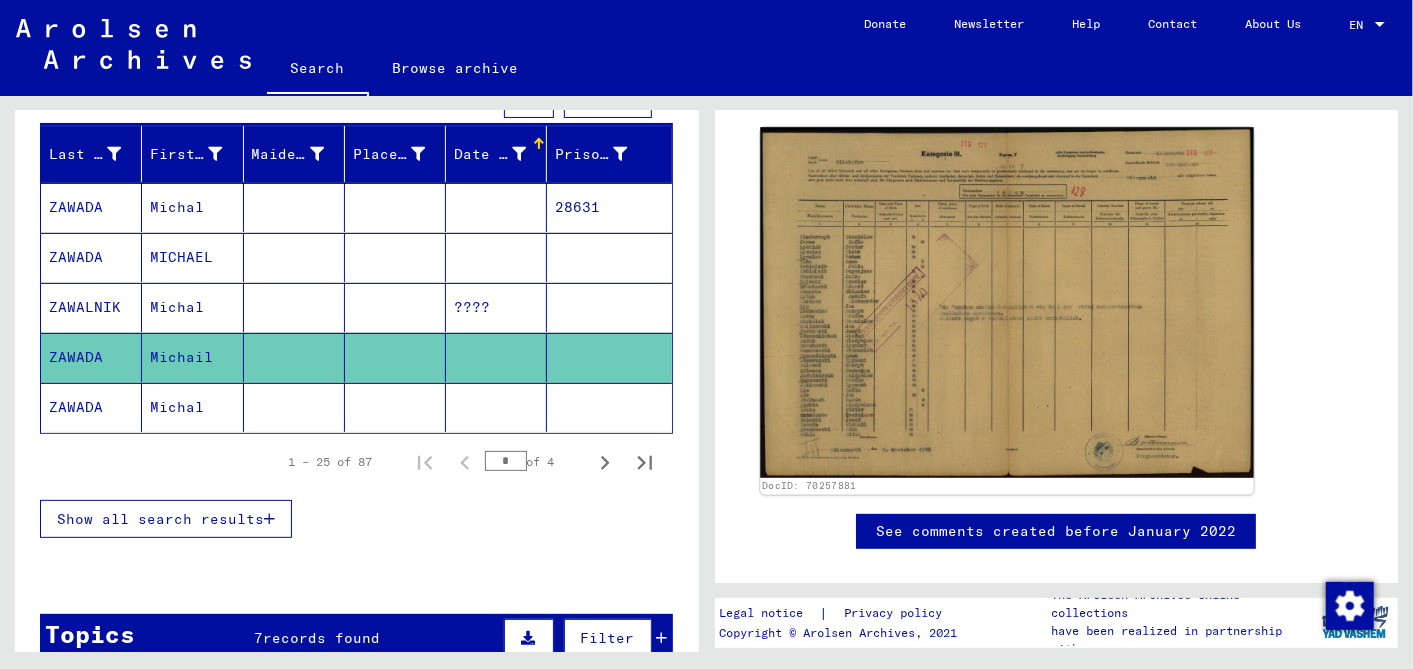 click 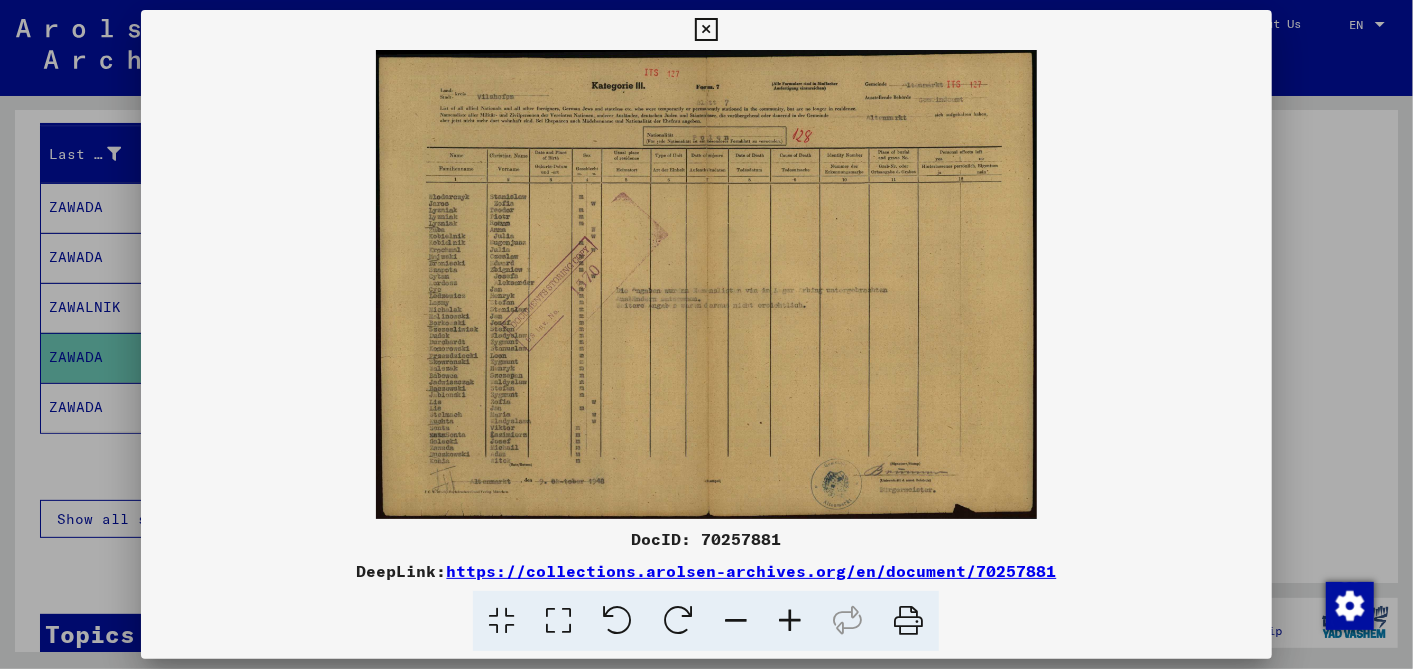 click at bounding box center [790, 621] 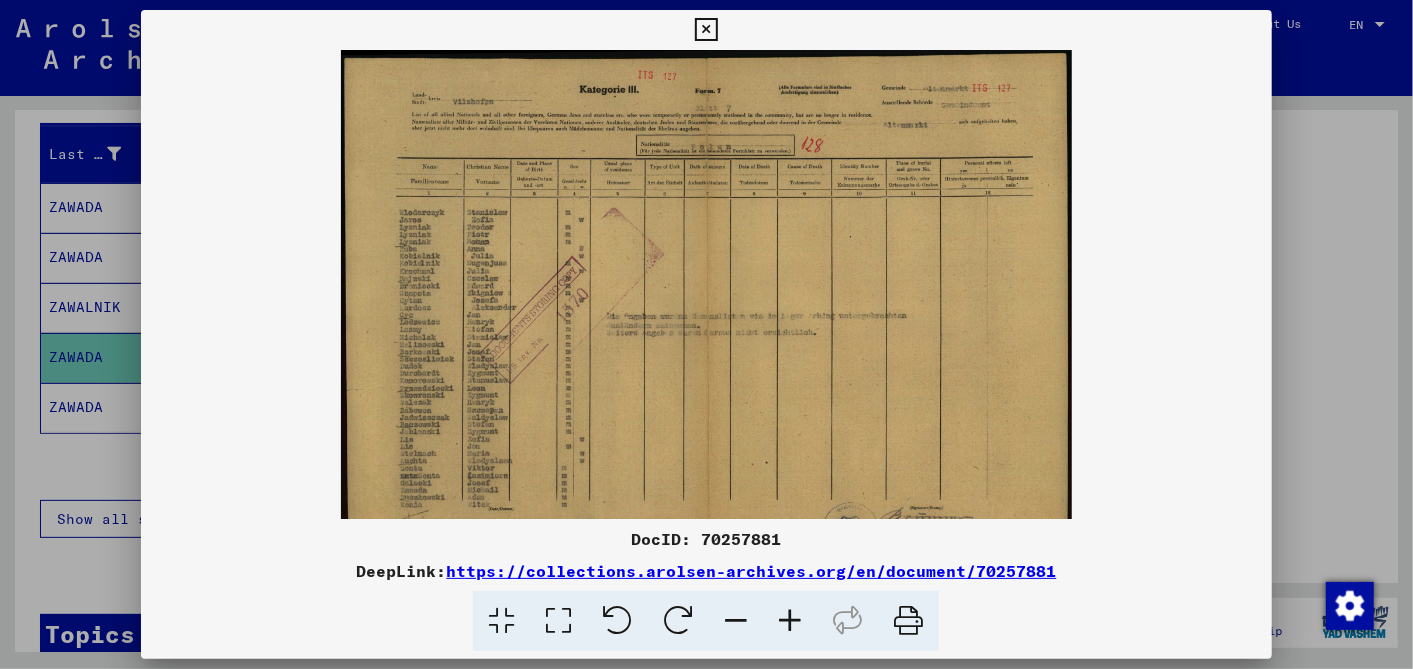 click at bounding box center [790, 621] 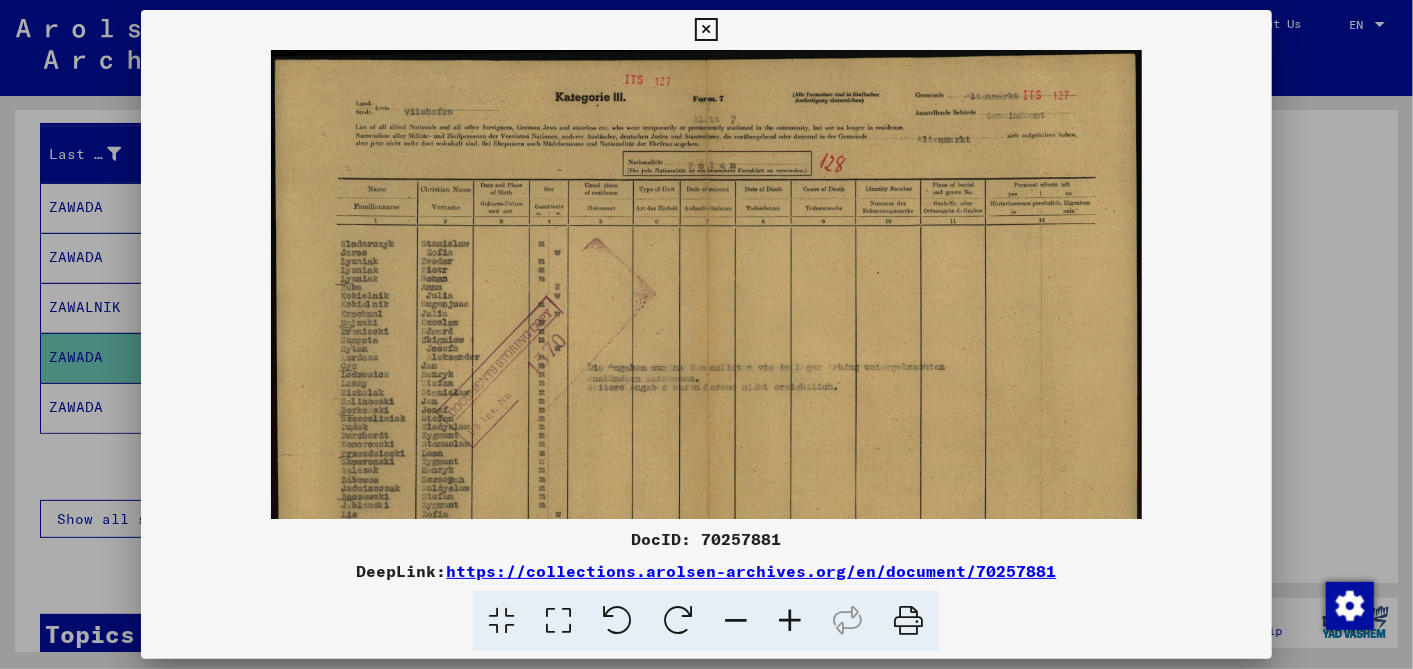 click at bounding box center (790, 621) 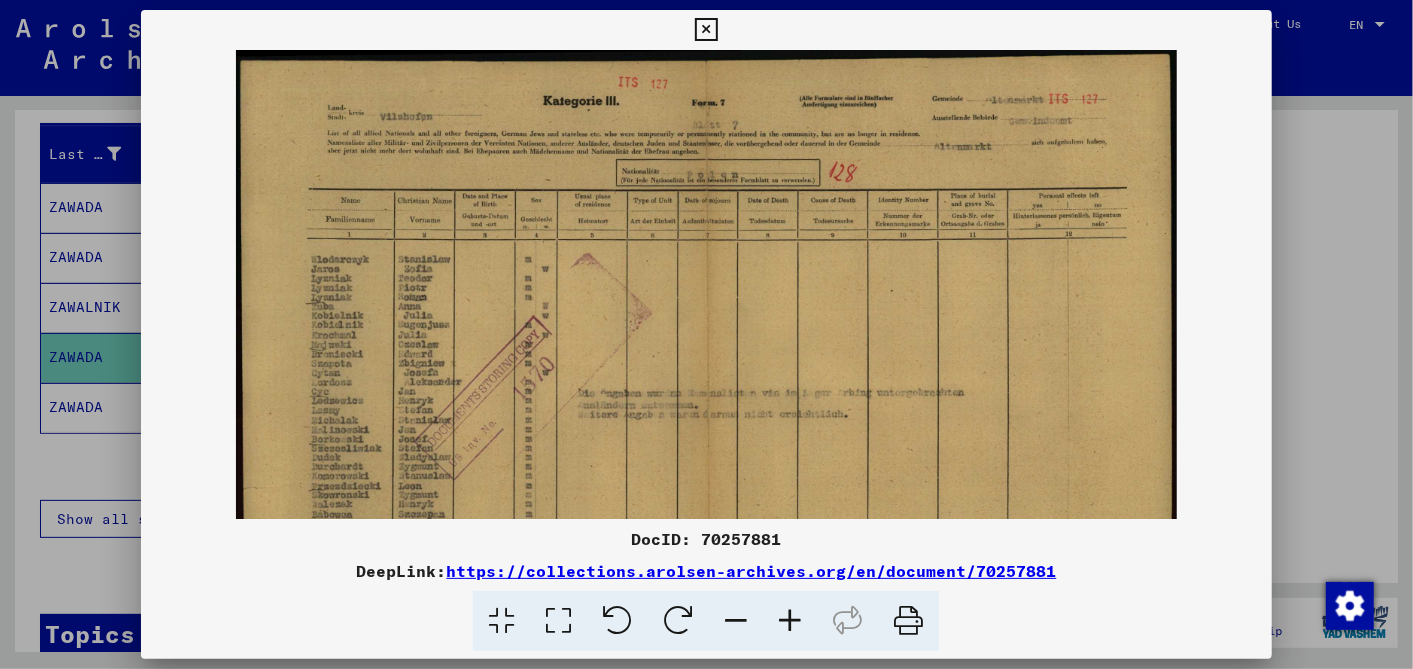 click at bounding box center (790, 621) 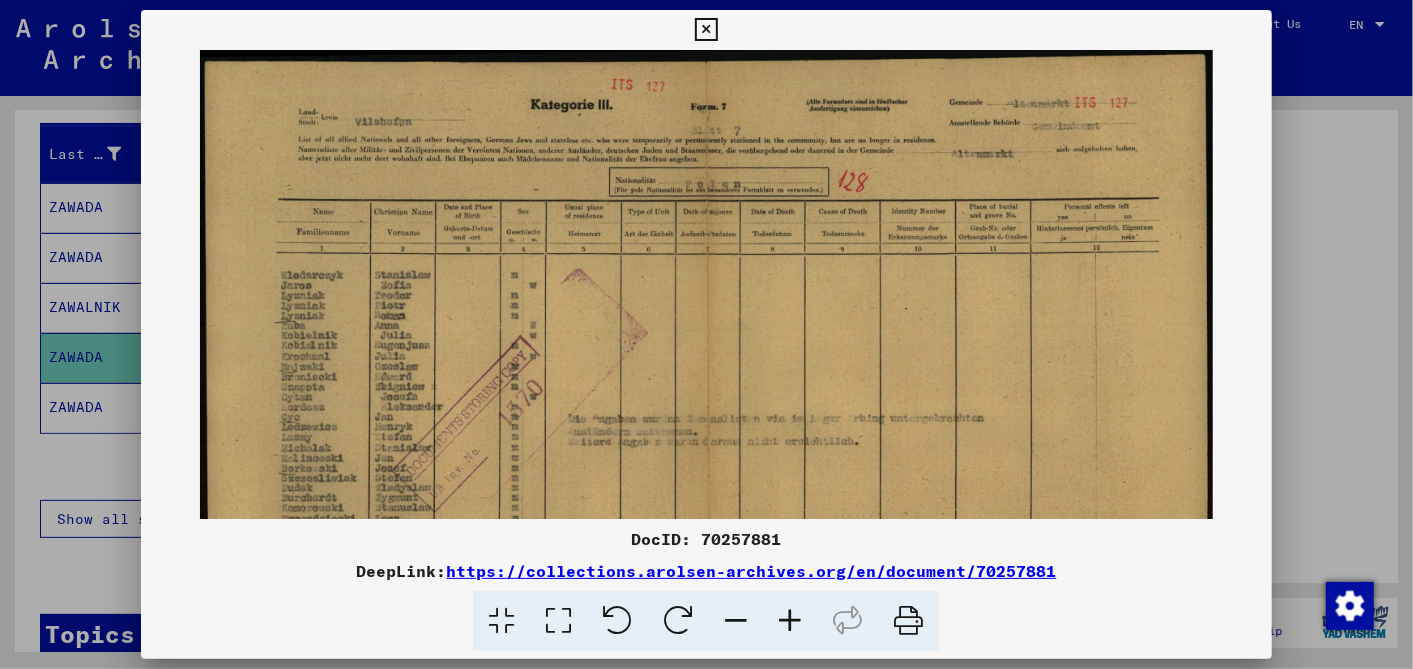 click at bounding box center (790, 621) 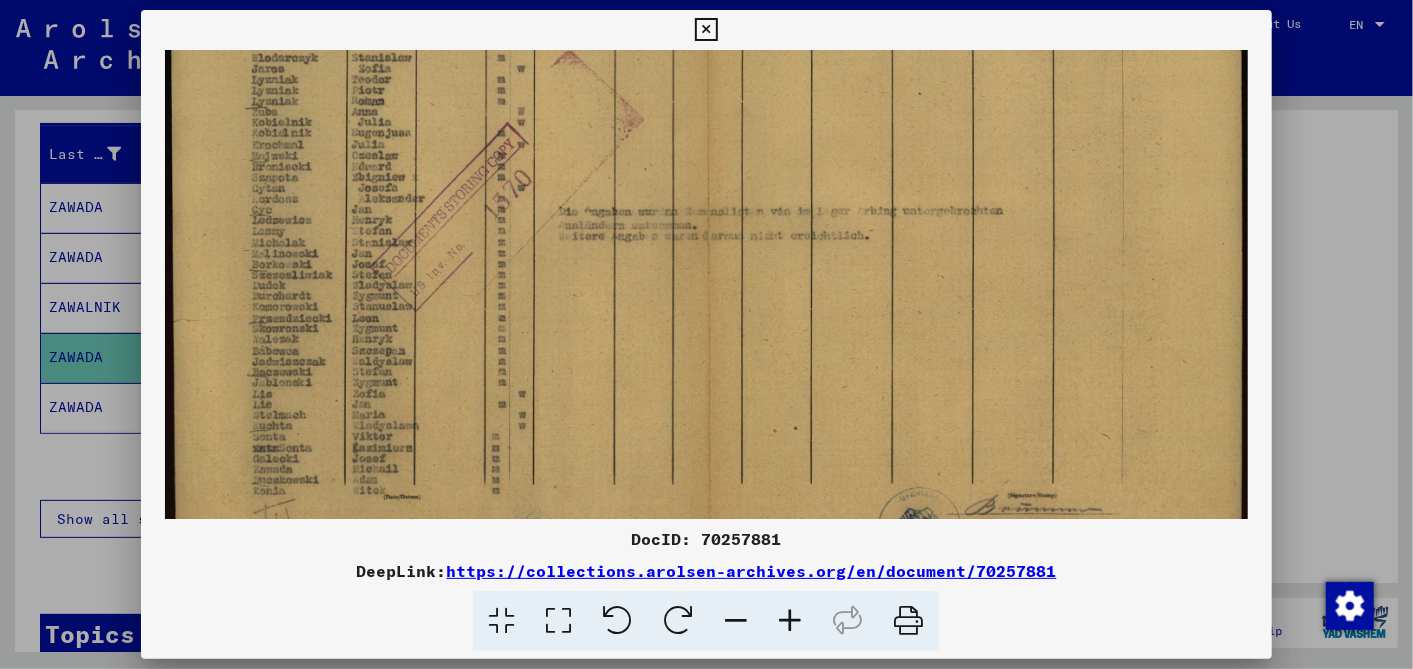 scroll, scrollTop: 250, scrollLeft: 0, axis: vertical 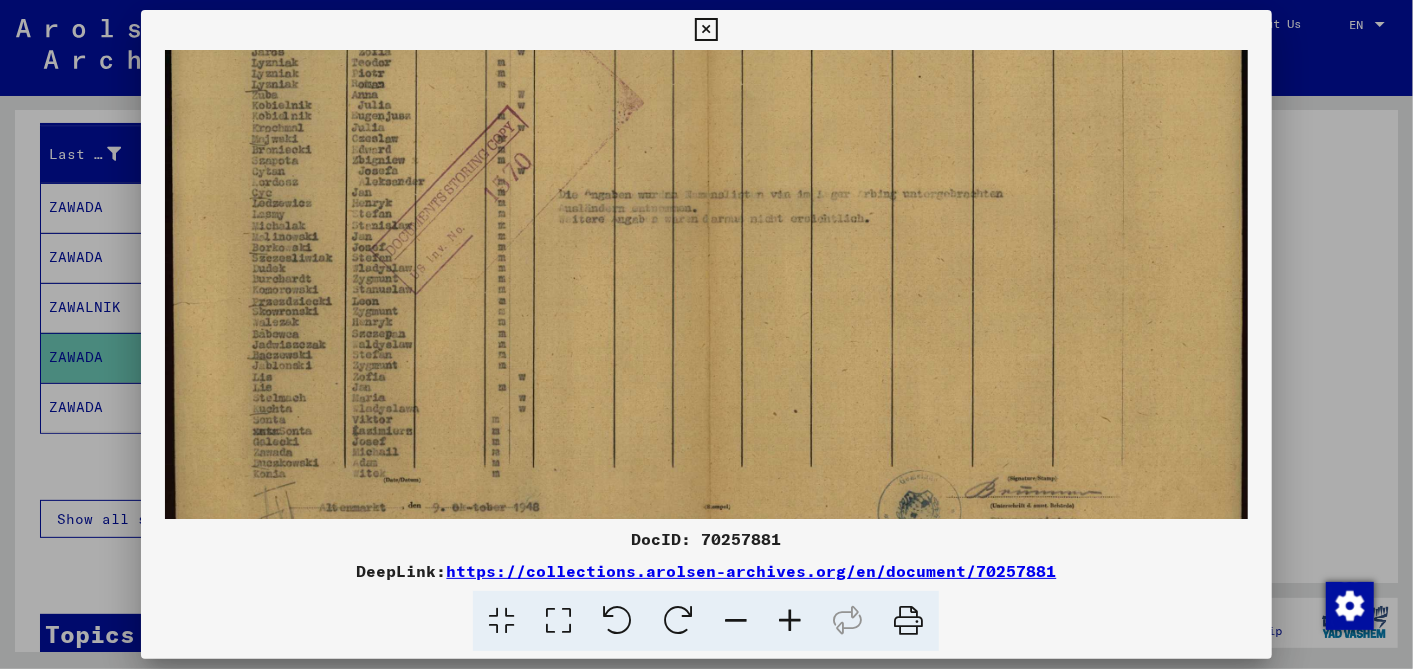 drag, startPoint x: 617, startPoint y: 360, endPoint x: 785, endPoint y: 110, distance: 301.20425 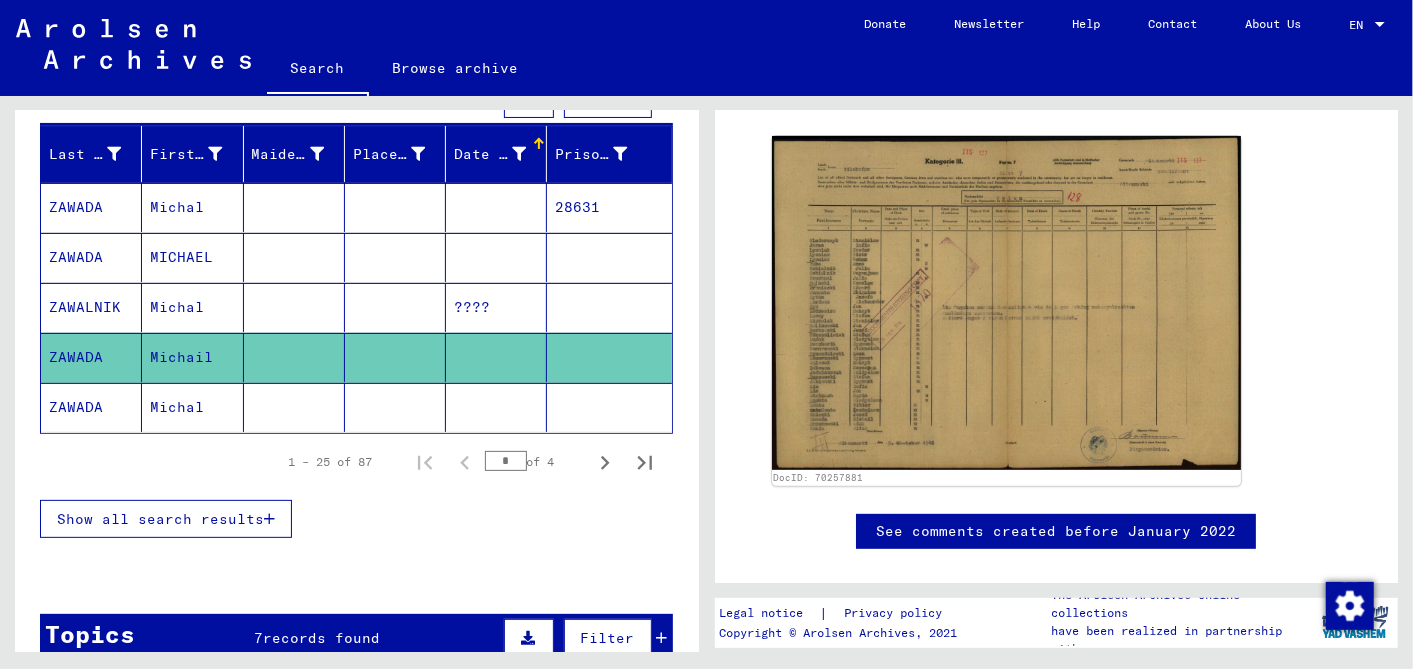 click on "Michal" 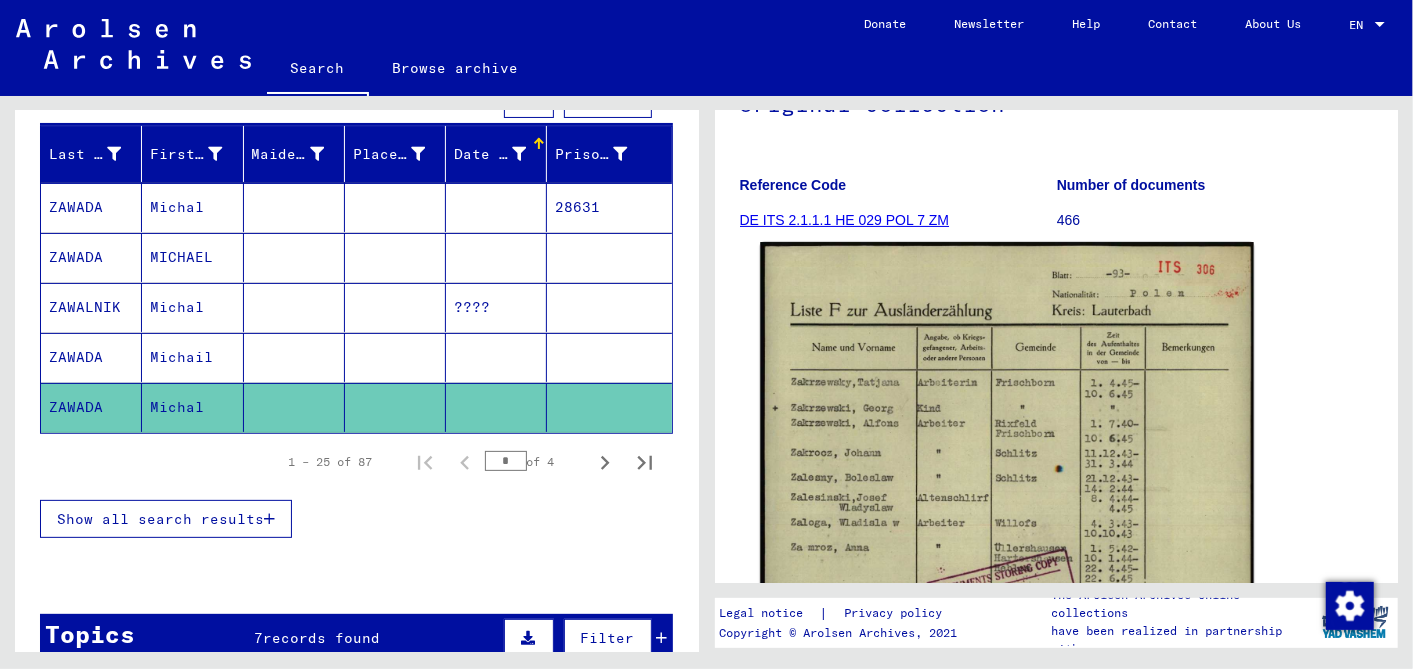 scroll, scrollTop: 333, scrollLeft: 0, axis: vertical 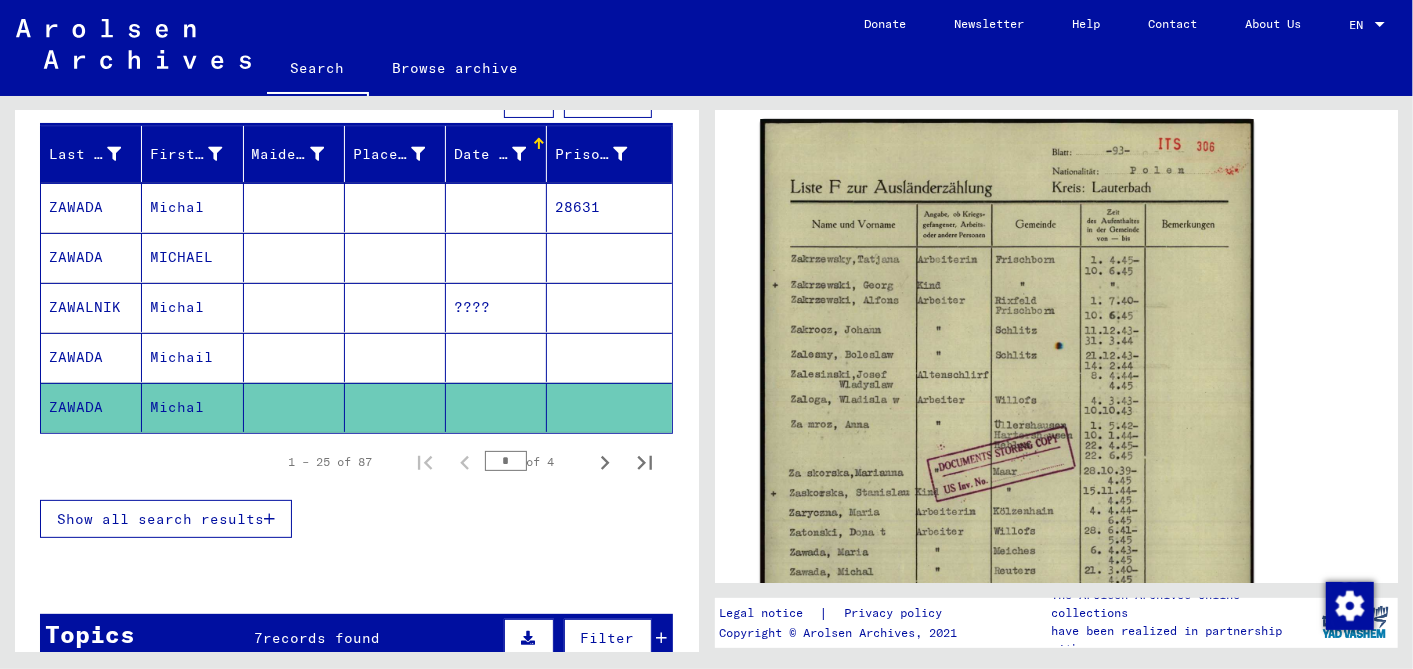 click 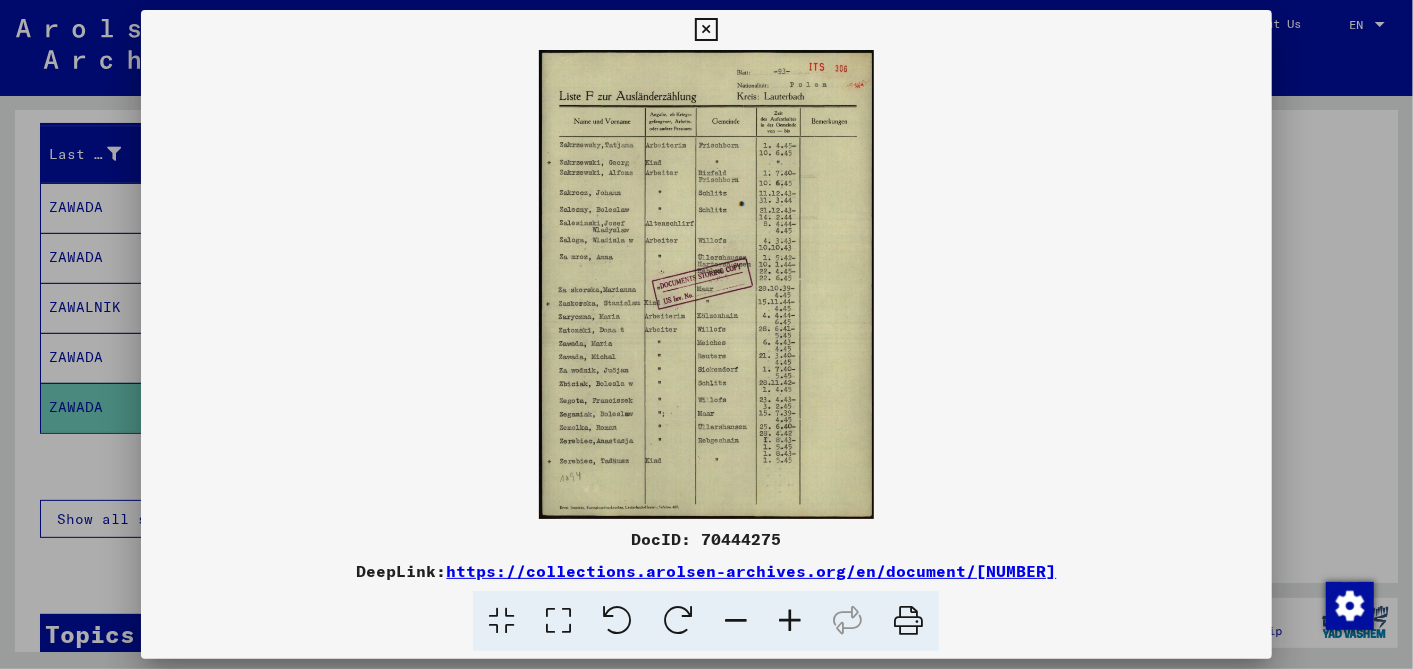 click at bounding box center (790, 621) 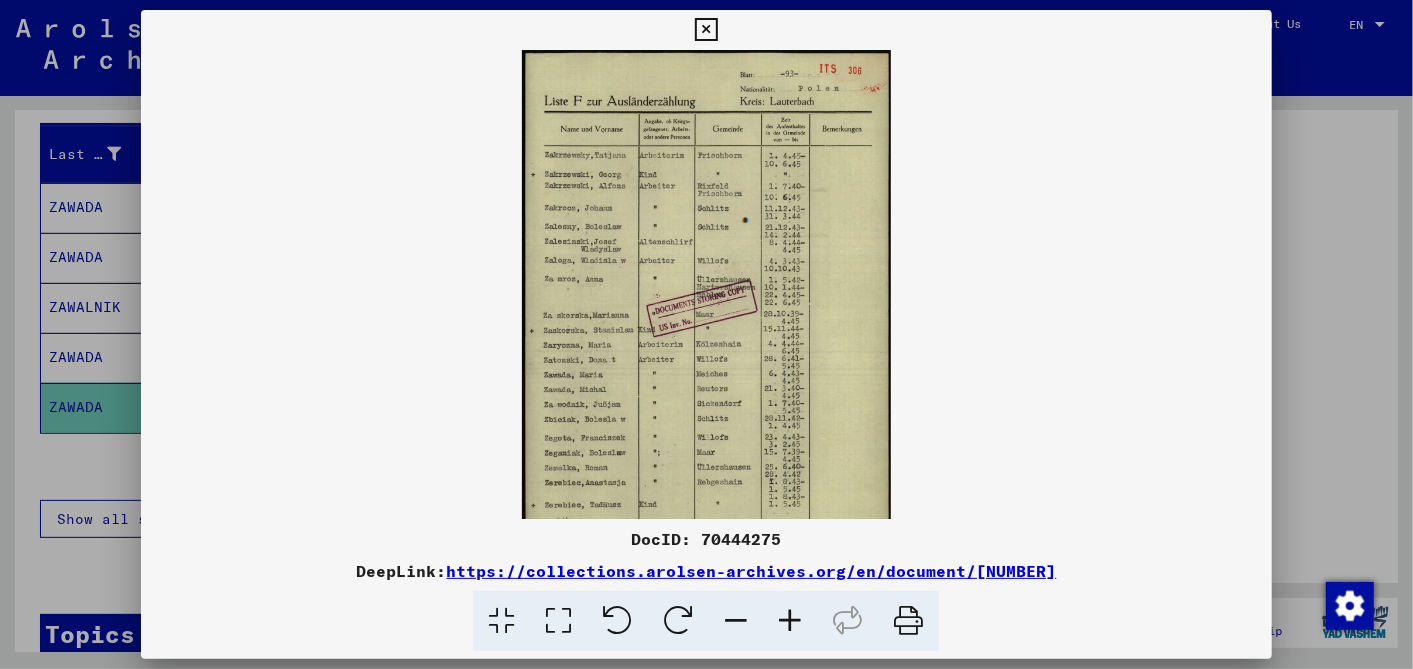 click at bounding box center (790, 621) 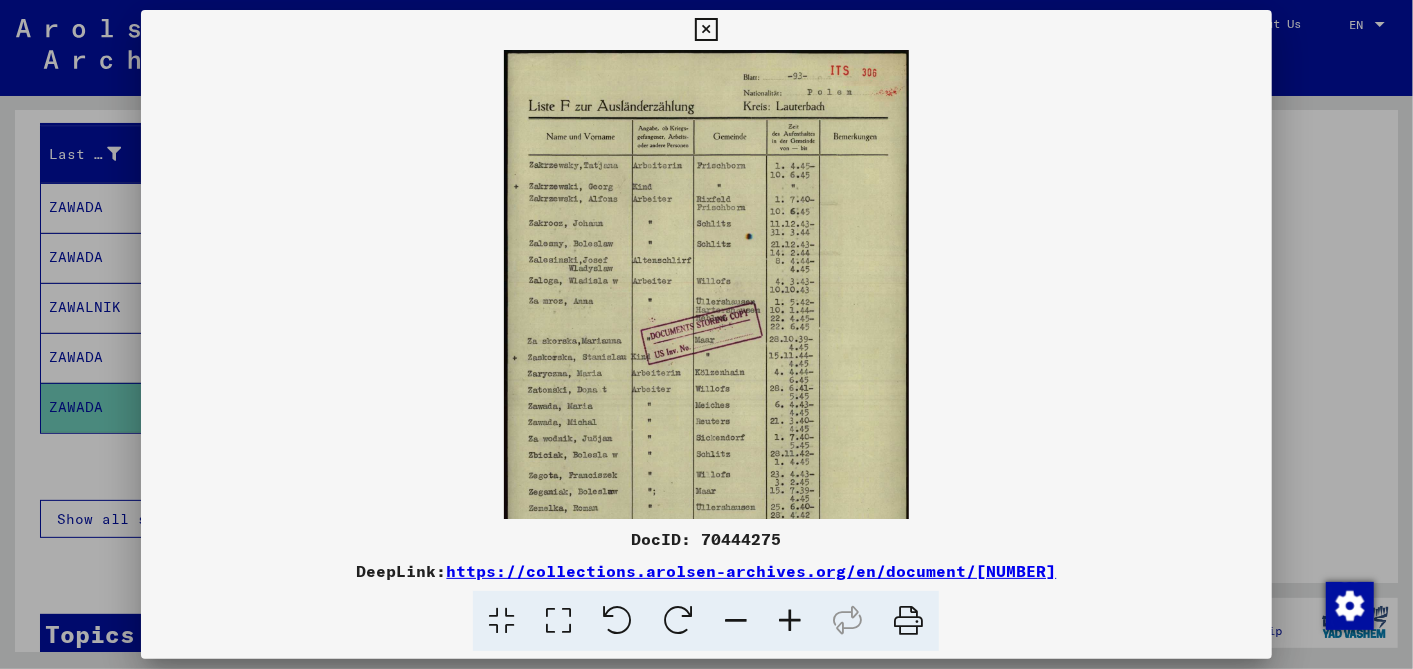 click at bounding box center [790, 621] 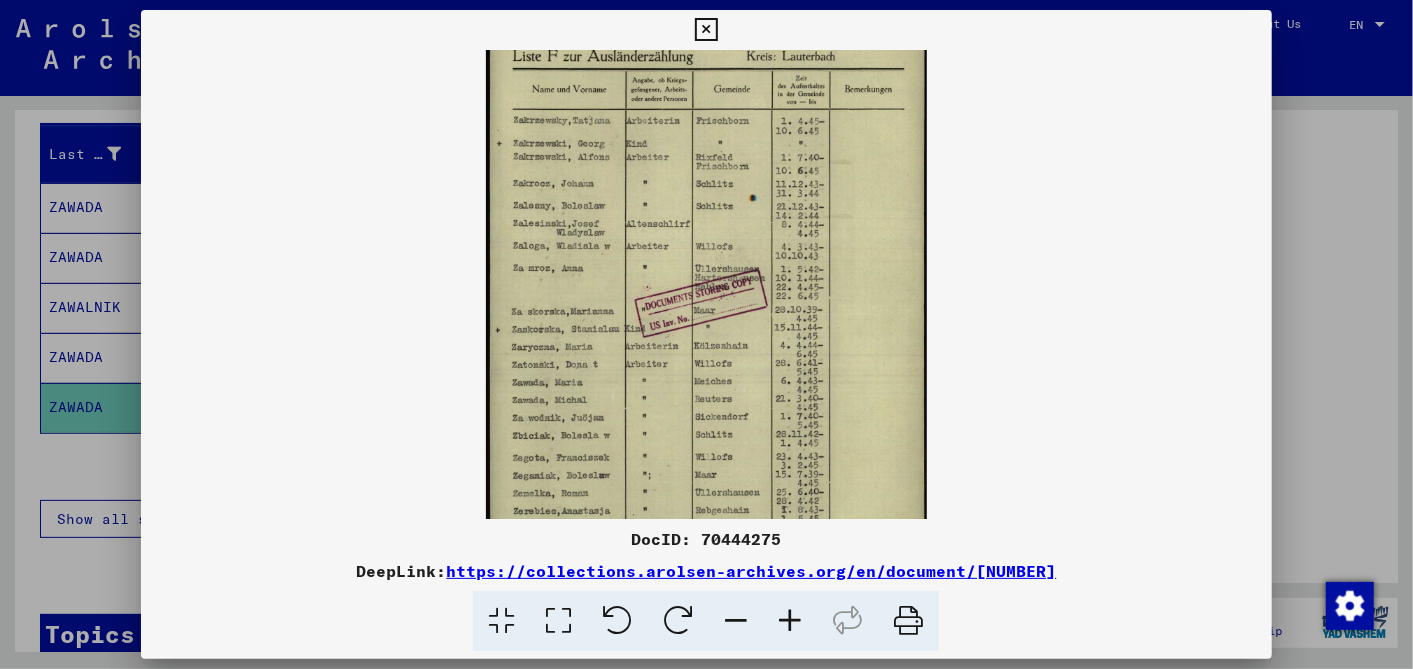scroll, scrollTop: 150, scrollLeft: 0, axis: vertical 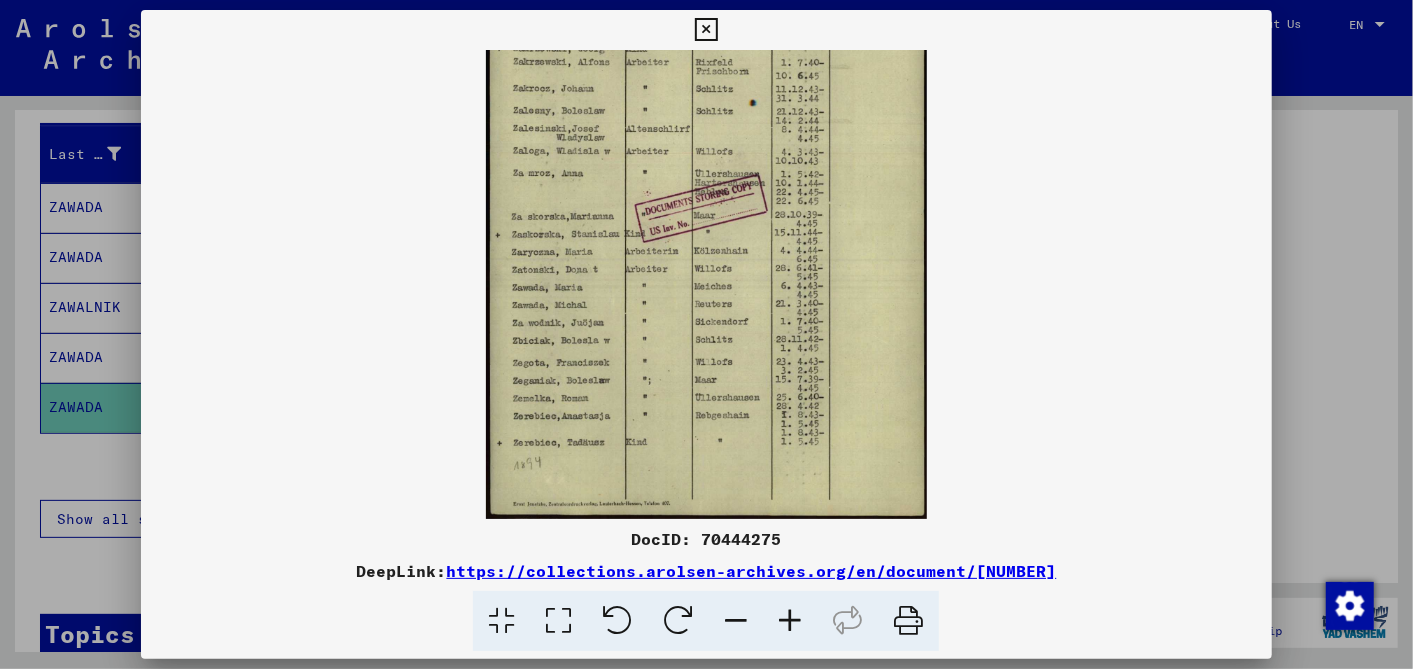 drag, startPoint x: 749, startPoint y: 449, endPoint x: 854, endPoint y: 249, distance: 225.88715 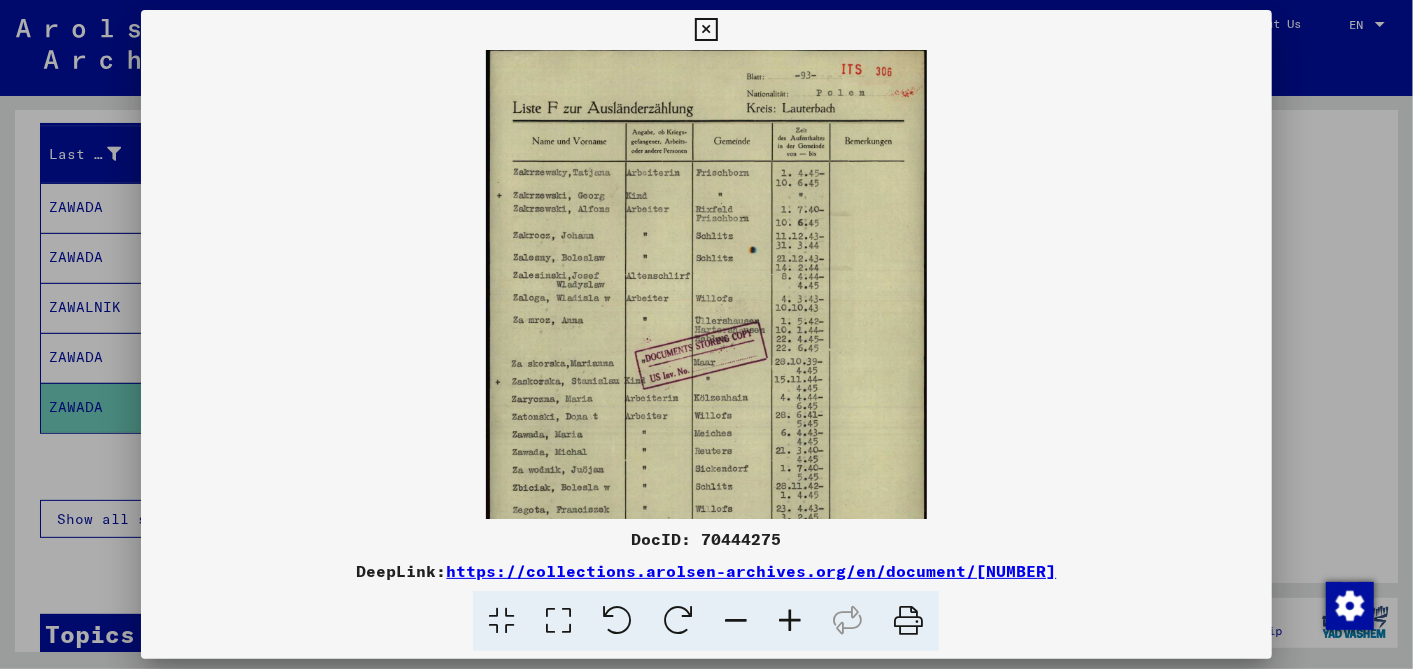 scroll, scrollTop: 2, scrollLeft: 0, axis: vertical 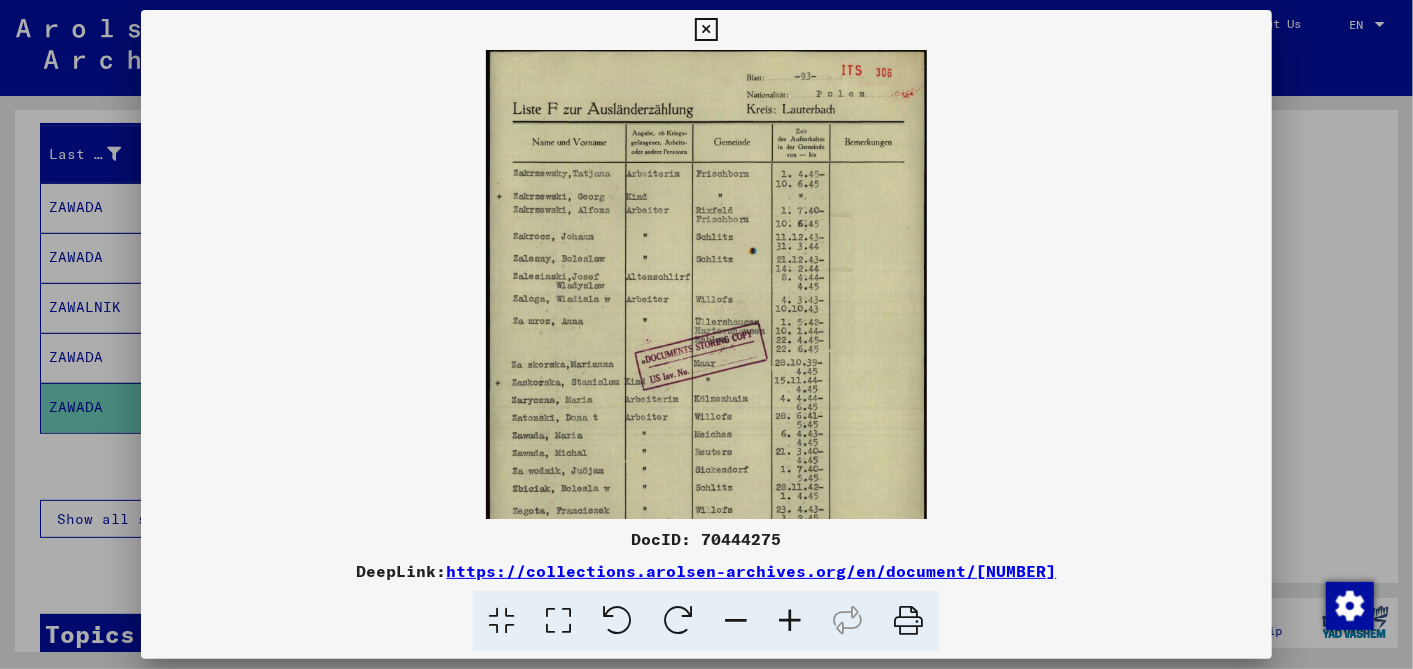 drag, startPoint x: 580, startPoint y: 249, endPoint x: 594, endPoint y: 346, distance: 98.005104 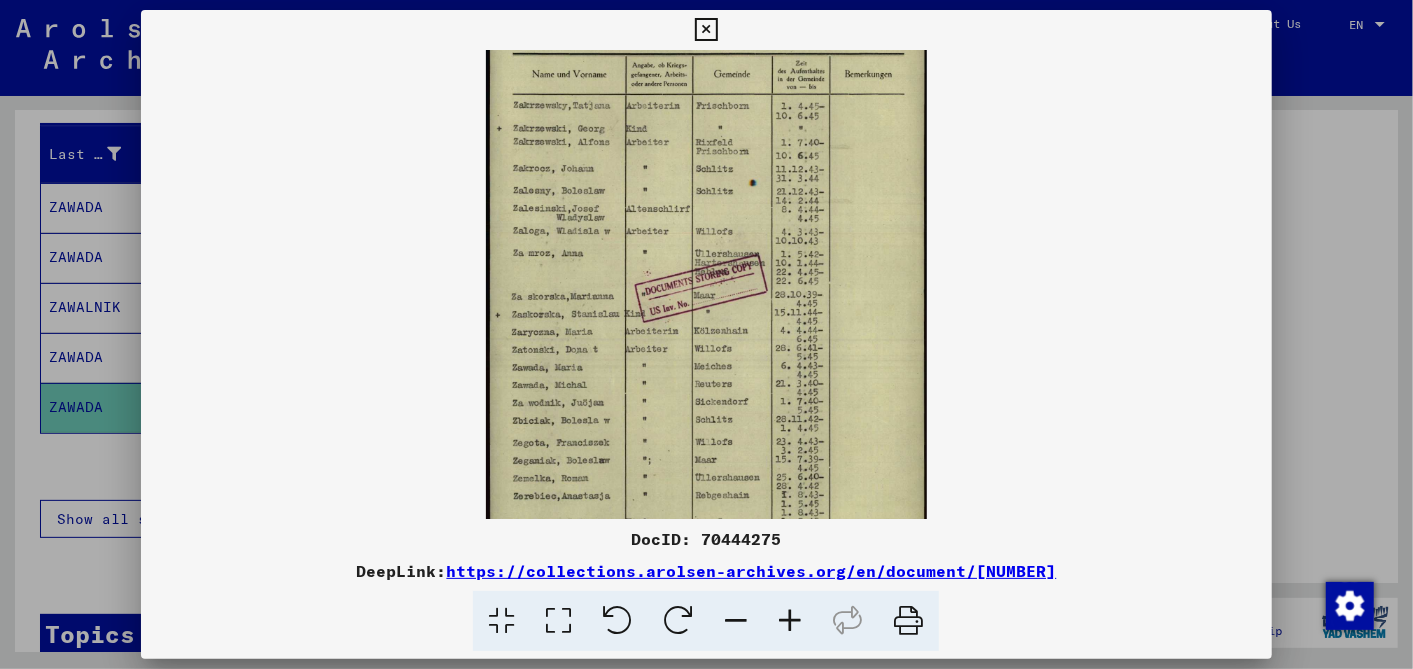scroll, scrollTop: 71, scrollLeft: 0, axis: vertical 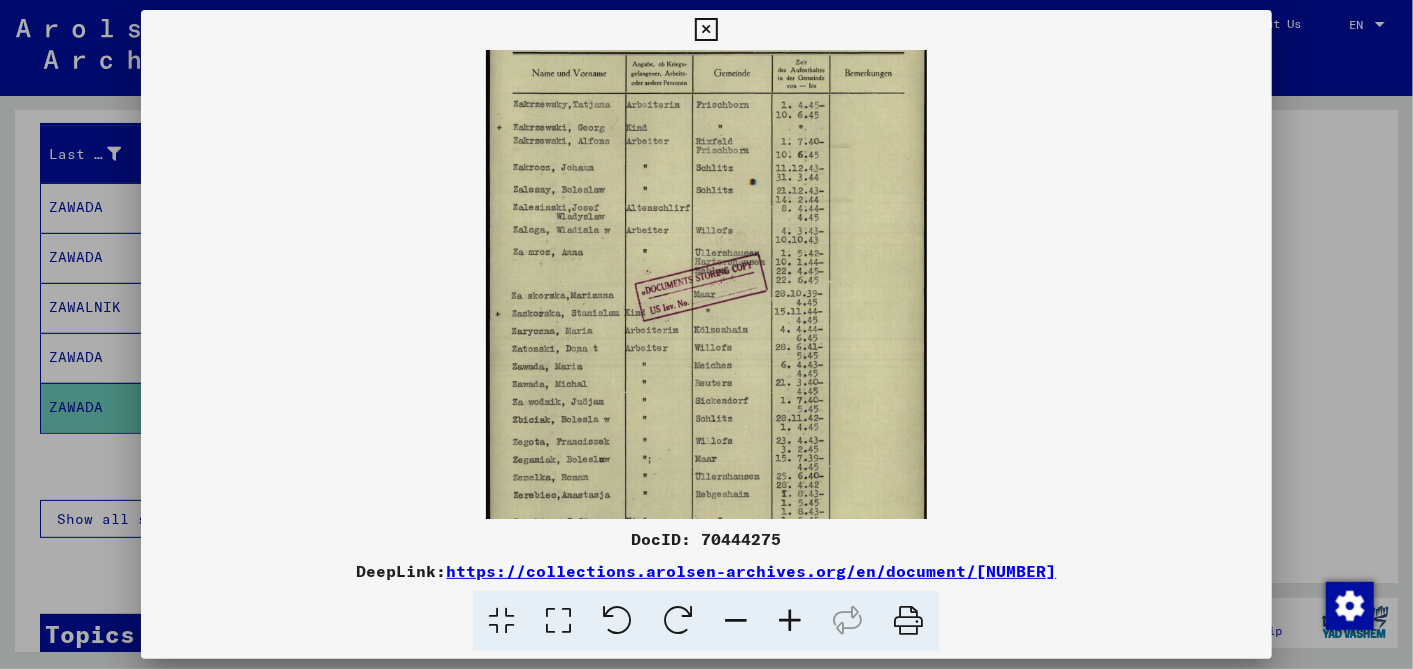 drag, startPoint x: 688, startPoint y: 421, endPoint x: 694, endPoint y: 349, distance: 72.249565 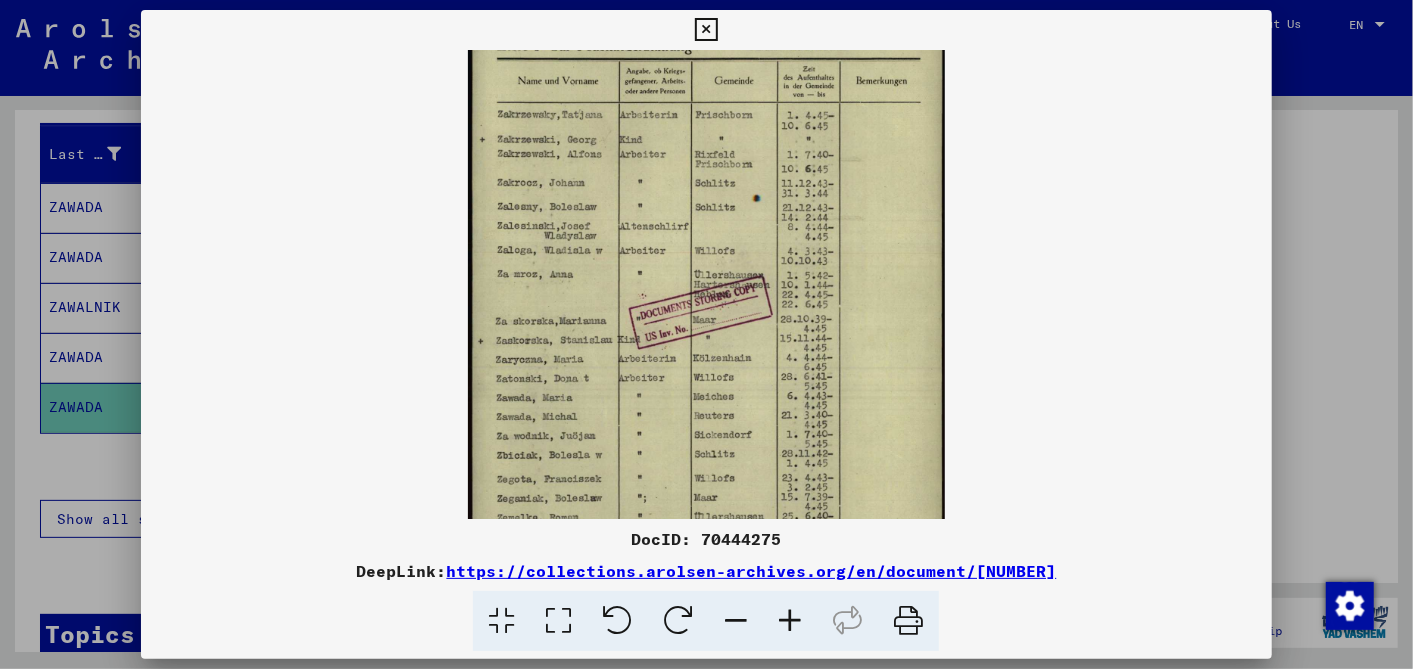 click at bounding box center [790, 621] 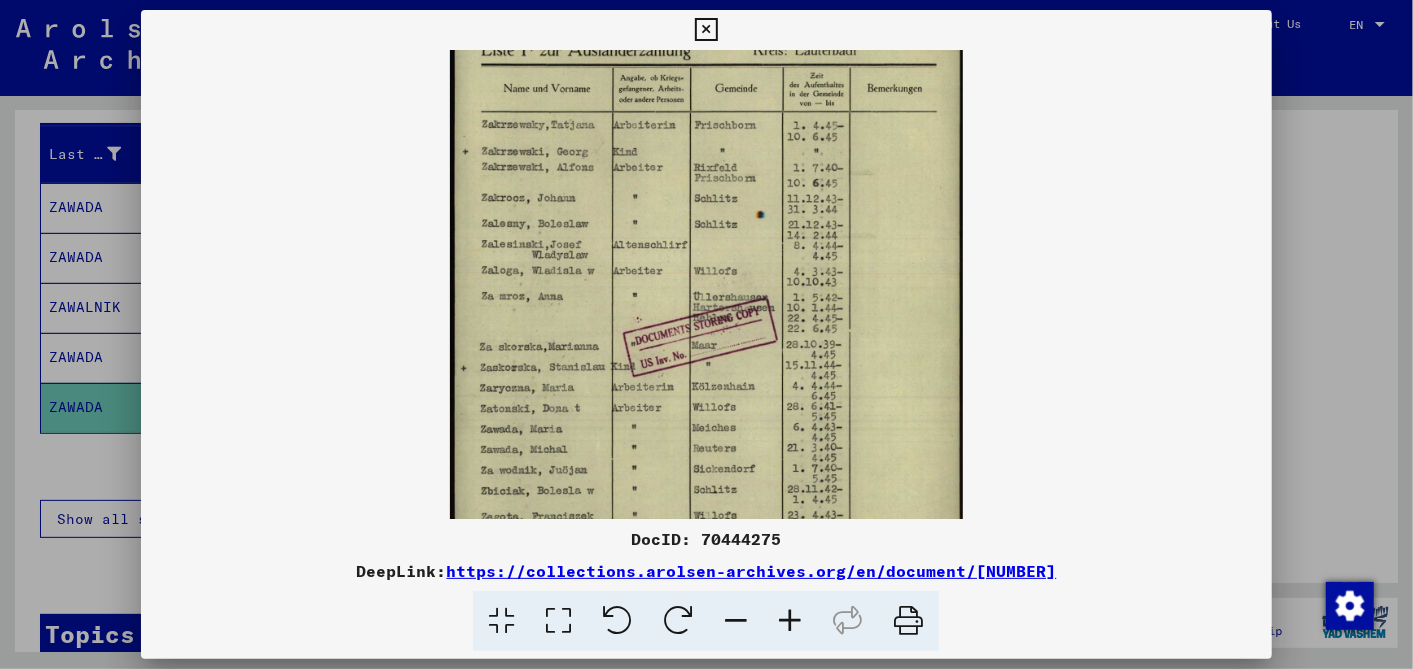 click at bounding box center [790, 621] 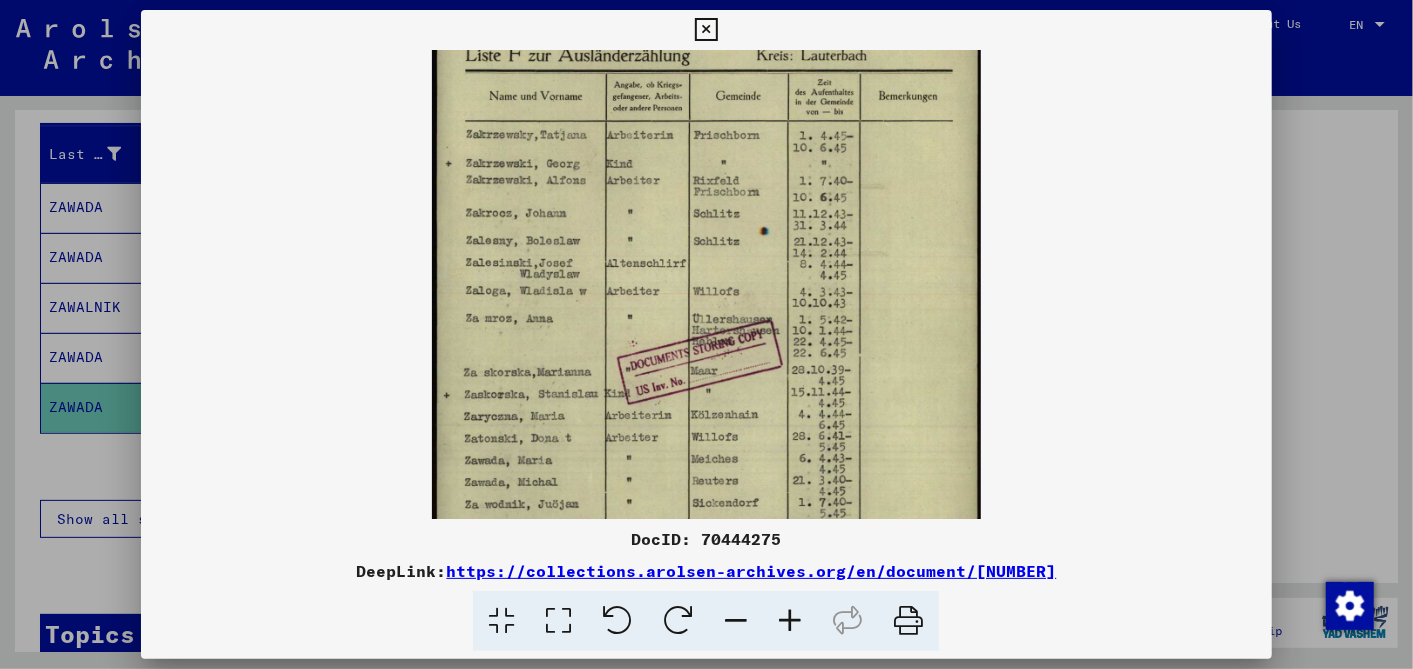click at bounding box center (790, 621) 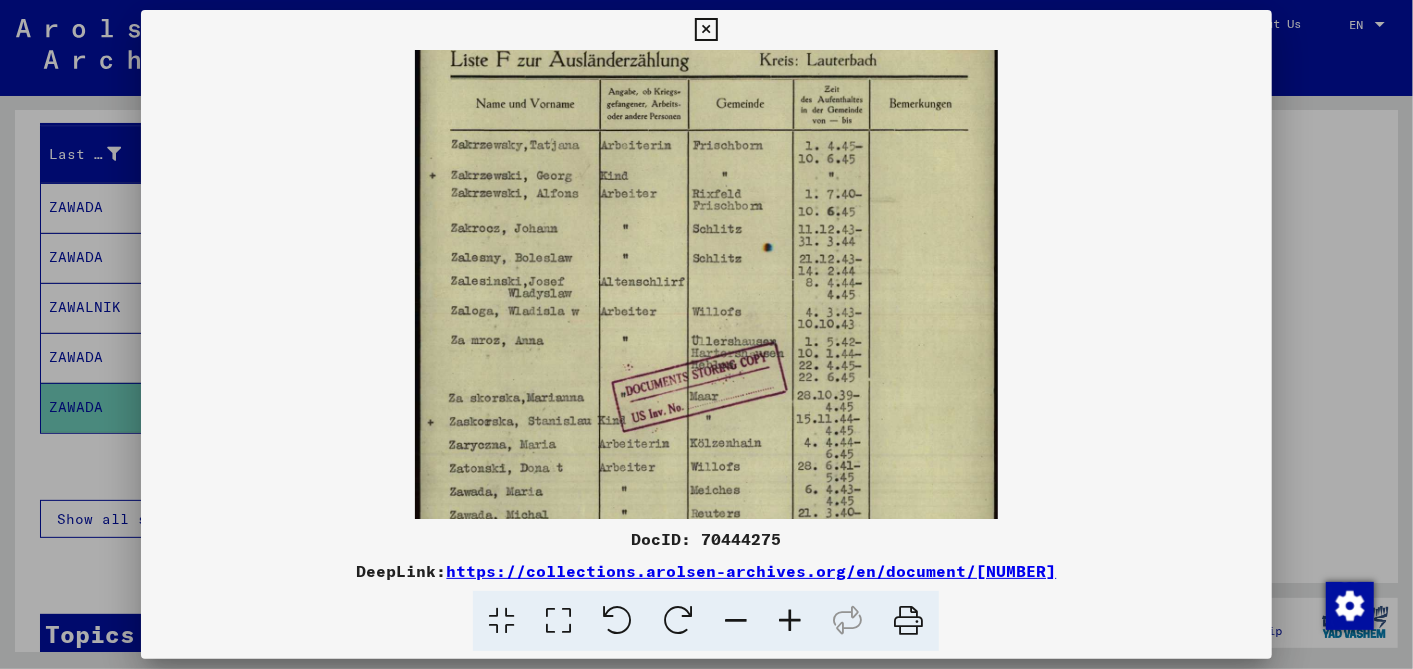 click at bounding box center (790, 621) 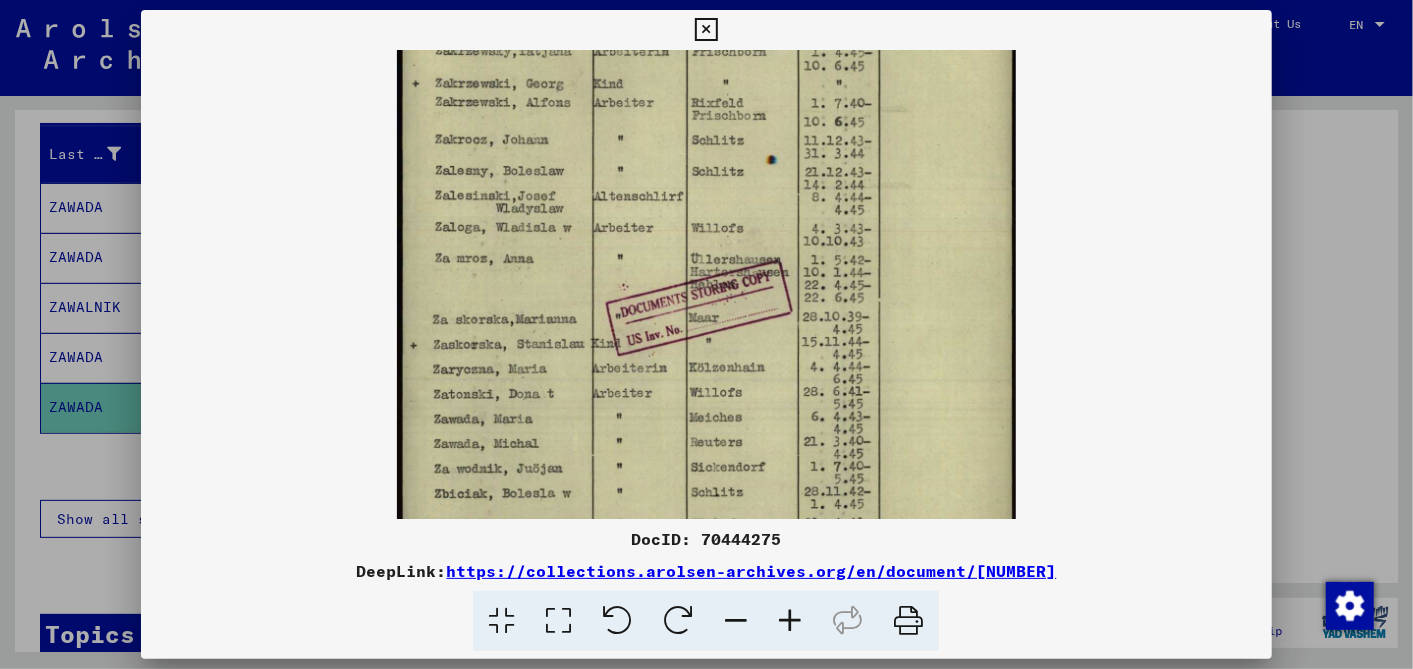 scroll, scrollTop: 222, scrollLeft: 0, axis: vertical 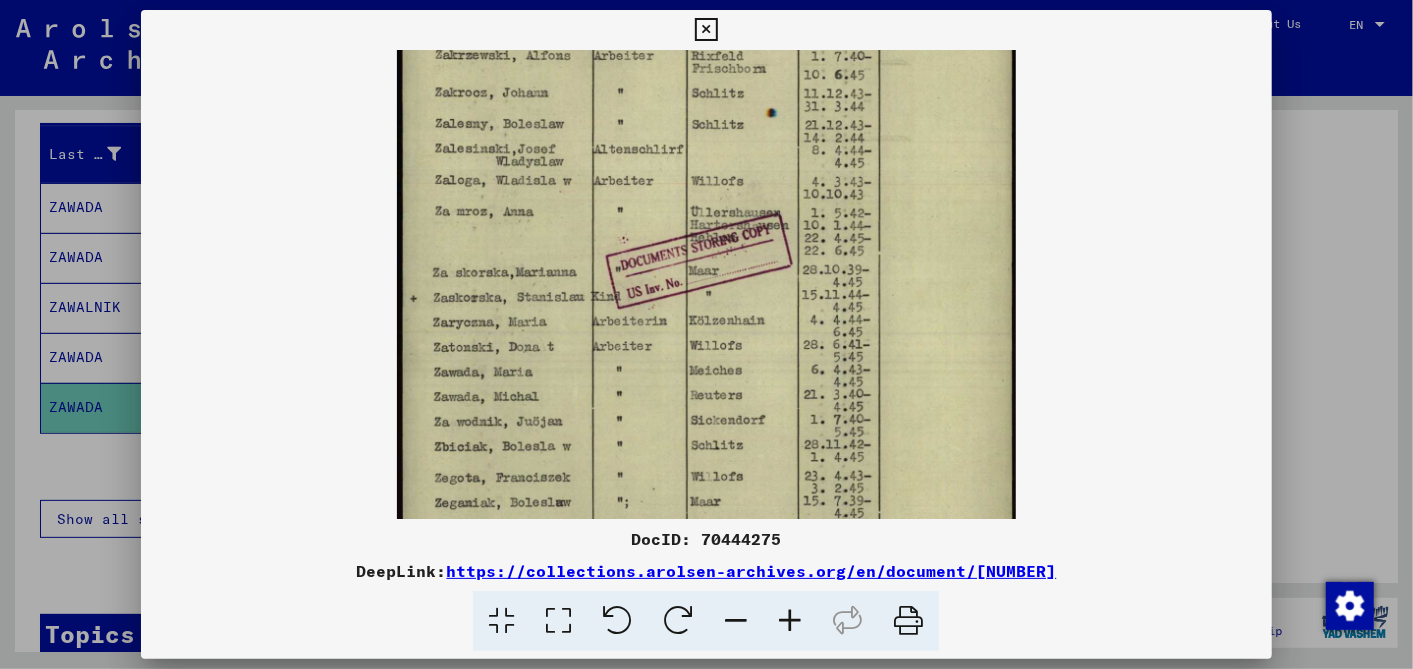drag, startPoint x: 761, startPoint y: 390, endPoint x: 773, endPoint y: 293, distance: 97.73945 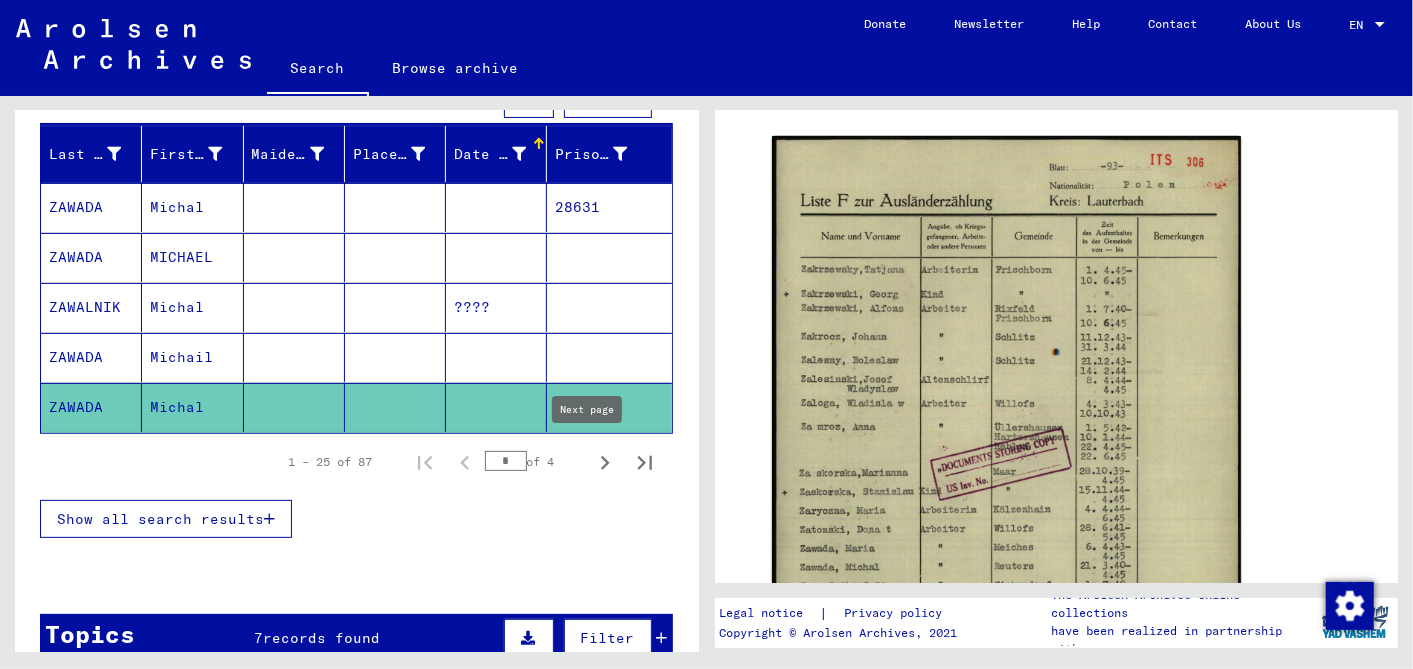 click 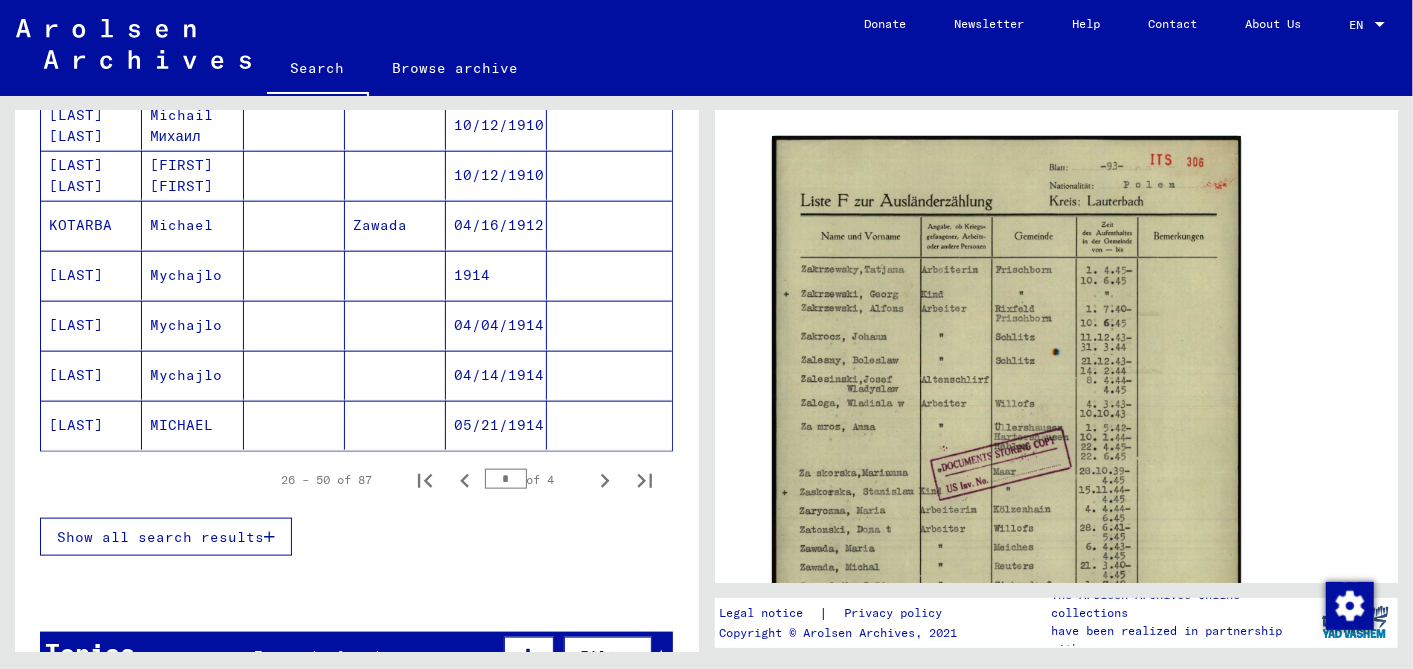 scroll, scrollTop: 1222, scrollLeft: 0, axis: vertical 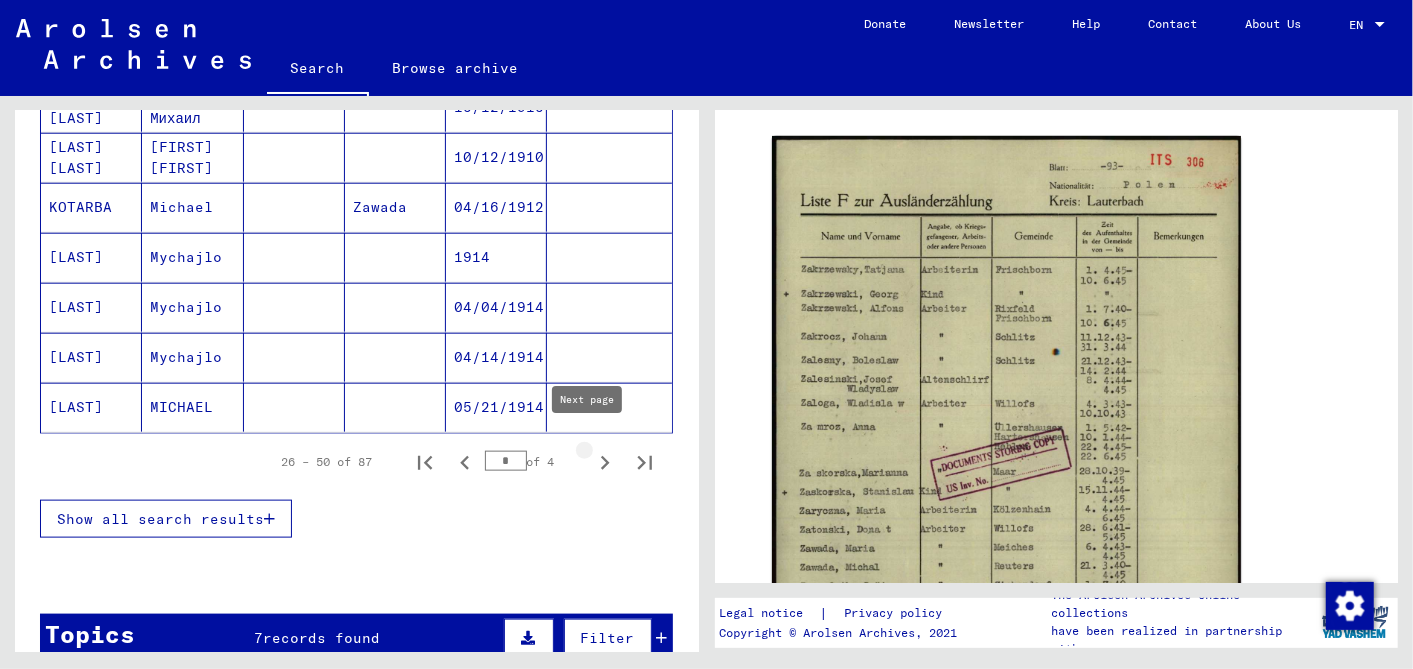 click 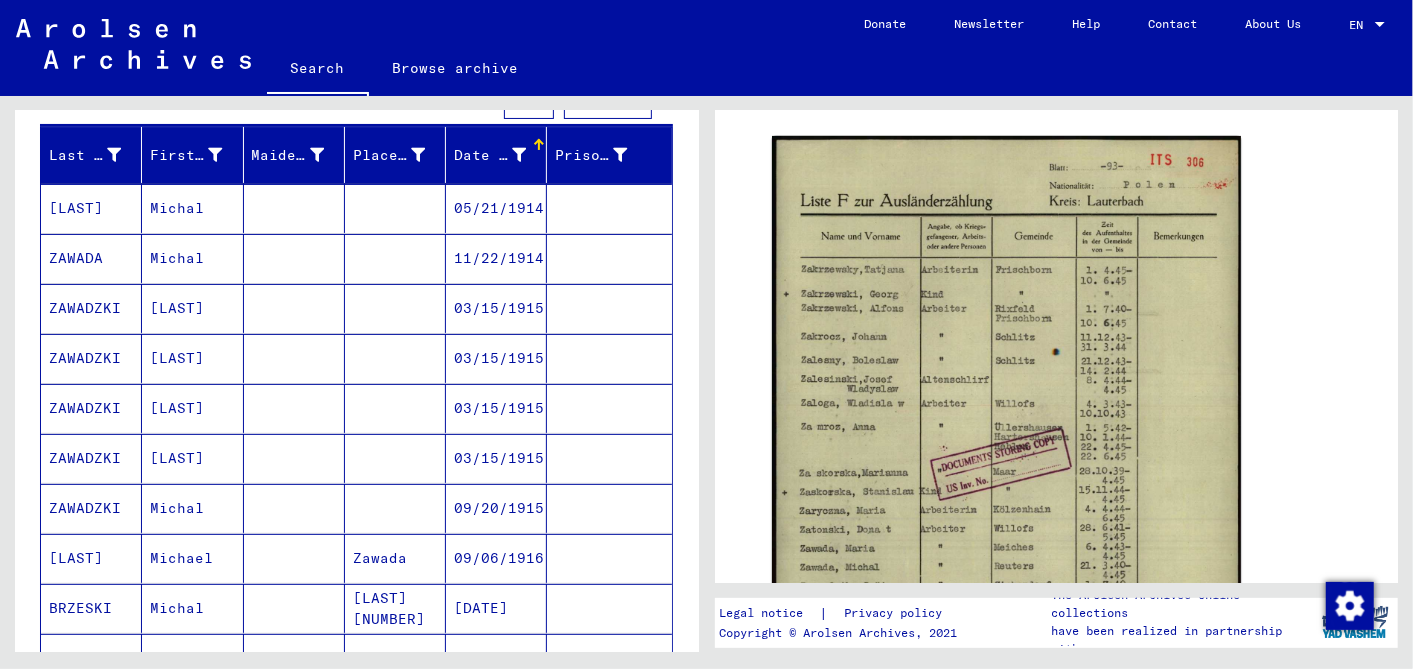 scroll, scrollTop: 222, scrollLeft: 0, axis: vertical 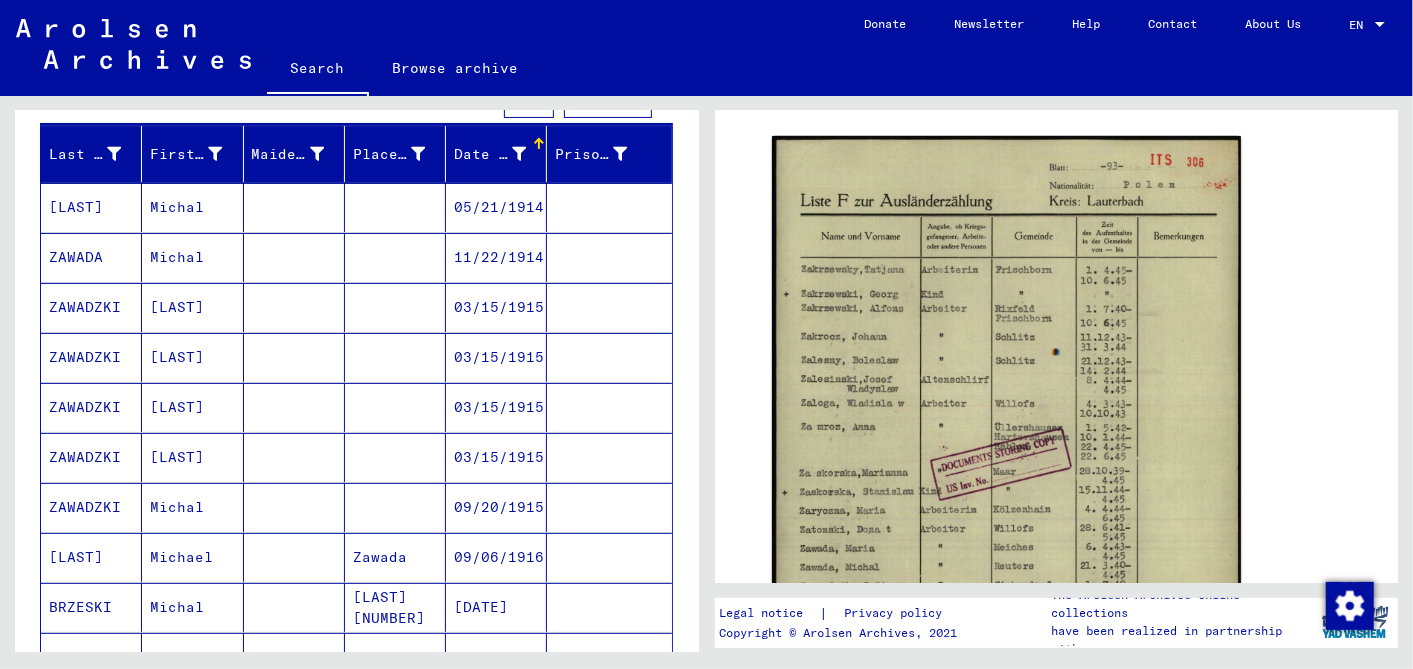 click on "11/22/1914" at bounding box center [496, 307] 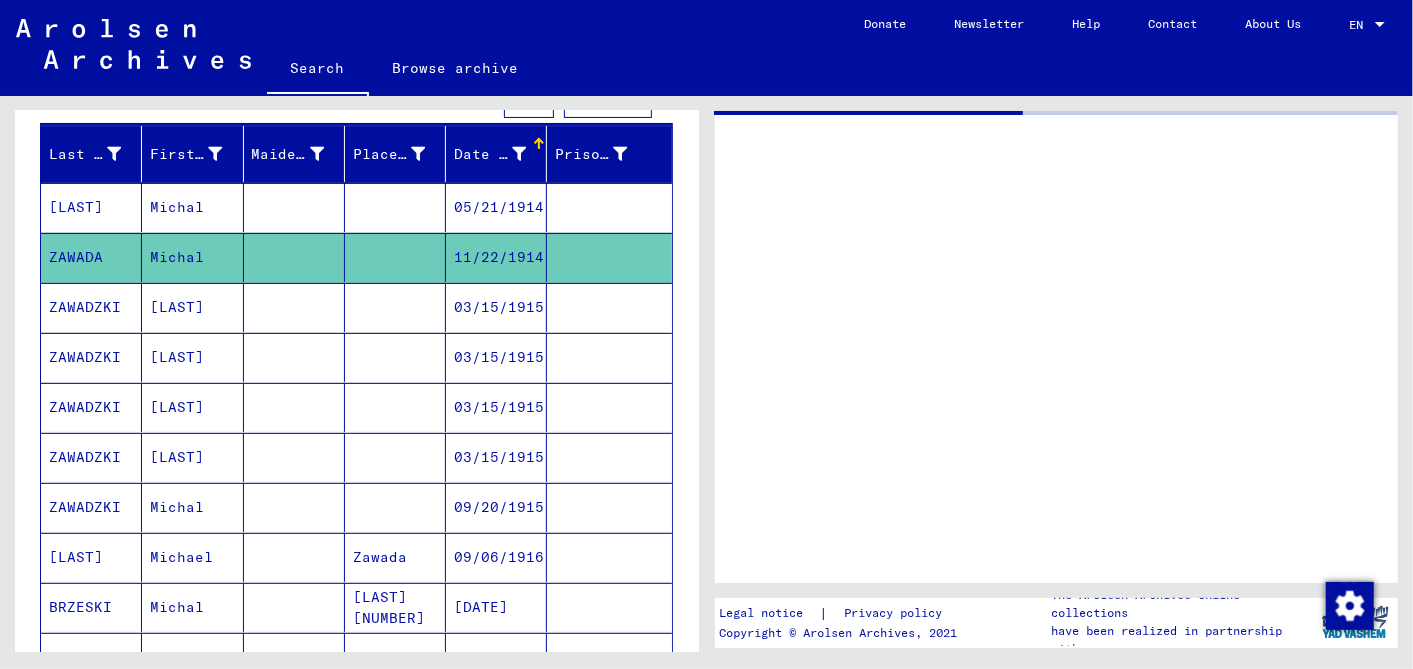 scroll, scrollTop: 0, scrollLeft: 0, axis: both 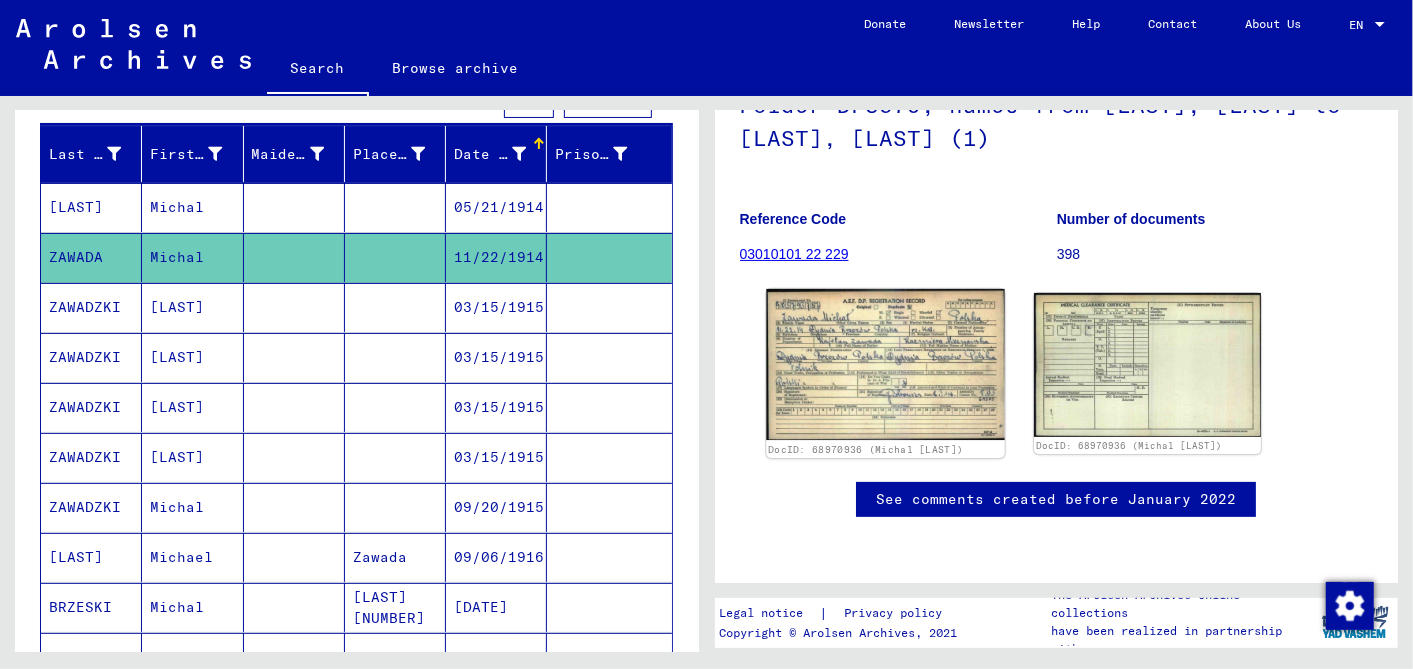 click 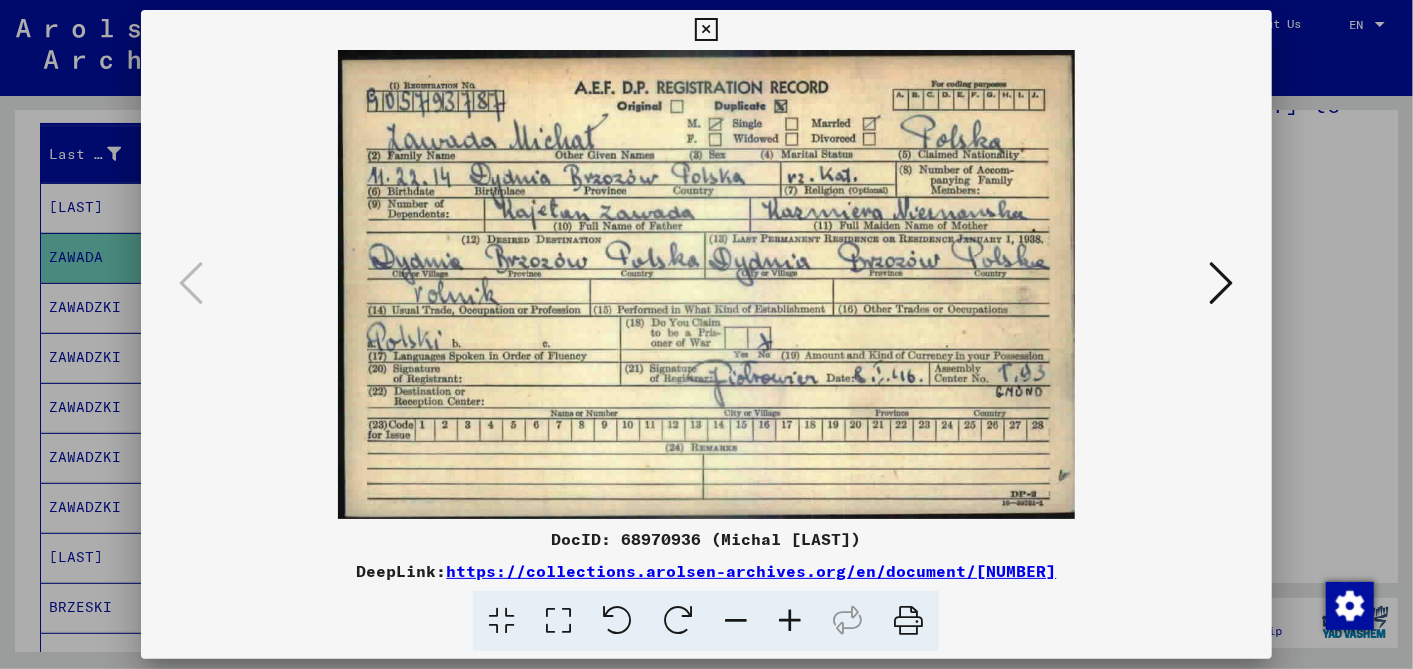 click at bounding box center [706, 30] 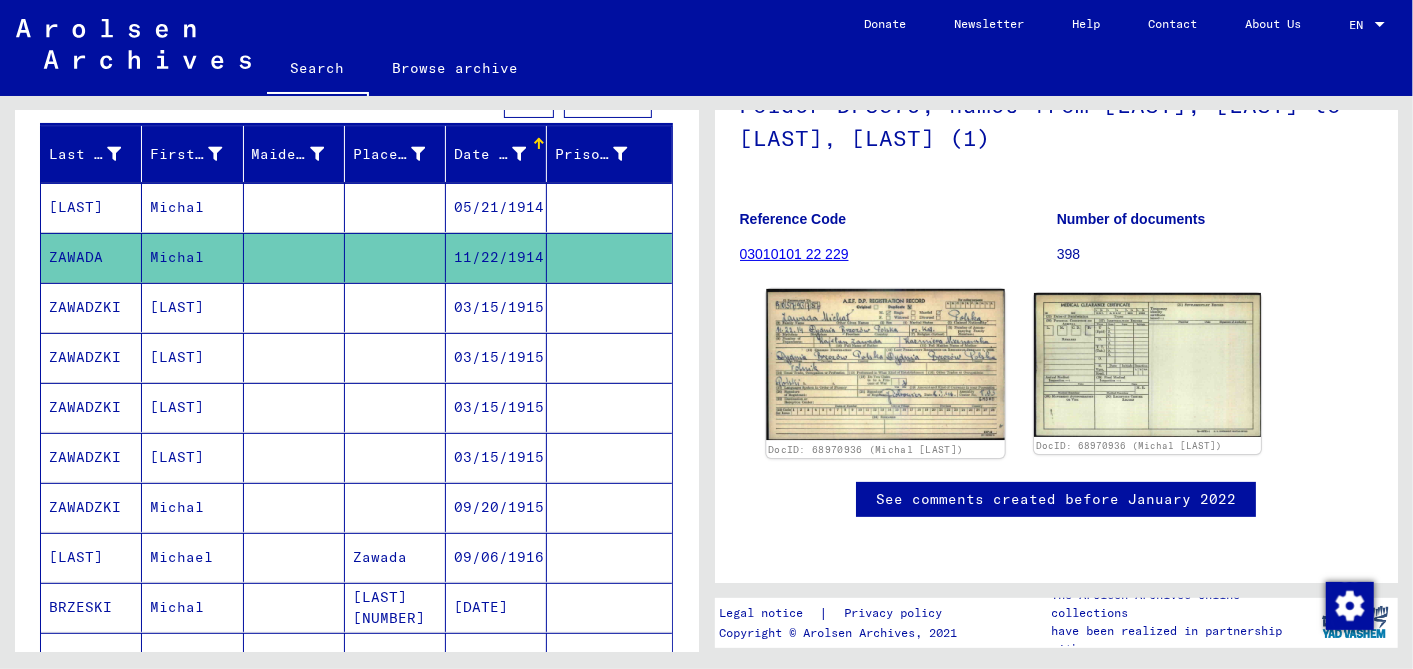click 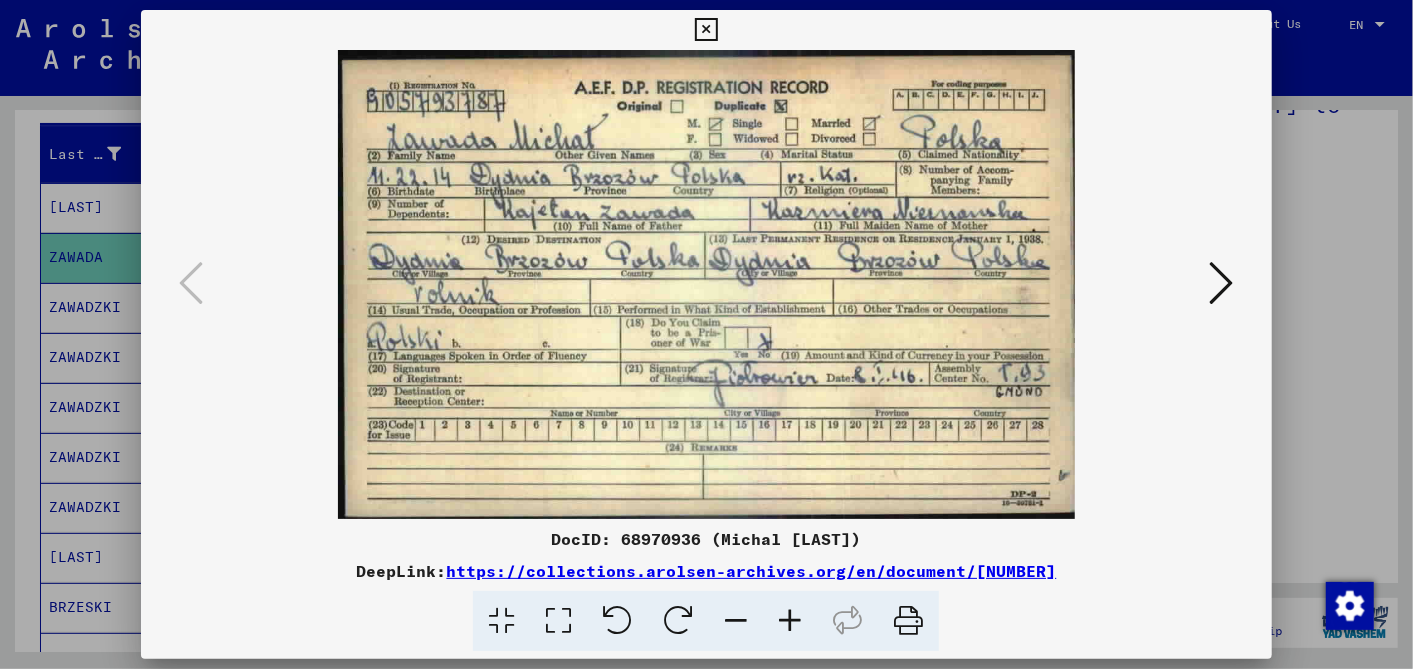 drag, startPoint x: 700, startPoint y: 24, endPoint x: 700, endPoint y: 41, distance: 17 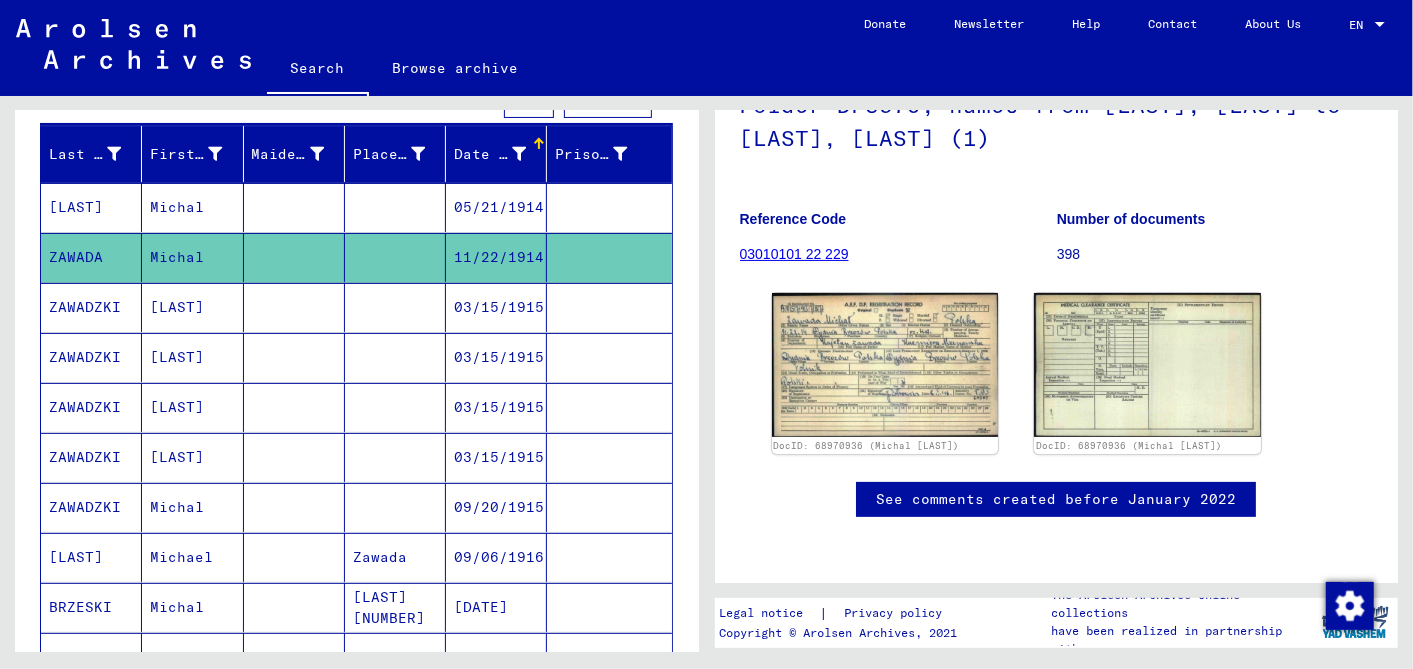 click on "09/06/1916" at bounding box center [496, 607] 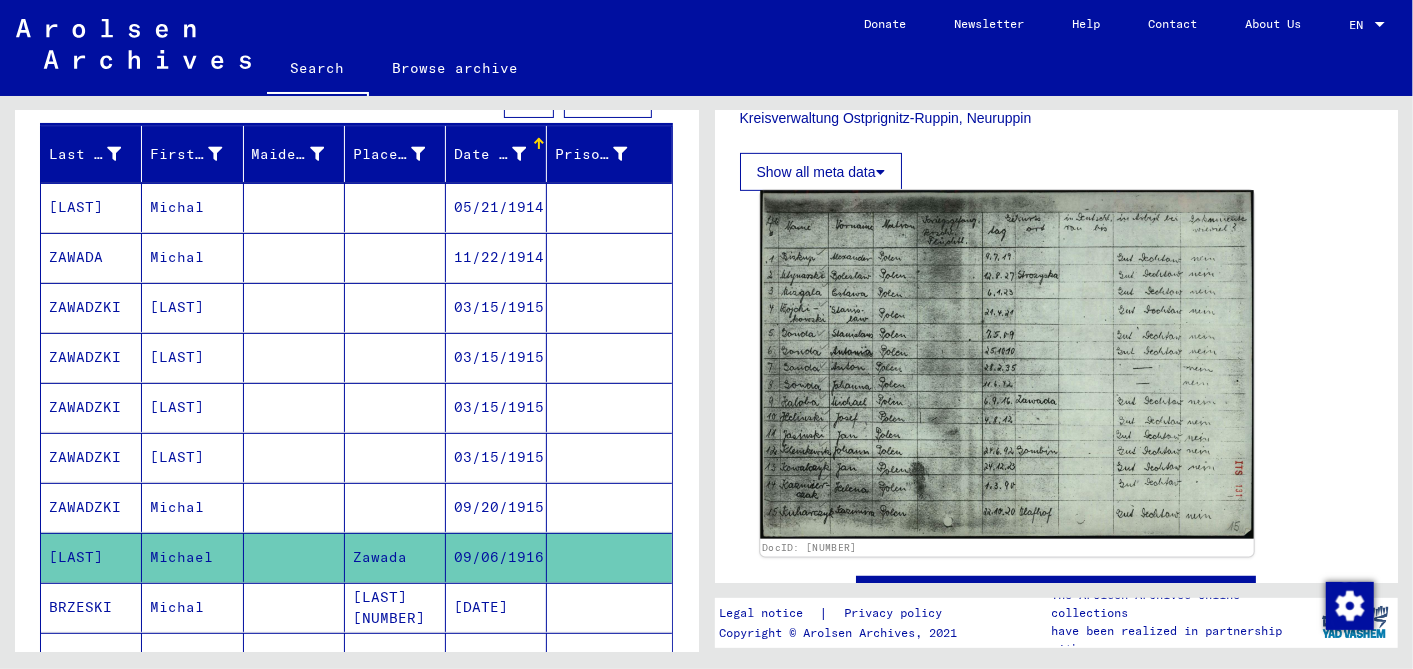 scroll, scrollTop: 653, scrollLeft: 0, axis: vertical 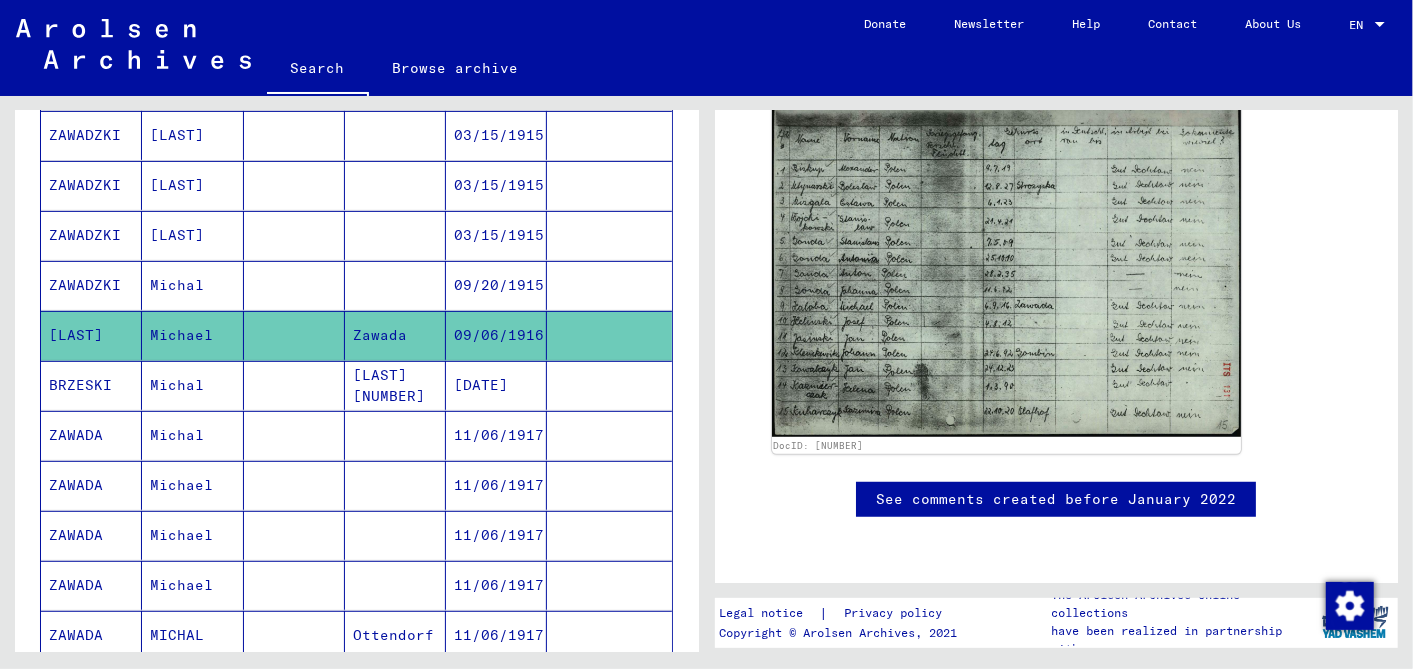 click on "[DATE]" at bounding box center (496, 435) 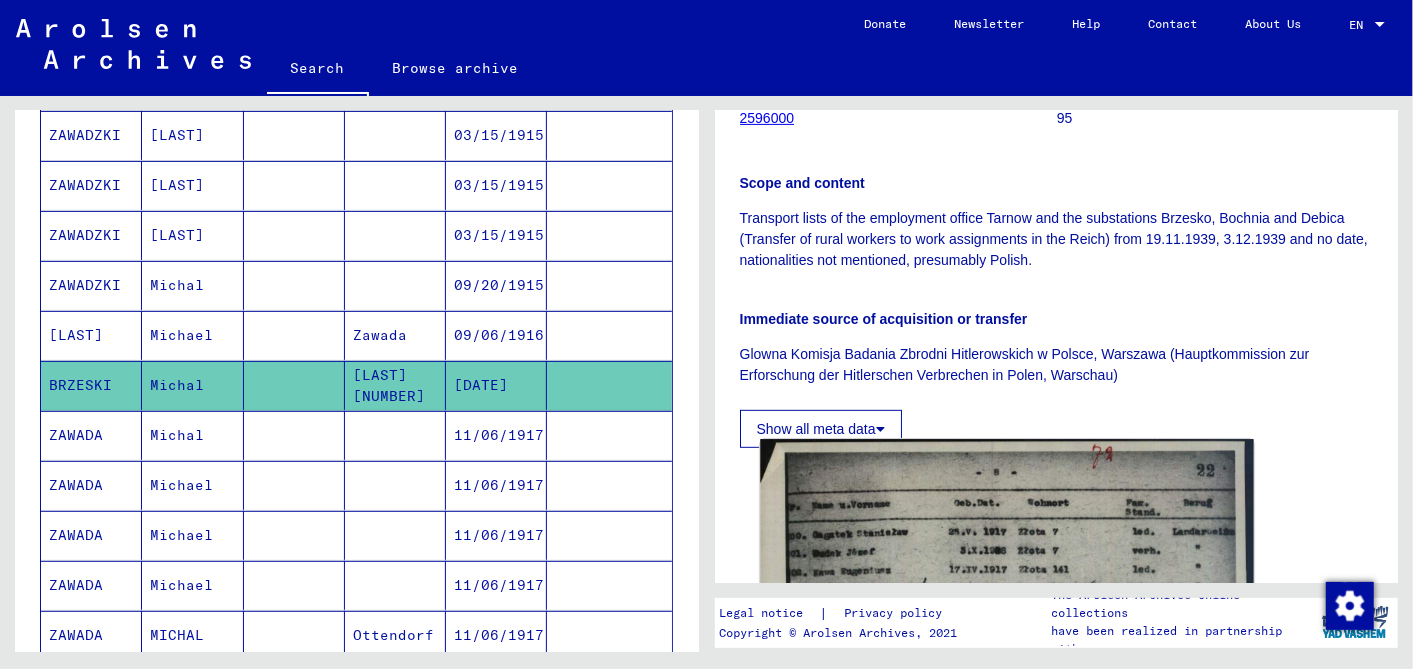 scroll, scrollTop: 777, scrollLeft: 0, axis: vertical 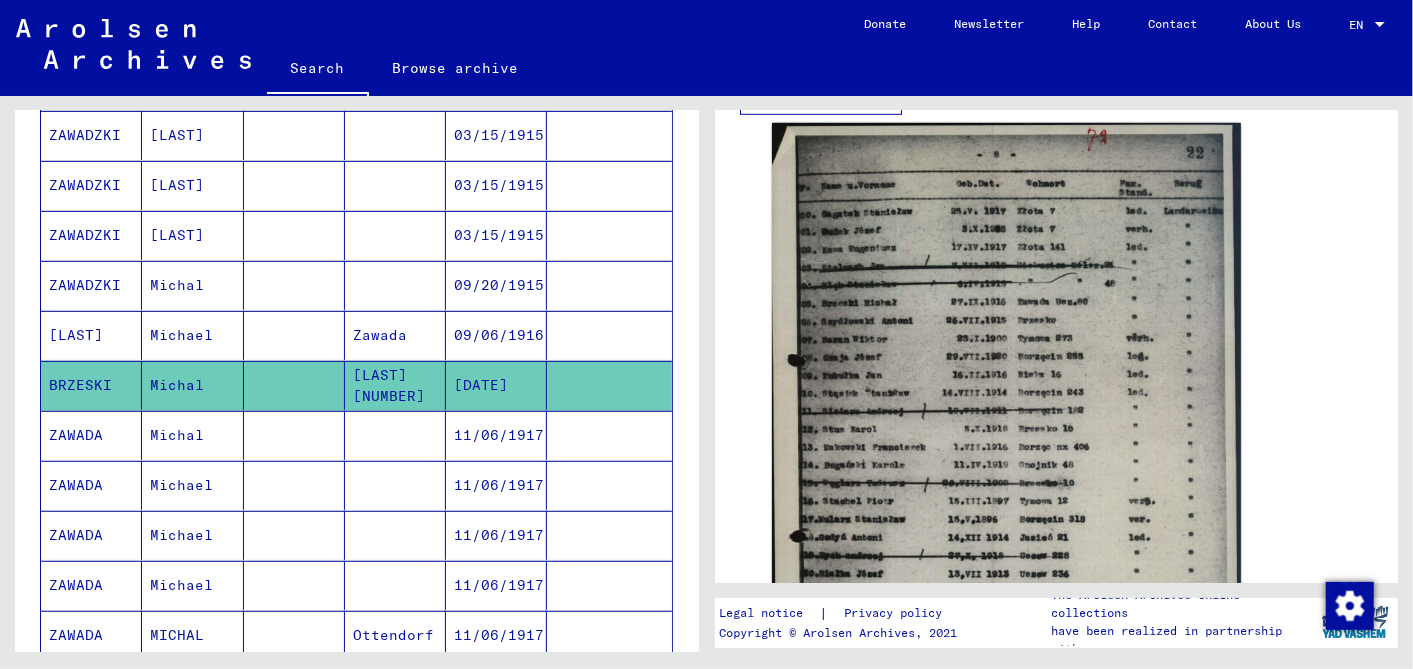 click on "11/06/1917" at bounding box center [496, 485] 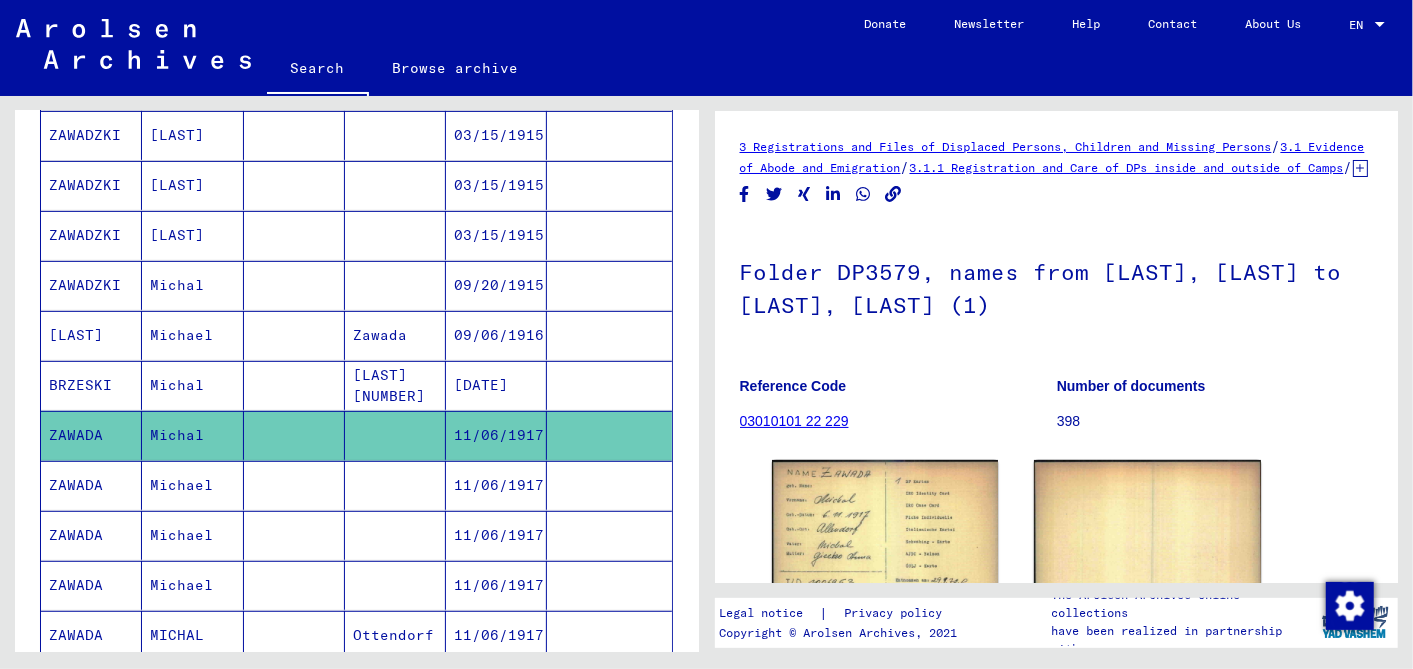 scroll, scrollTop: 221, scrollLeft: 0, axis: vertical 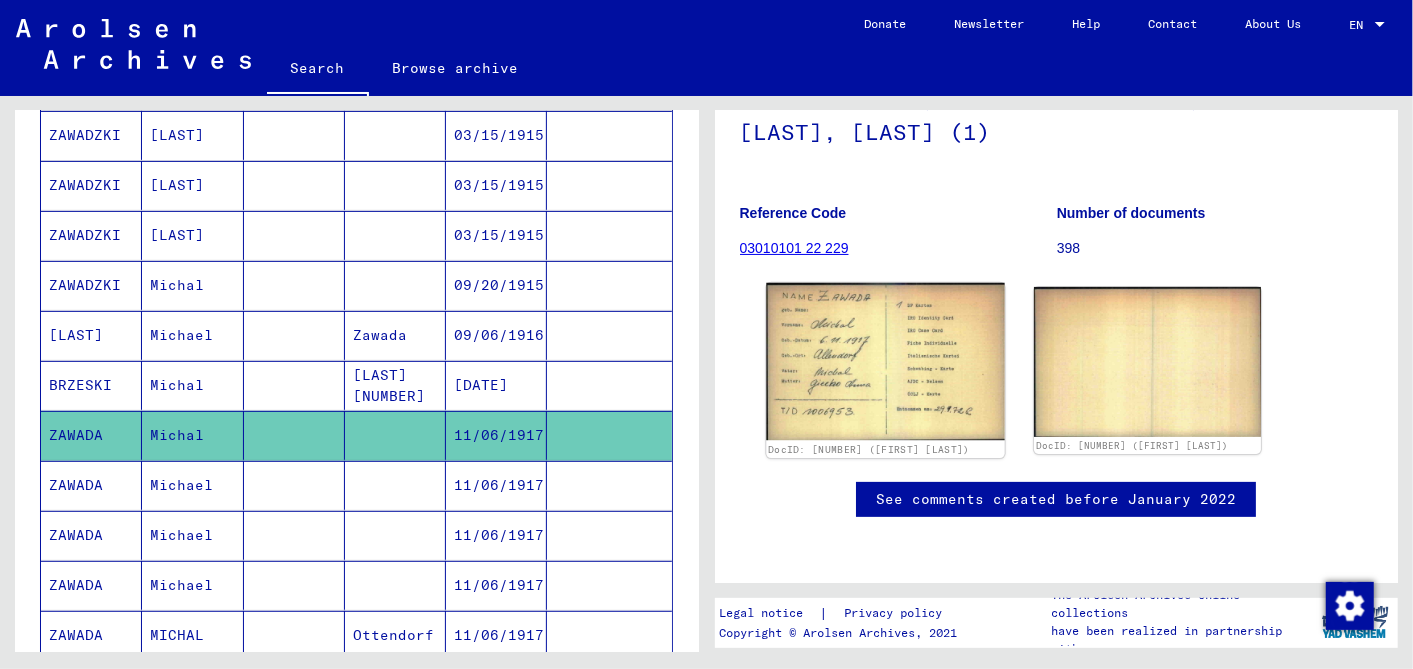 click 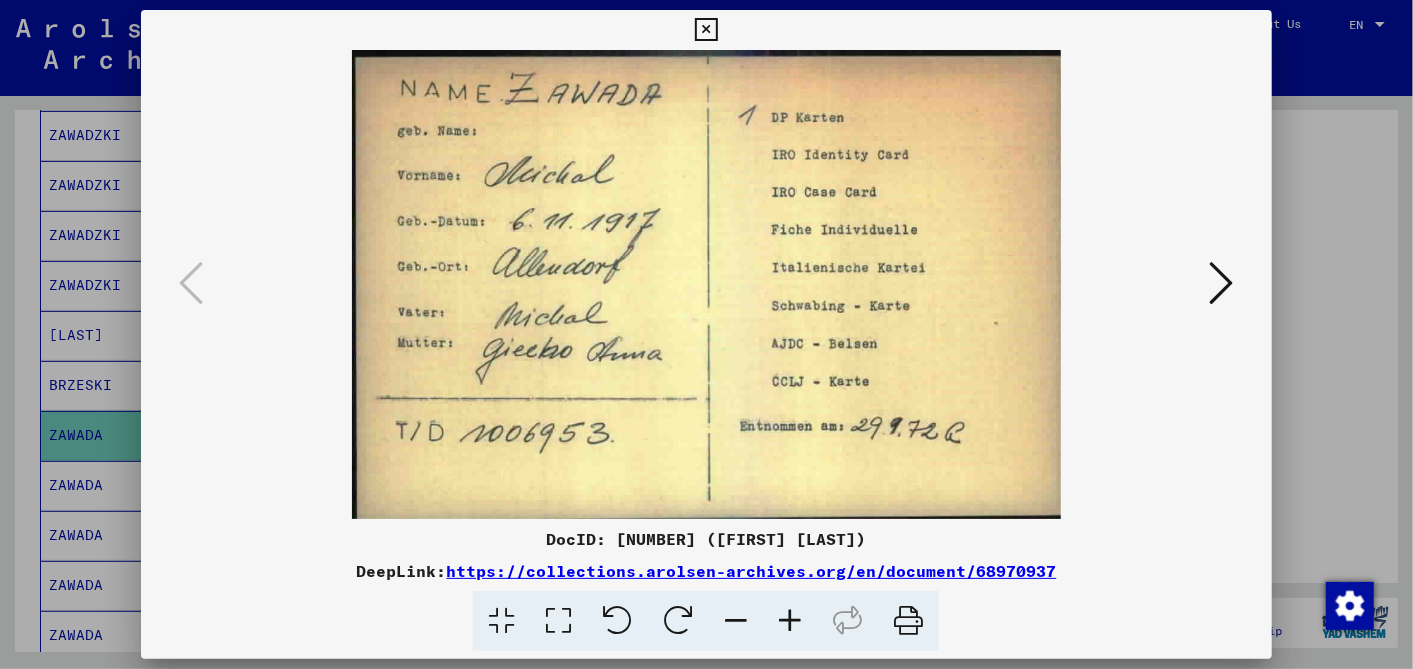scroll, scrollTop: 0, scrollLeft: 0, axis: both 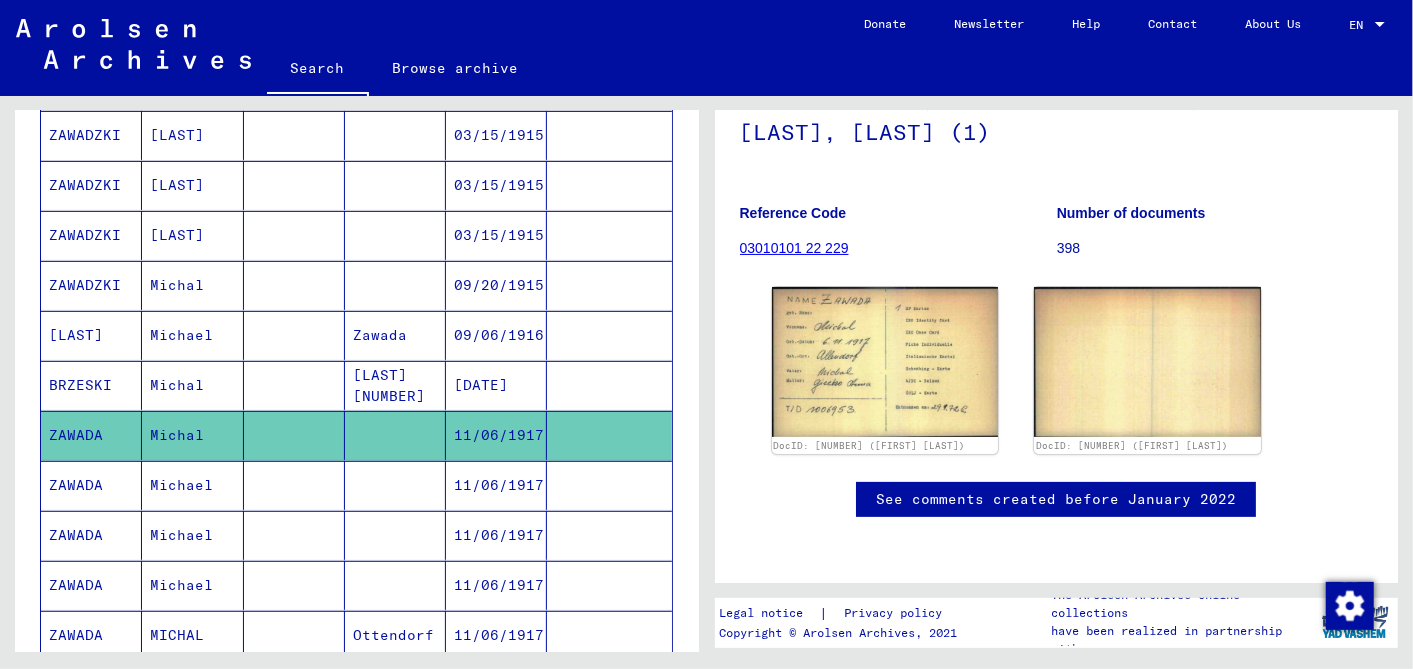 click on "11/06/1917" at bounding box center (496, 535) 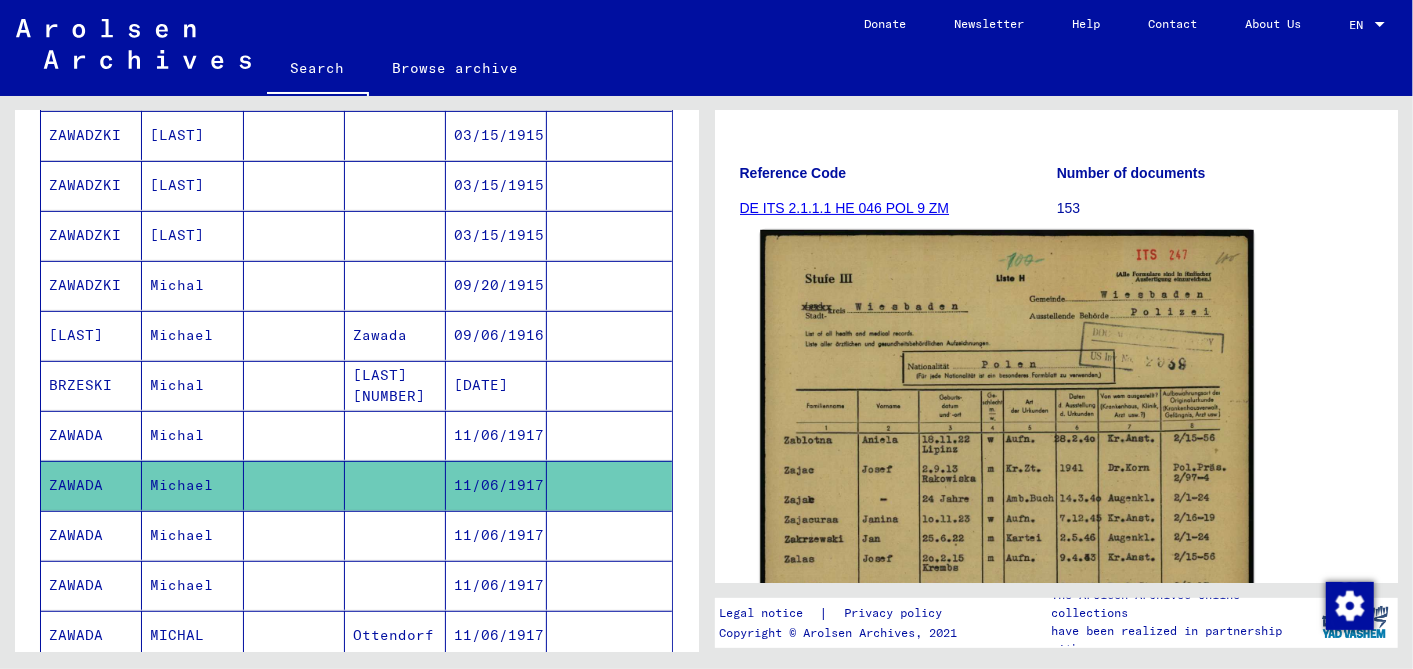 scroll, scrollTop: 555, scrollLeft: 0, axis: vertical 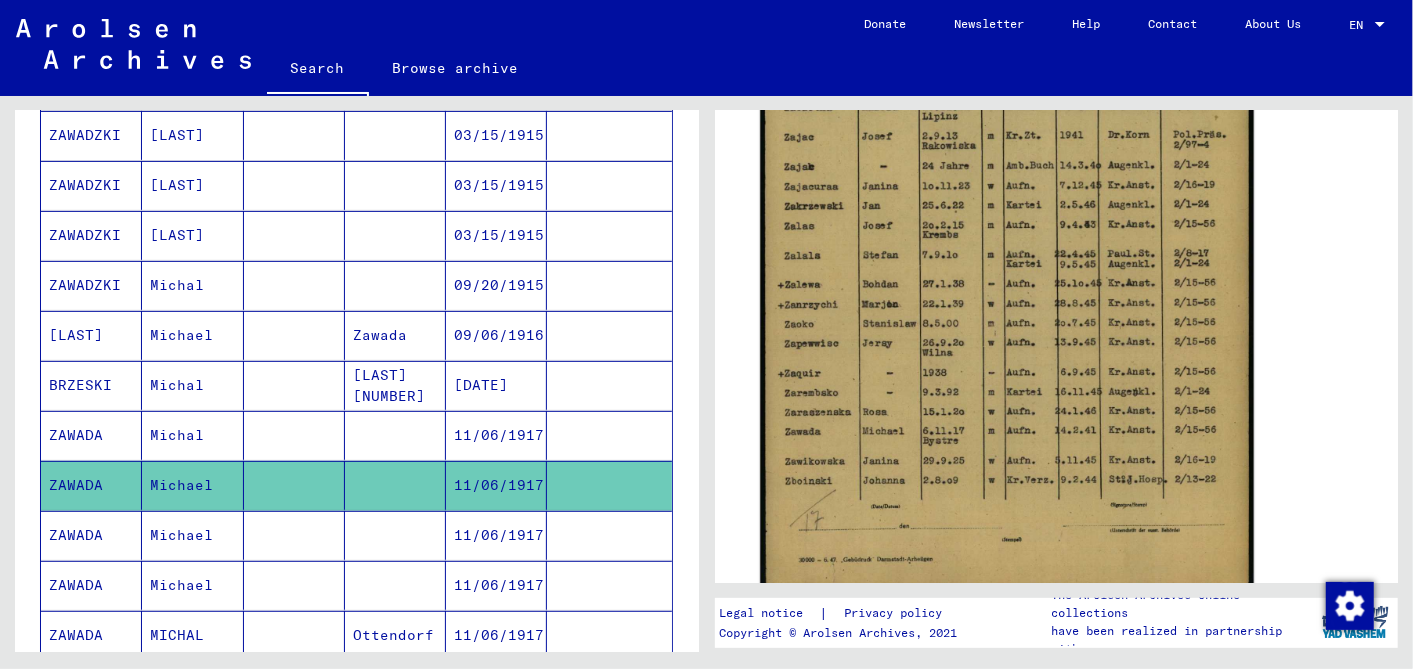 click 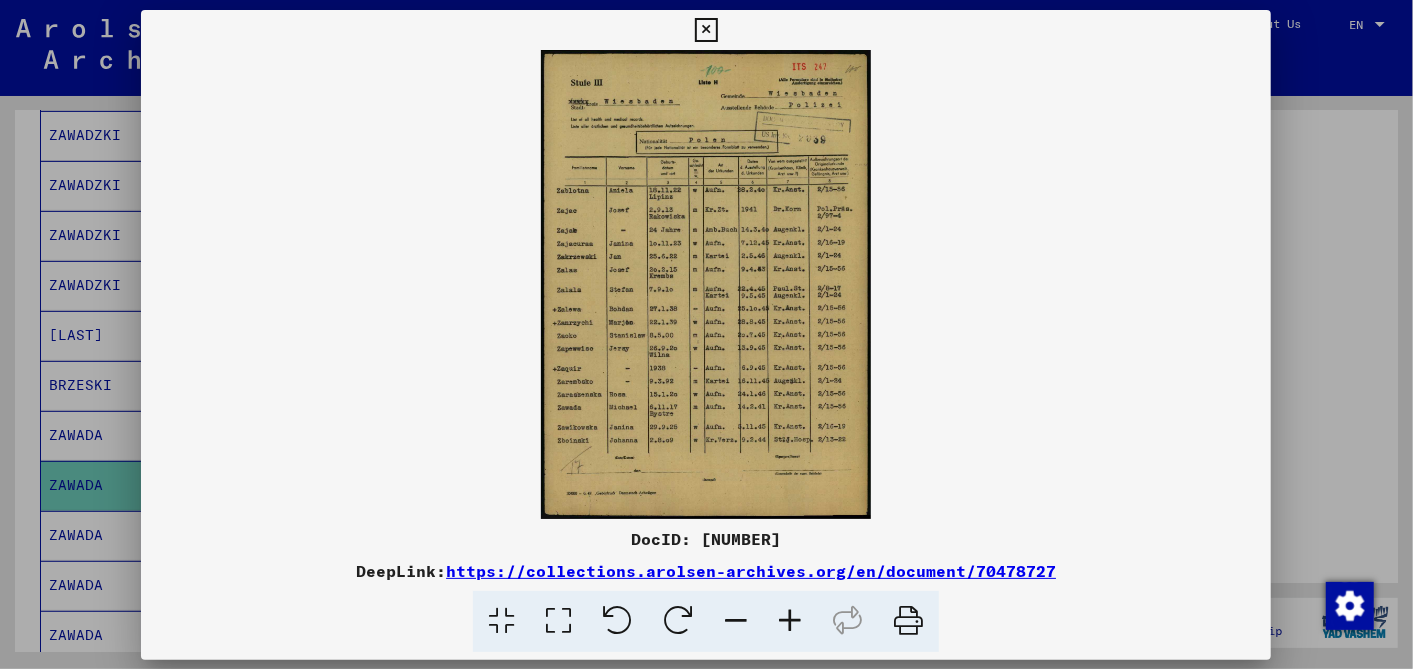 scroll, scrollTop: 554, scrollLeft: 0, axis: vertical 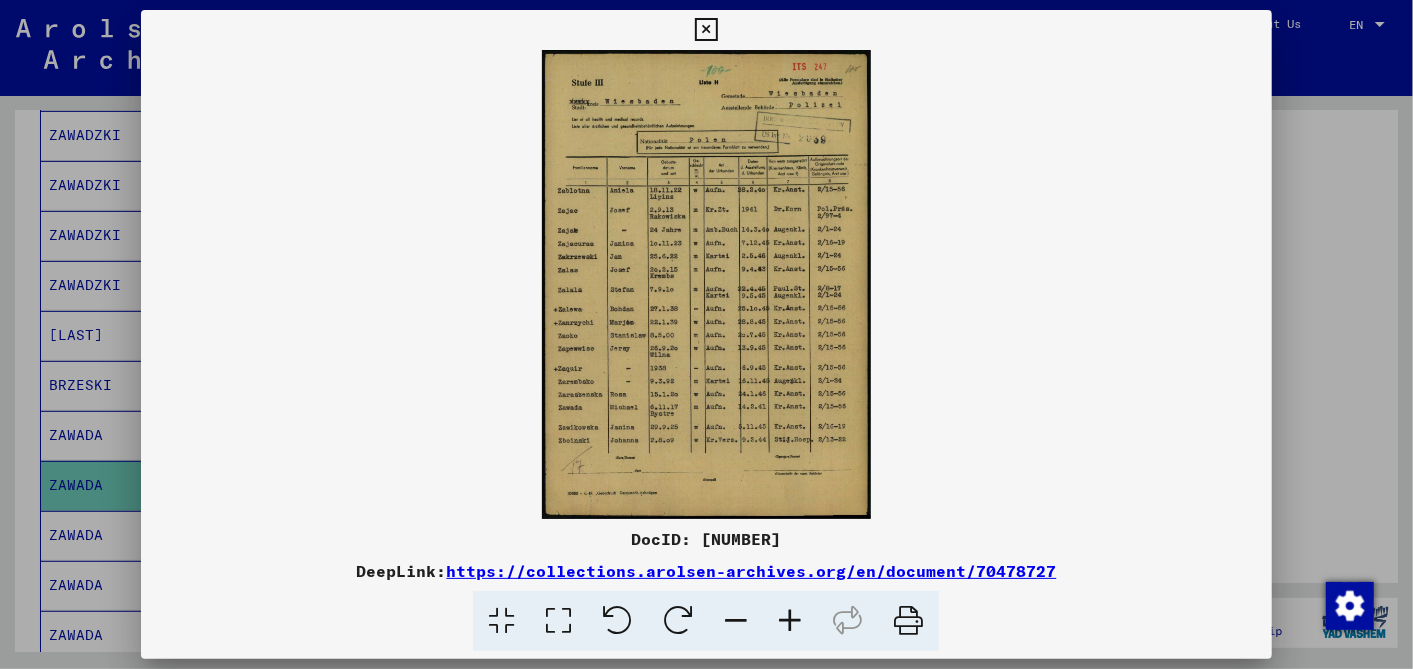 click at bounding box center [790, 621] 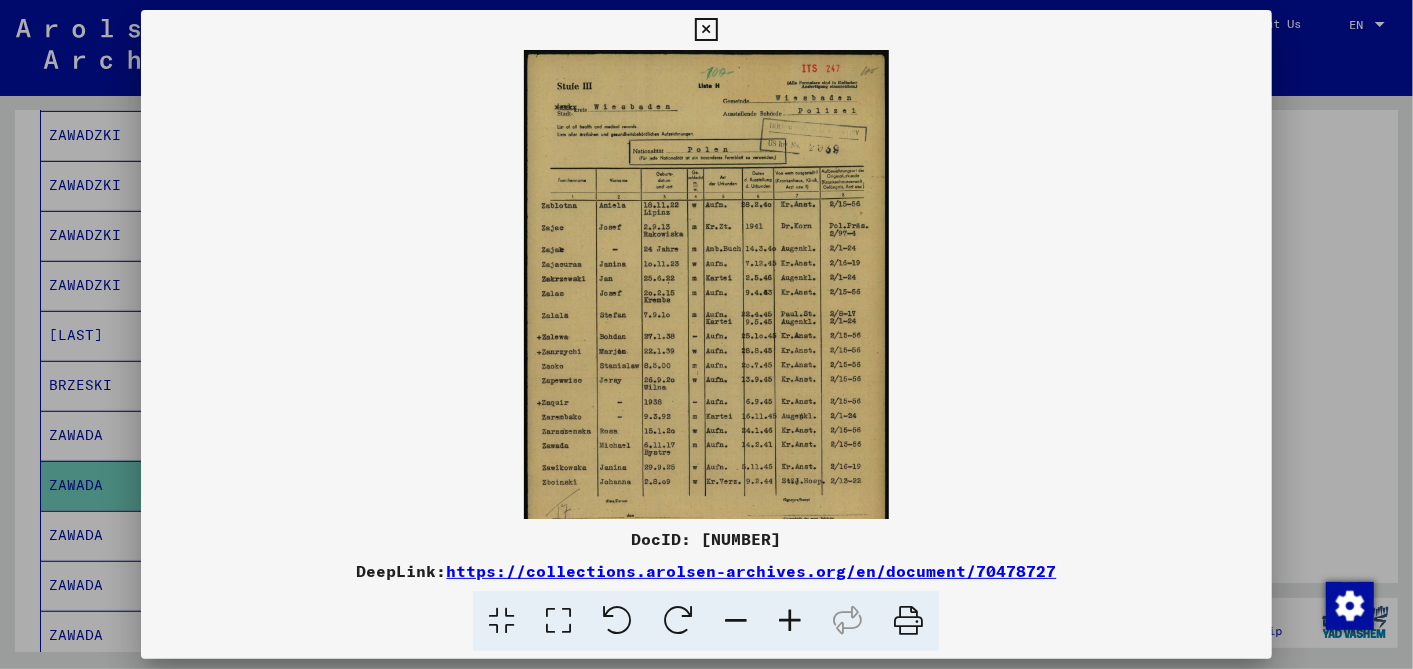 click at bounding box center (790, 621) 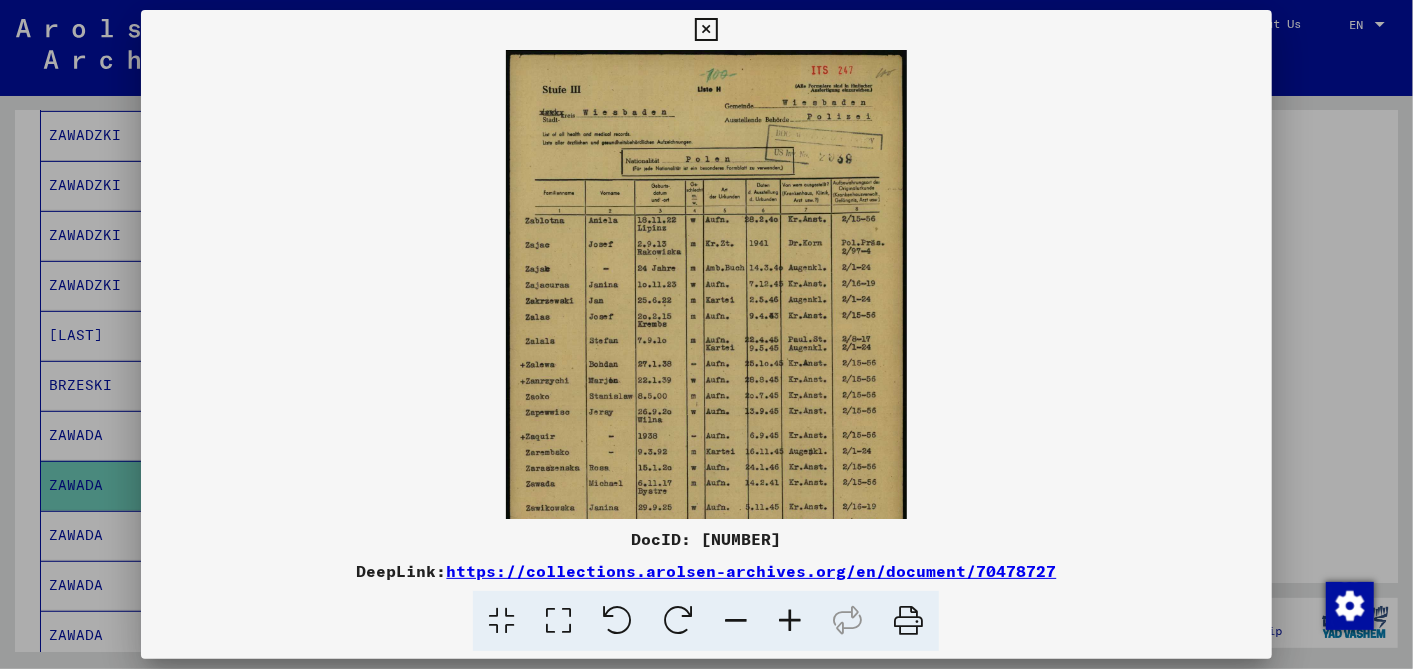click at bounding box center (790, 621) 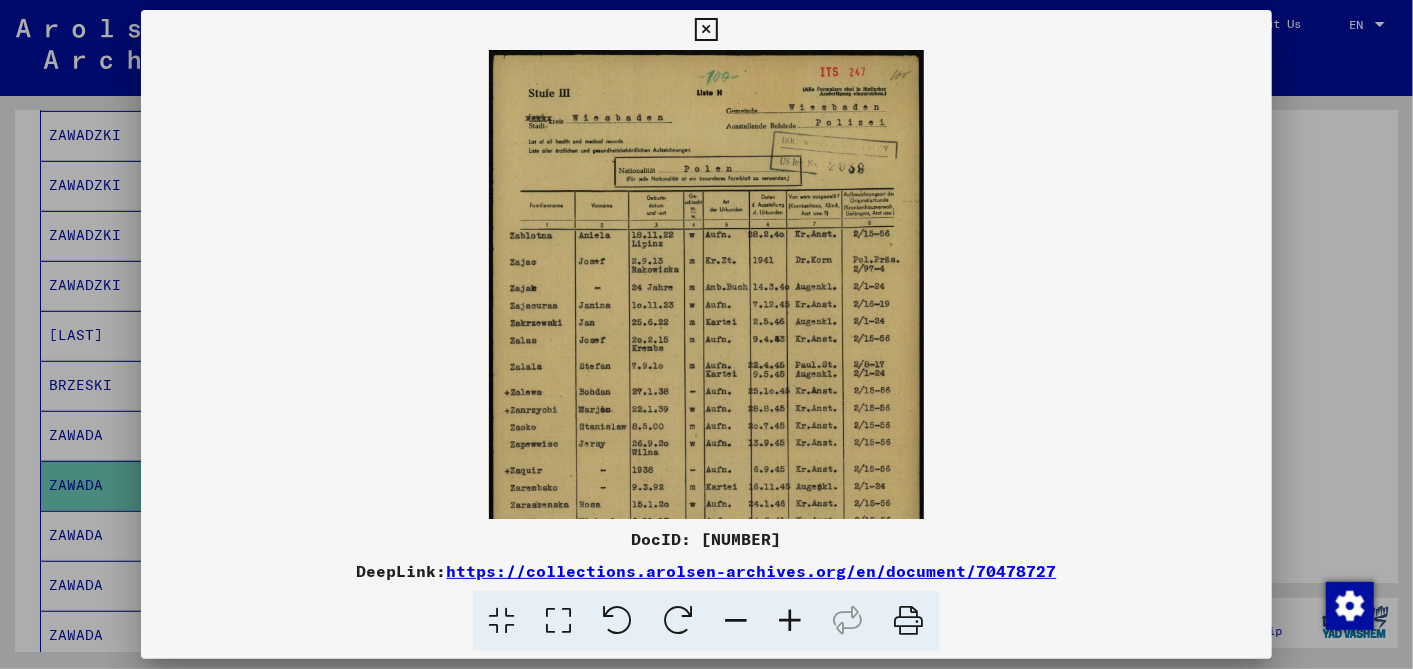 click at bounding box center [790, 621] 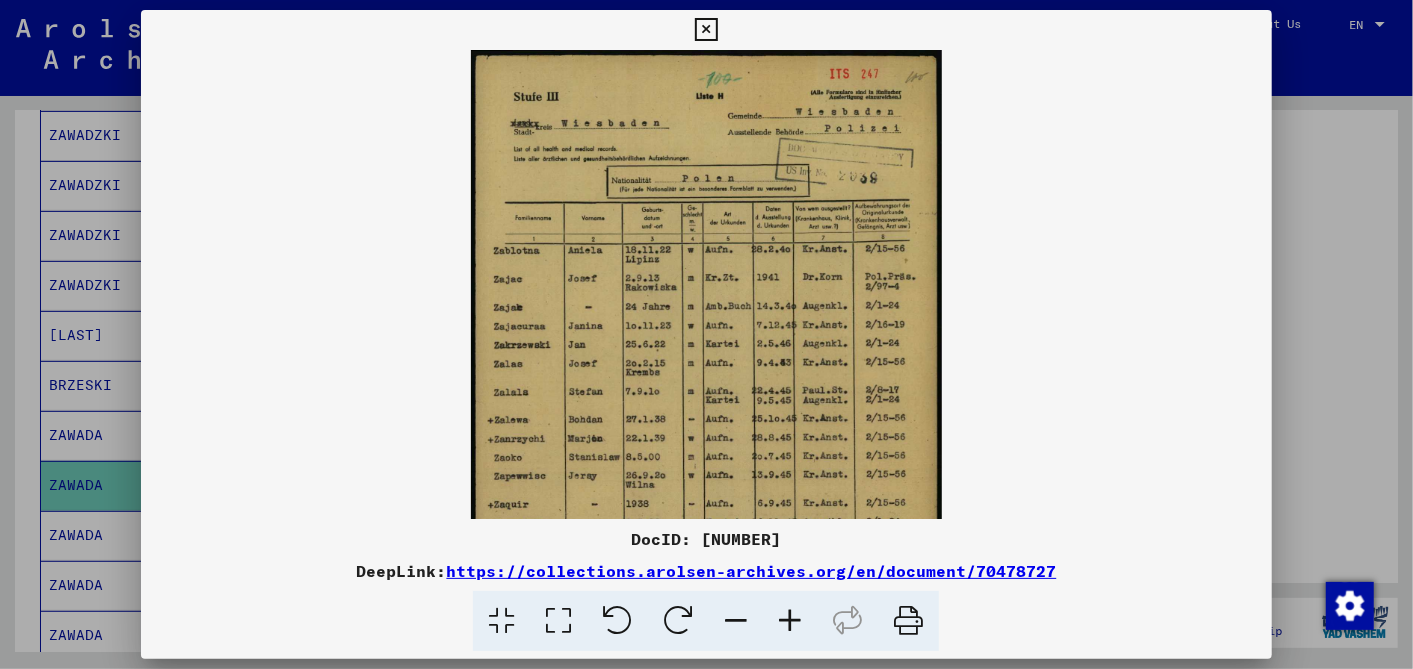 click at bounding box center [790, 621] 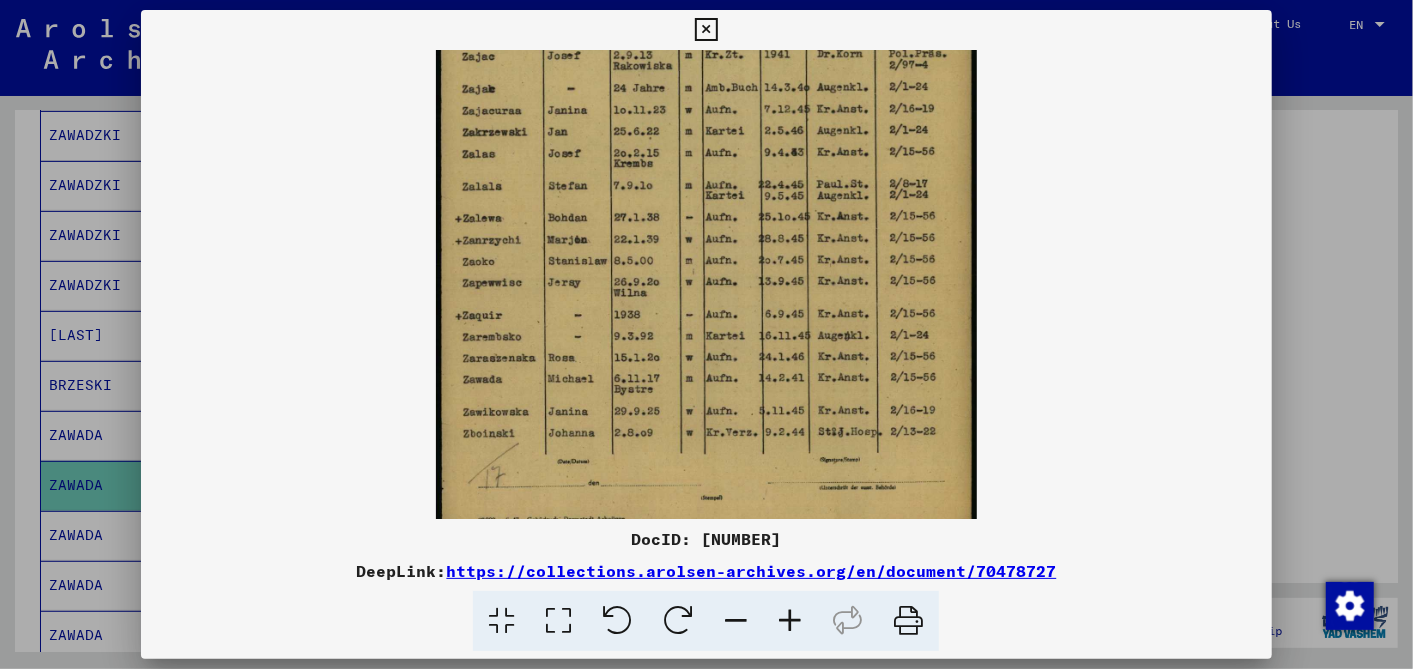 scroll, scrollTop: 253, scrollLeft: 0, axis: vertical 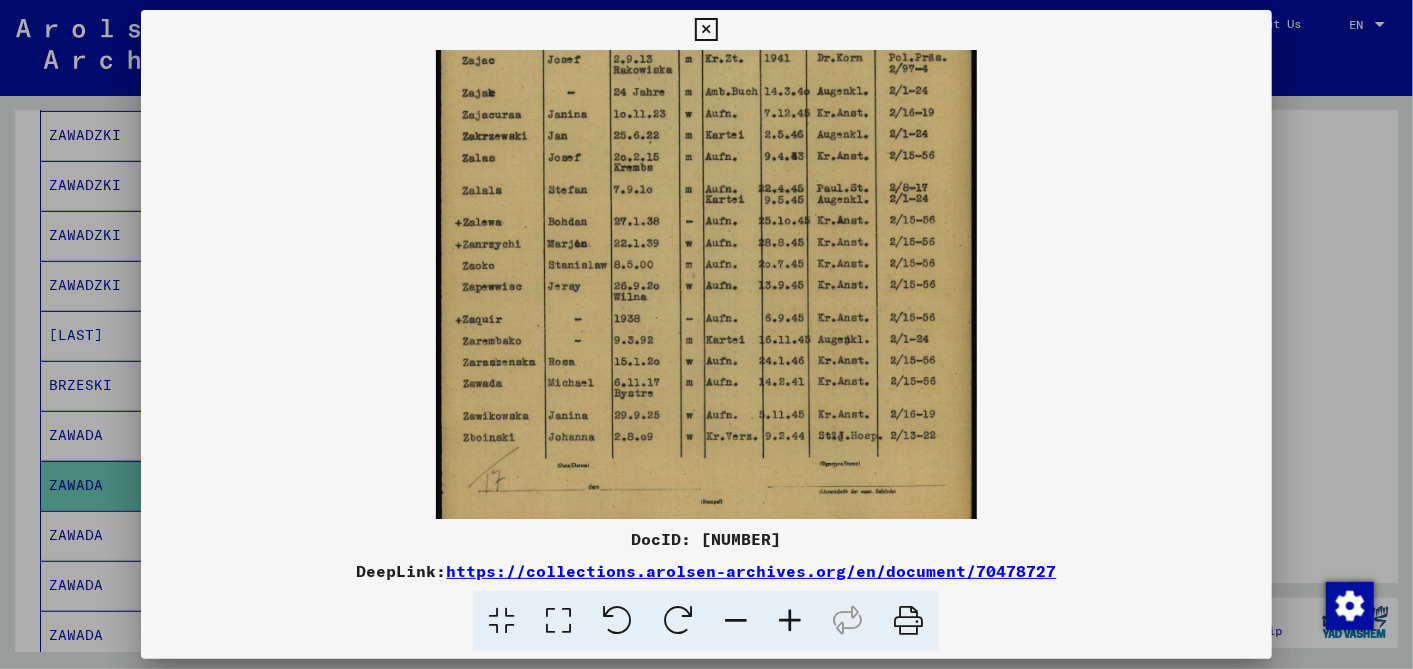 drag, startPoint x: 680, startPoint y: 407, endPoint x: 682, endPoint y: 169, distance: 238.0084 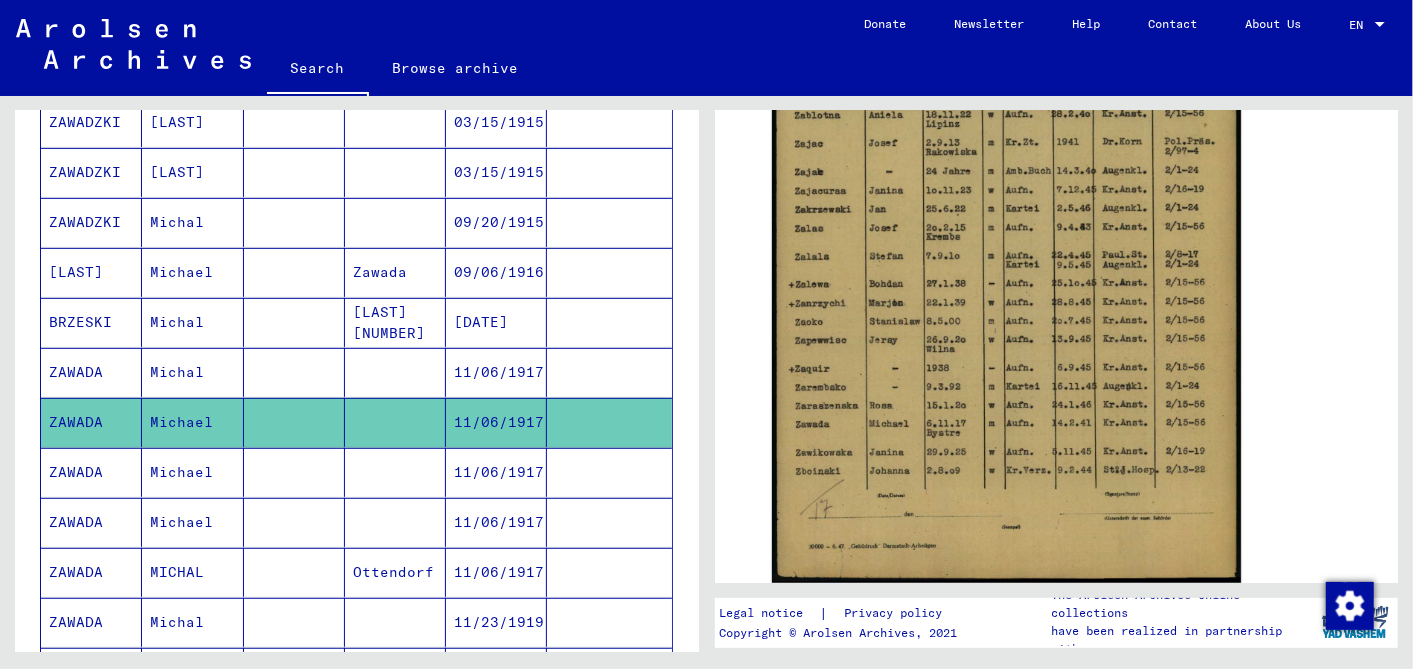 scroll, scrollTop: 555, scrollLeft: 0, axis: vertical 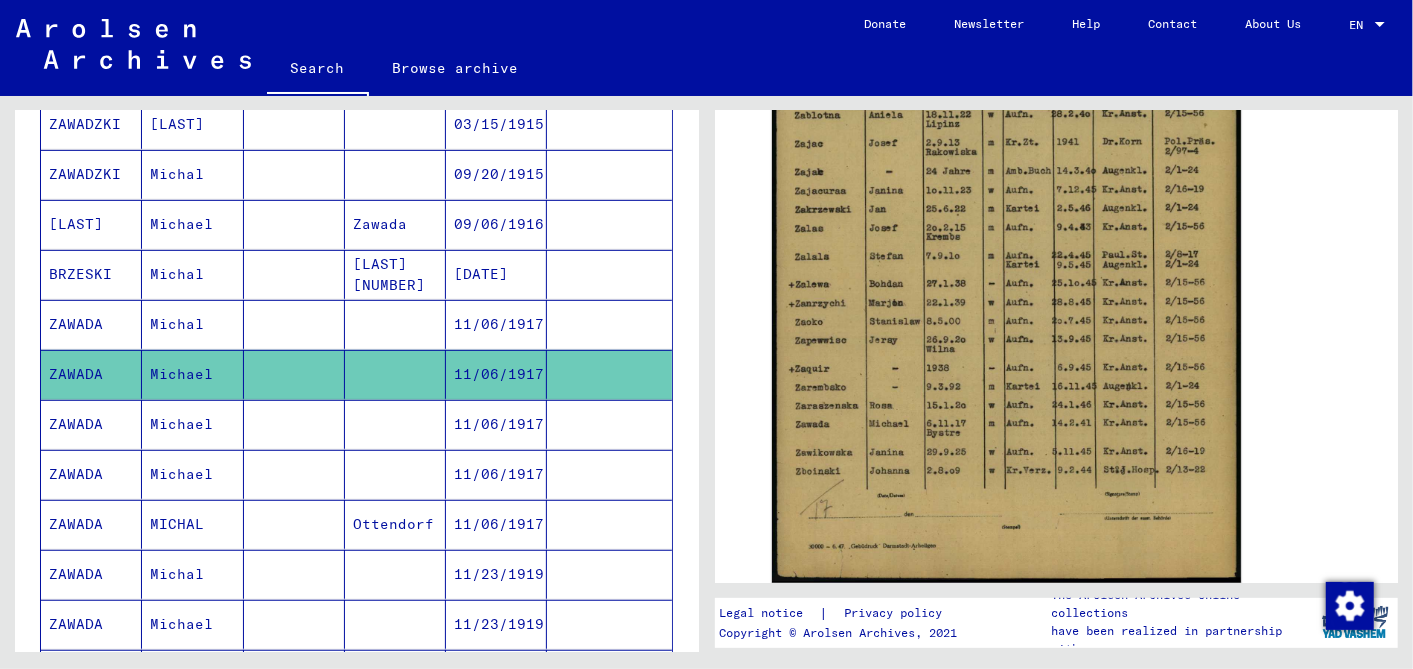 click on "11/23/1919" at bounding box center [496, 624] 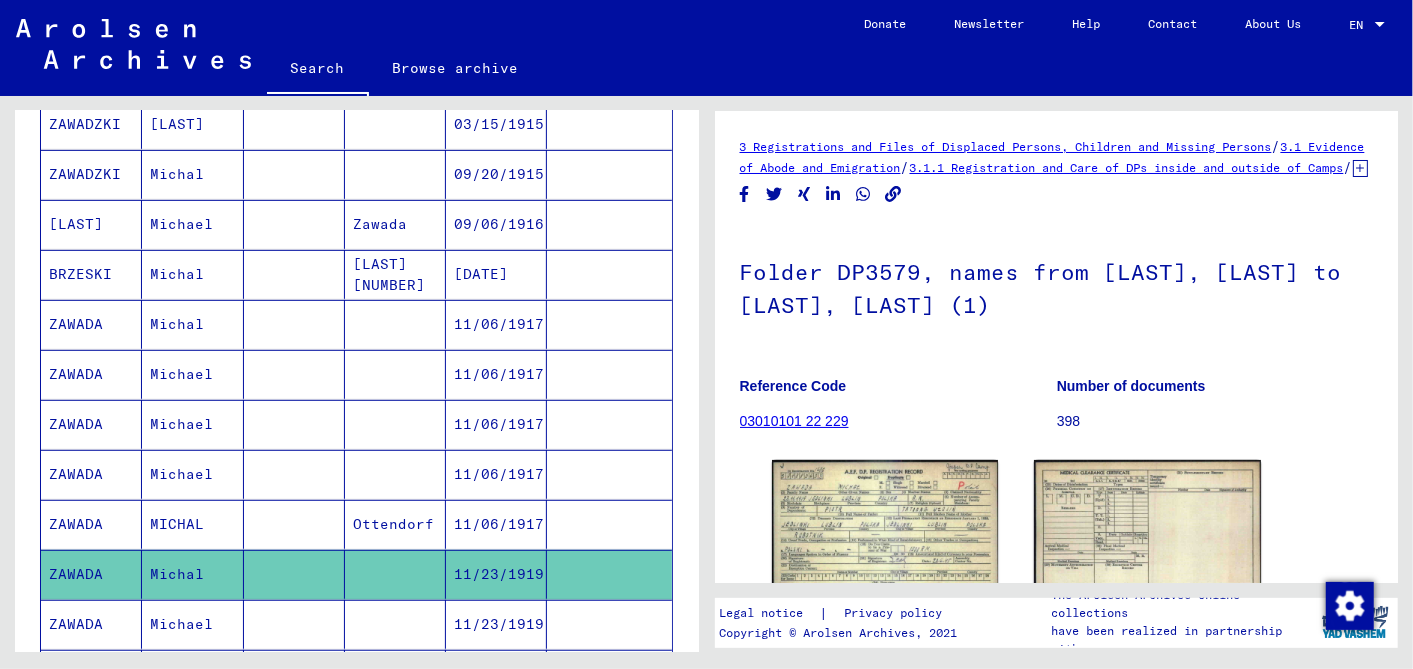 scroll, scrollTop: 214, scrollLeft: 0, axis: vertical 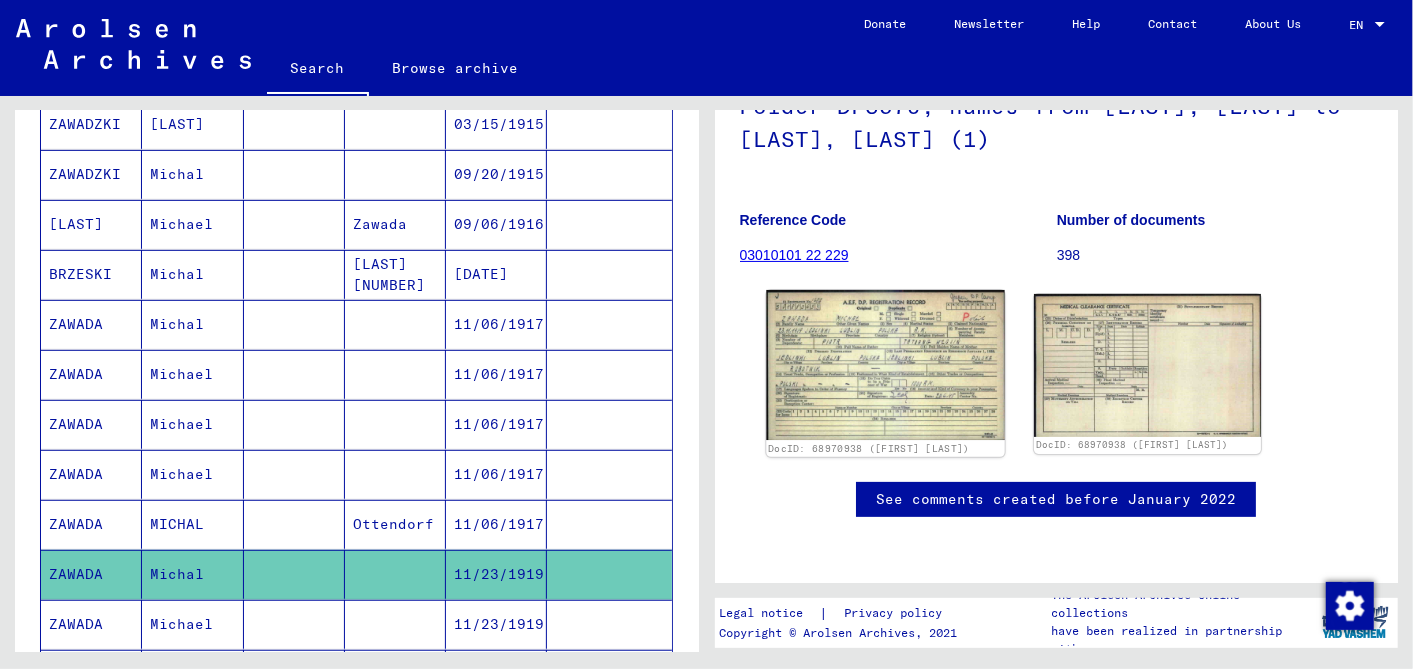 click 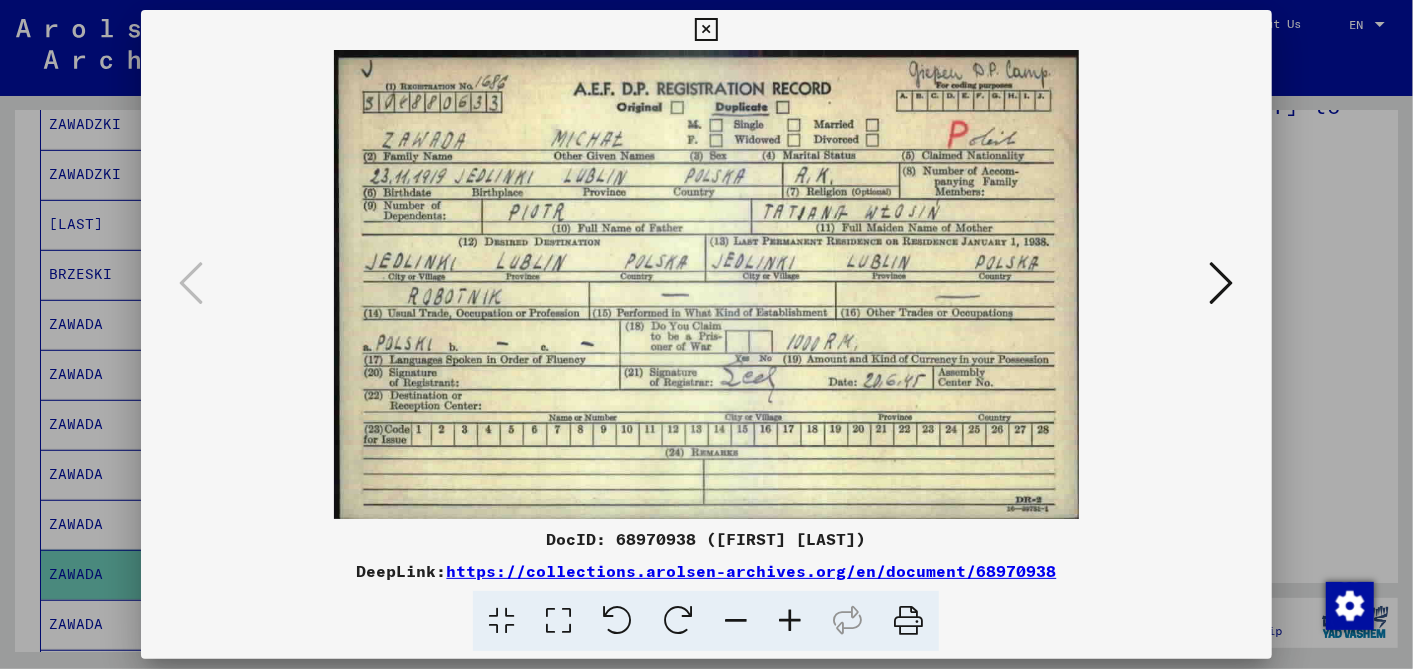 scroll, scrollTop: 0, scrollLeft: 0, axis: both 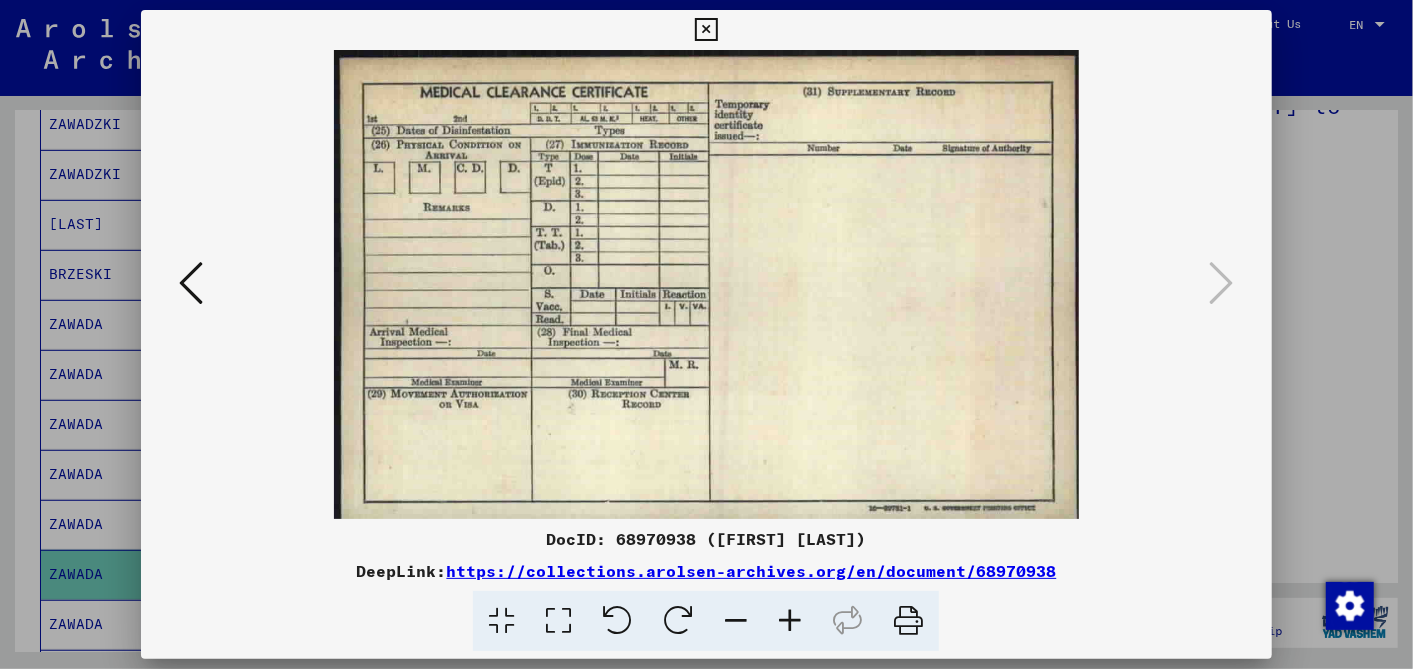click at bounding box center [706, 334] 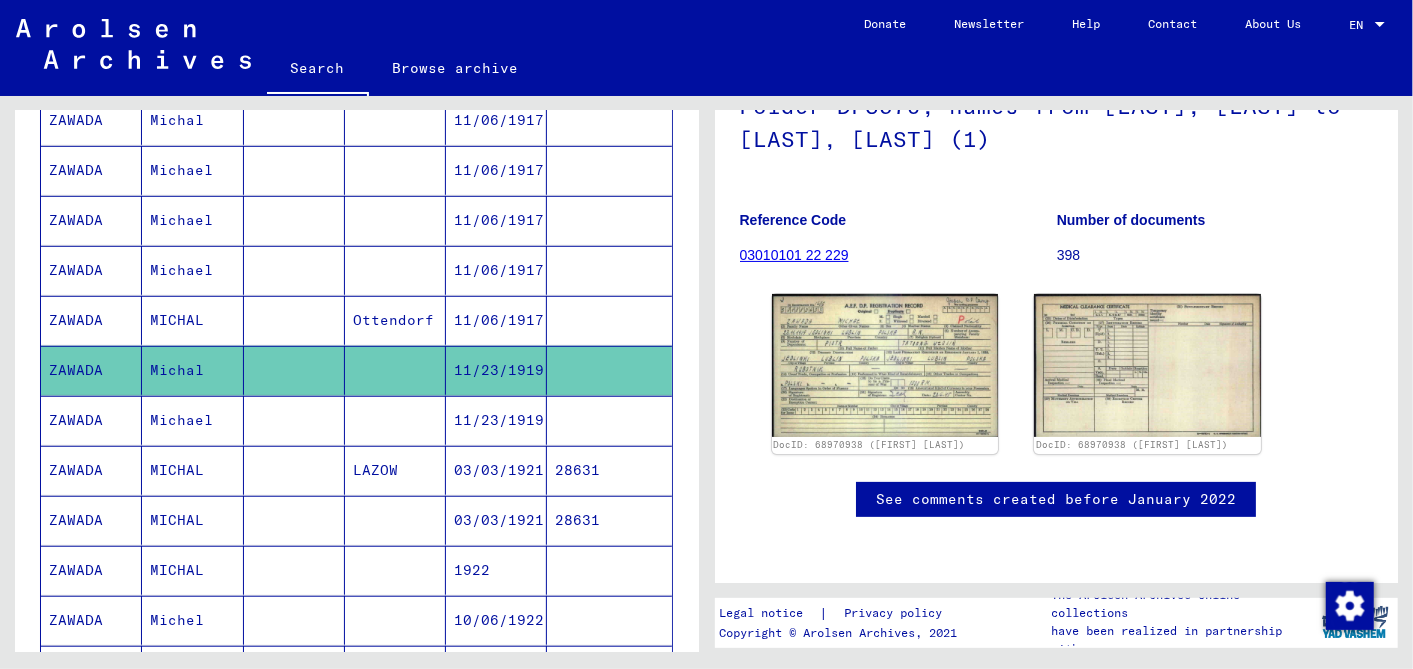 scroll, scrollTop: 777, scrollLeft: 0, axis: vertical 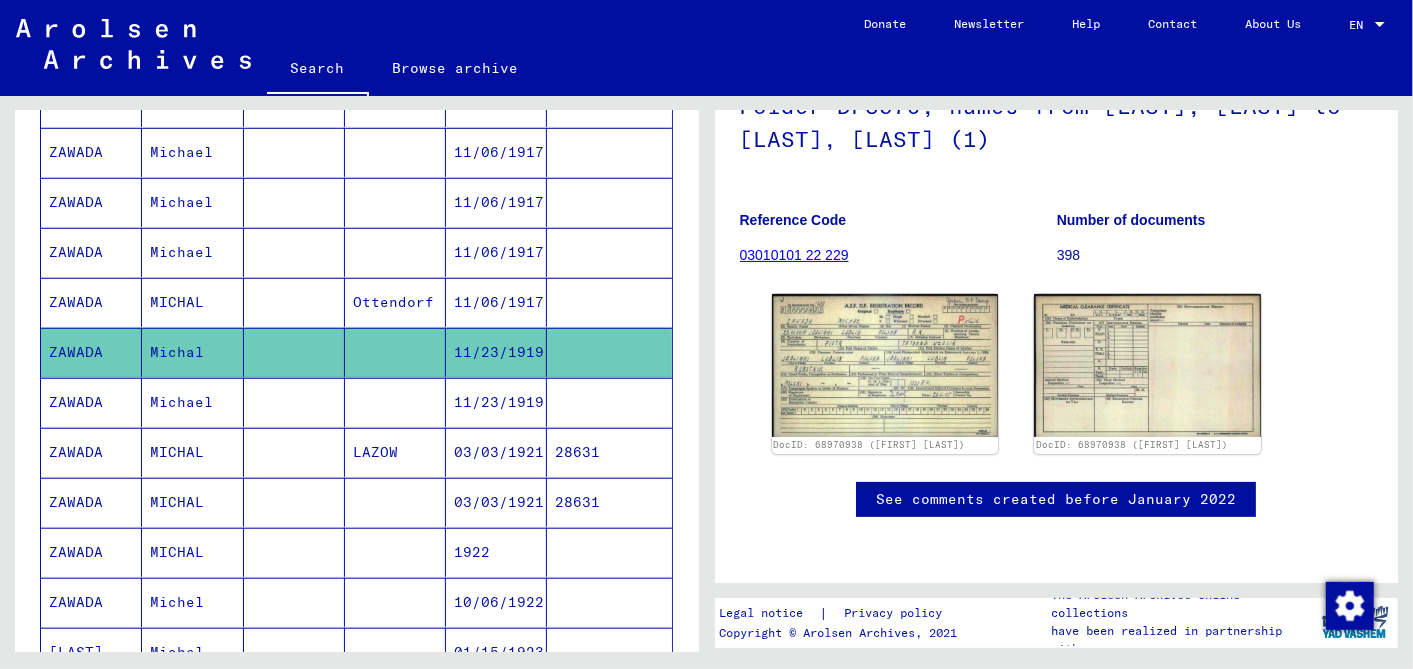 click on "11/23/1919" at bounding box center [496, 452] 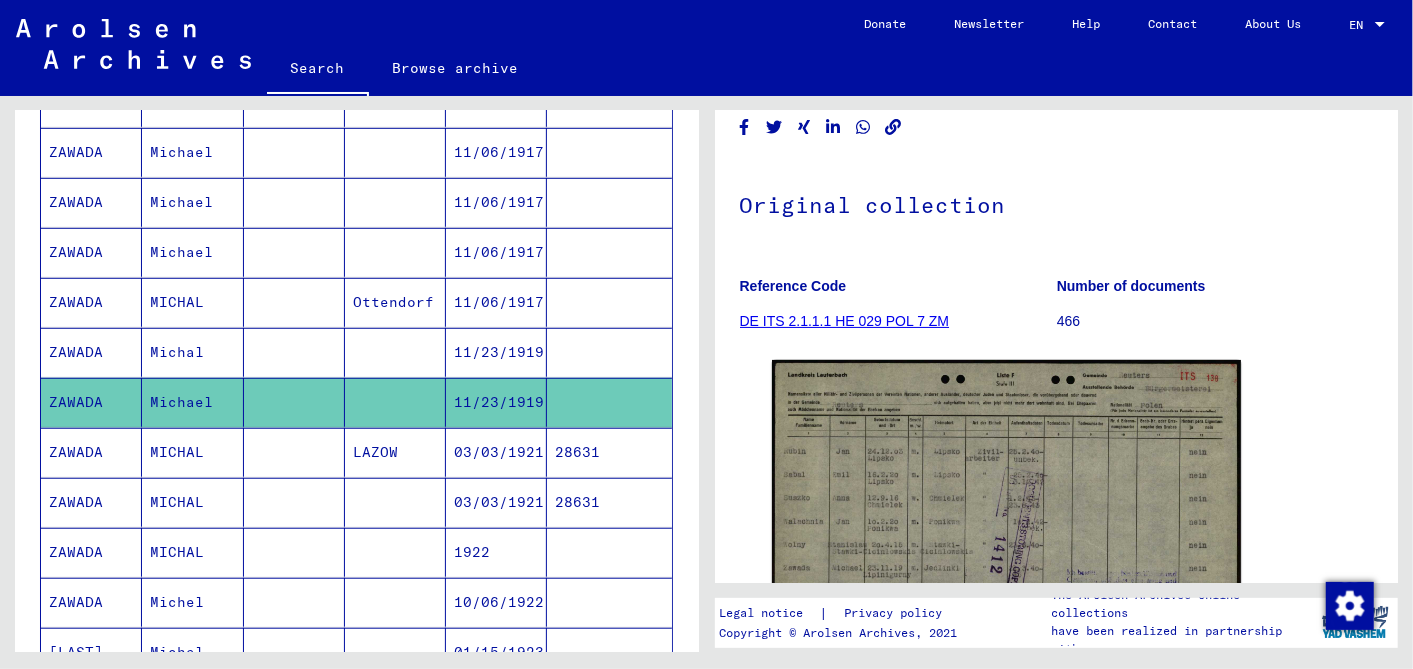 scroll, scrollTop: 111, scrollLeft: 0, axis: vertical 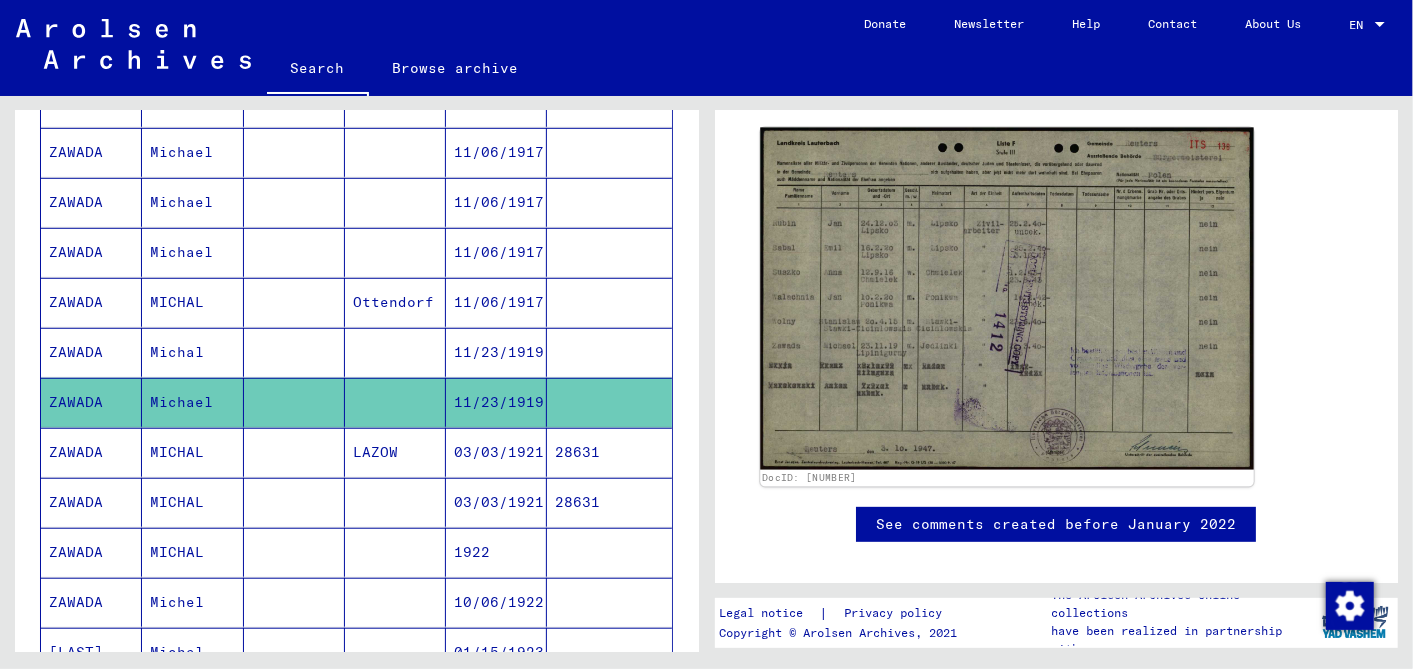 click 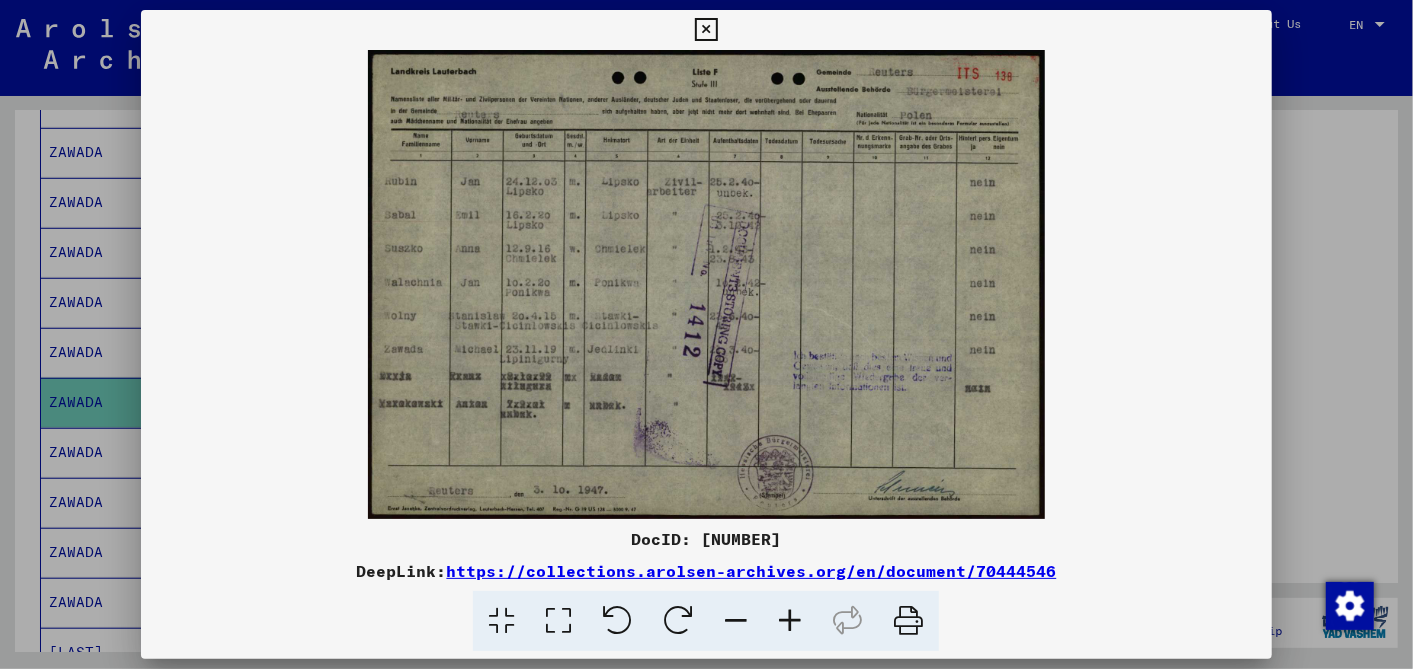 click at bounding box center [790, 621] 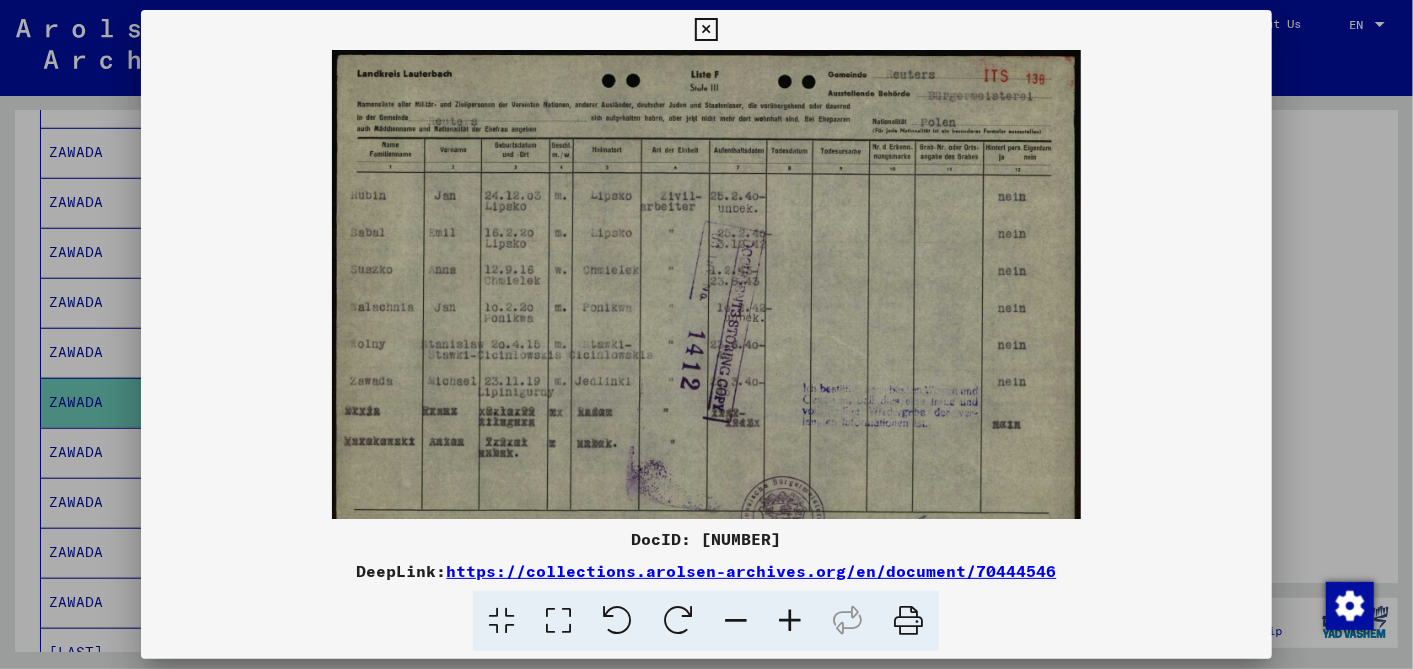 click at bounding box center [790, 621] 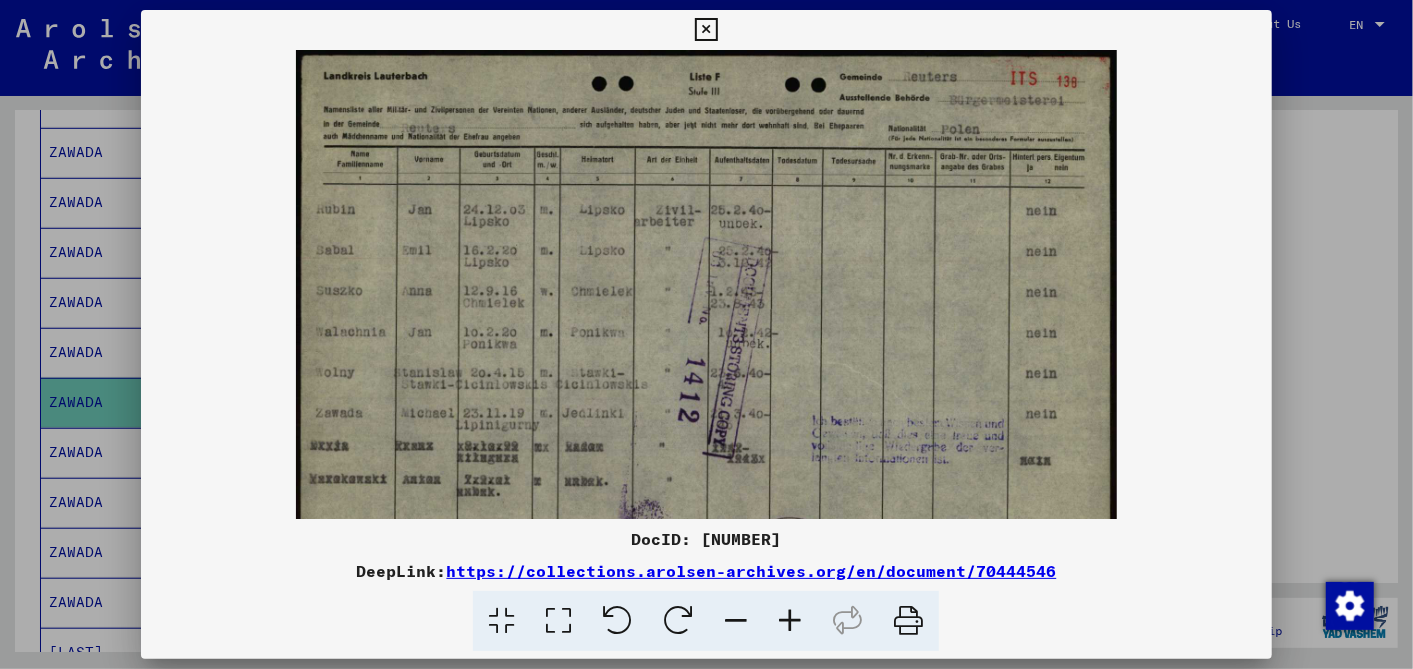click at bounding box center [790, 621] 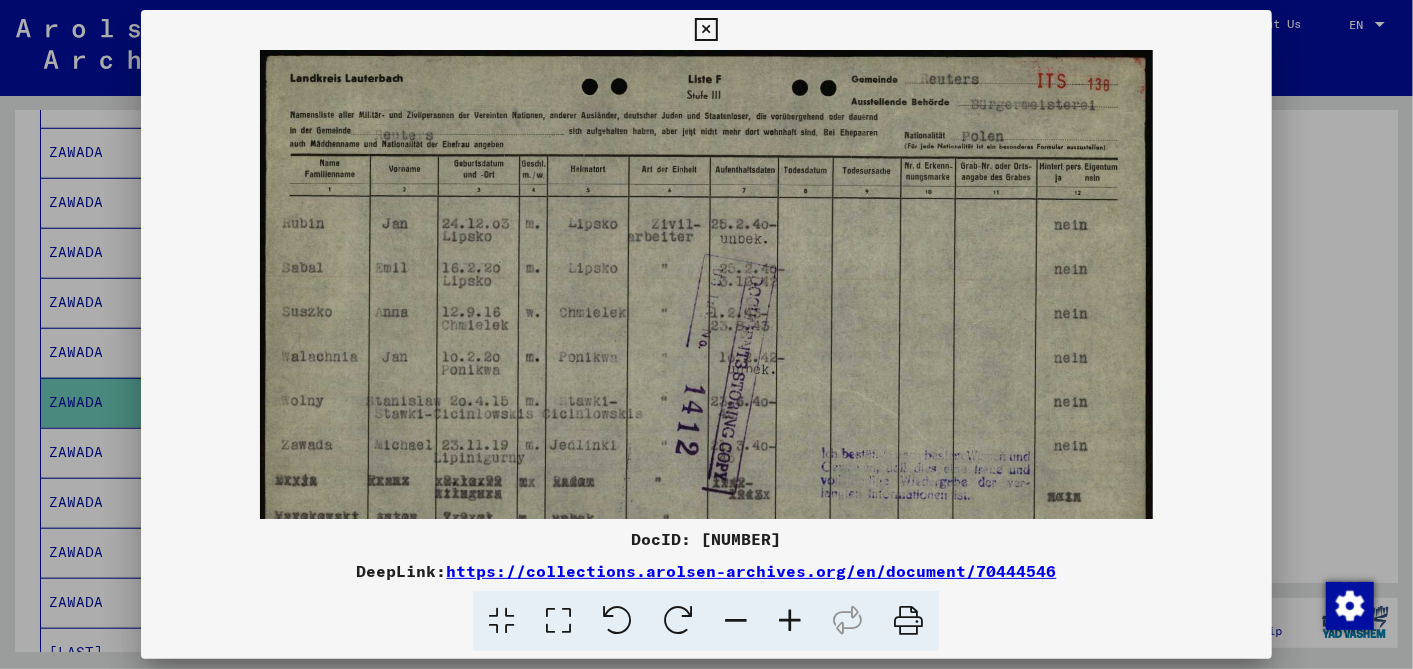 click at bounding box center (790, 621) 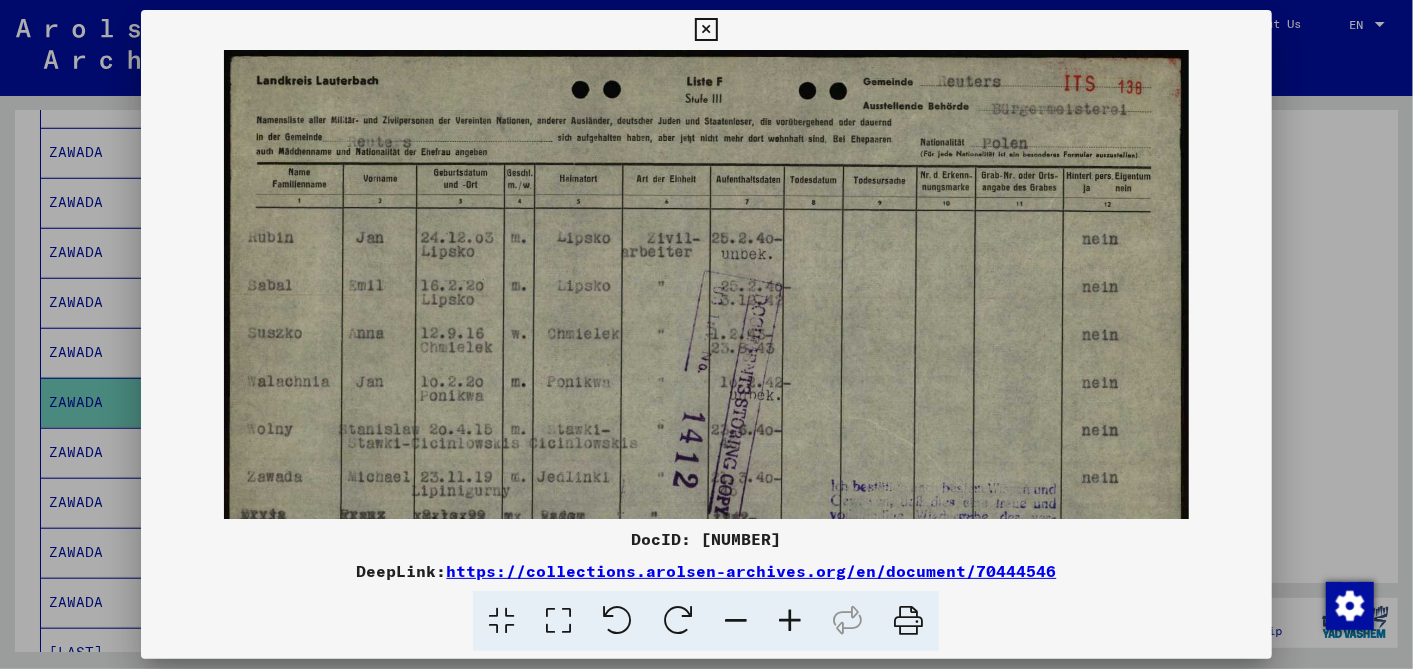 scroll, scrollTop: 200, scrollLeft: 0, axis: vertical 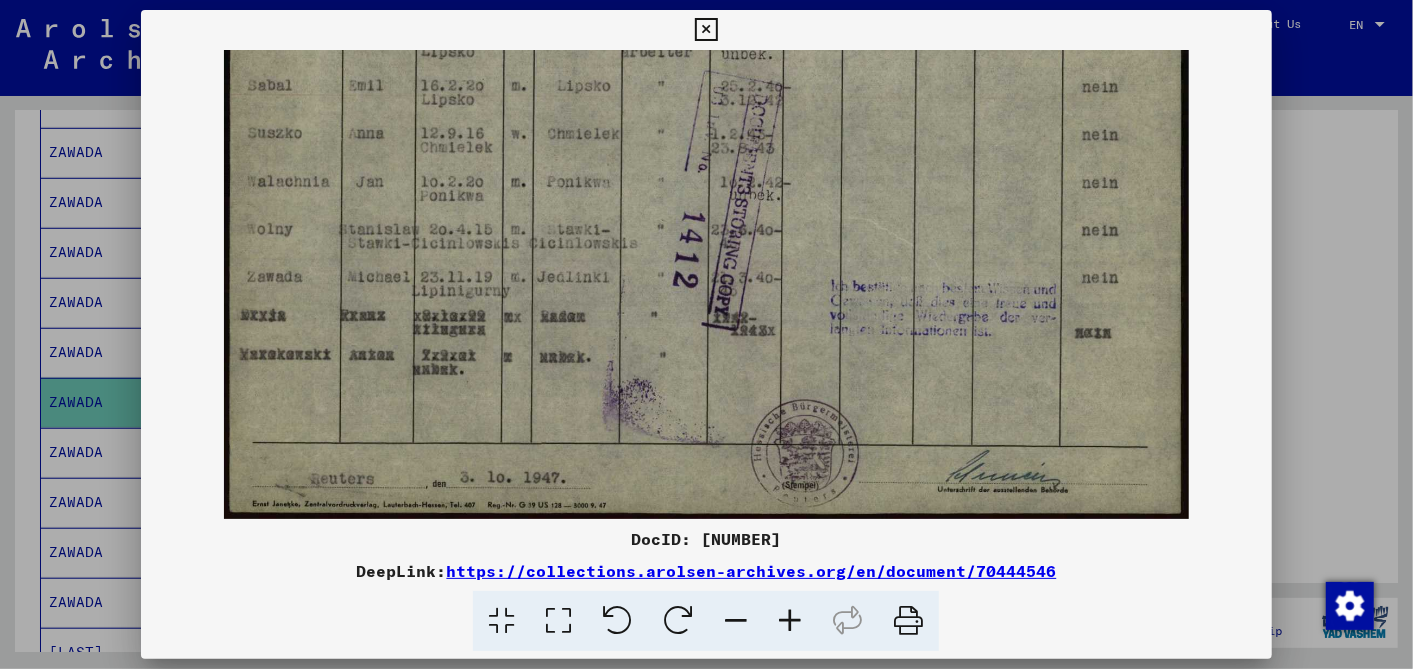 drag, startPoint x: 732, startPoint y: 289, endPoint x: 726, endPoint y: 130, distance: 159.11317 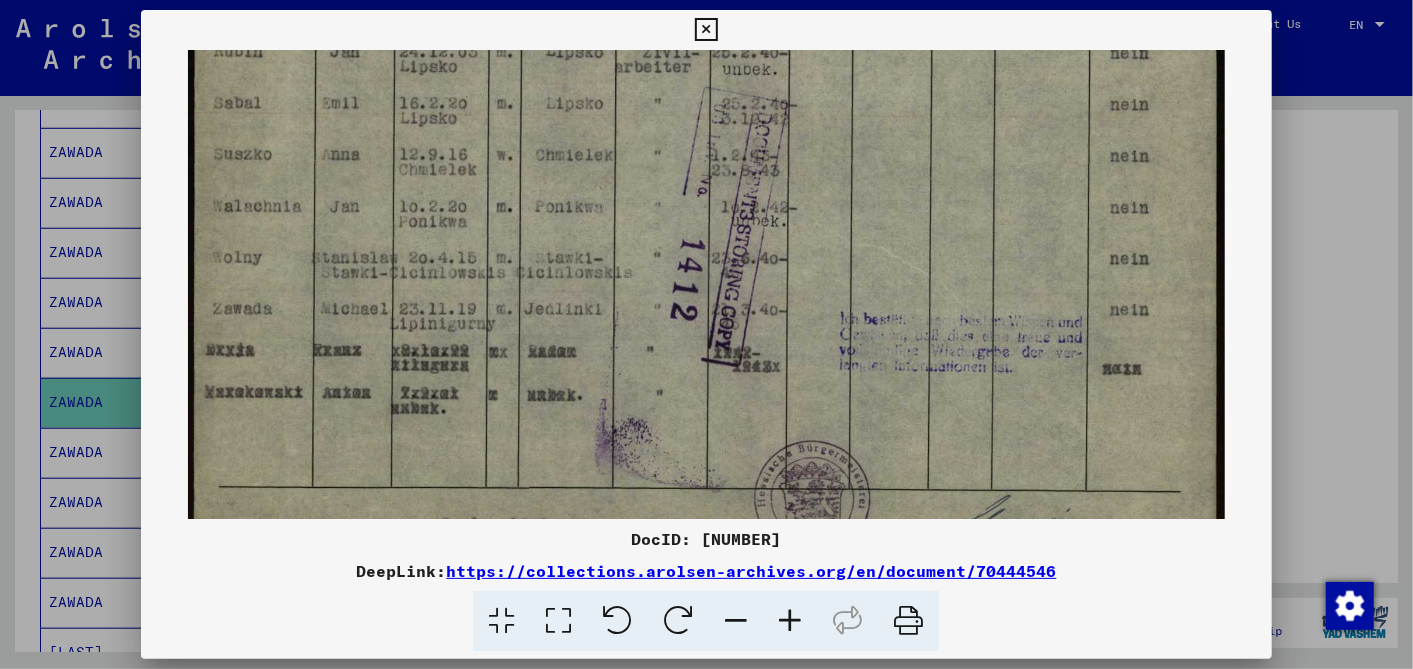 click at bounding box center (790, 621) 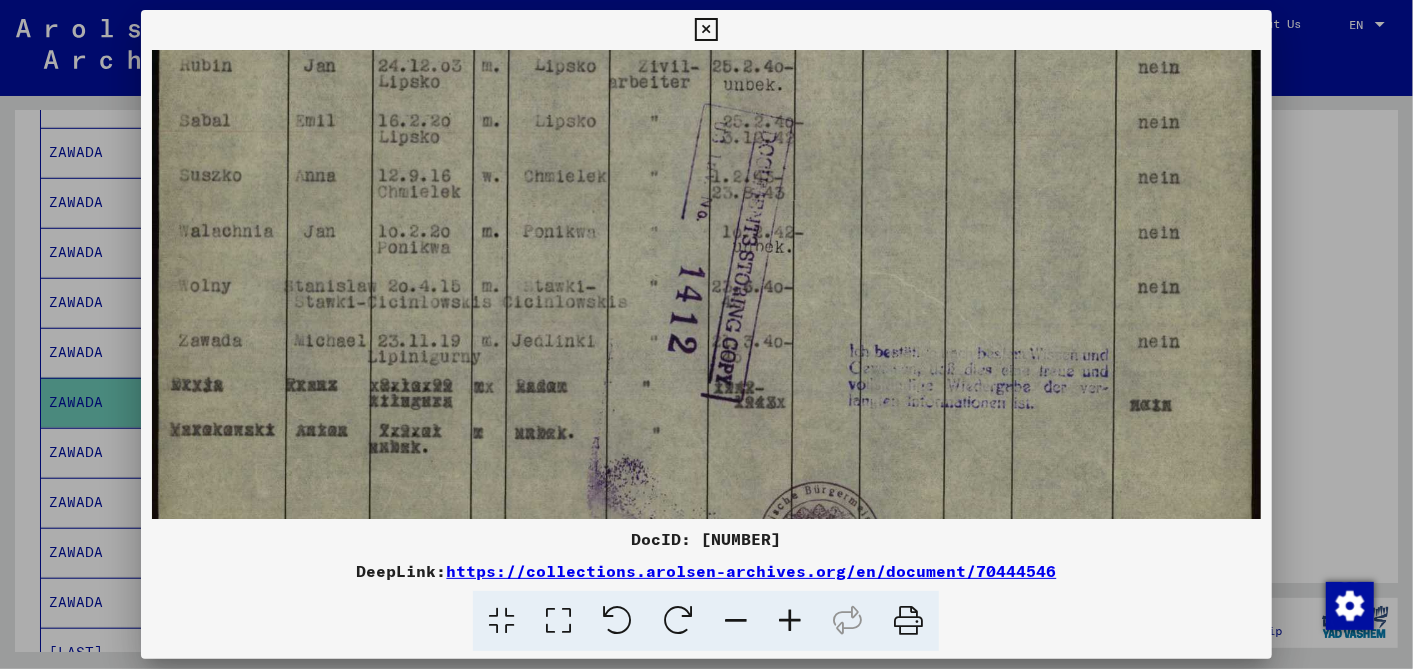click at bounding box center (790, 621) 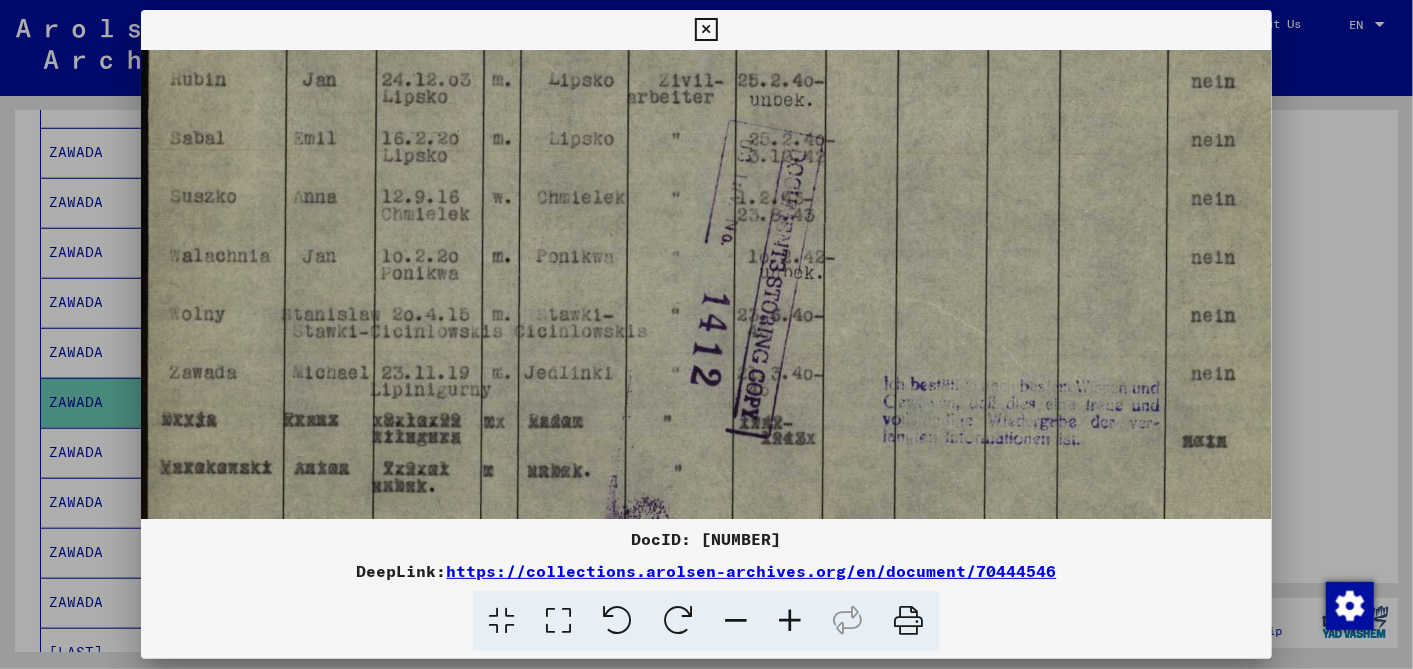click at bounding box center (790, 621) 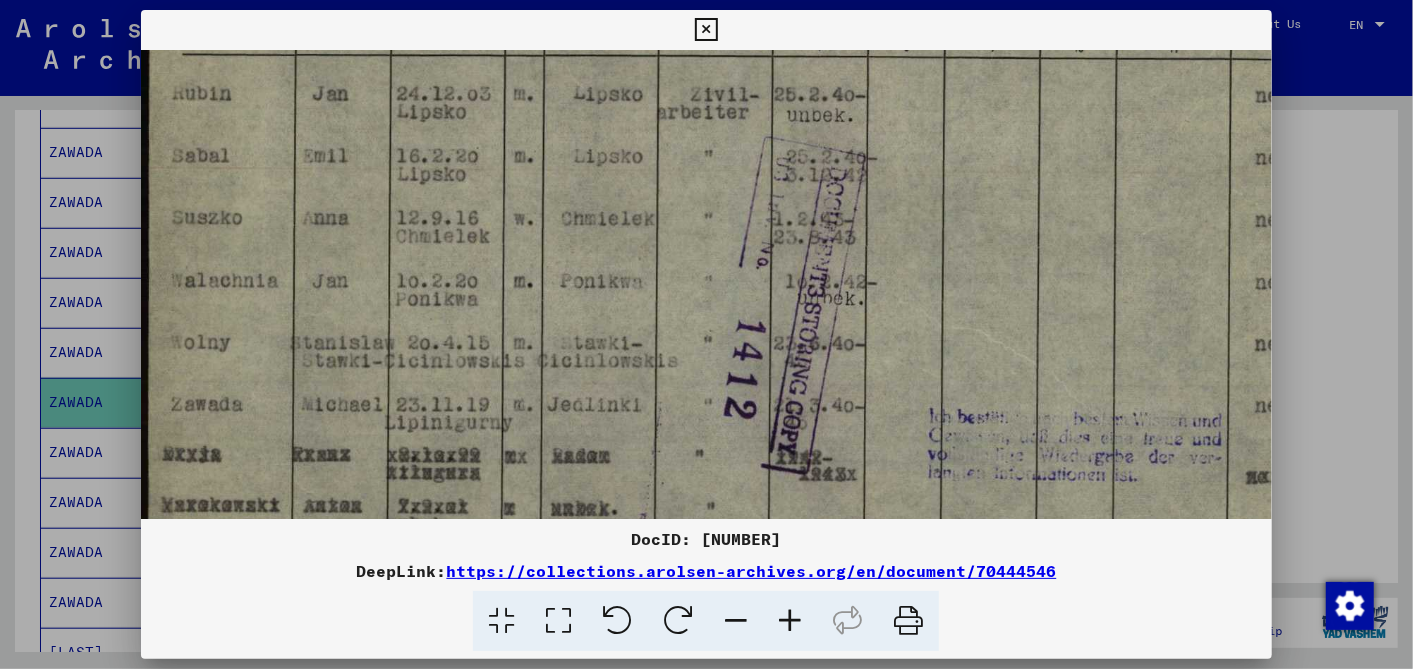 click at bounding box center (706, 30) 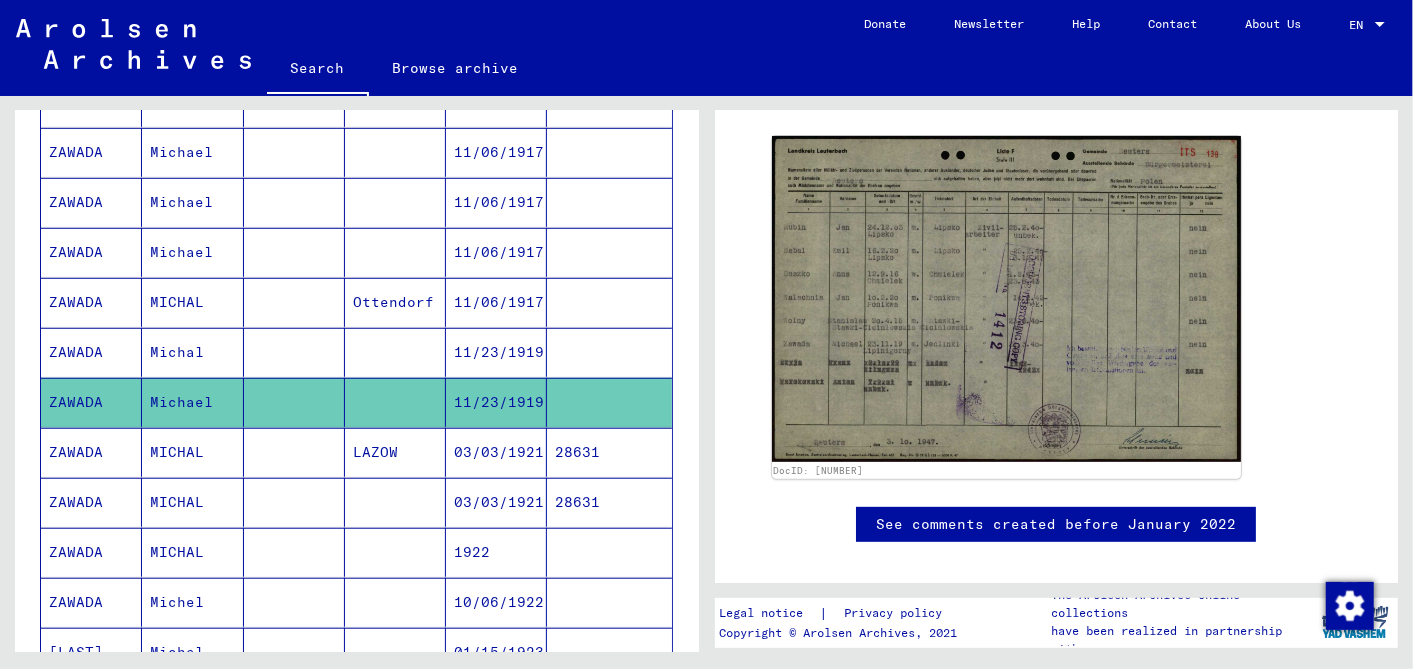 click on "11/23/1919" at bounding box center [496, 402] 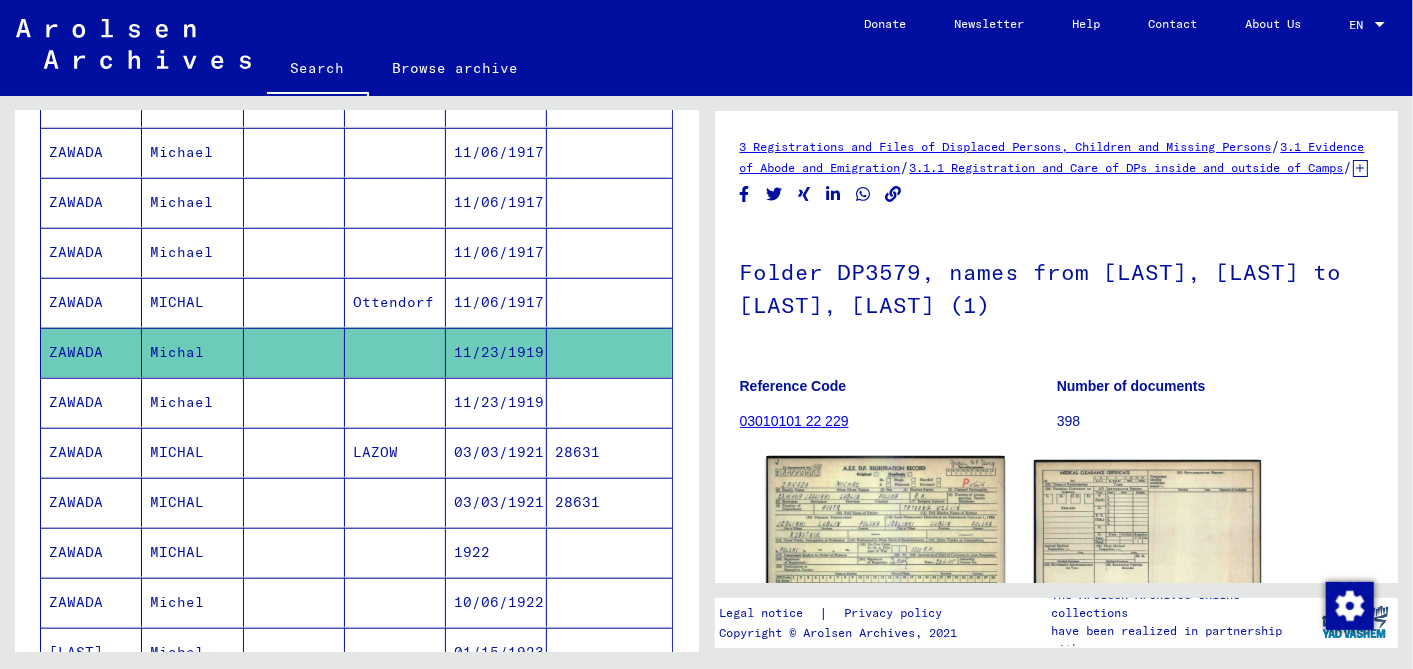 scroll, scrollTop: 214, scrollLeft: 0, axis: vertical 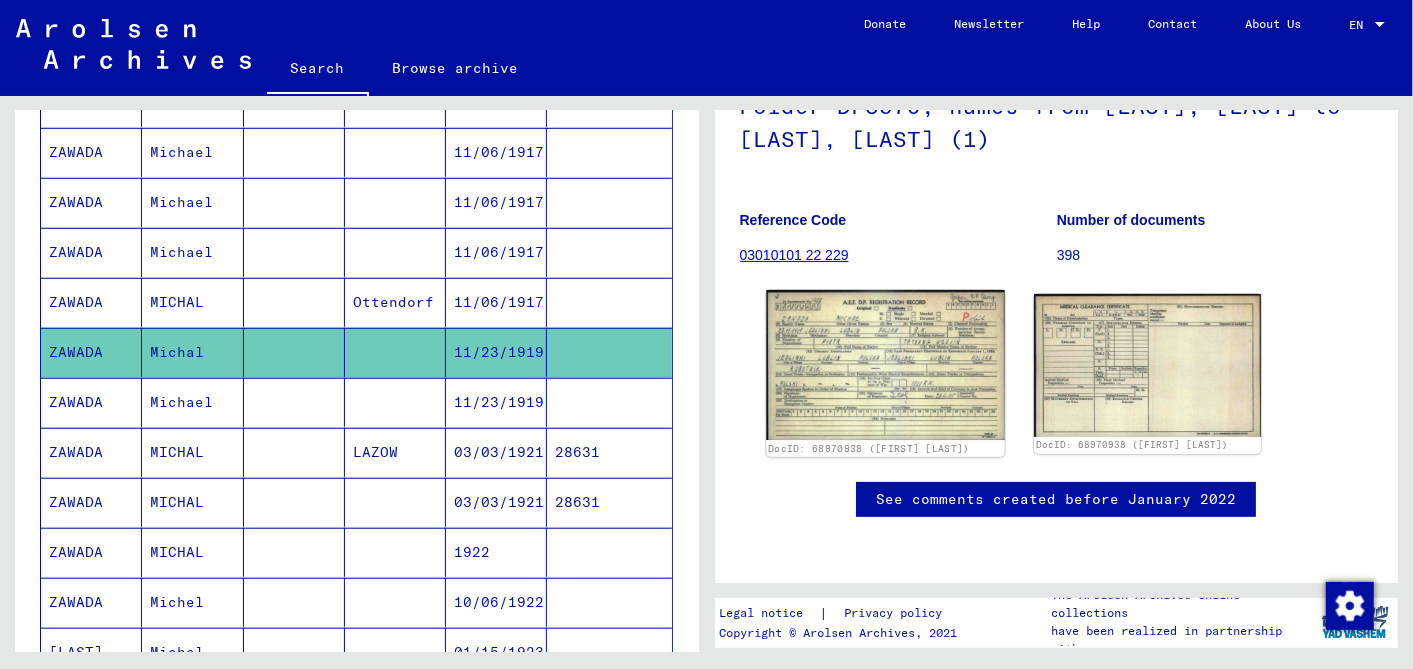 click 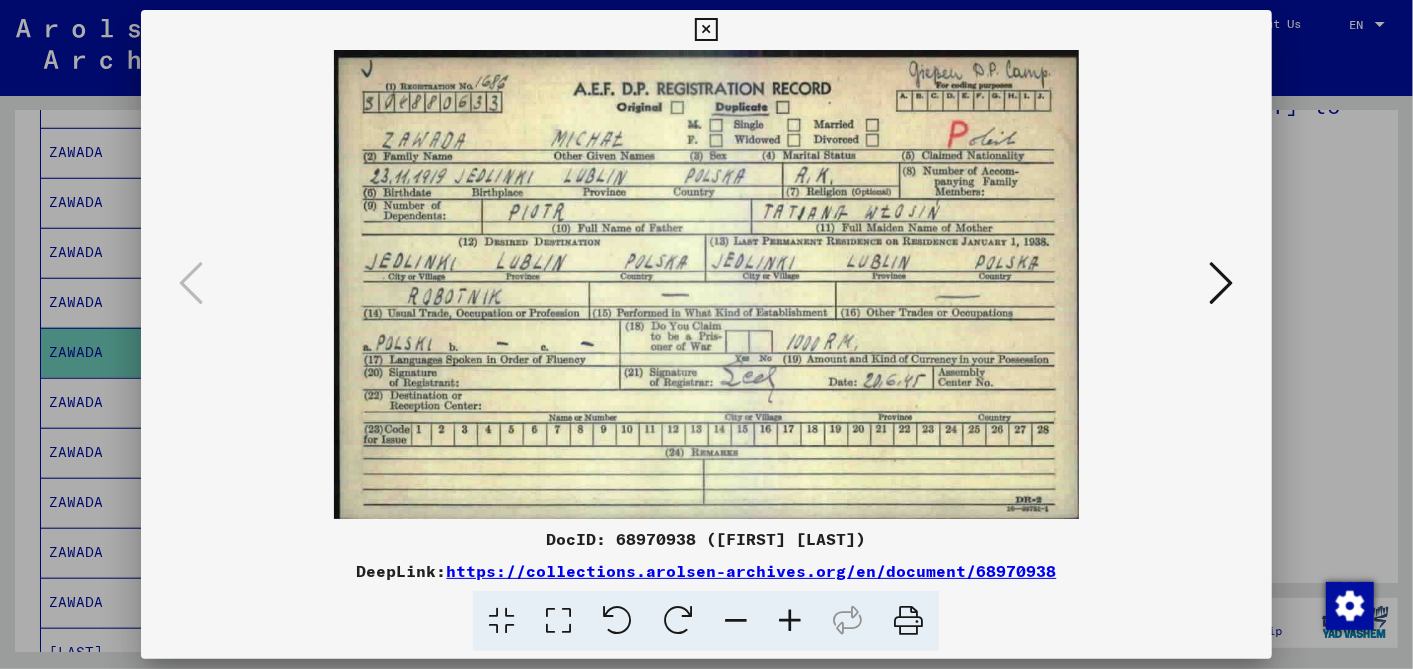 click at bounding box center [706, 30] 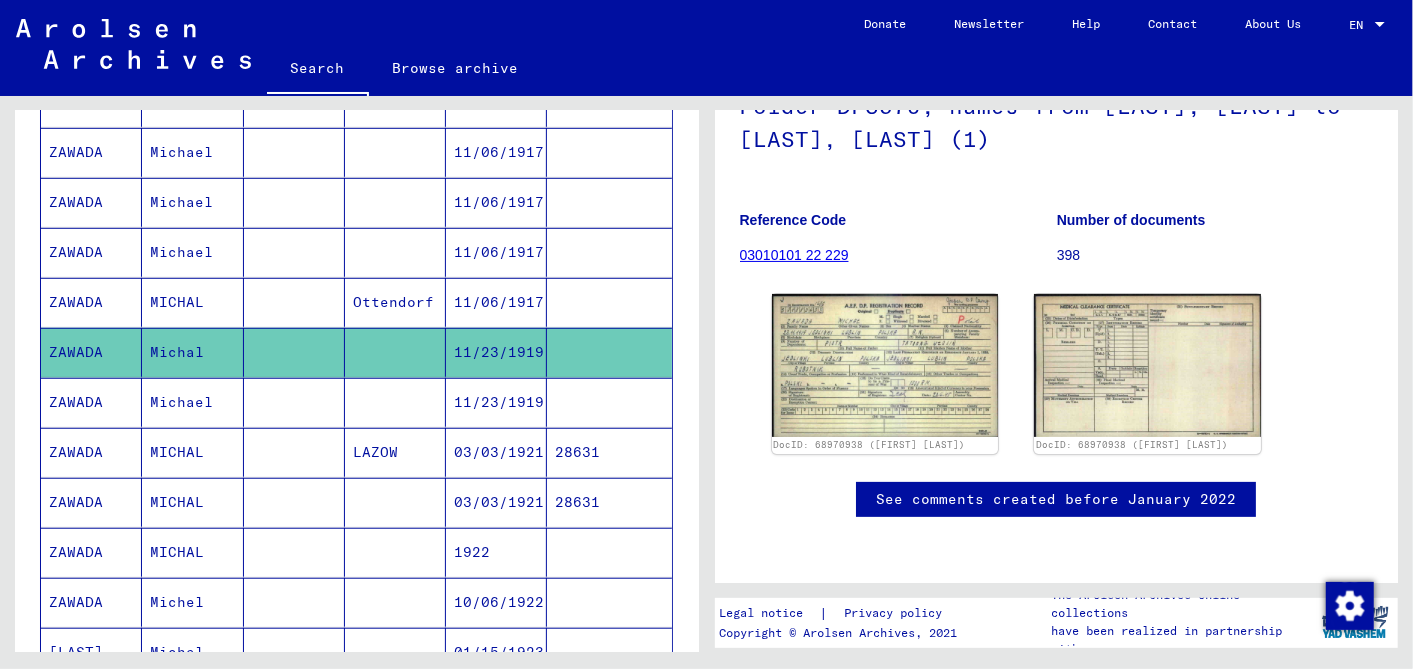 click on "03/03/1921" at bounding box center (496, 502) 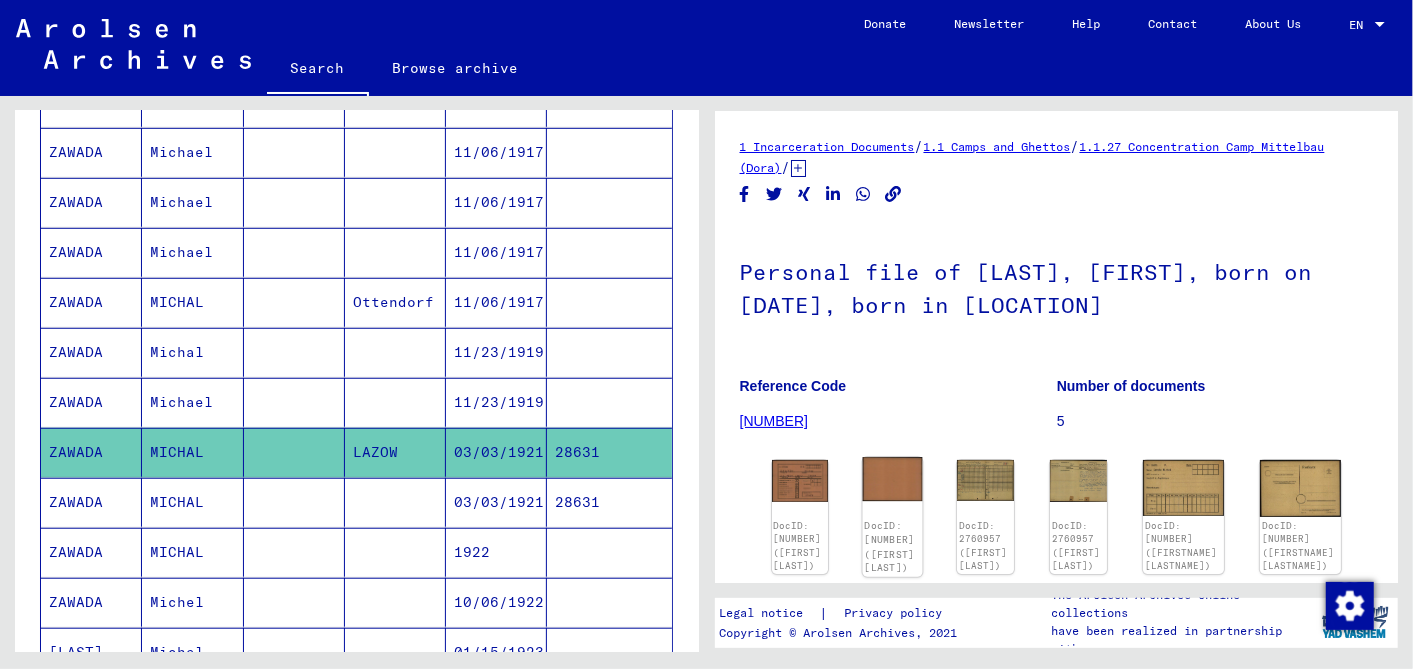 scroll, scrollTop: 222, scrollLeft: 0, axis: vertical 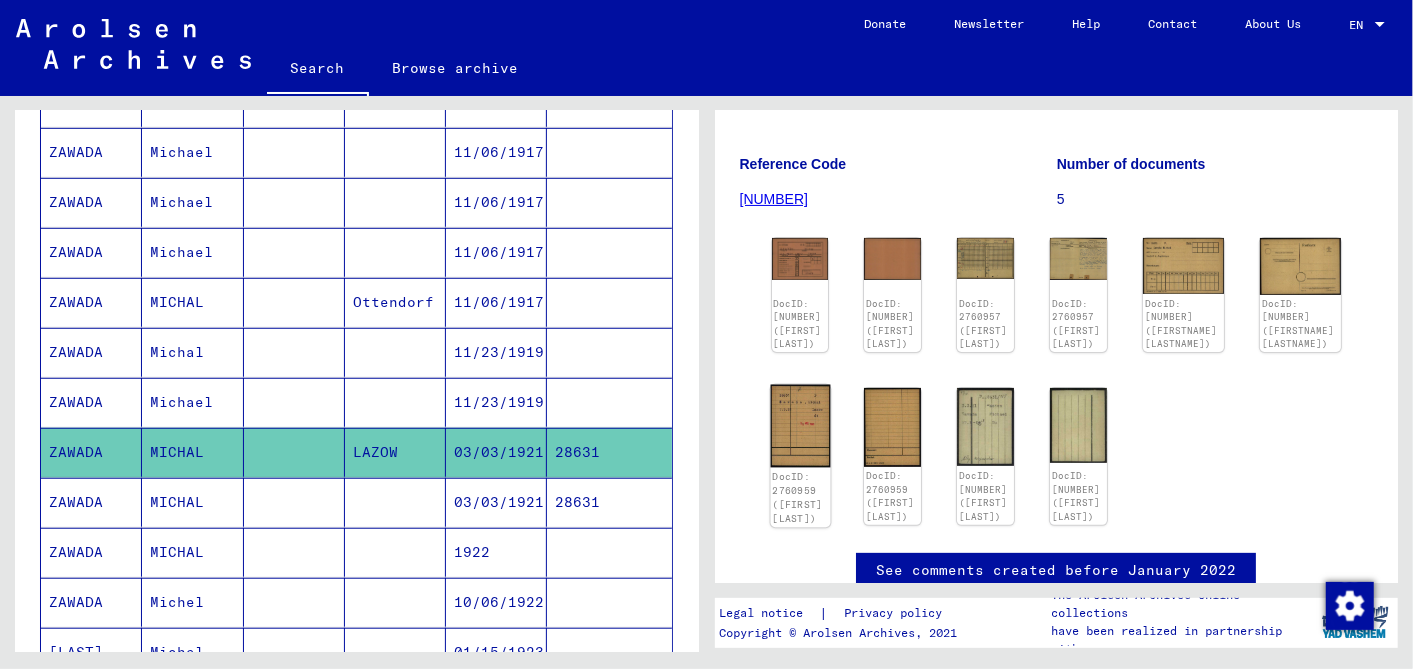 click 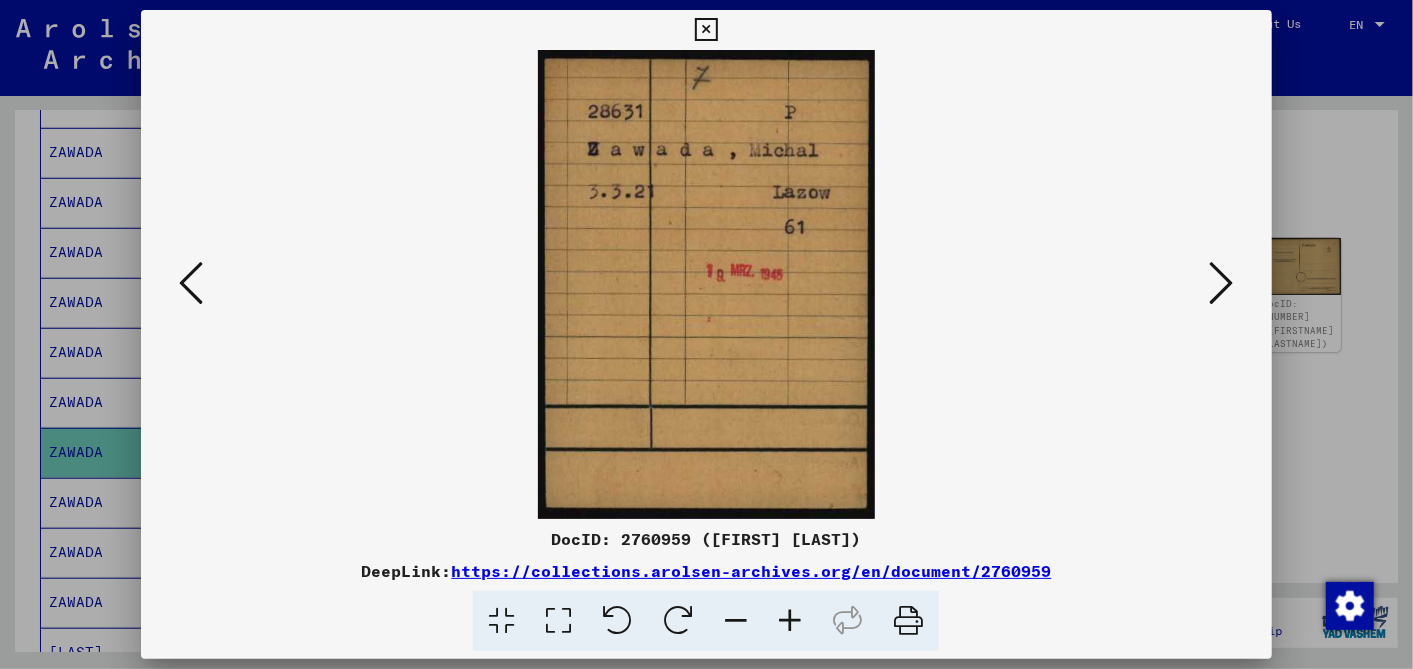 click at bounding box center (1222, 283) 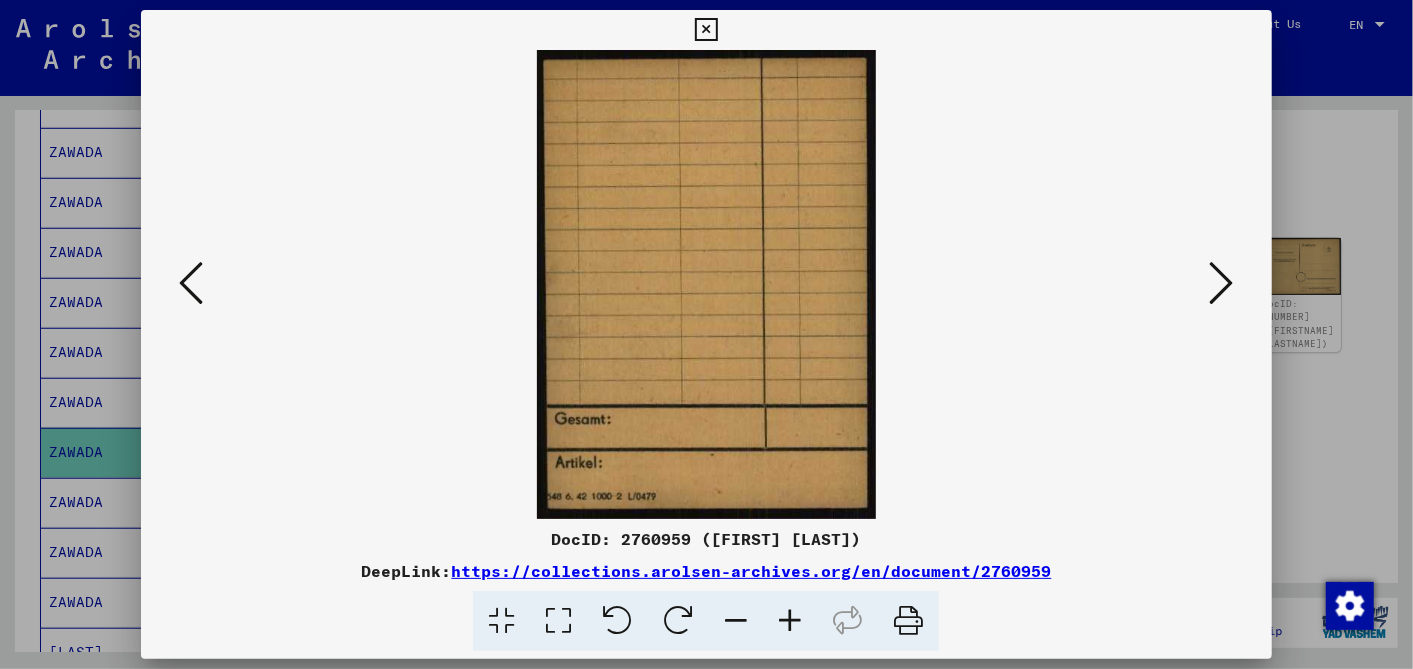 click at bounding box center [1222, 283] 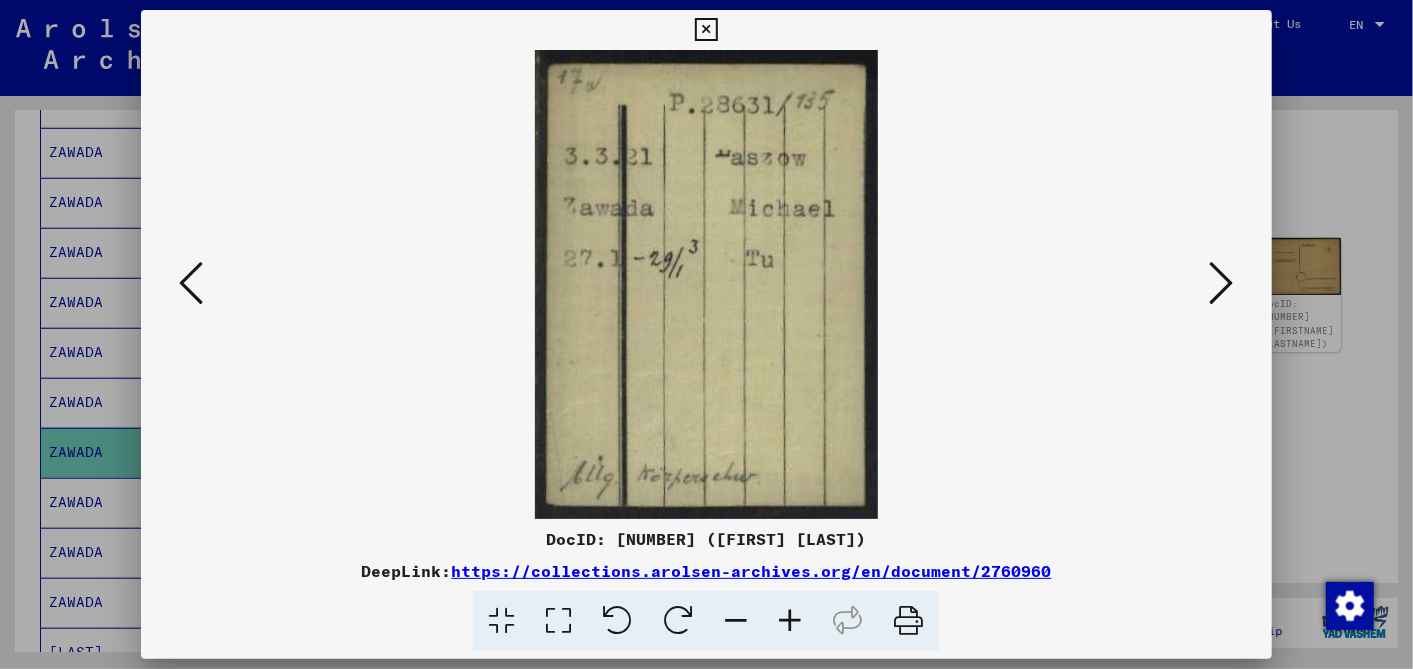 click at bounding box center (1222, 283) 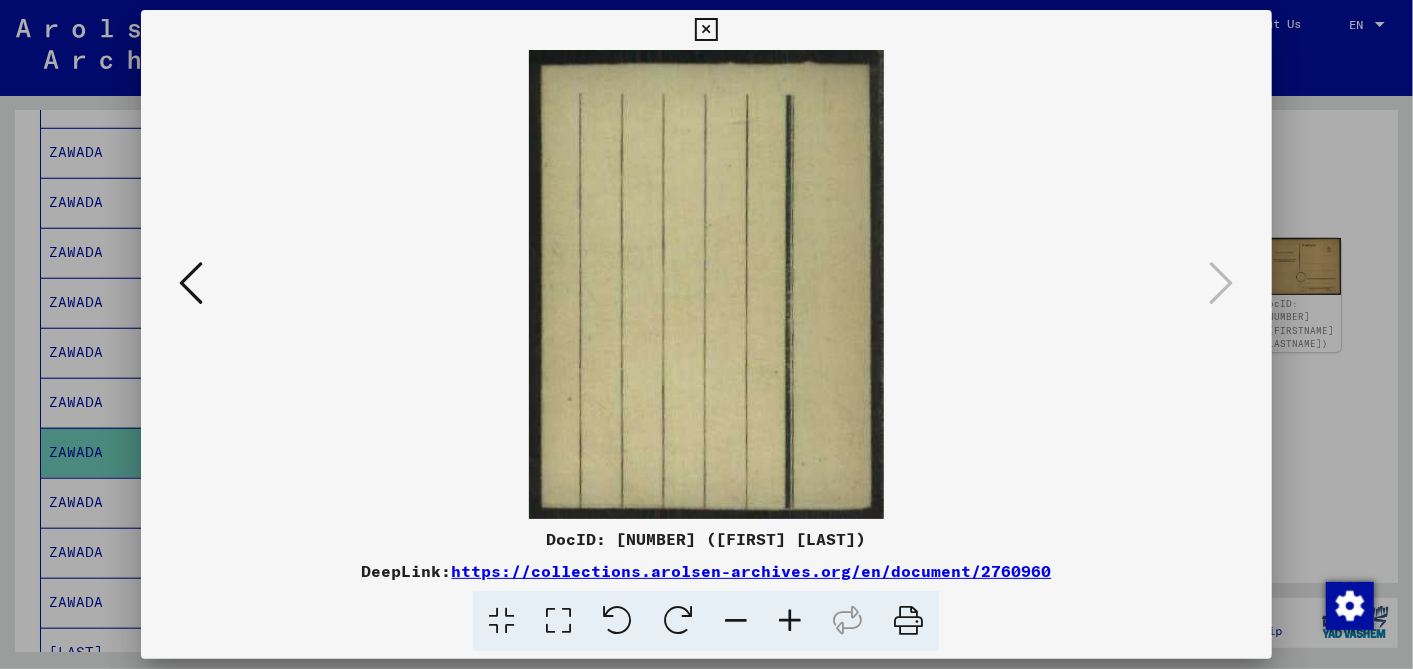 click at bounding box center (706, 30) 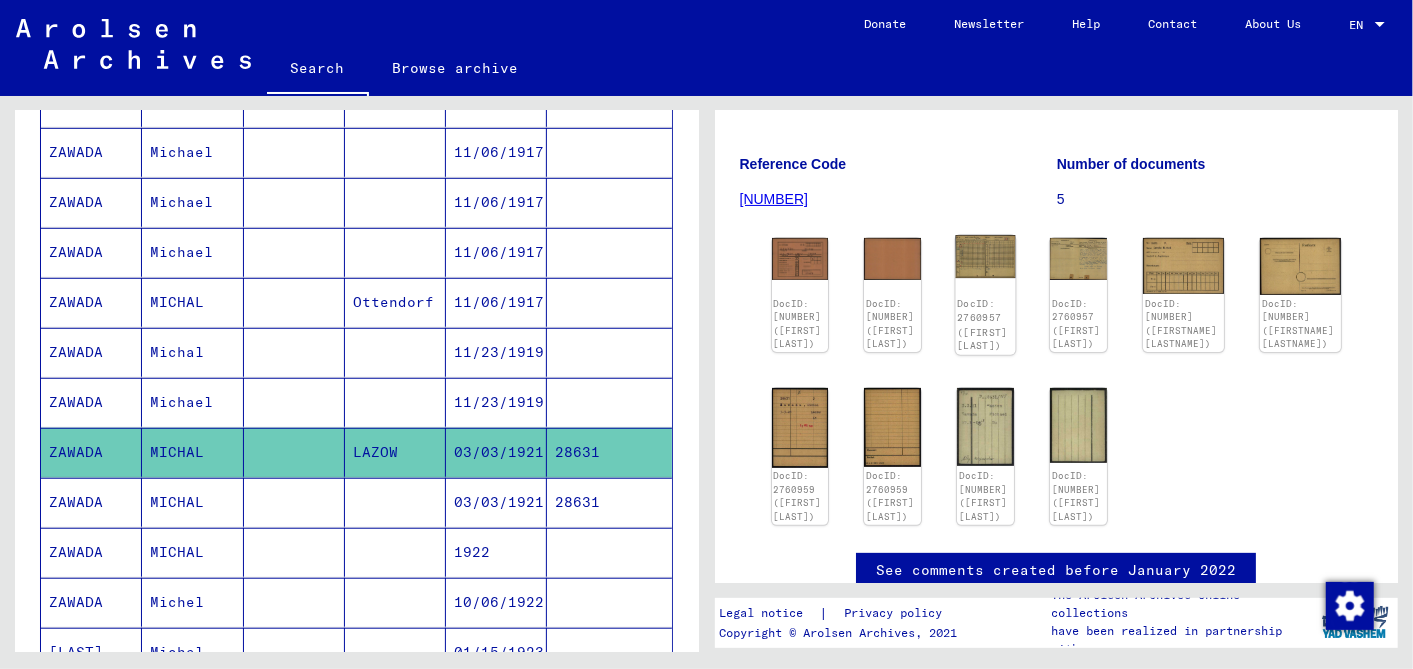 click 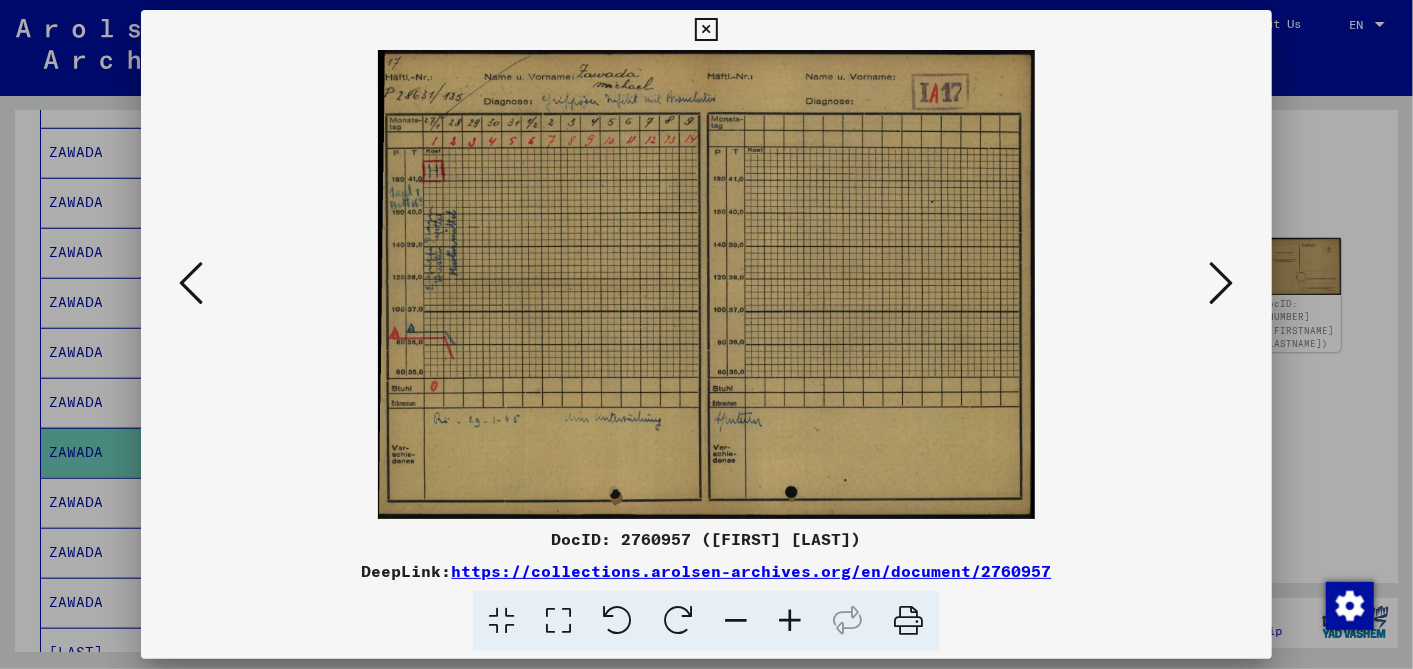 click at bounding box center (1222, 283) 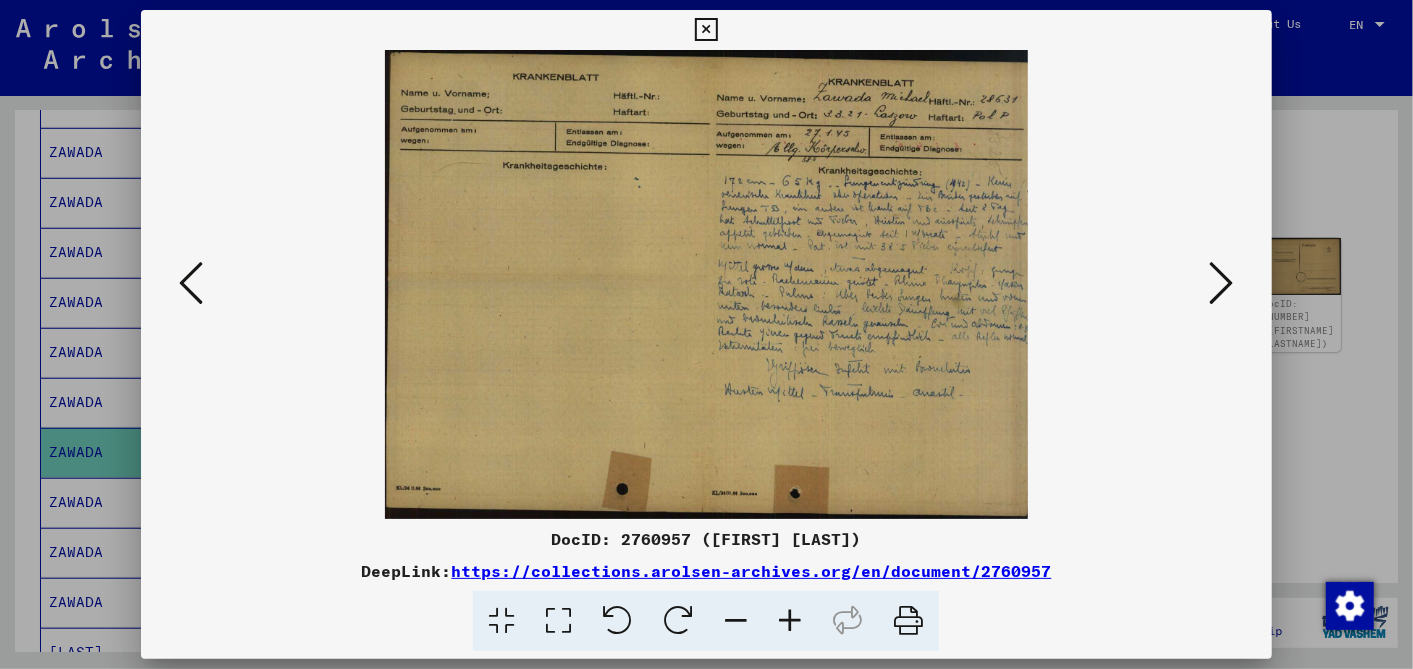 click at bounding box center (1222, 283) 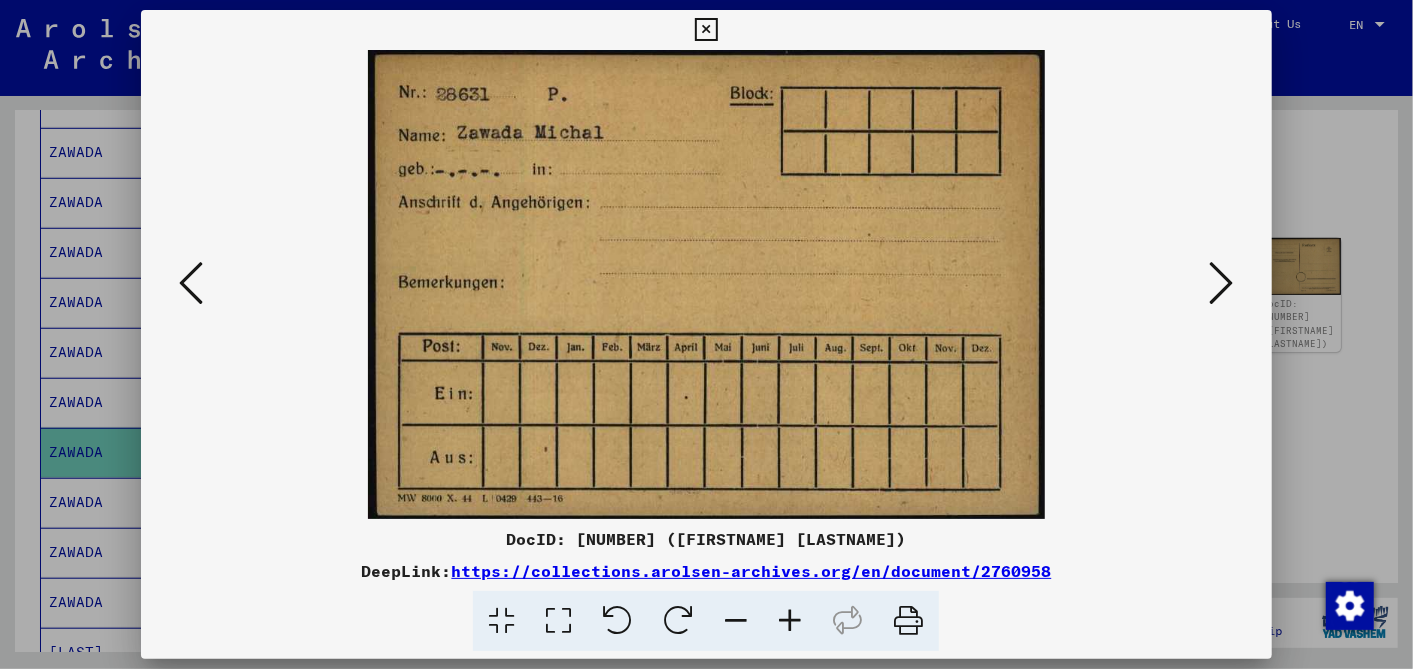 click at bounding box center [1222, 283] 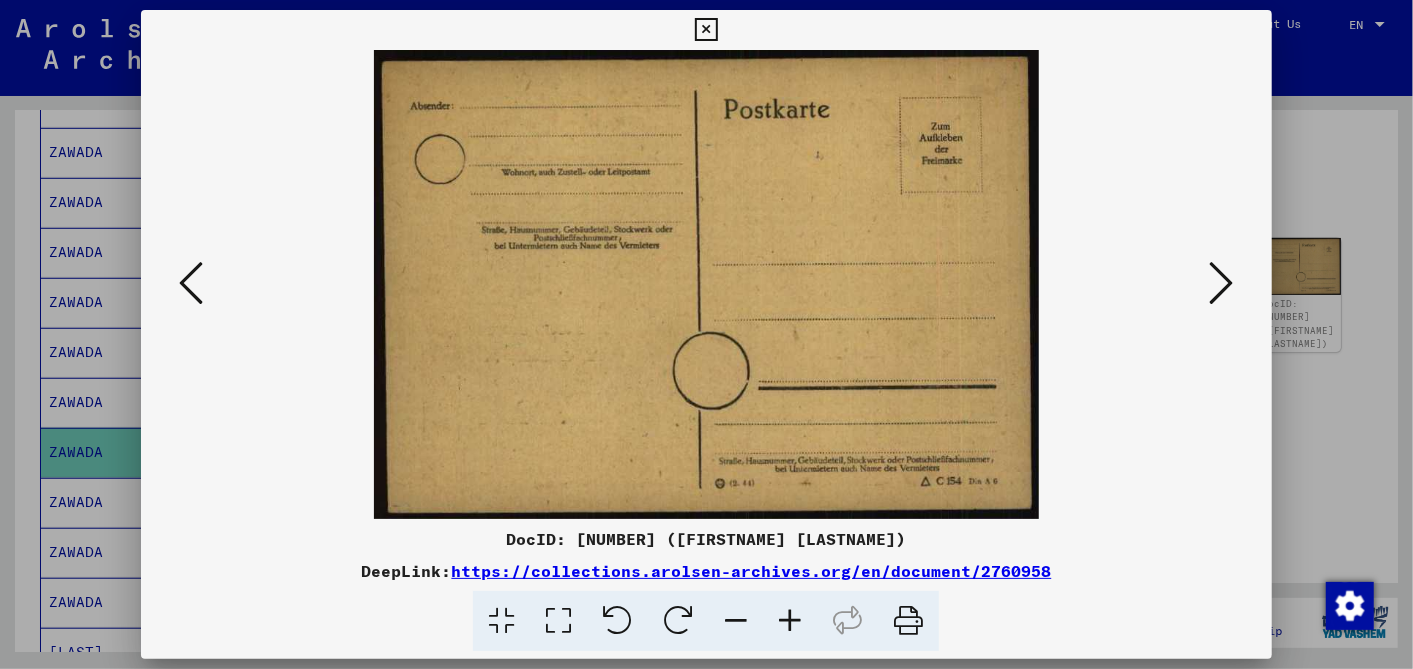 click at bounding box center [1222, 283] 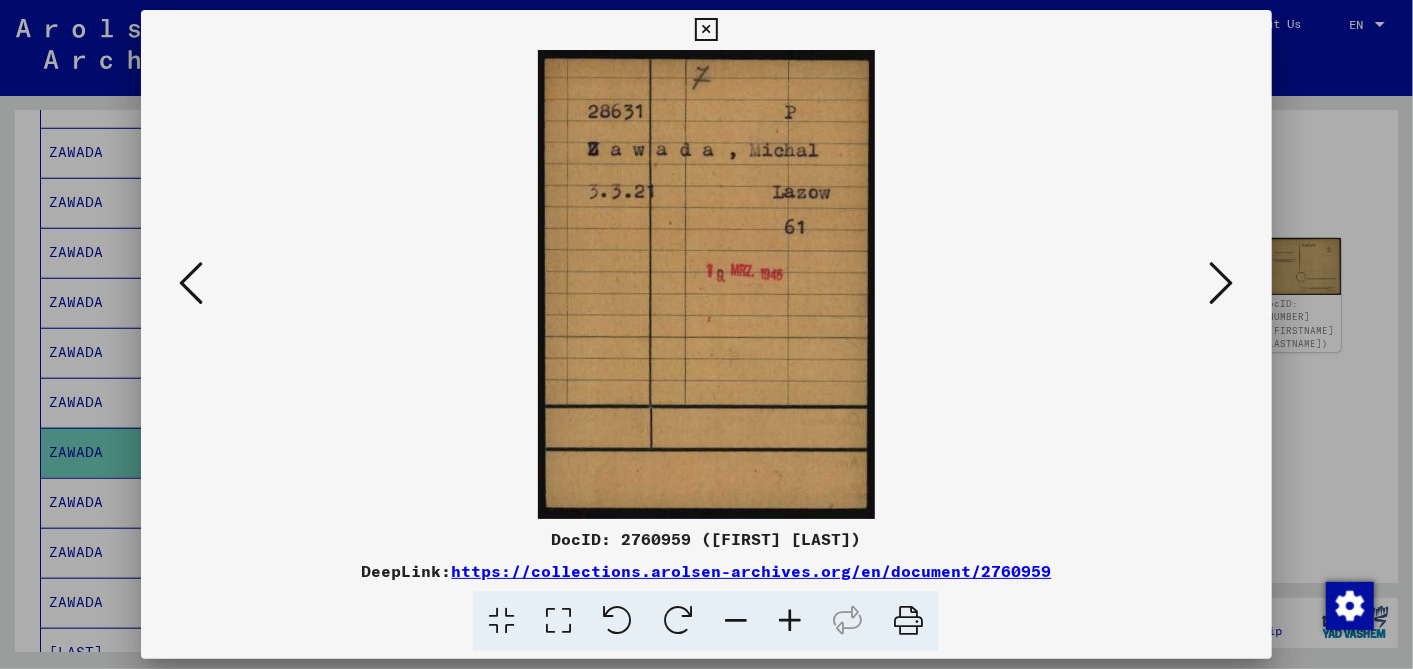 click at bounding box center (706, 30) 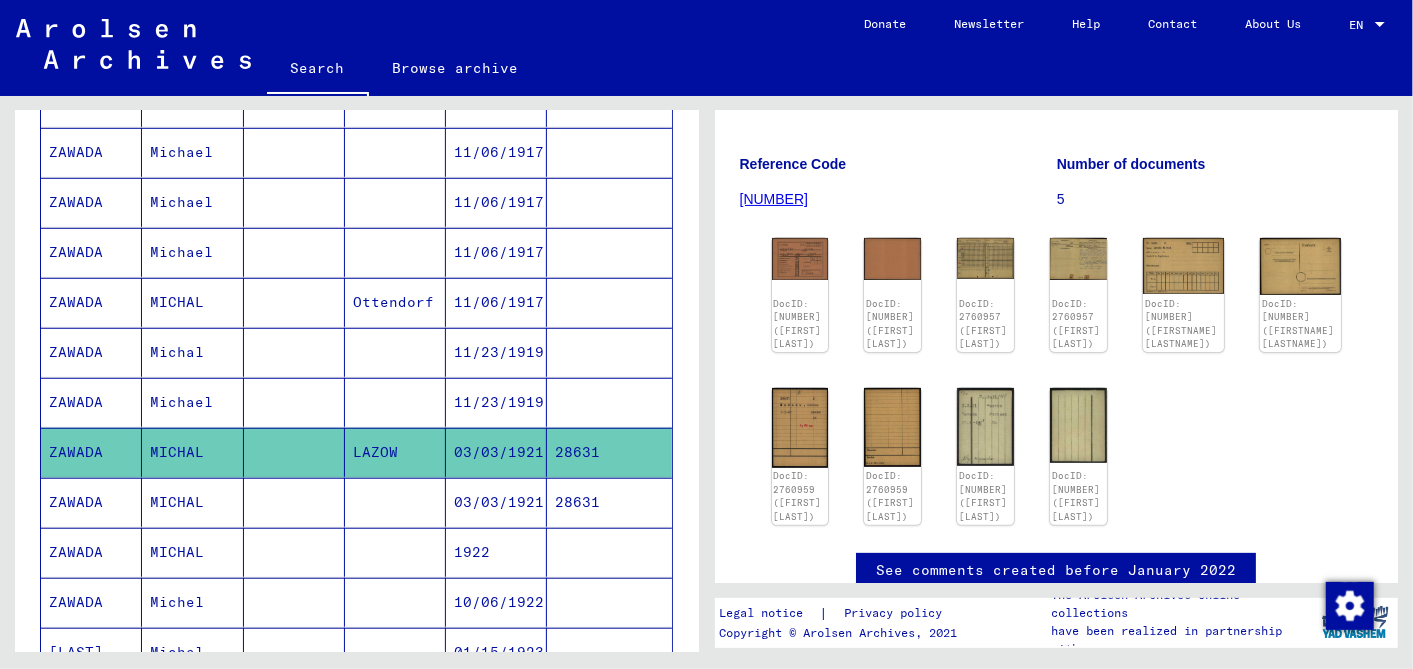 click on "03/03/1921" at bounding box center [496, 552] 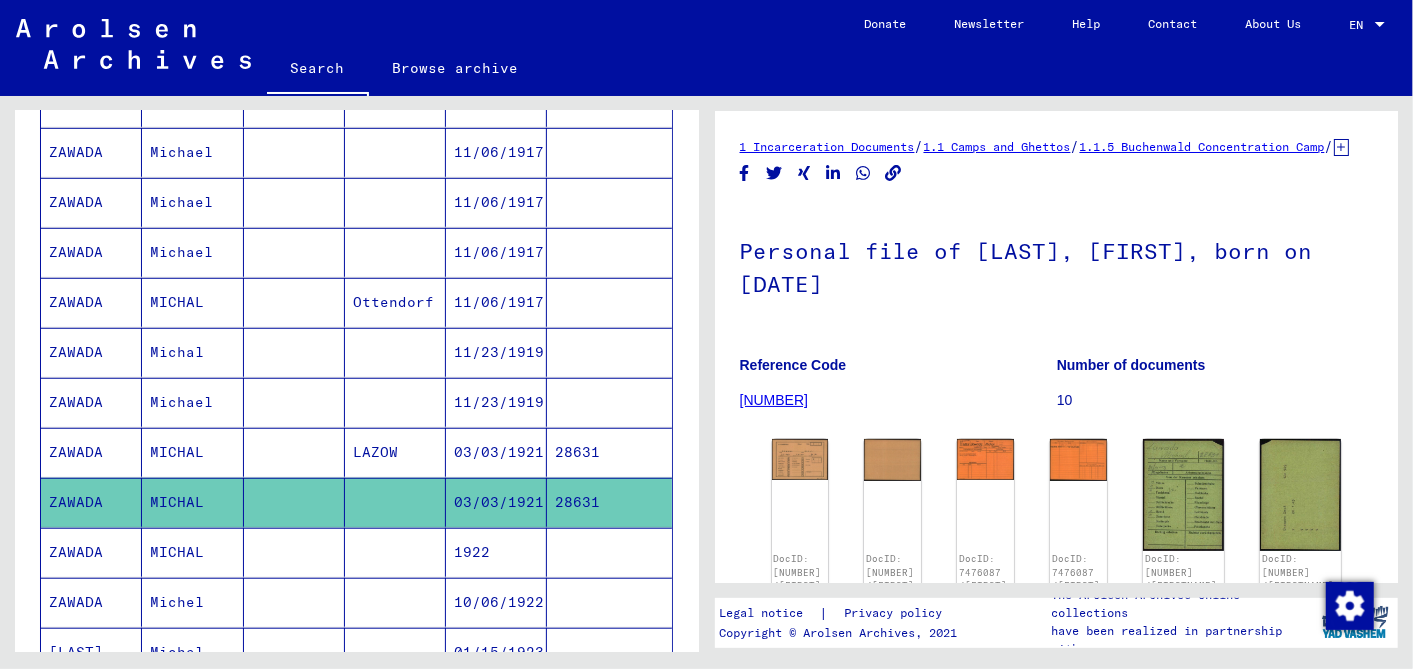 scroll, scrollTop: 222, scrollLeft: 0, axis: vertical 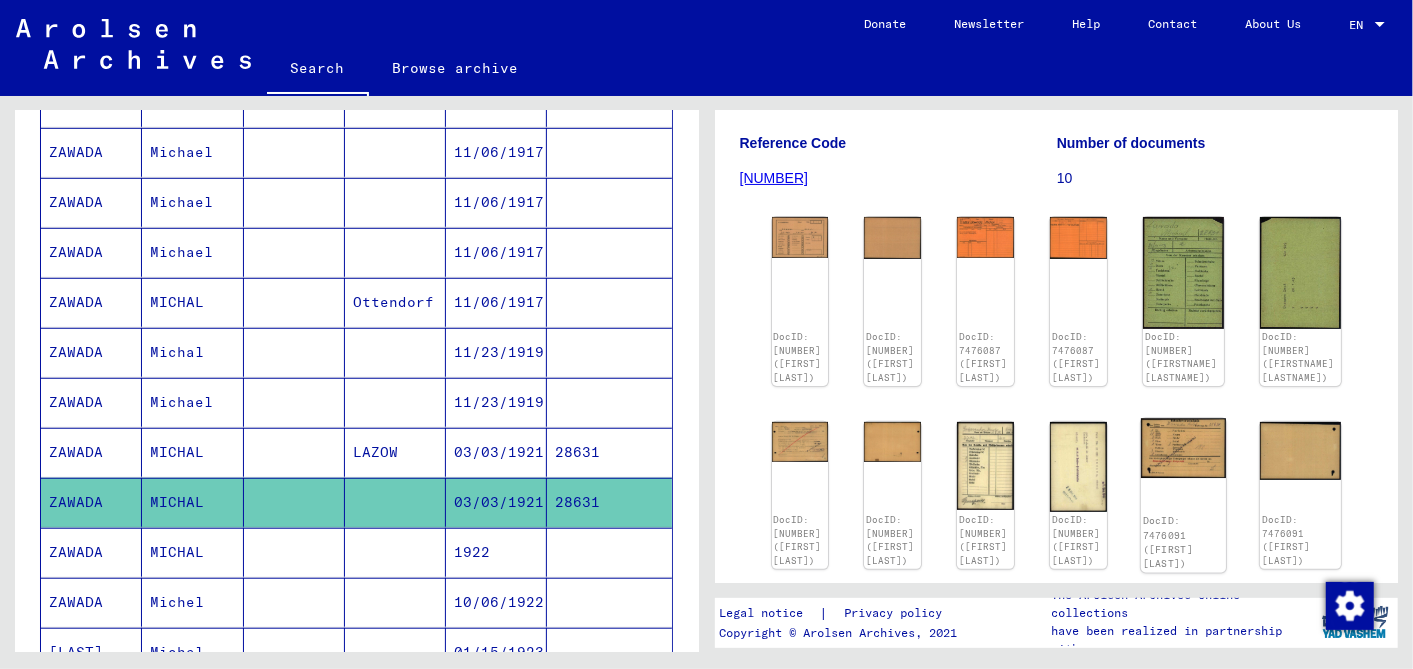 click 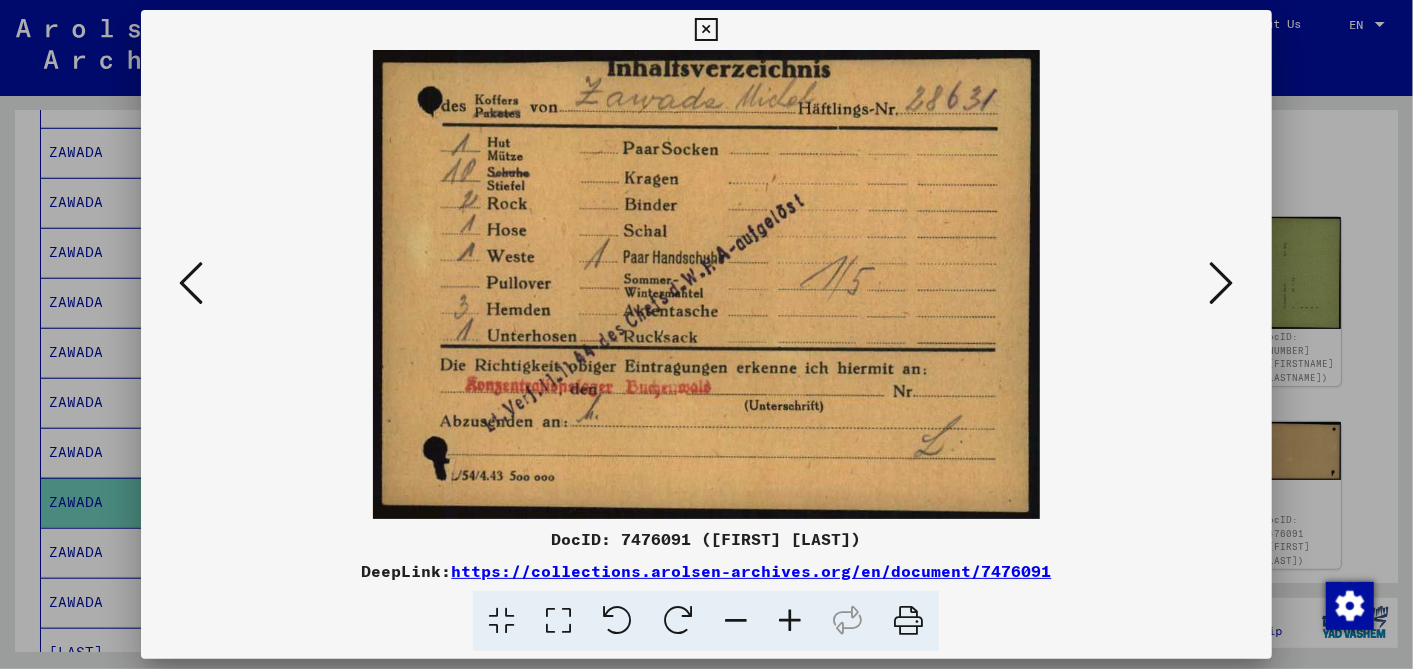 click at bounding box center [706, 30] 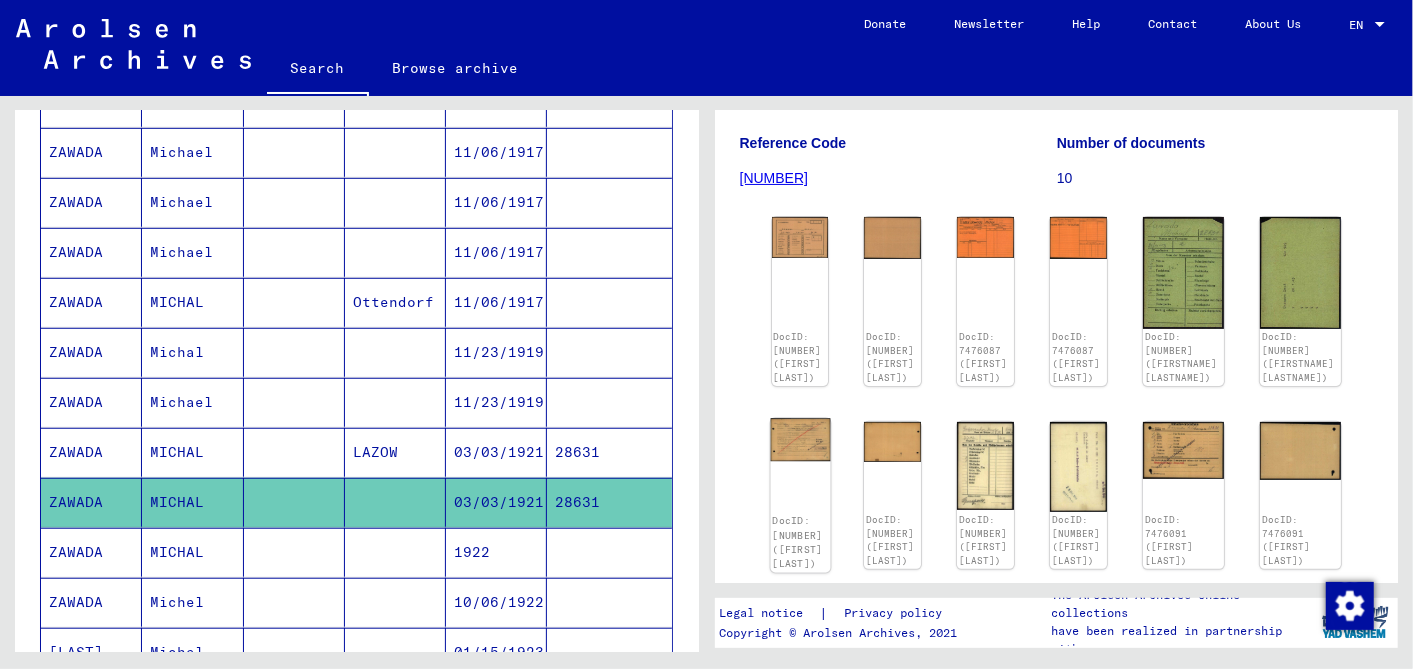 click 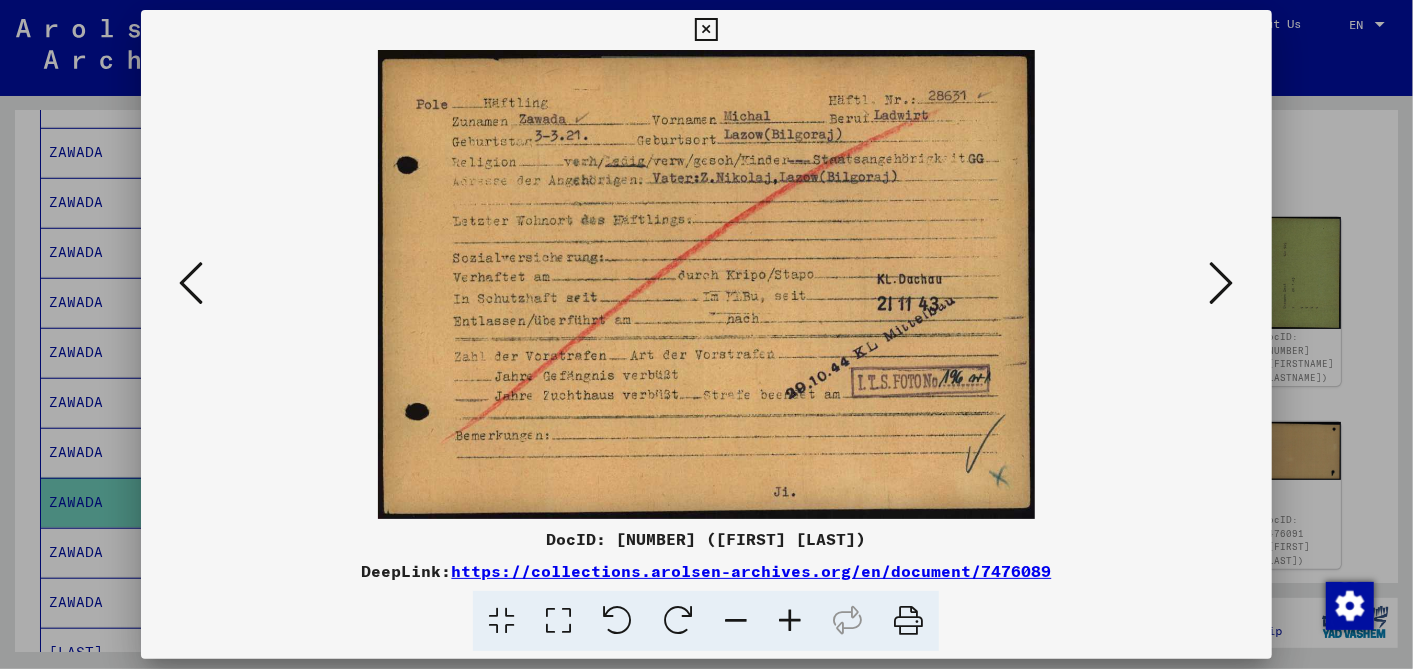 click at bounding box center (706, 30) 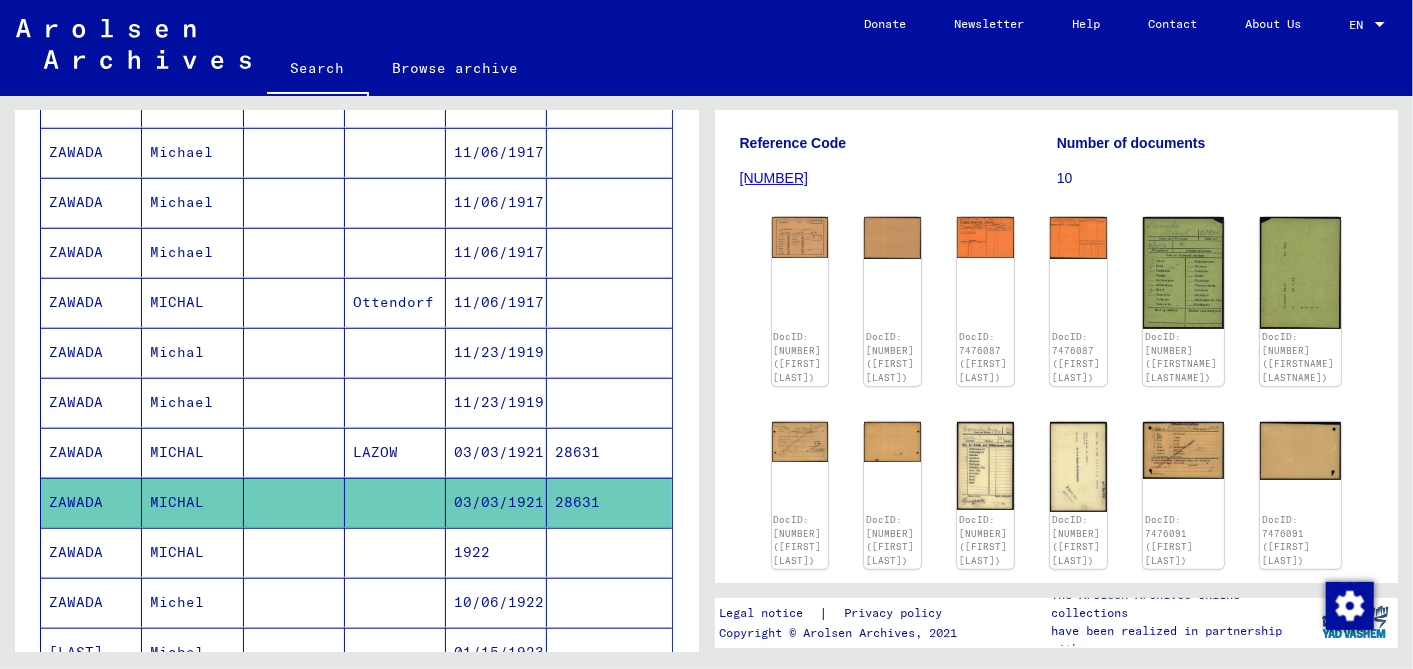 click on "1922" at bounding box center (496, 602) 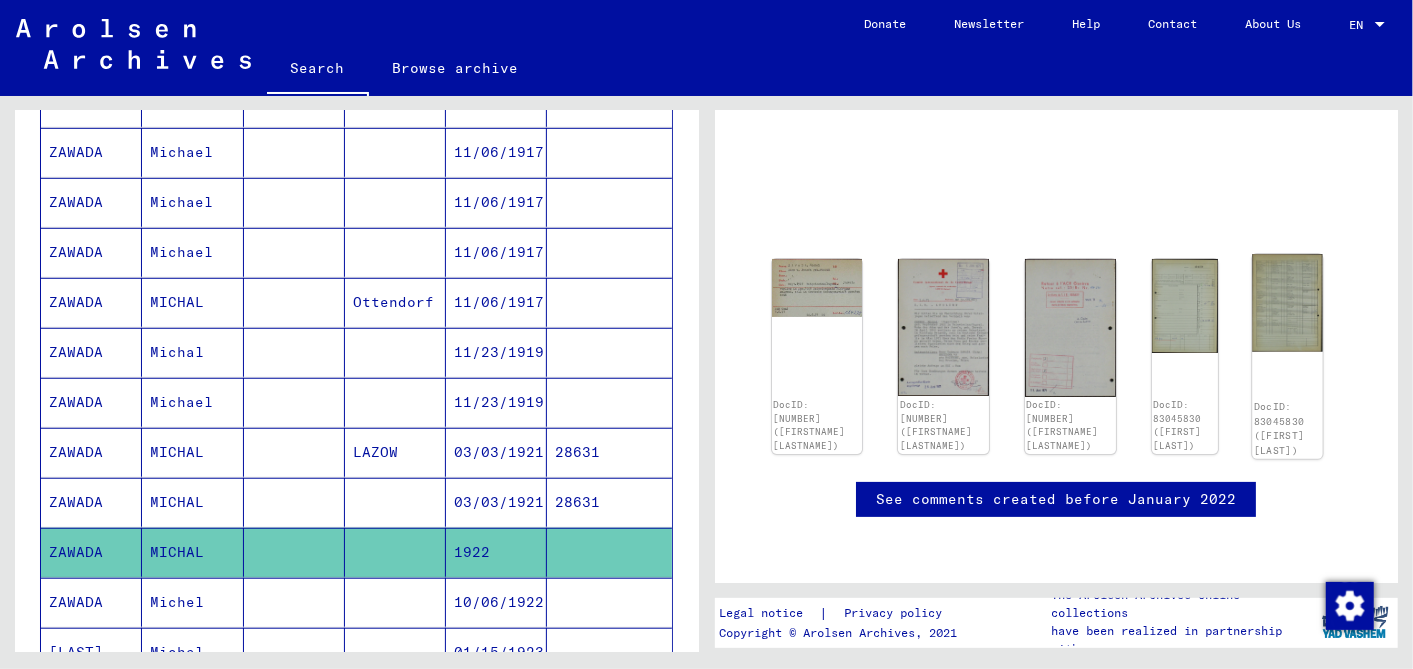 scroll, scrollTop: 68, scrollLeft: 0, axis: vertical 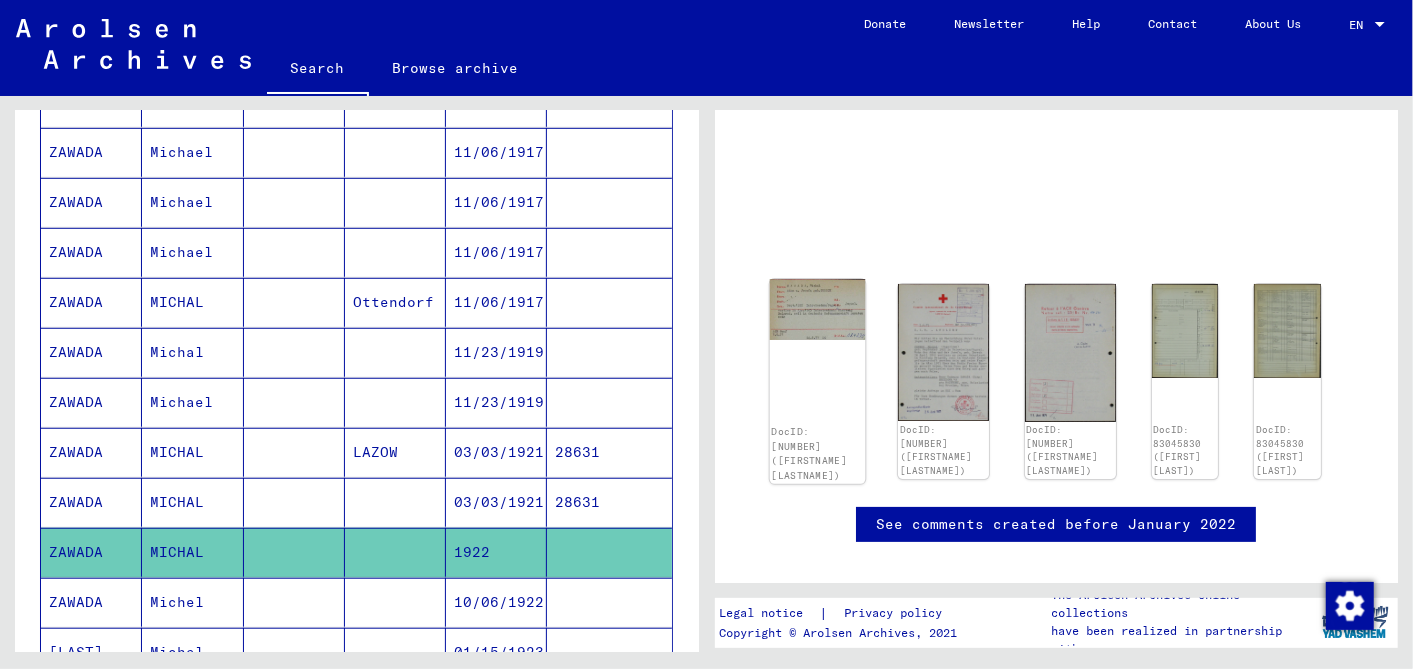 click 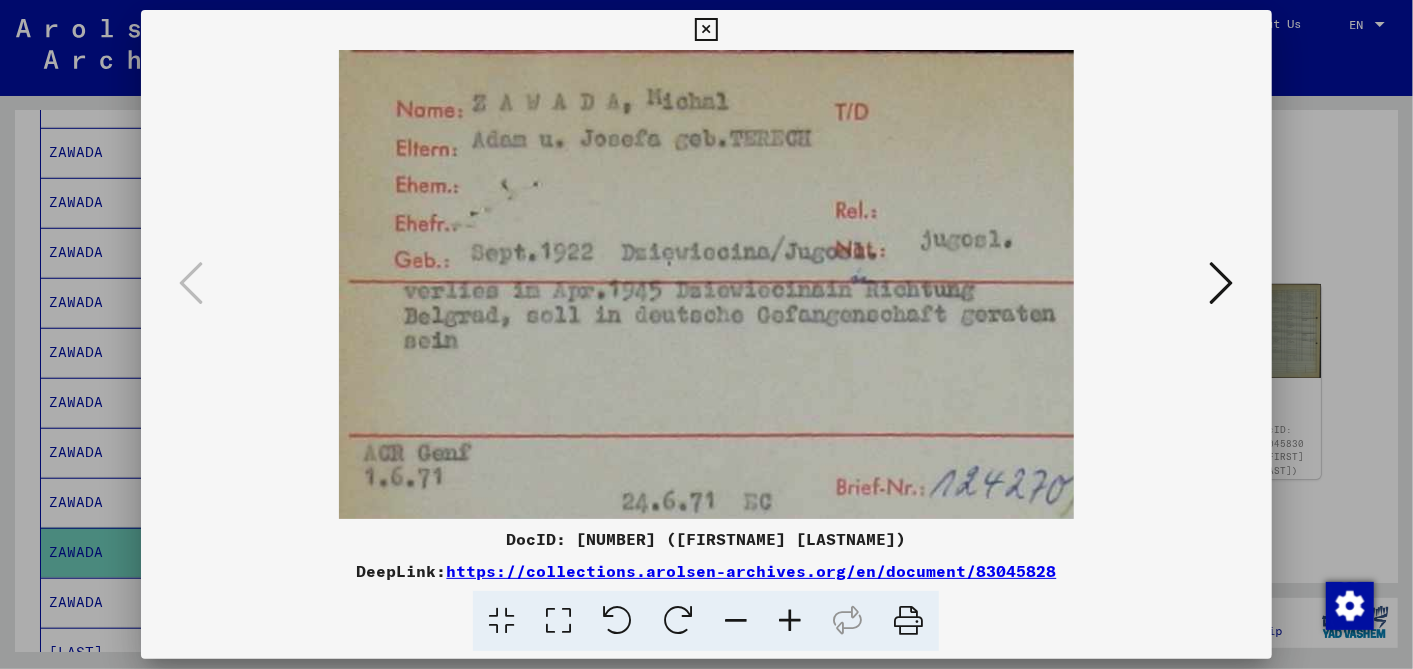 click at bounding box center [706, 30] 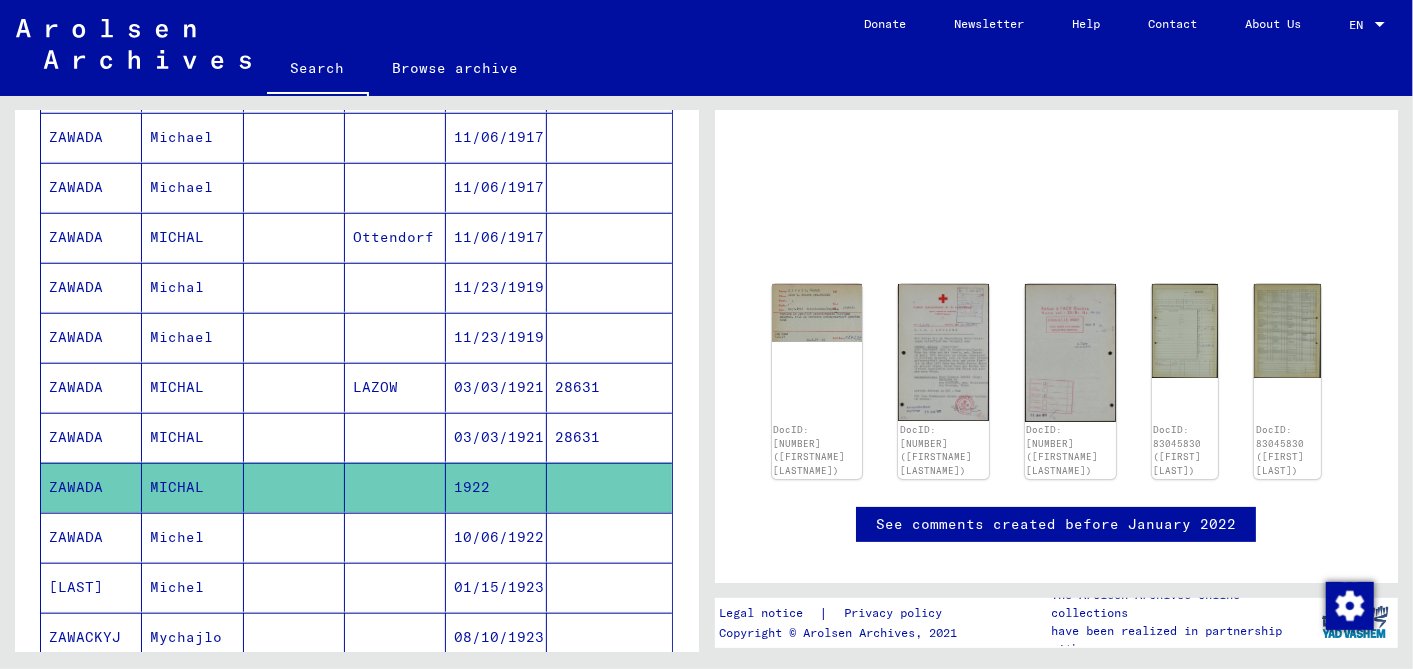 scroll, scrollTop: 888, scrollLeft: 0, axis: vertical 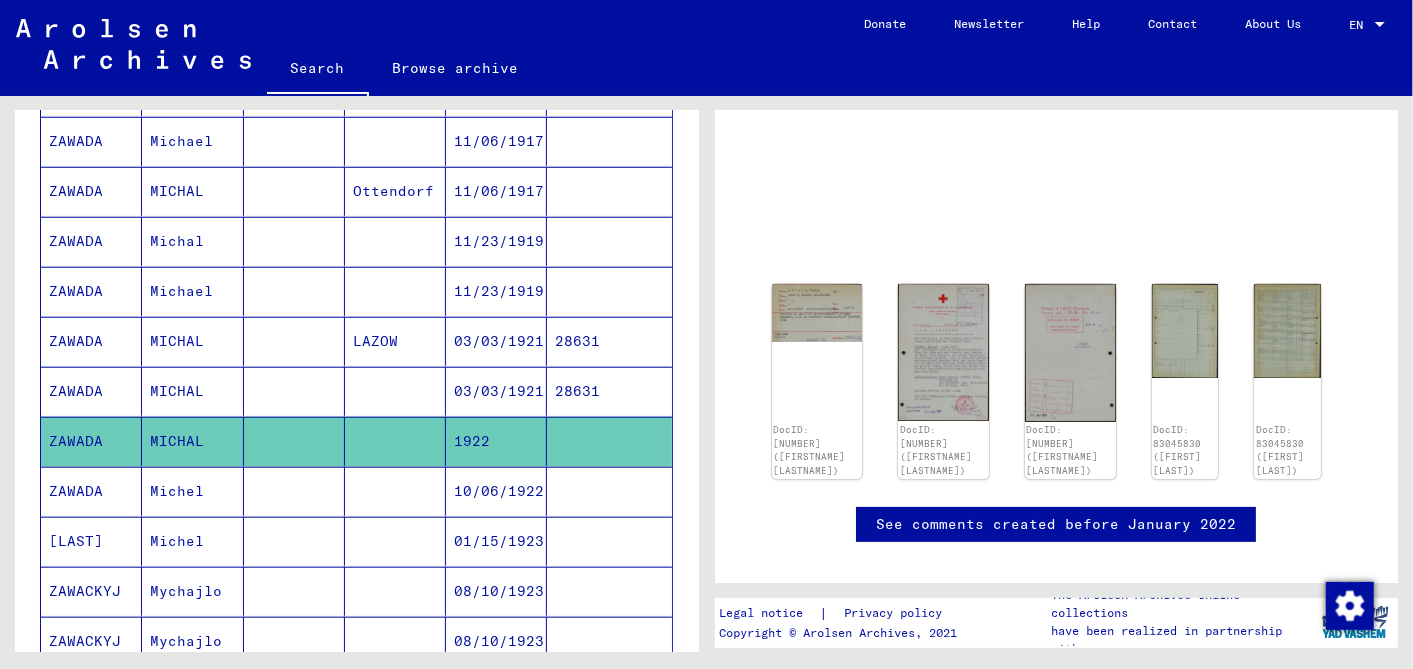 click on "10/06/1922" at bounding box center [496, 541] 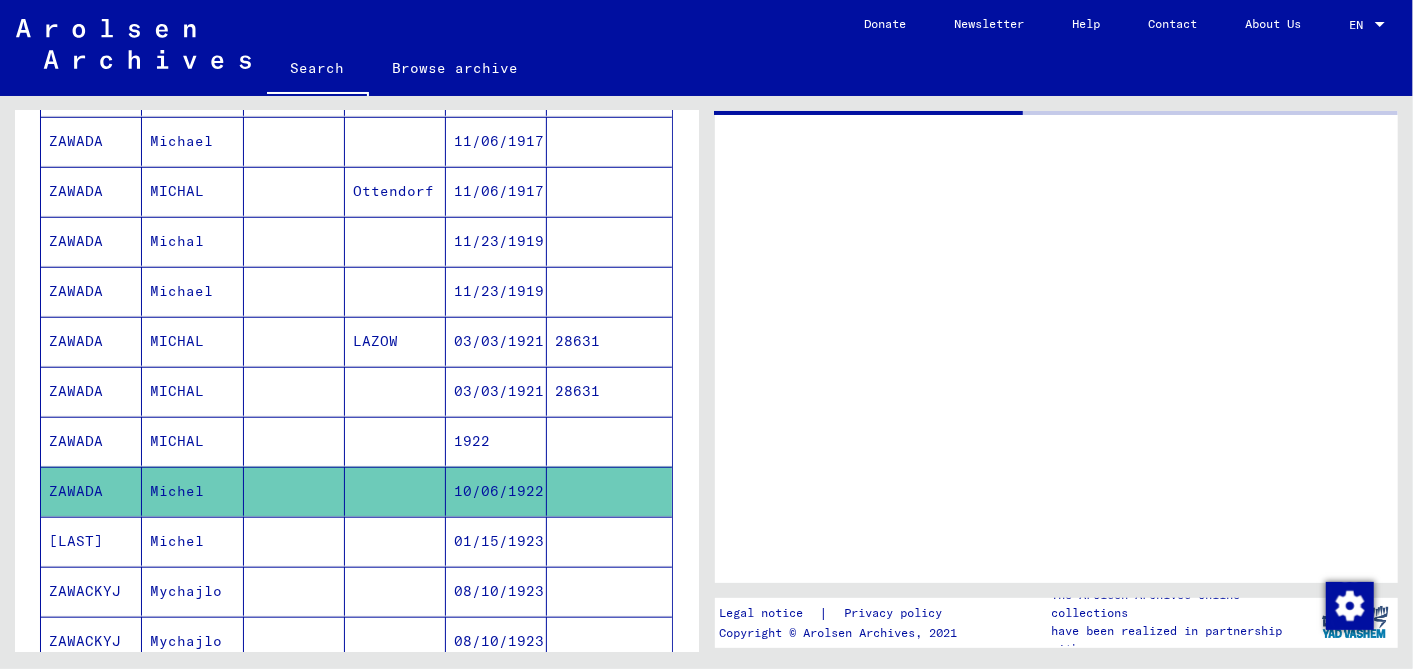 scroll, scrollTop: 0, scrollLeft: 0, axis: both 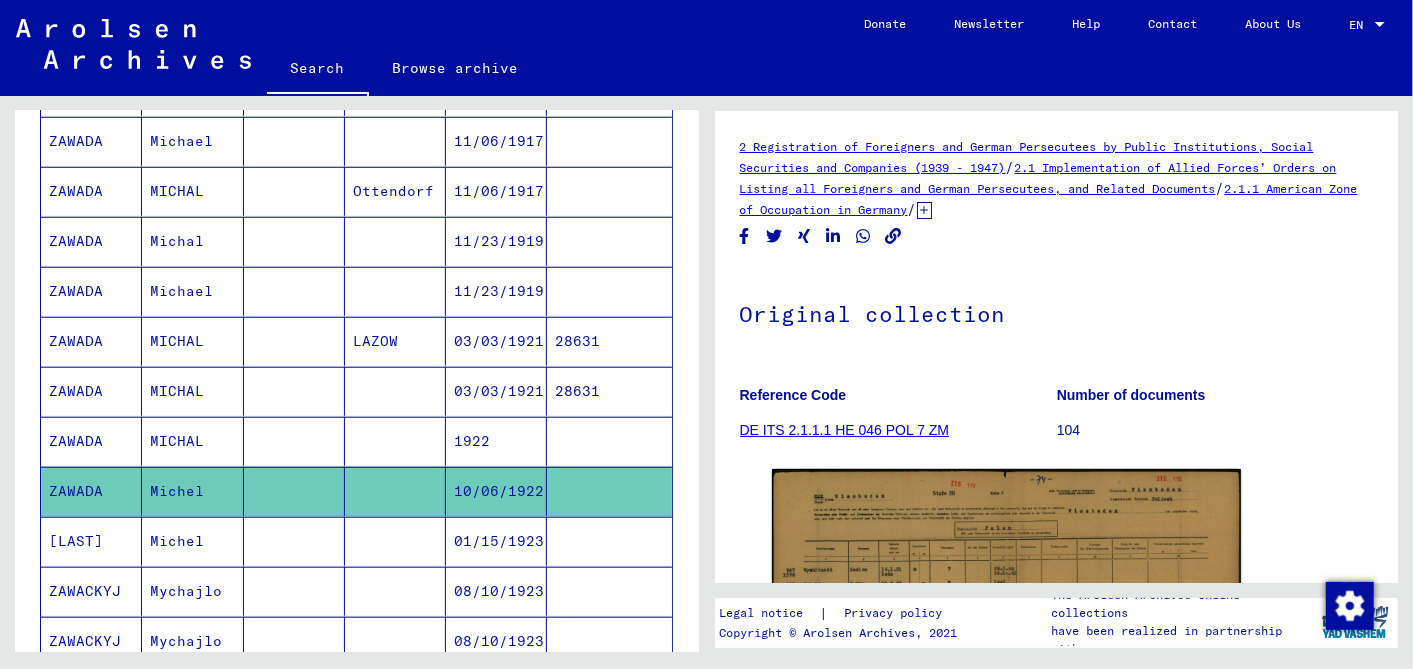 click on "01/15/1923" at bounding box center [496, 591] 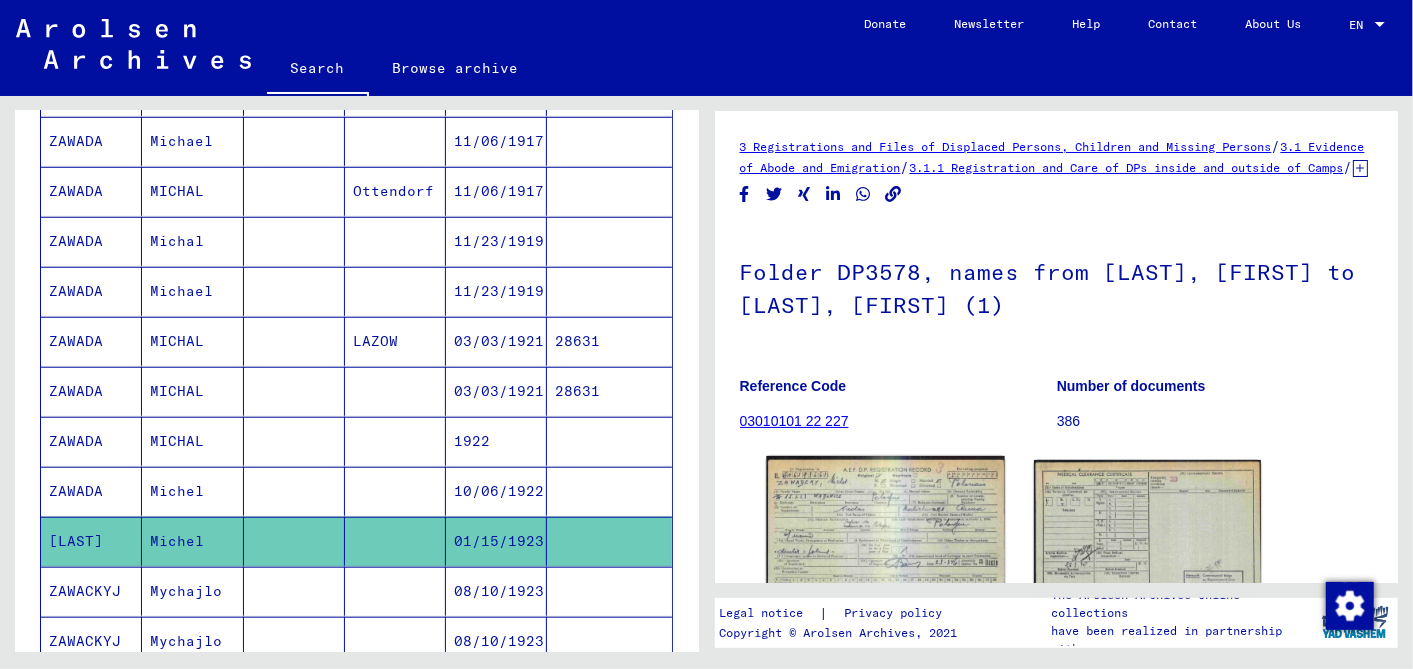 scroll, scrollTop: 216, scrollLeft: 0, axis: vertical 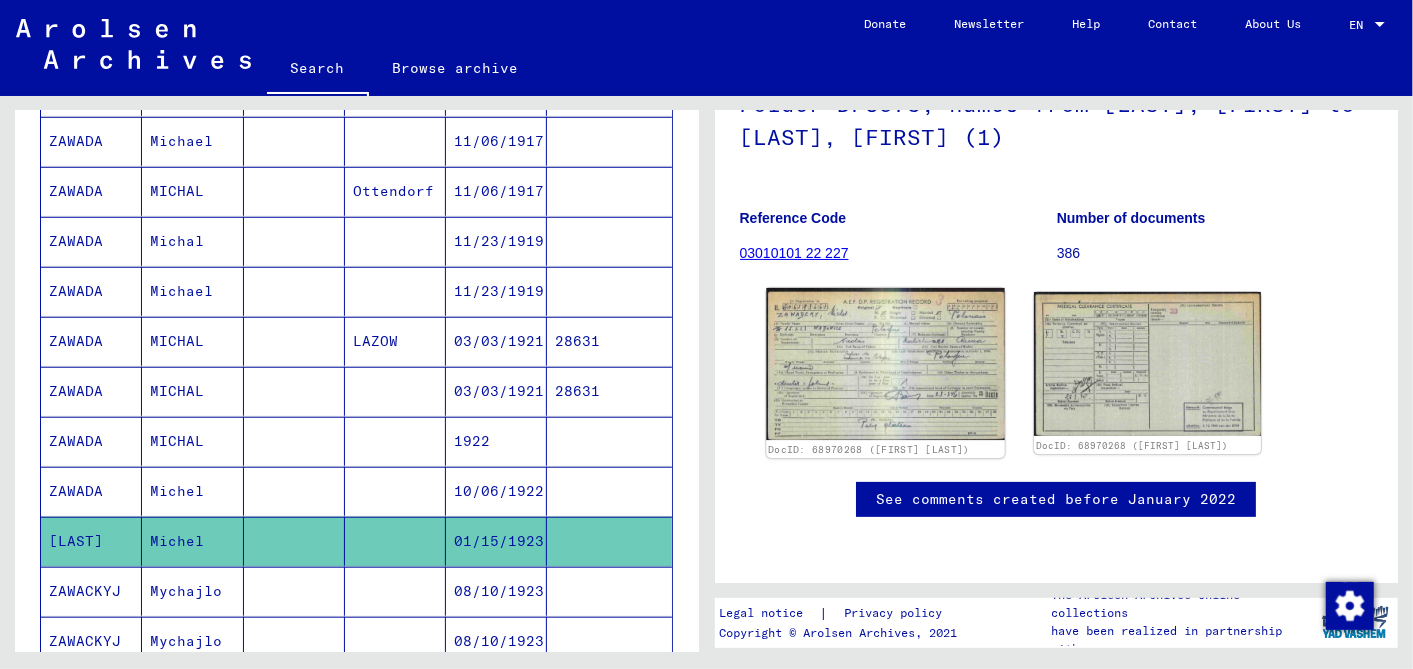 click 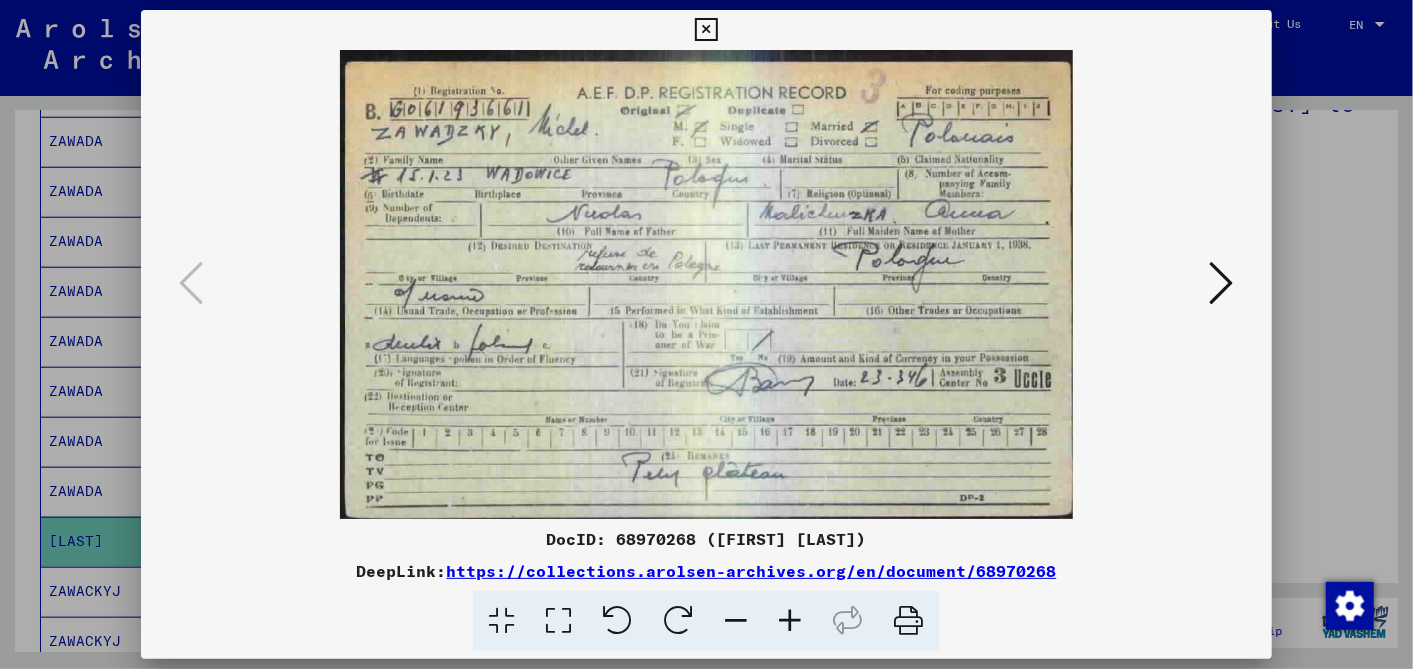 scroll, scrollTop: 0, scrollLeft: 0, axis: both 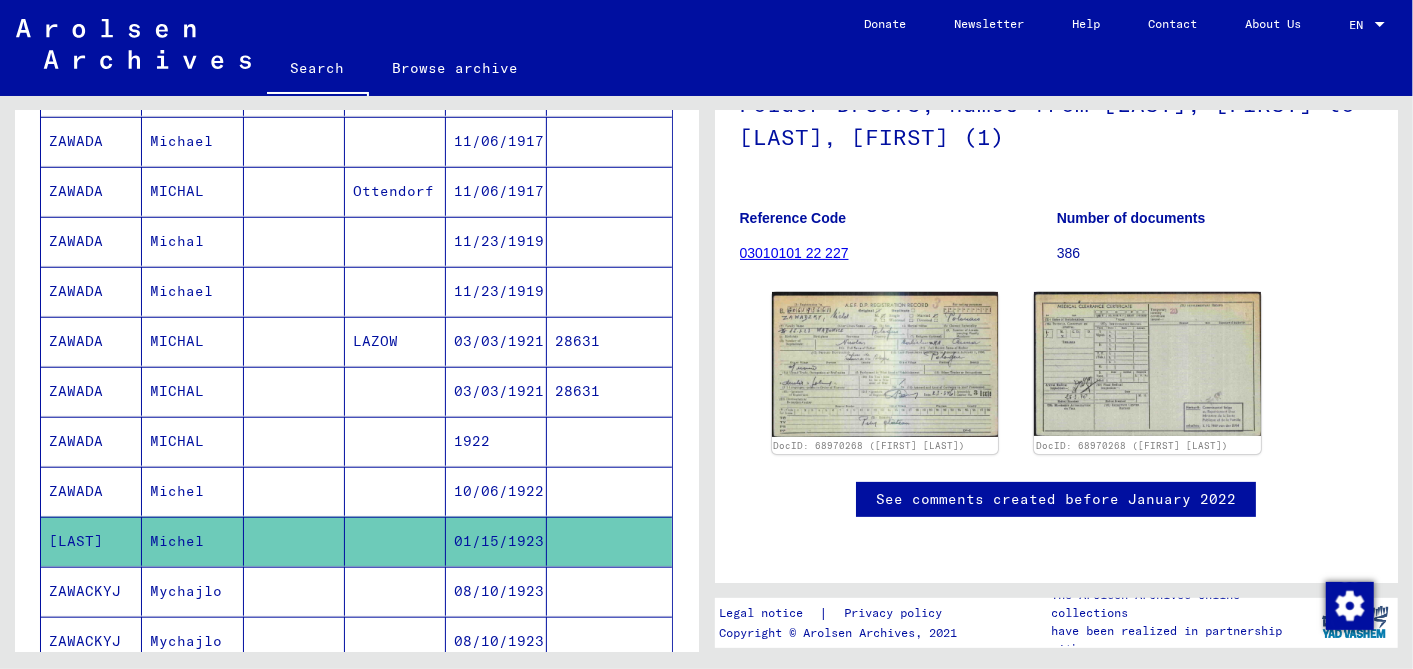 click on "10/06/1922" at bounding box center [496, 541] 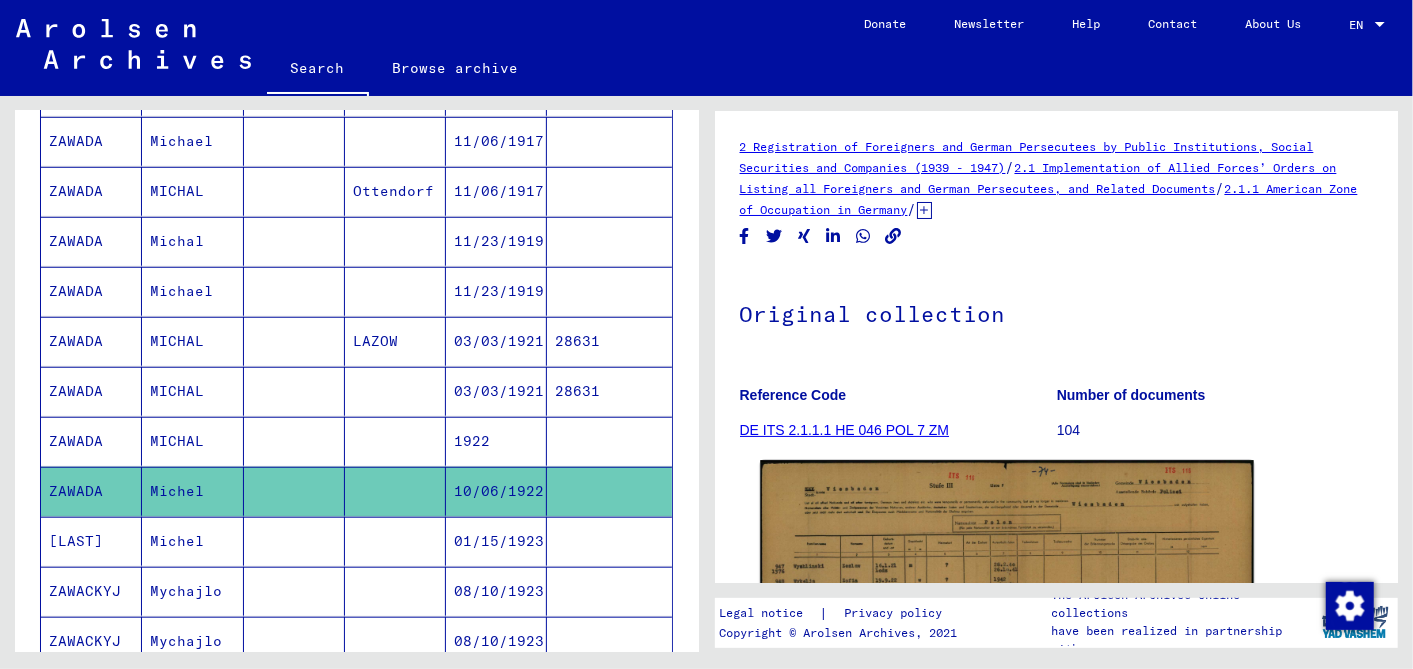 click 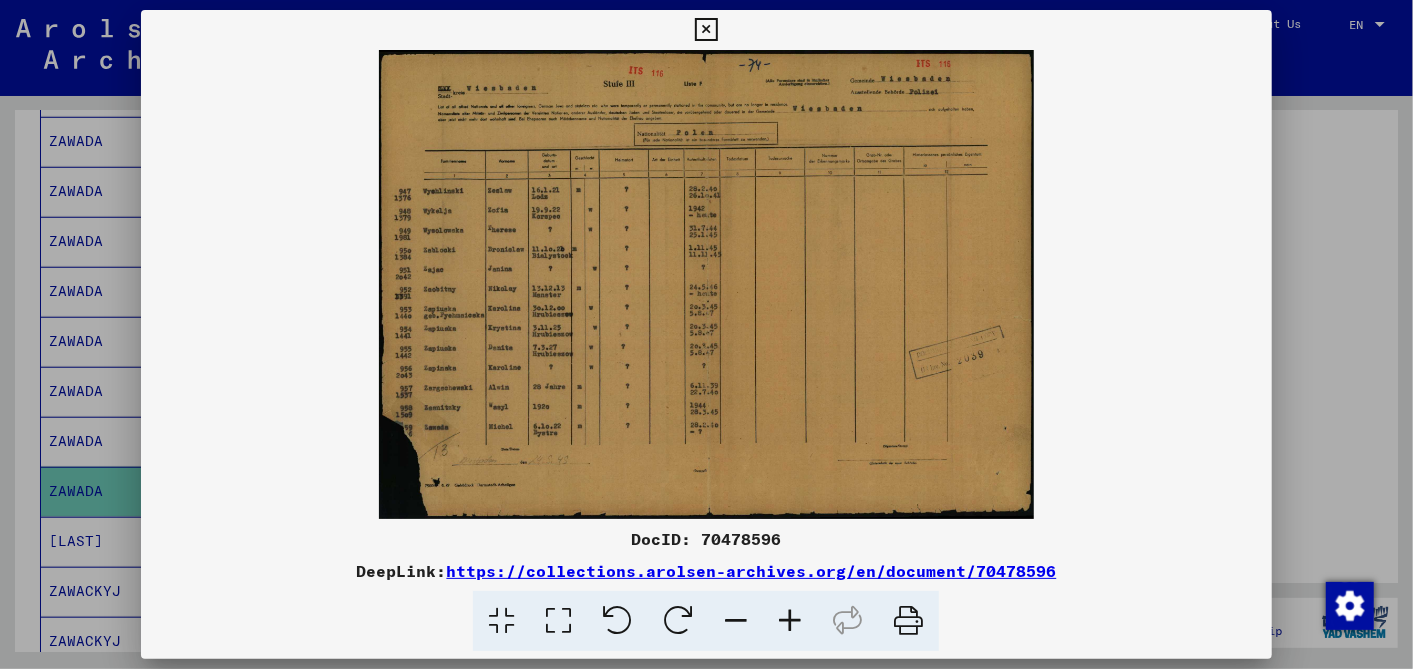 scroll, scrollTop: 0, scrollLeft: 0, axis: both 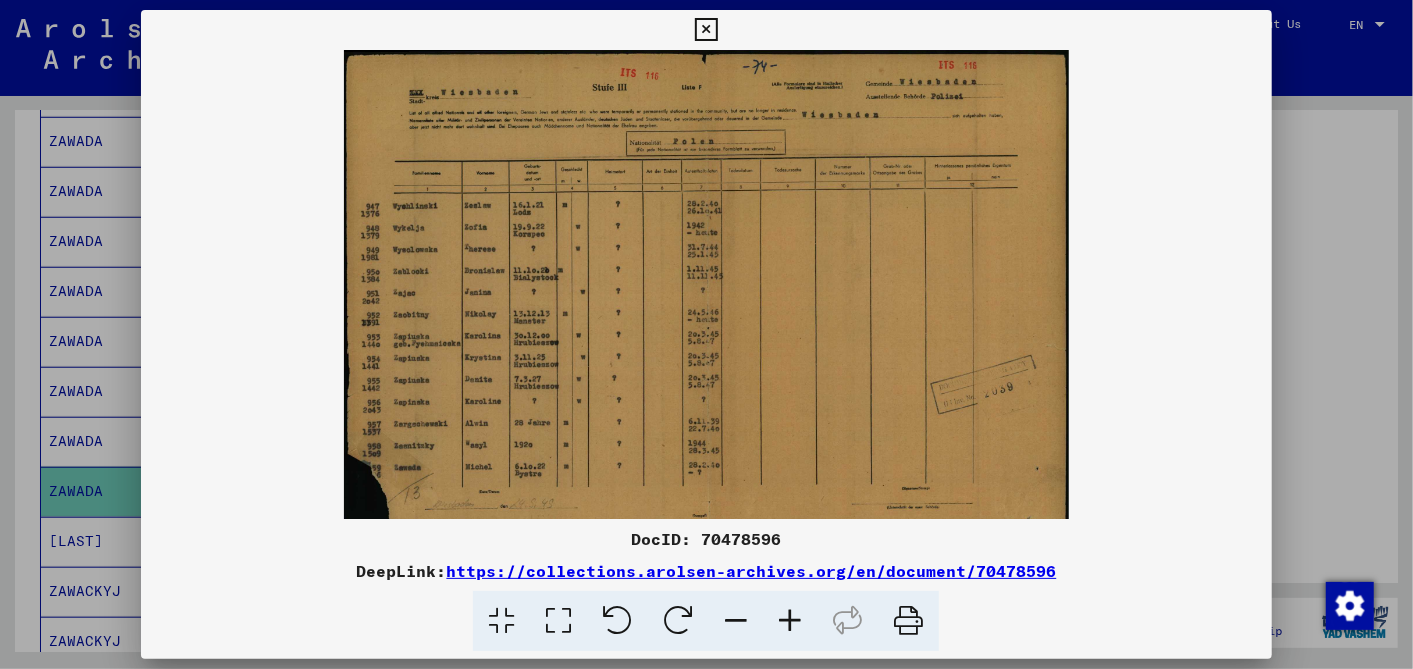 click at bounding box center (790, 621) 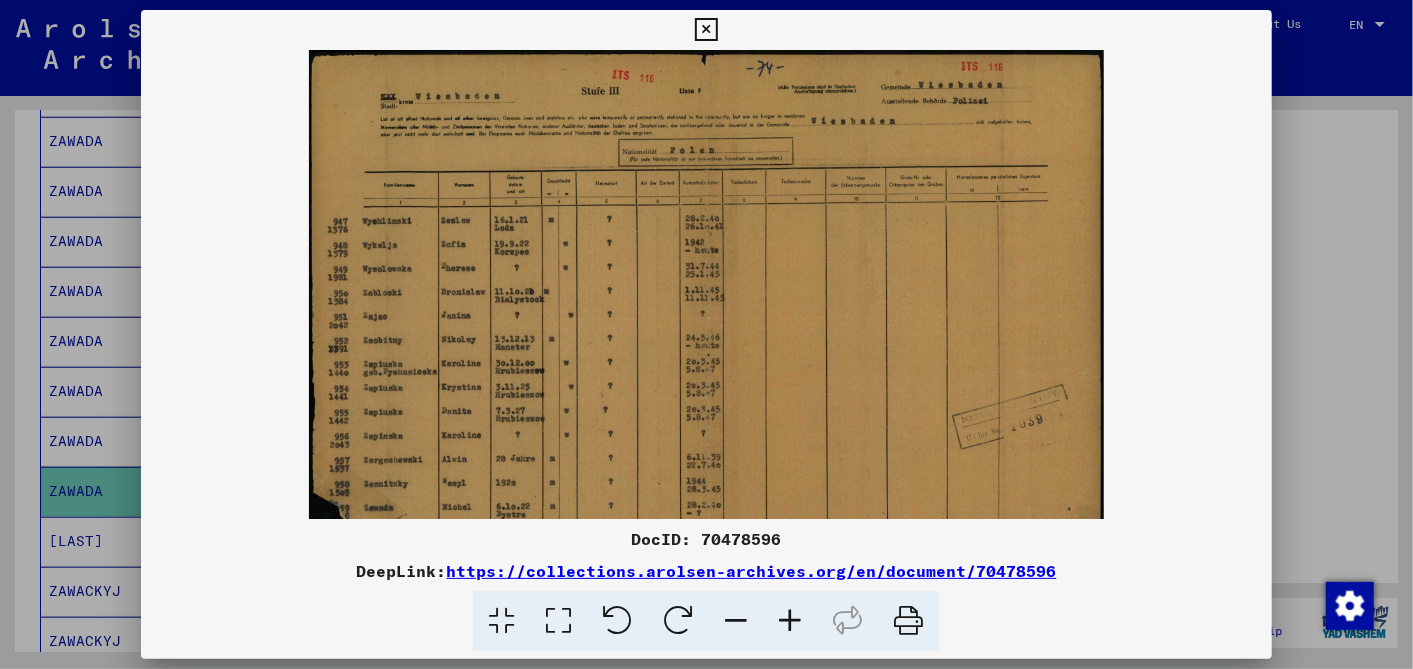 click at bounding box center (790, 621) 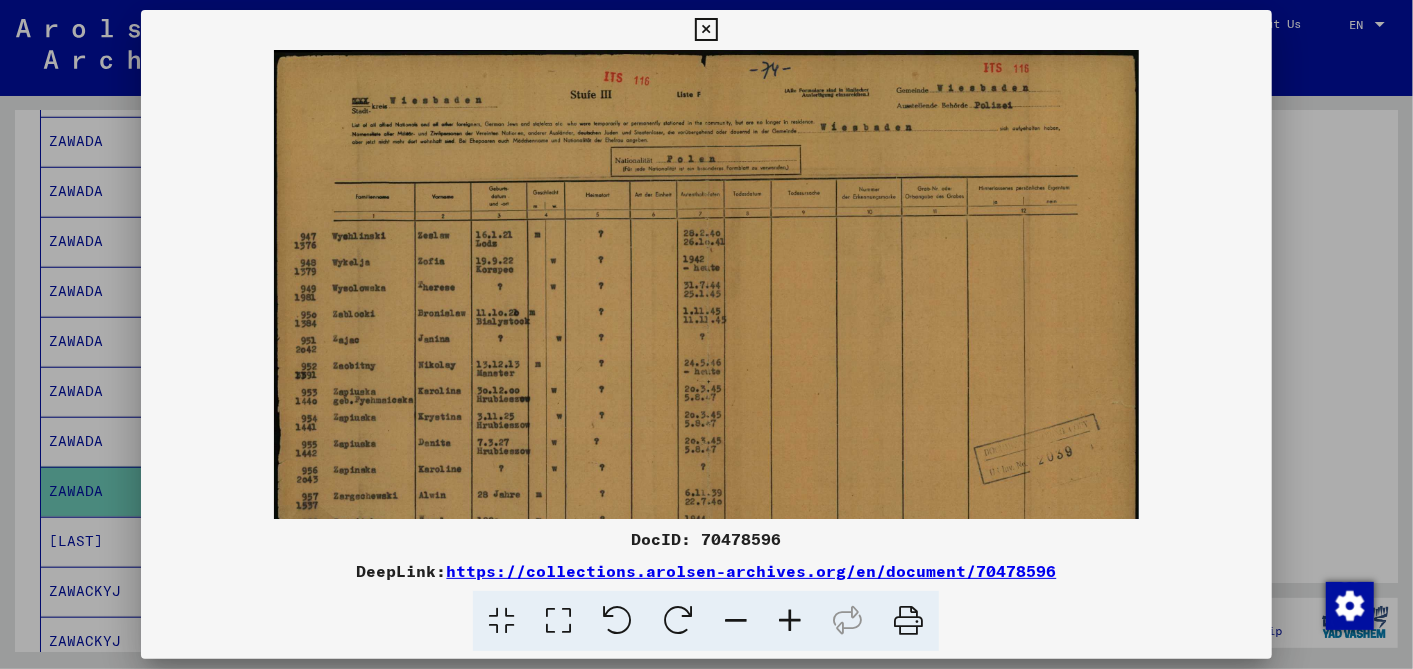 click at bounding box center (790, 621) 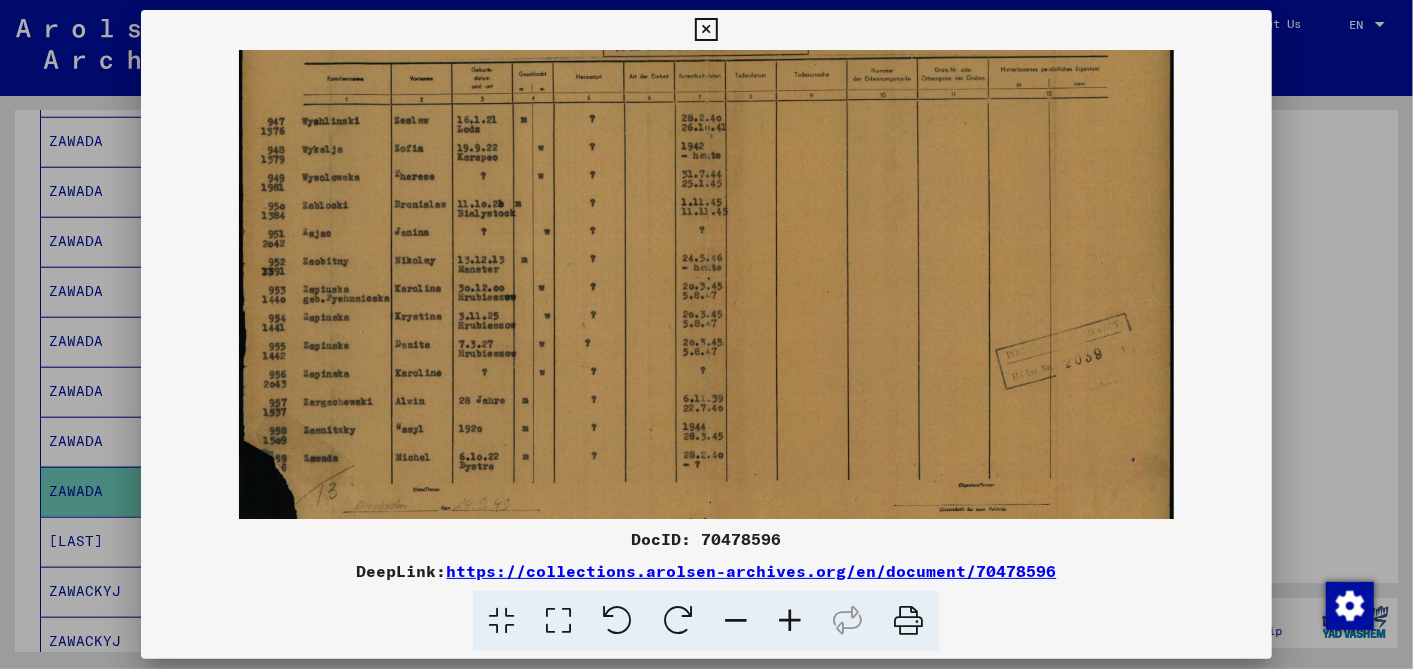 scroll, scrollTop: 141, scrollLeft: 0, axis: vertical 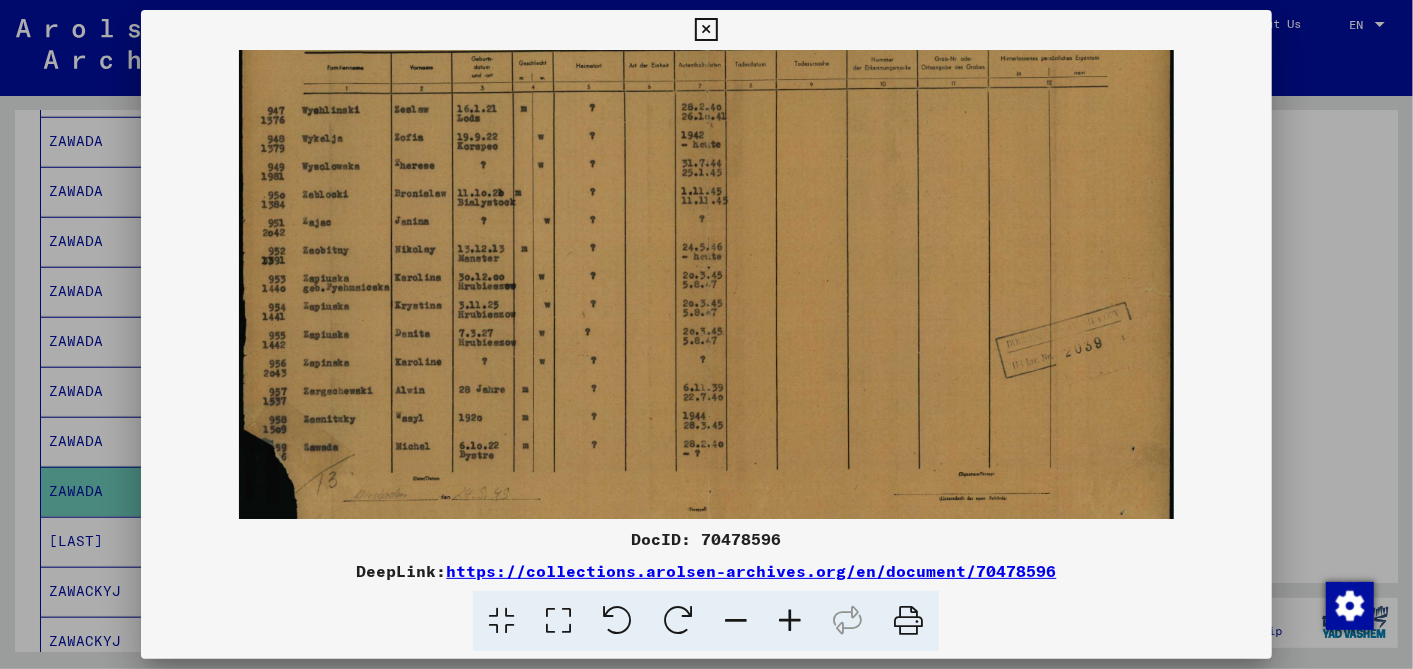 drag, startPoint x: 575, startPoint y: 381, endPoint x: 657, endPoint y: 240, distance: 163.1104 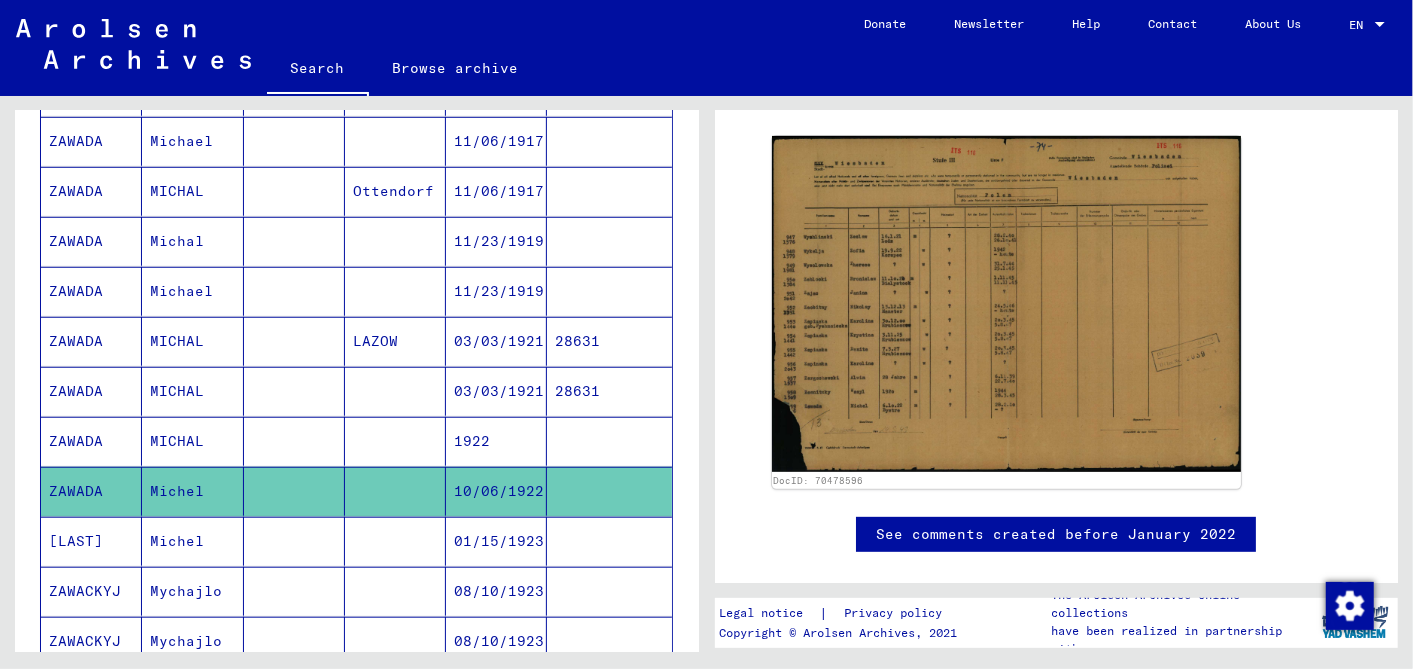 click on "11/23/1919" at bounding box center [496, 341] 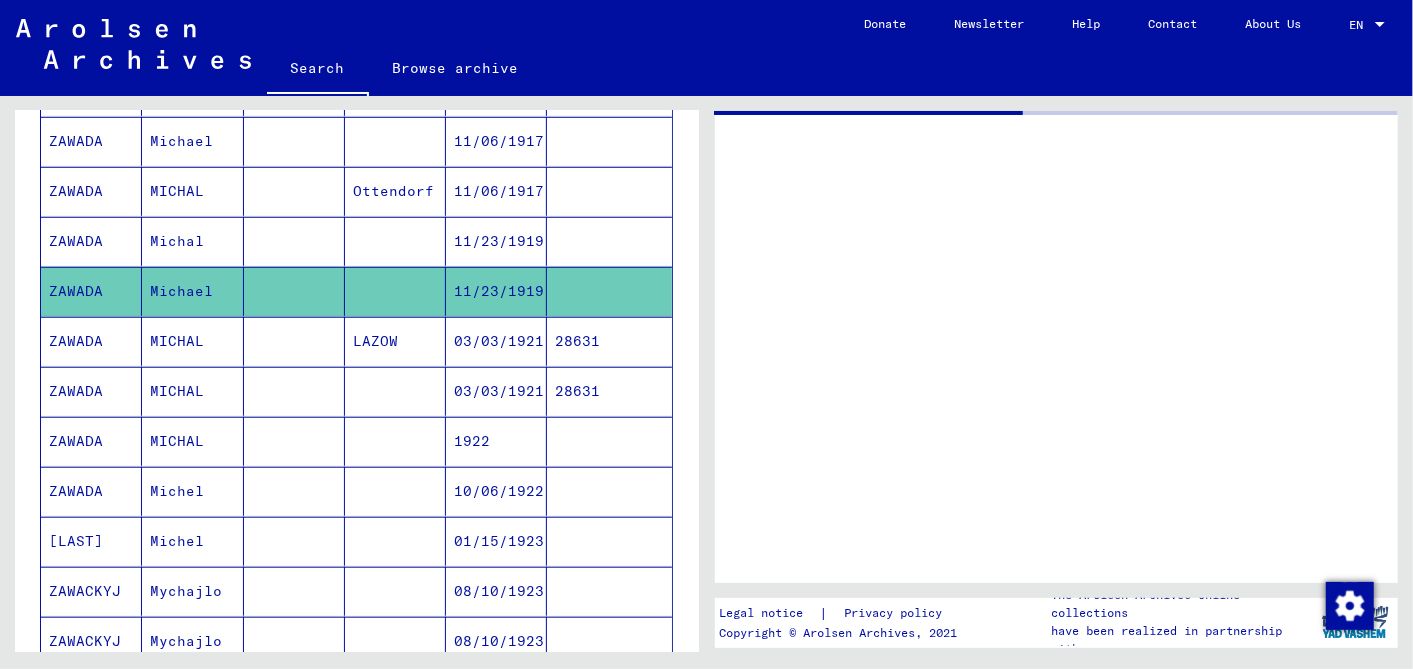 scroll, scrollTop: 0, scrollLeft: 0, axis: both 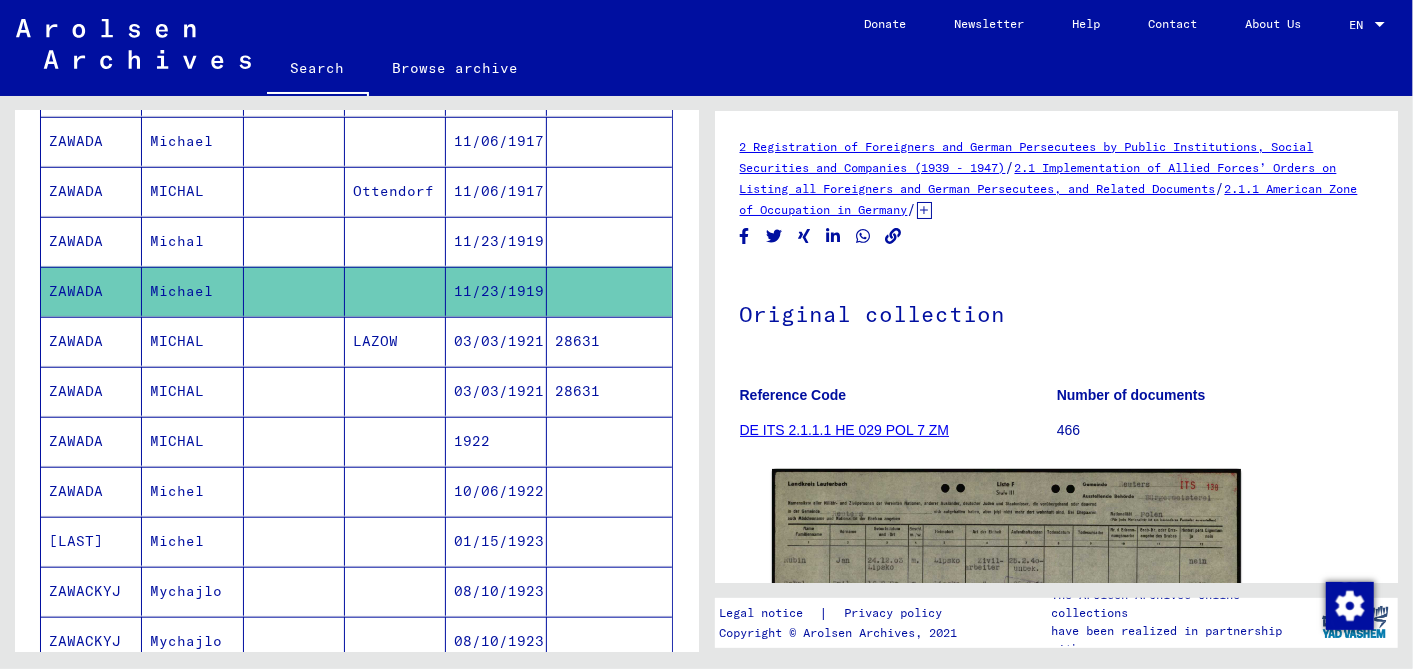 click on "11/23/1919" at bounding box center (496, 291) 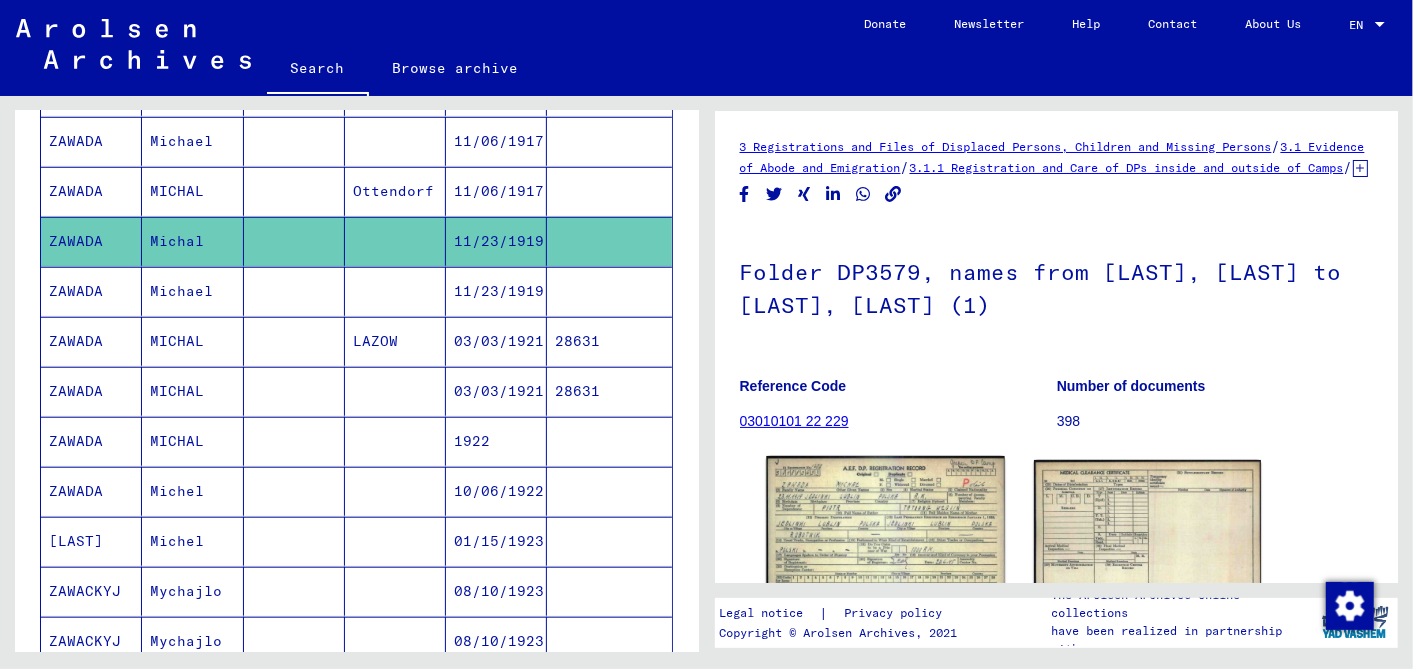 scroll, scrollTop: 102, scrollLeft: 0, axis: vertical 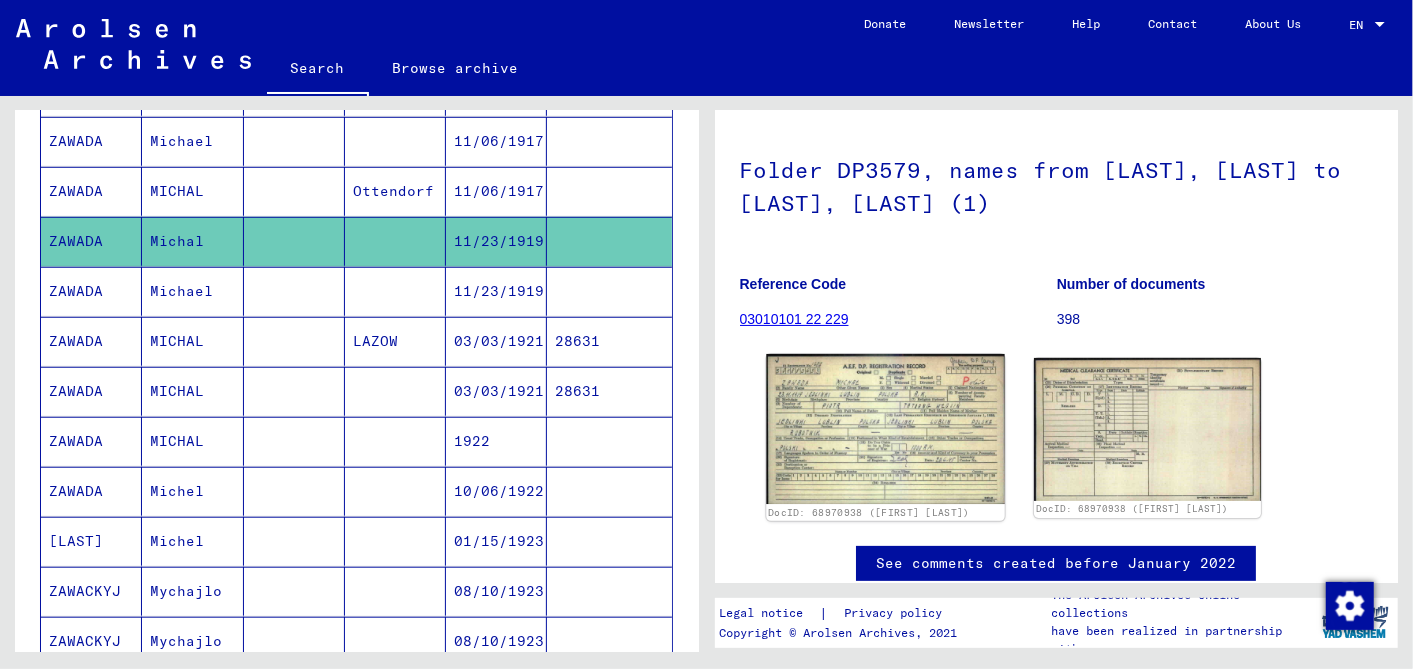 click 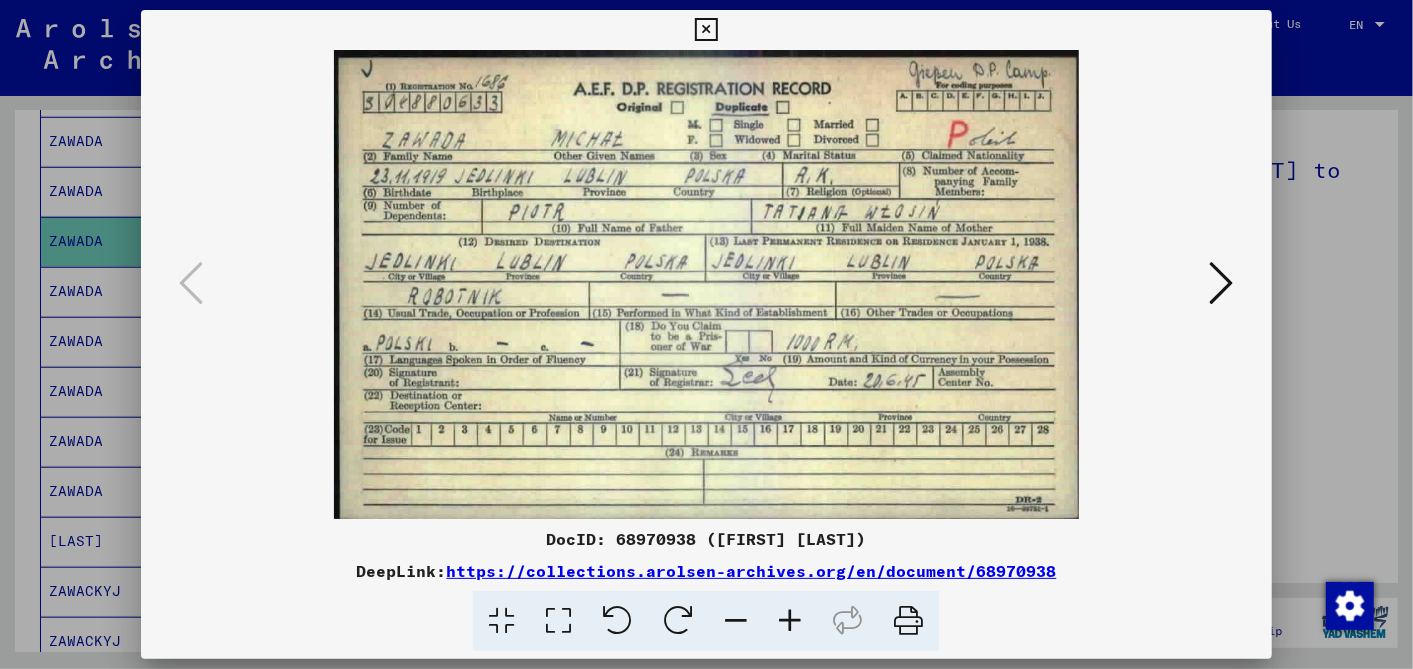 scroll, scrollTop: 0, scrollLeft: 0, axis: both 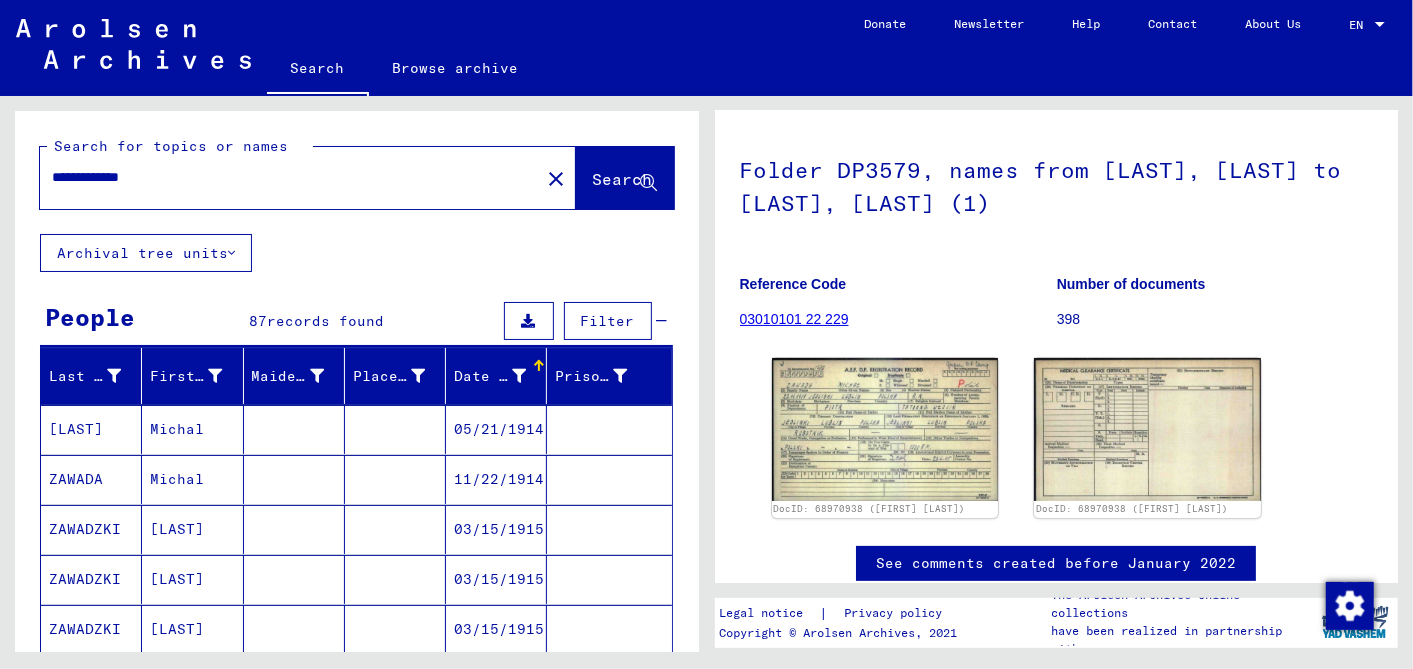 drag, startPoint x: 510, startPoint y: 172, endPoint x: 194, endPoint y: 174, distance: 316.00632 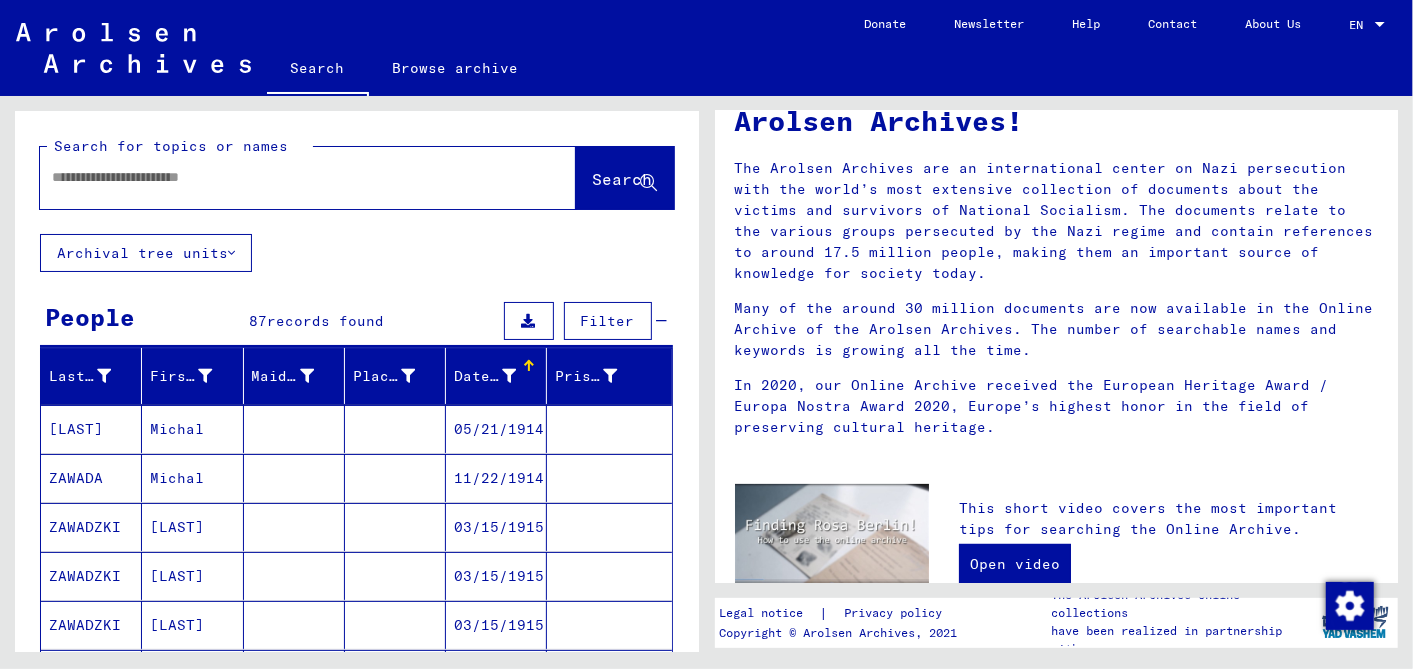 scroll, scrollTop: 0, scrollLeft: 0, axis: both 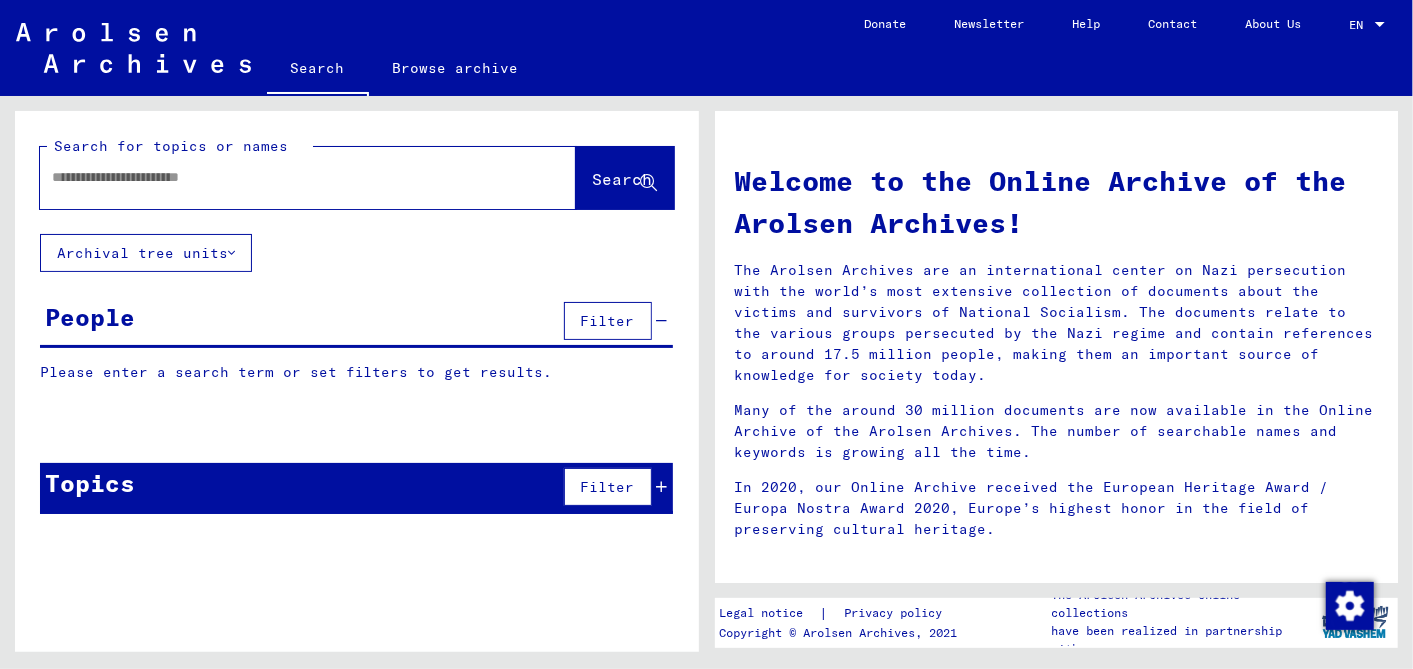 click at bounding box center [284, 177] 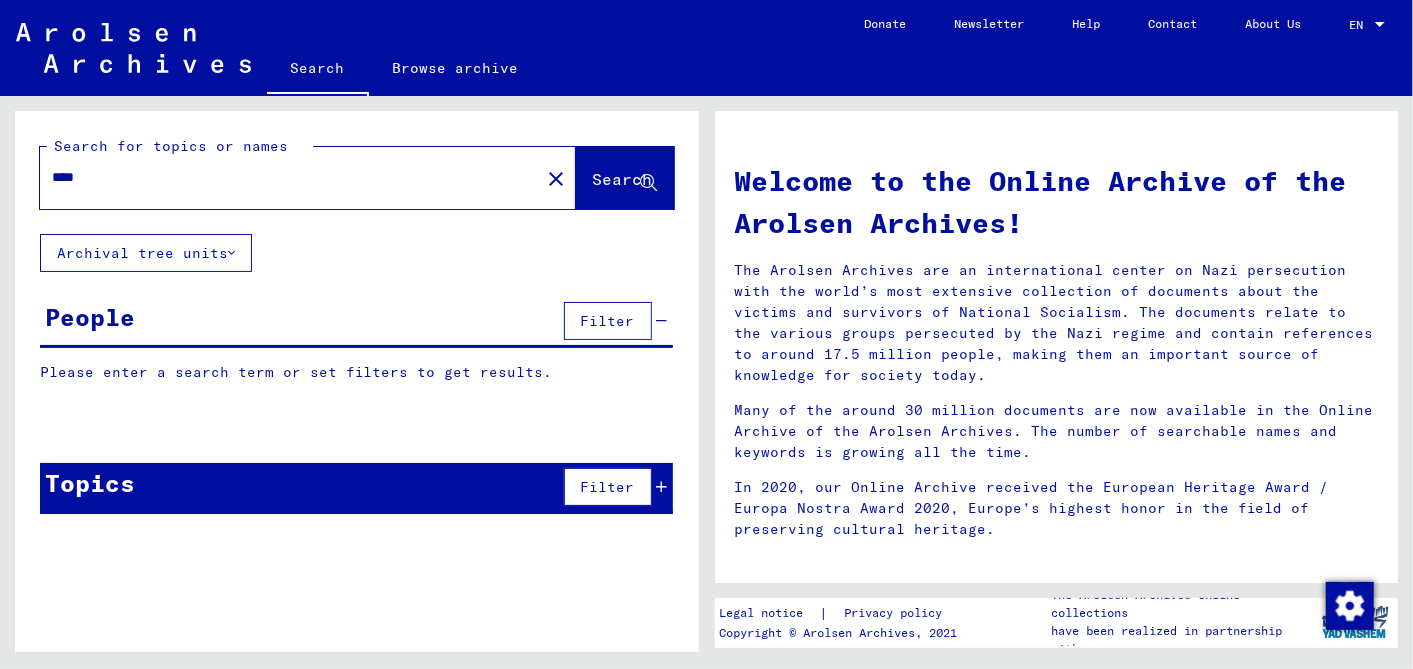 paste on "*********" 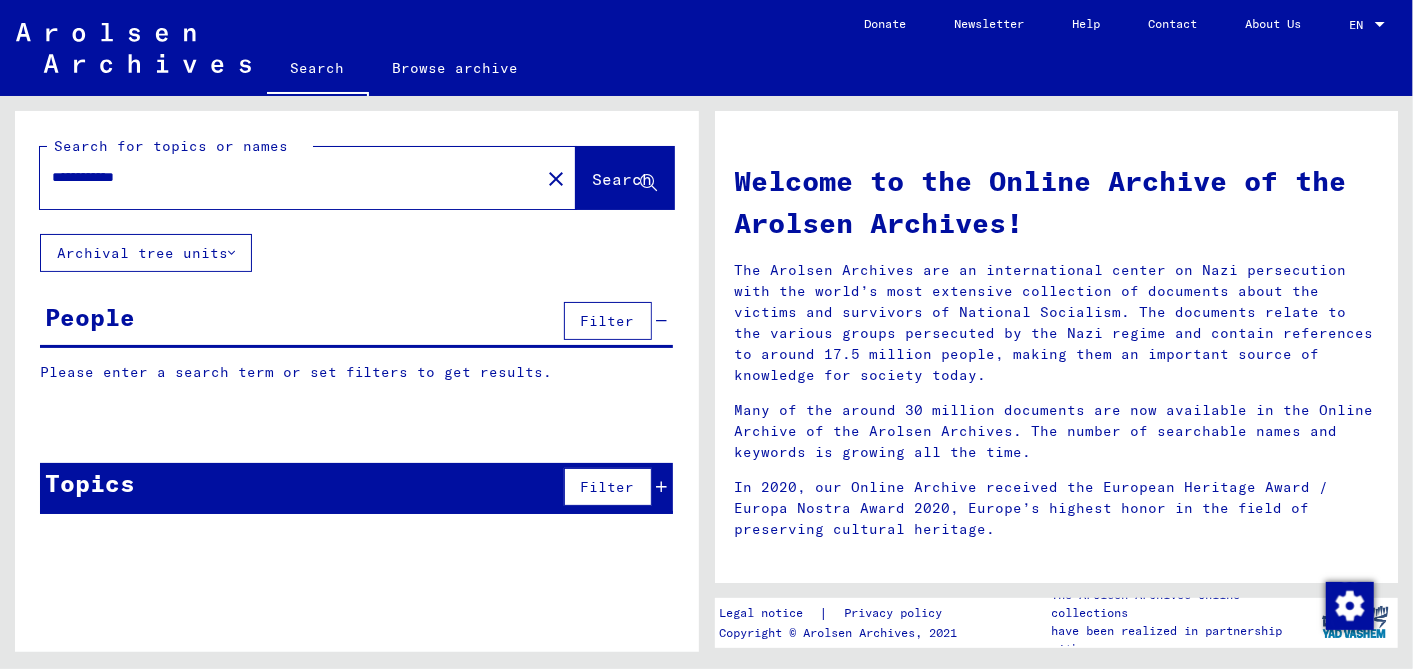 drag, startPoint x: 84, startPoint y: 177, endPoint x: 123, endPoint y: 156, distance: 44.294468 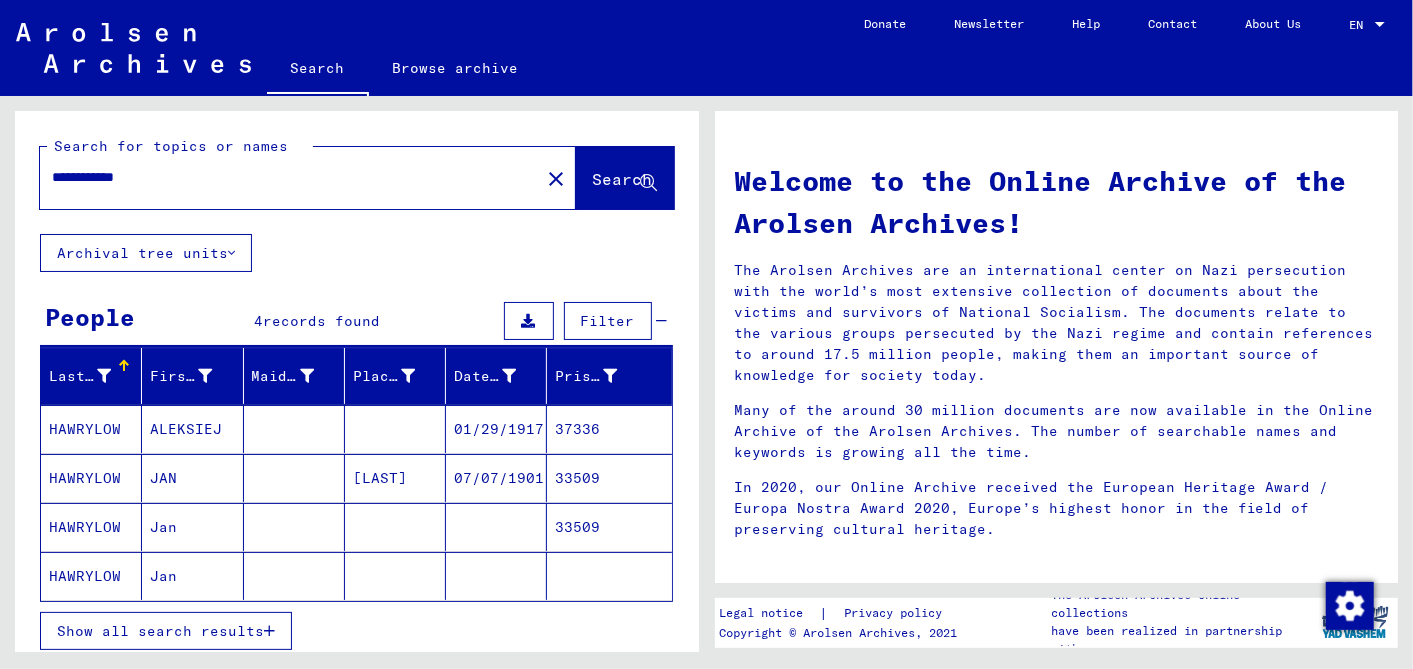 click on "07/07/1901" at bounding box center (496, 527) 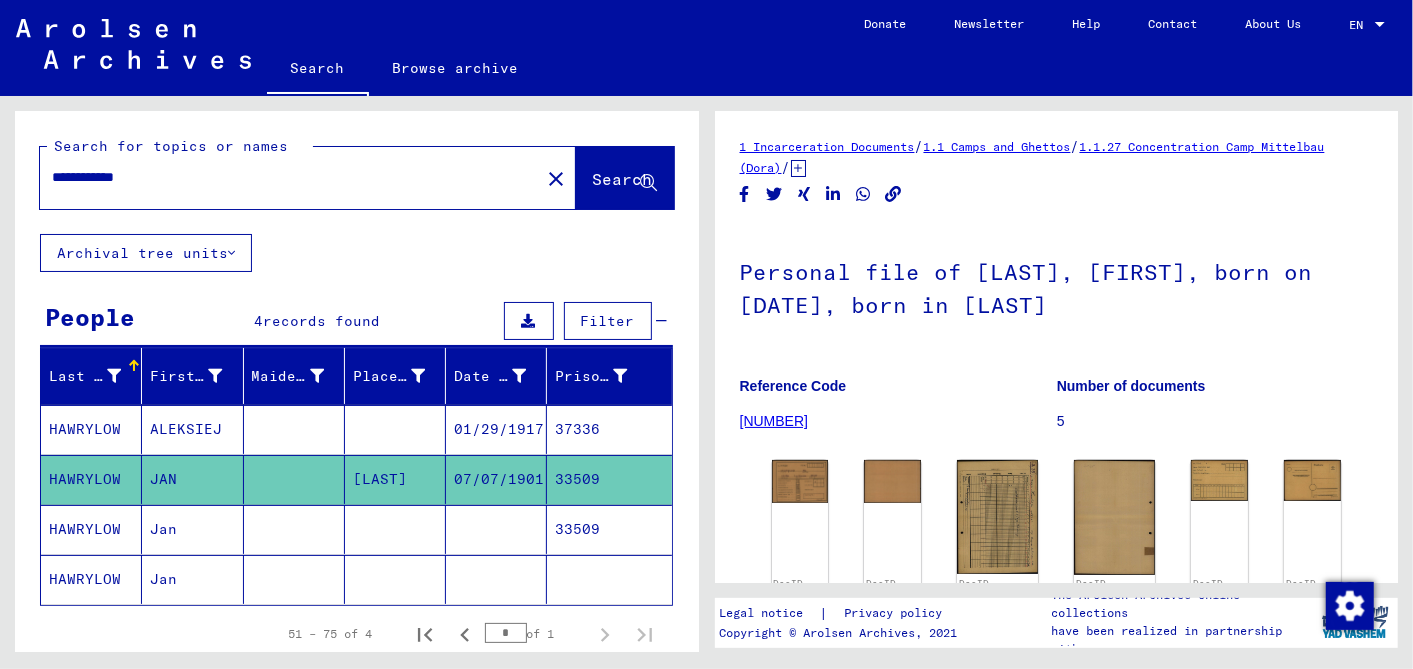 scroll, scrollTop: 0, scrollLeft: 0, axis: both 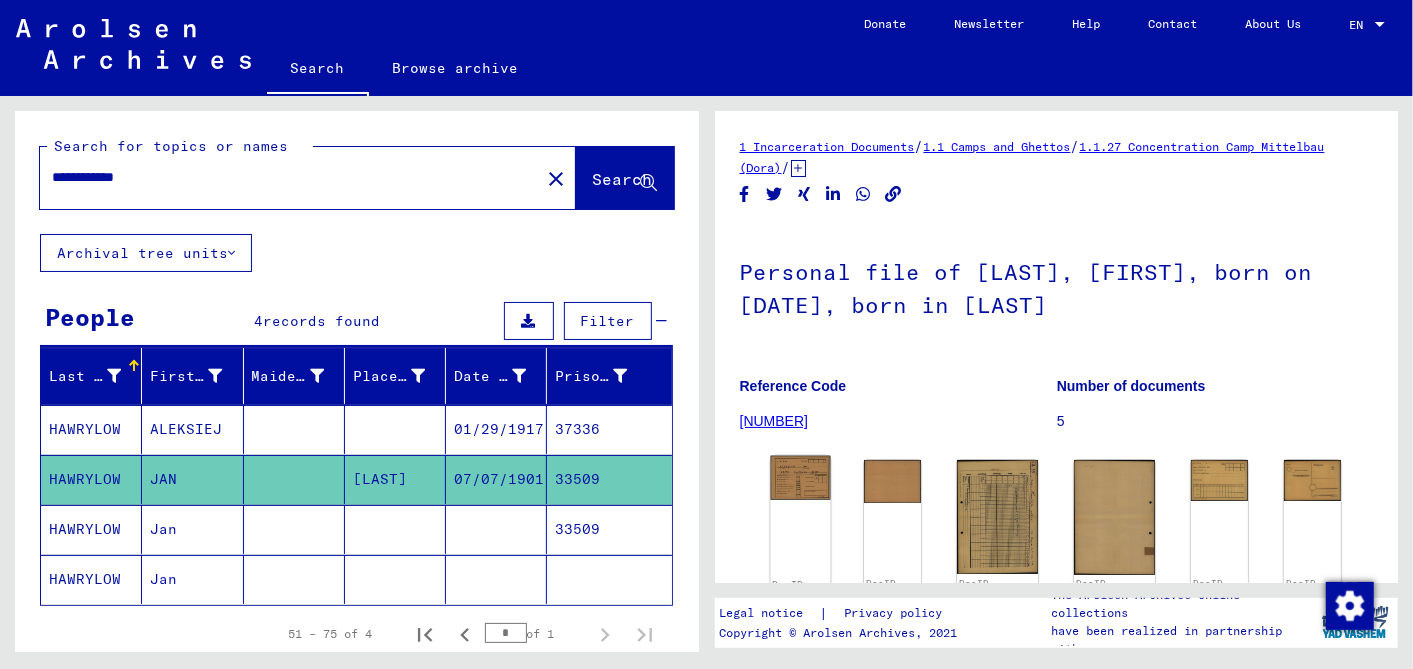 click 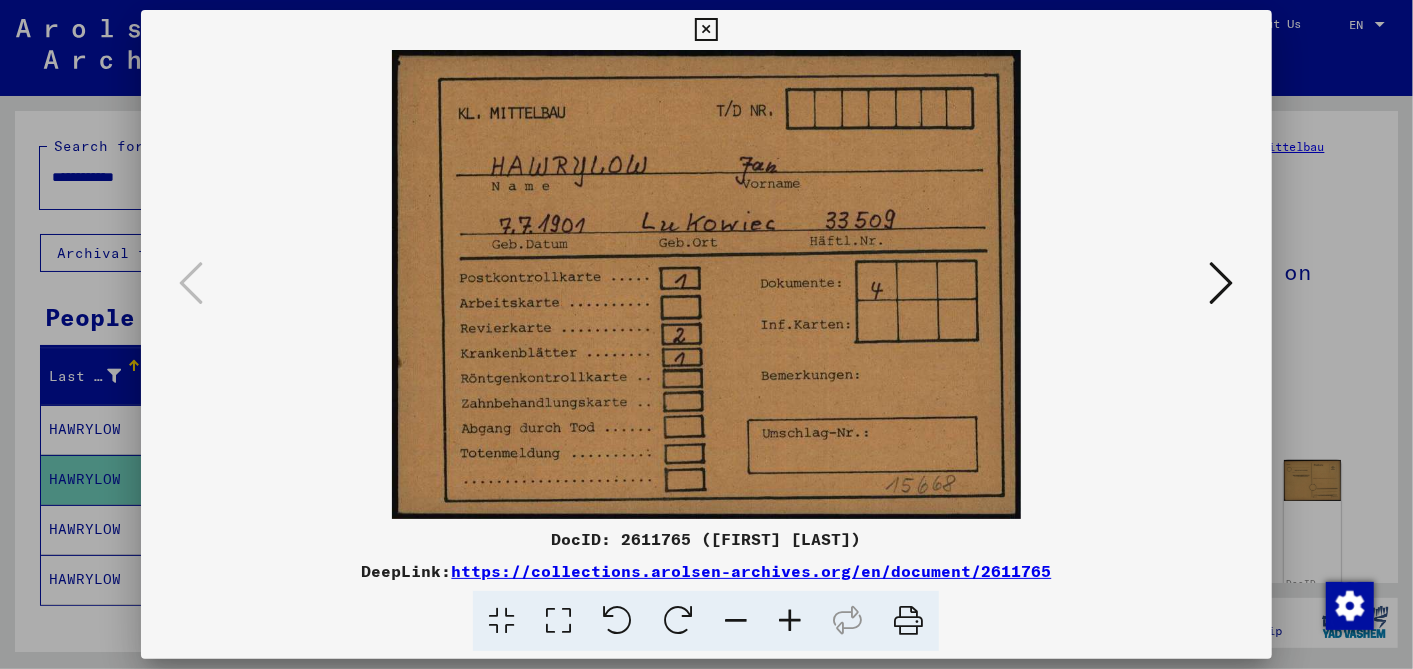 click at bounding box center [1222, 283] 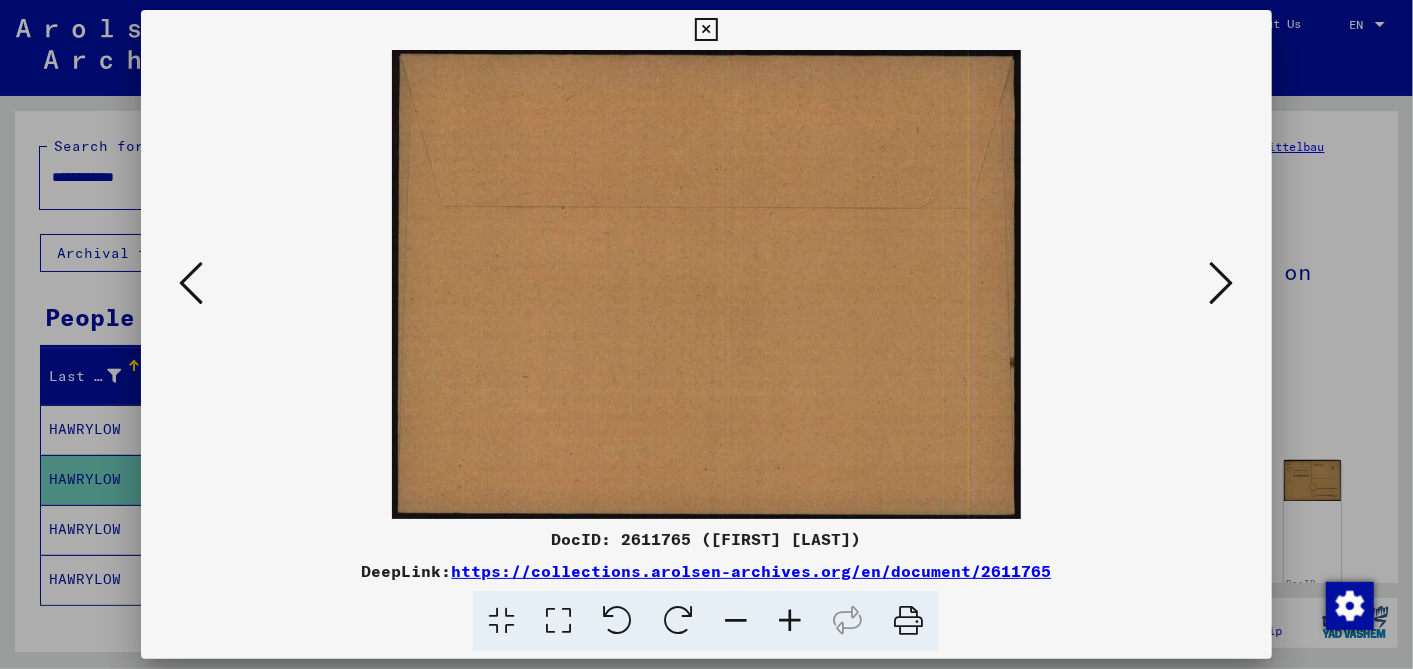 click at bounding box center [1222, 283] 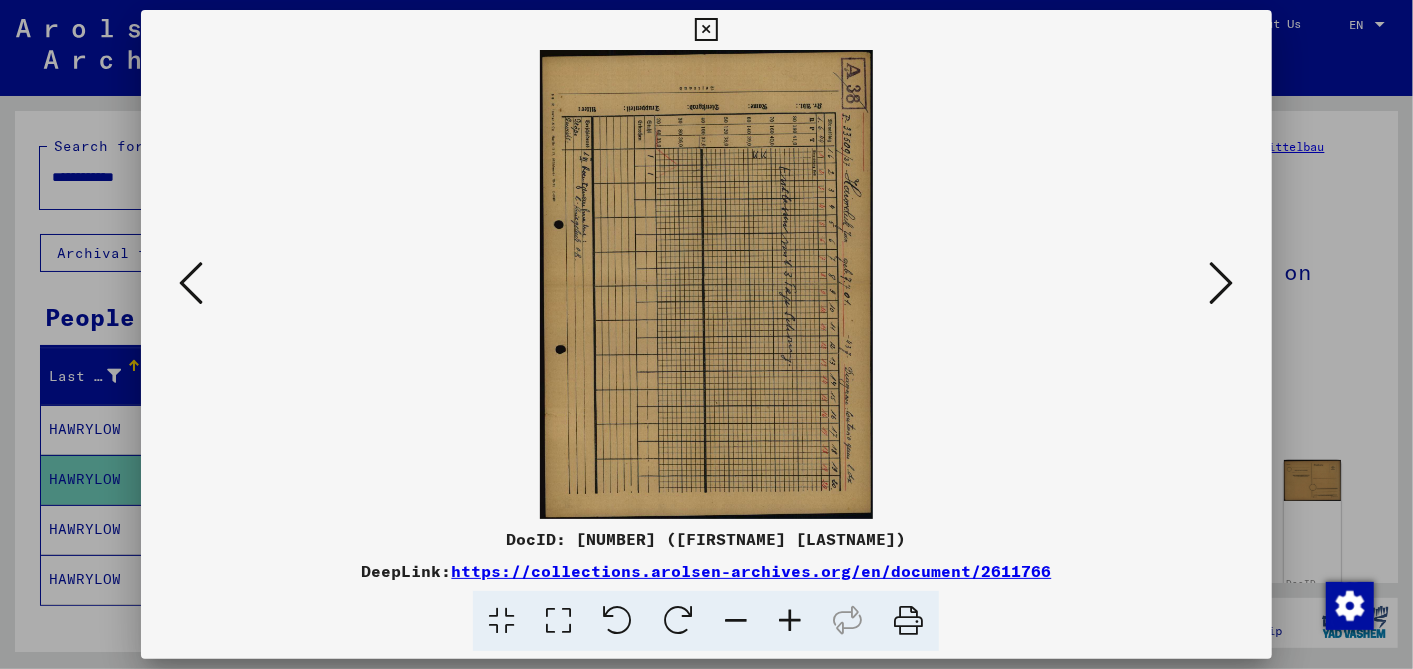 click at bounding box center (1222, 283) 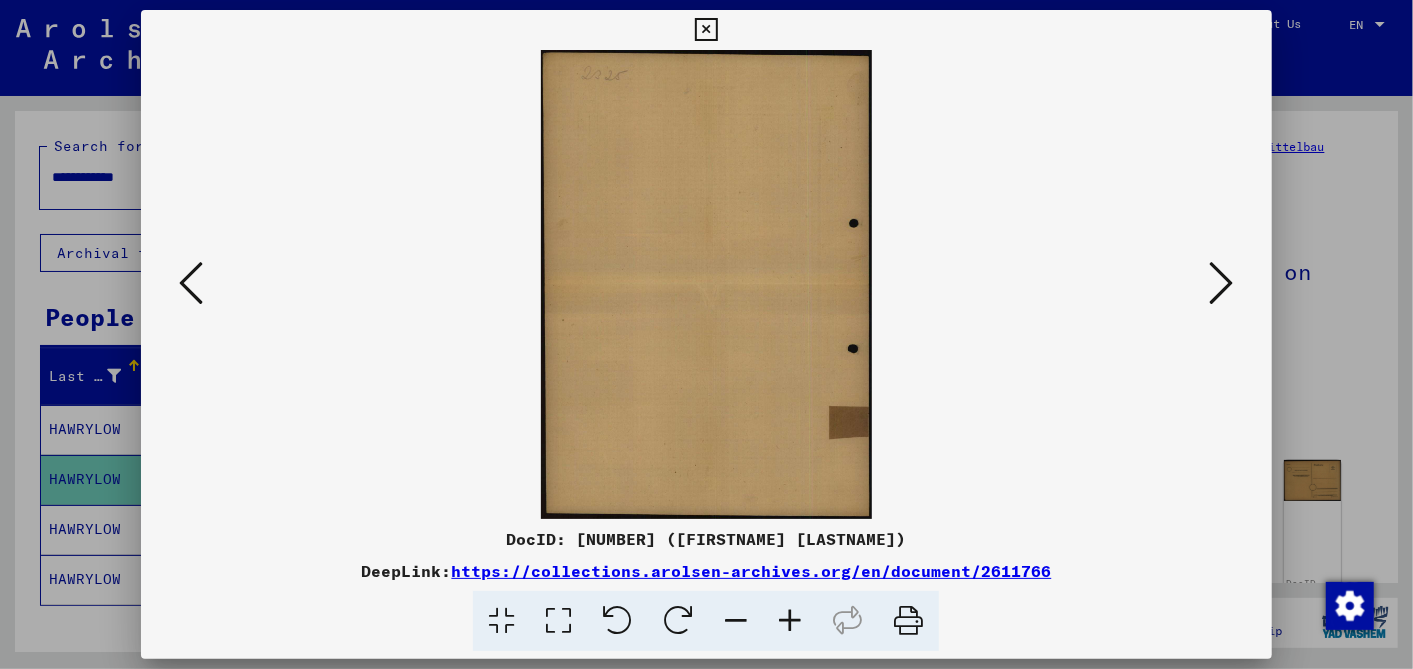click at bounding box center (1222, 283) 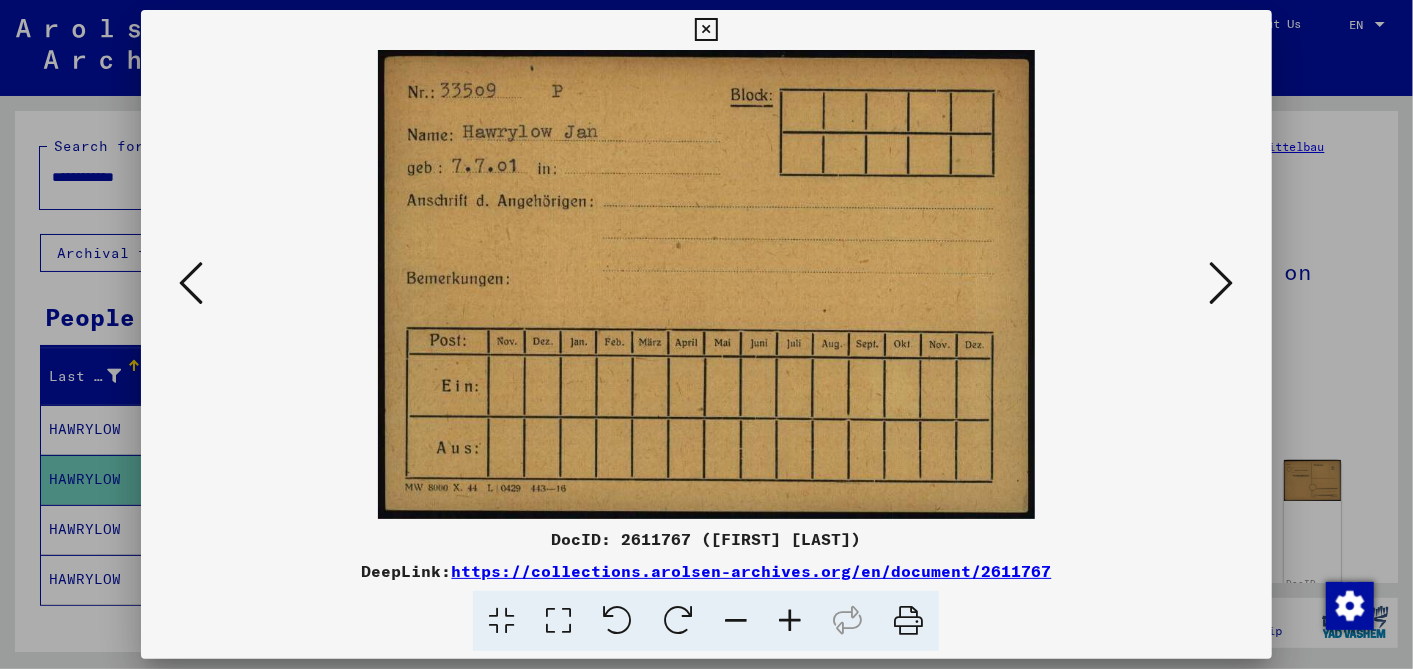 click at bounding box center [191, 283] 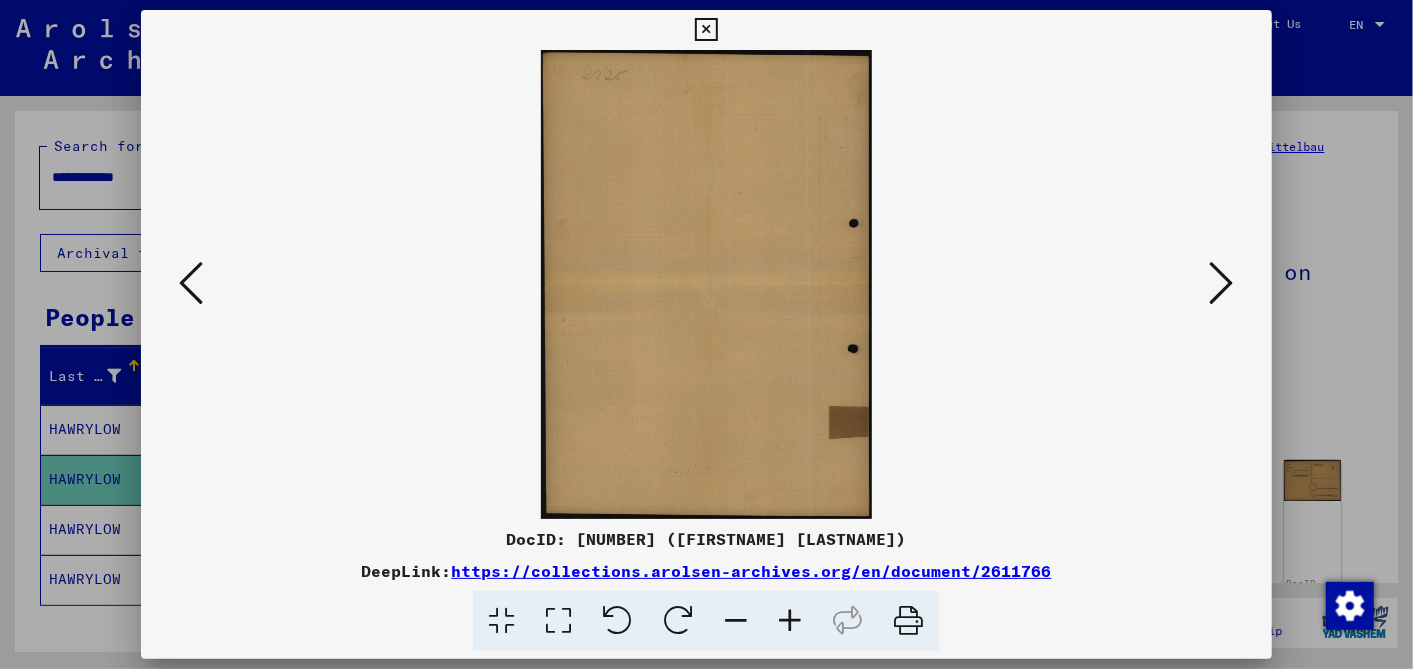 click at bounding box center (191, 284) 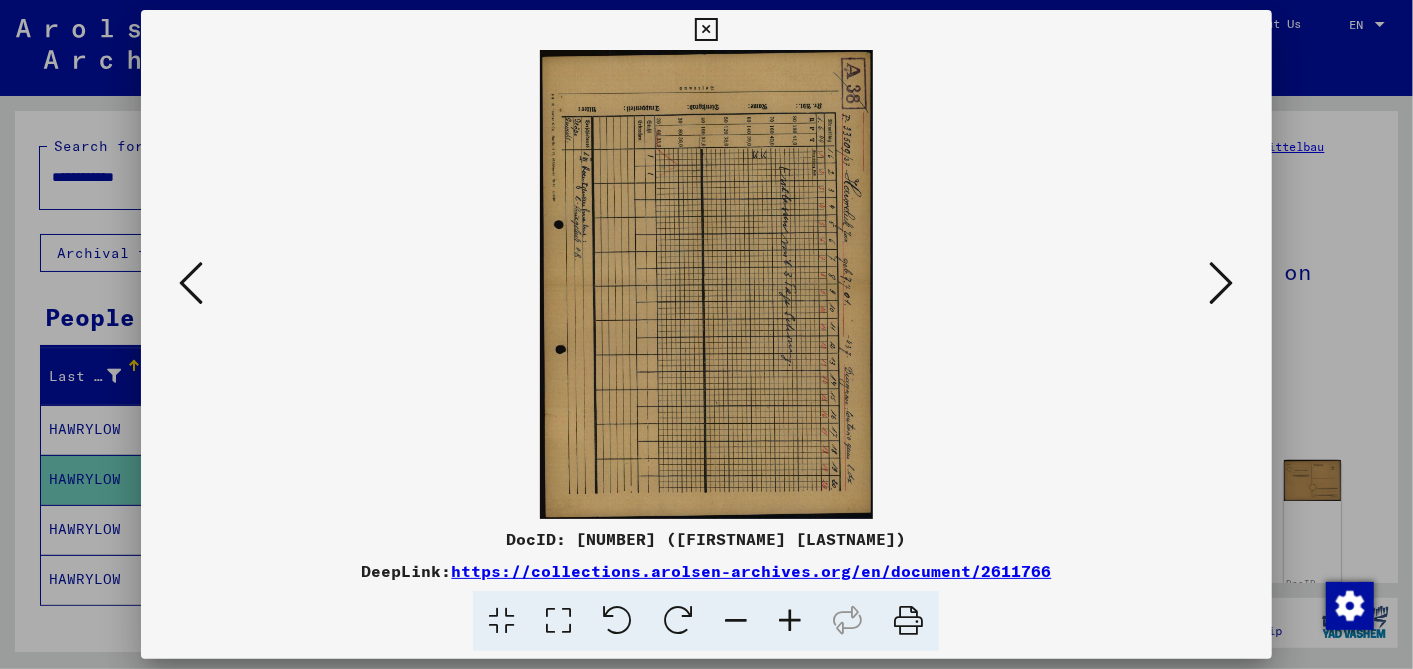 click at bounding box center (617, 621) 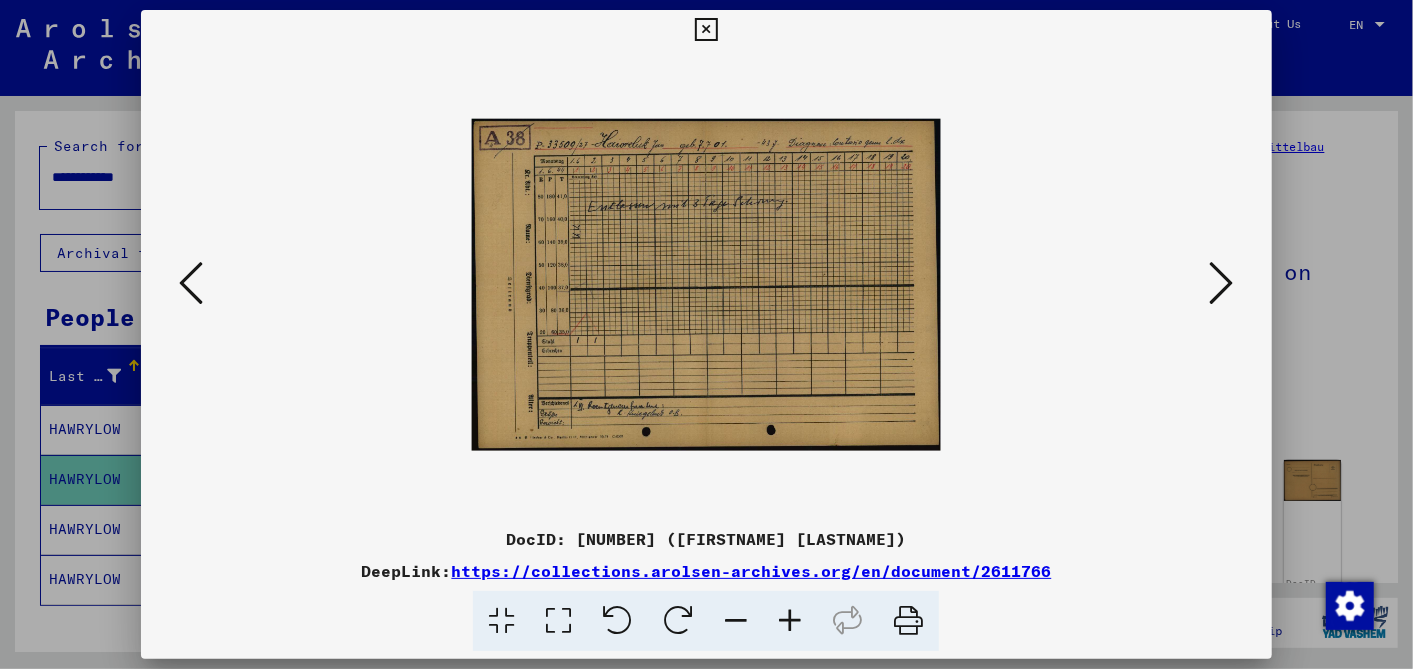 click at bounding box center [790, 621] 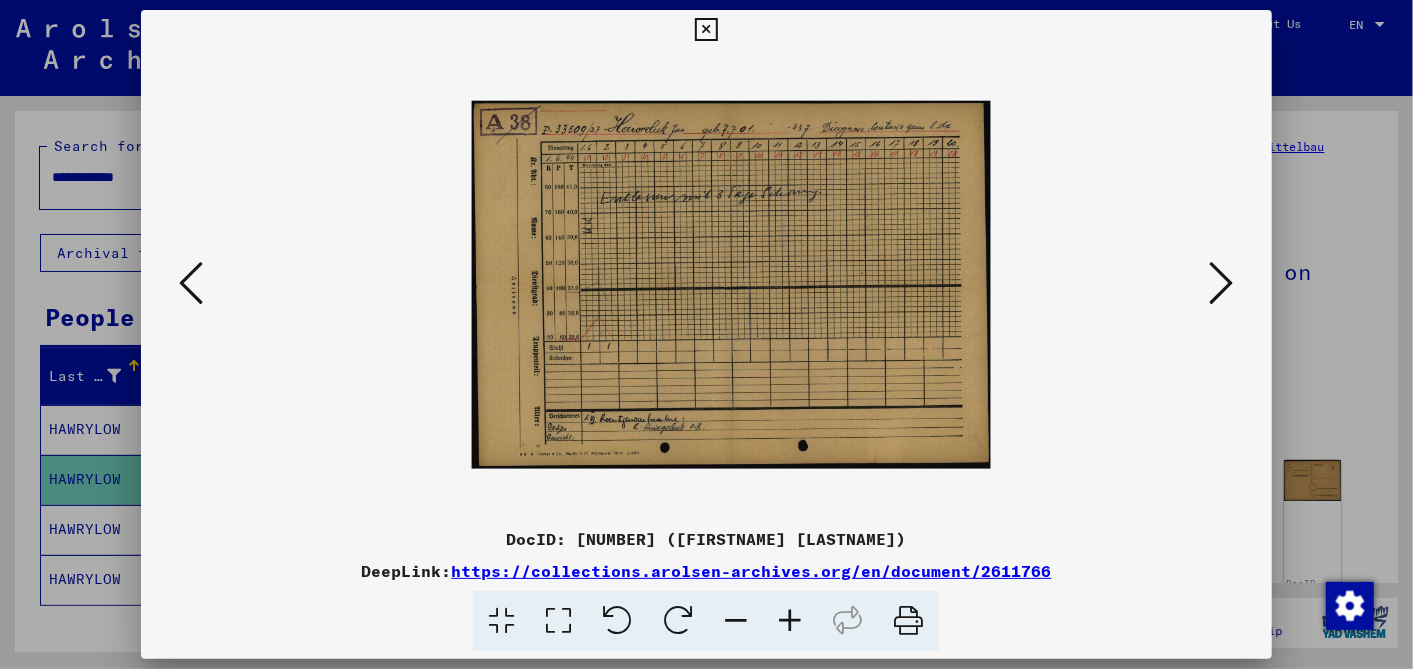 click at bounding box center (790, 621) 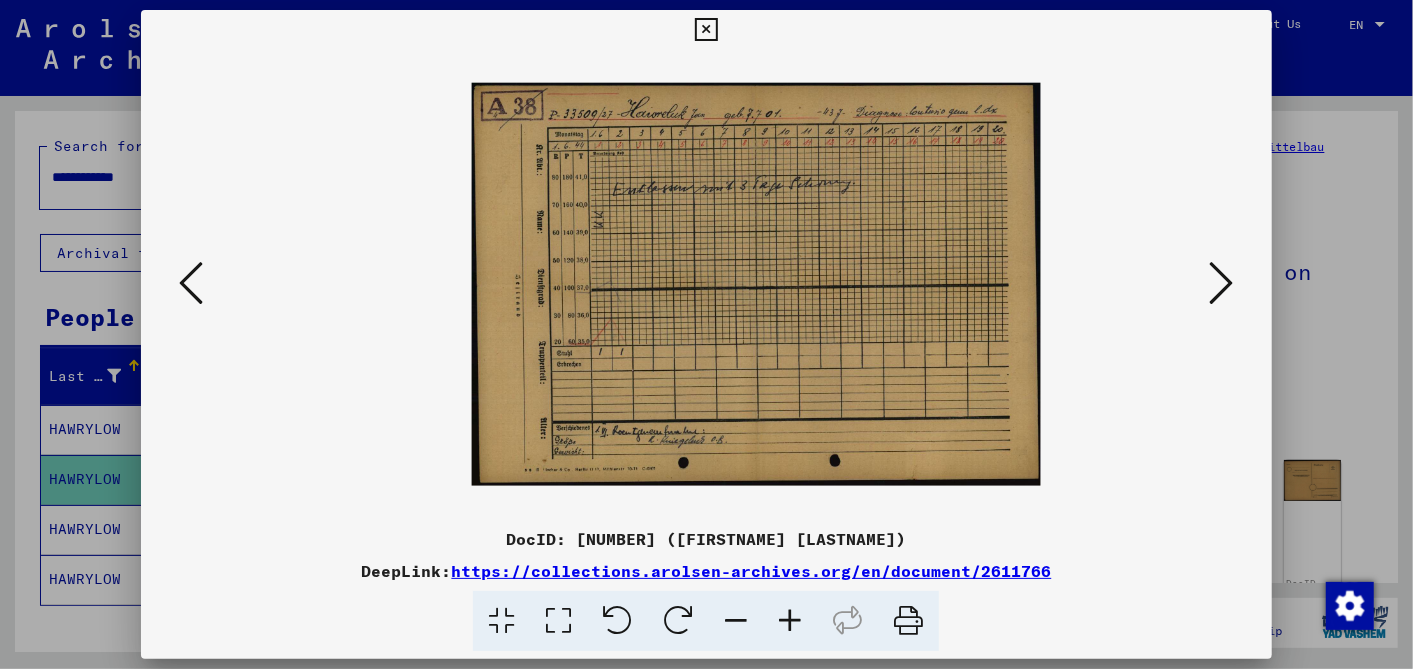 click at bounding box center [790, 621] 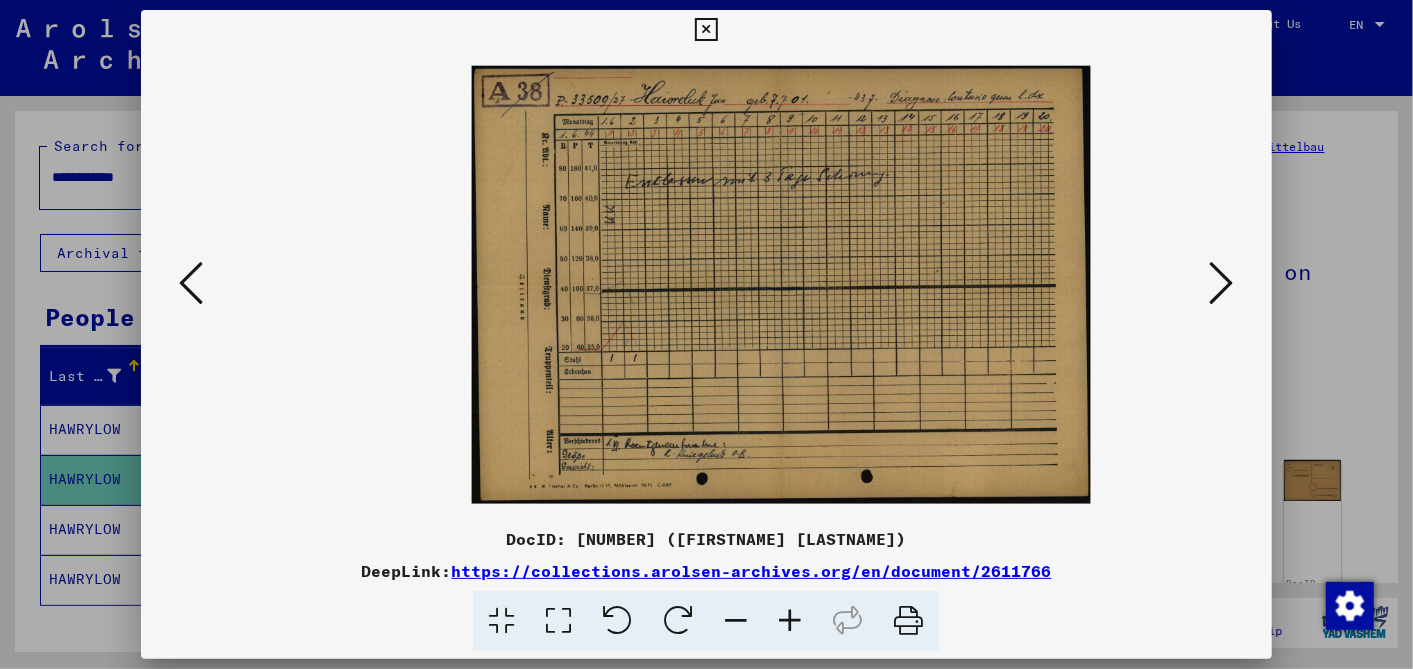 click at bounding box center [790, 621] 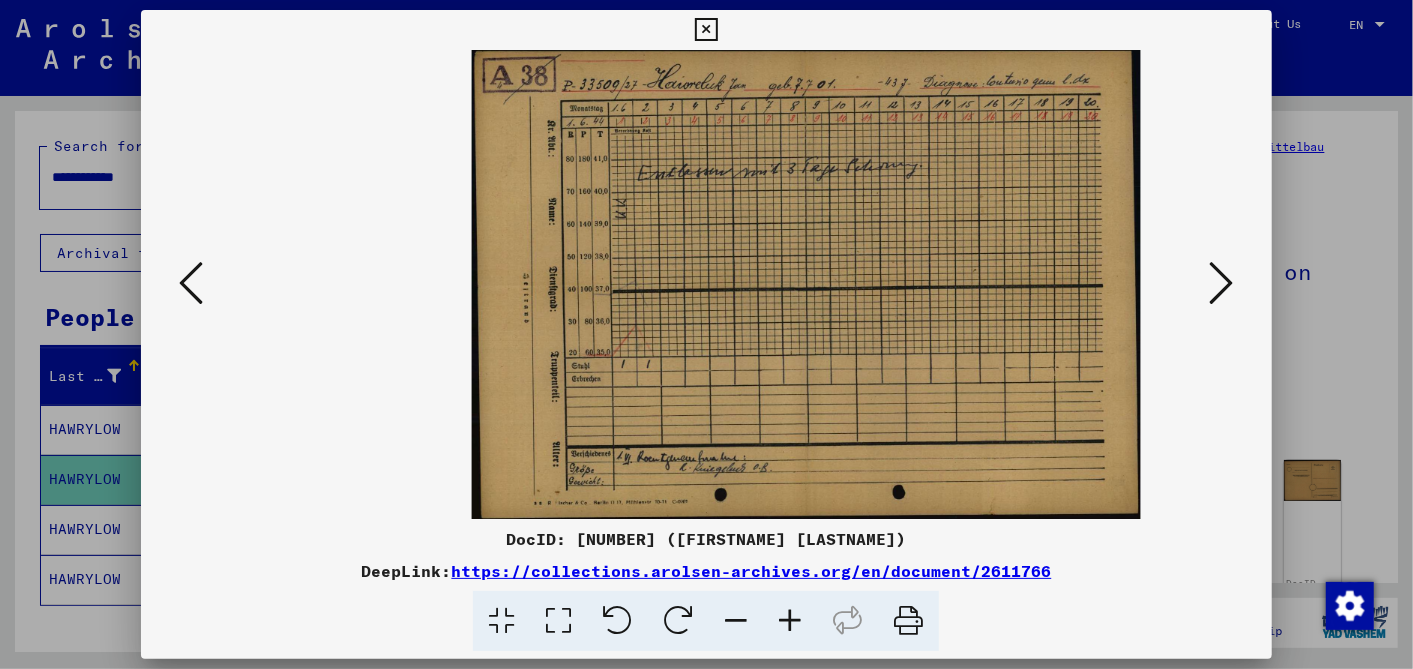 click at bounding box center (790, 621) 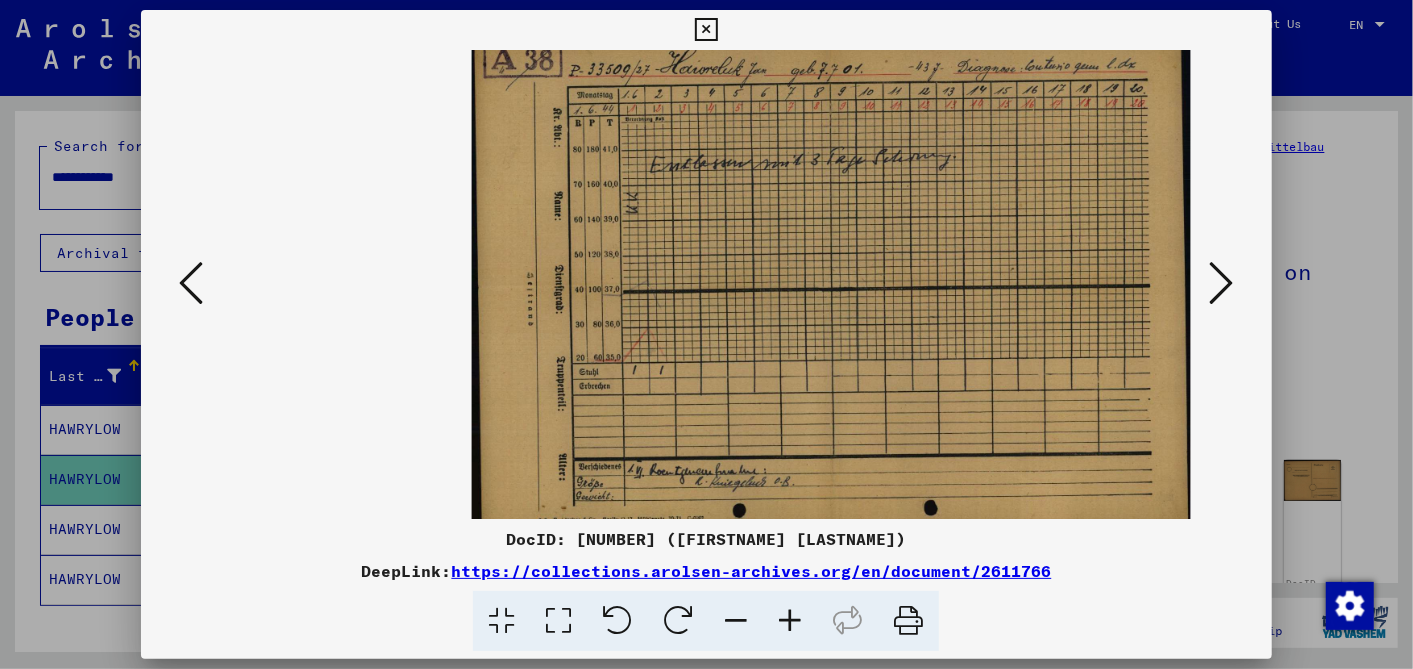 click at bounding box center (790, 621) 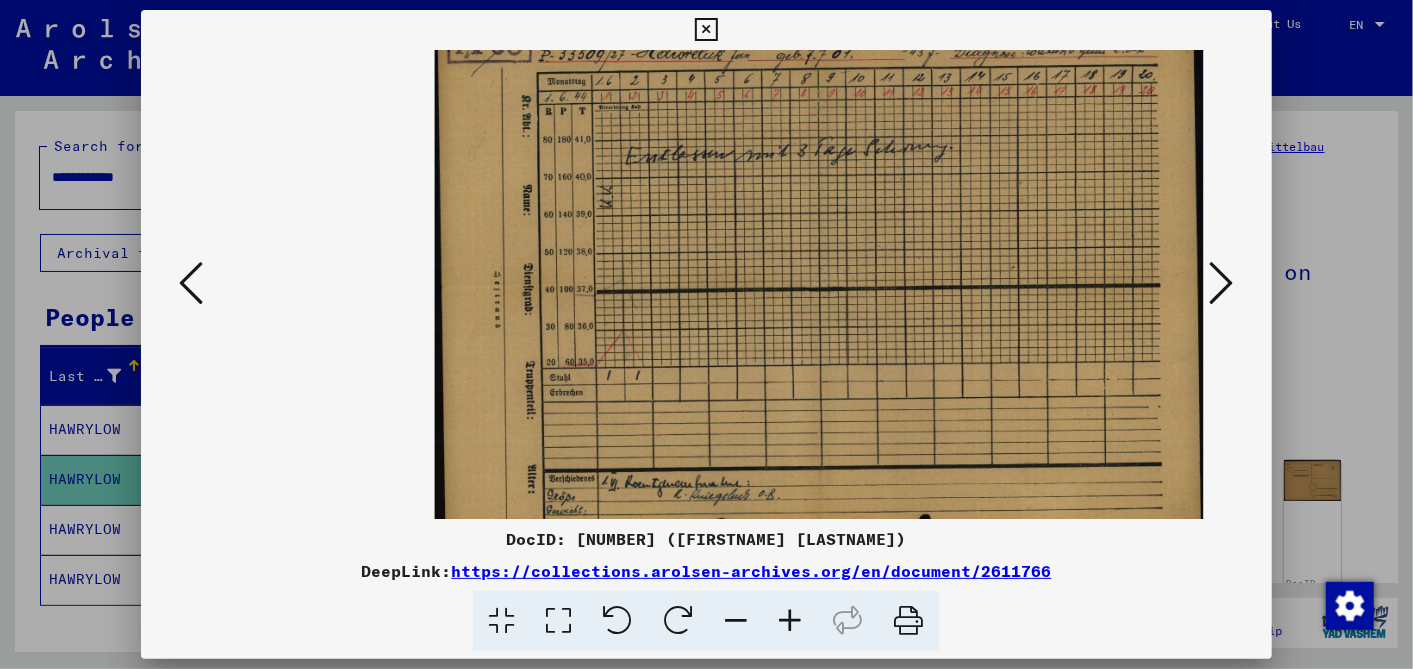 drag, startPoint x: 928, startPoint y: 261, endPoint x: 720, endPoint y: 441, distance: 275.0709 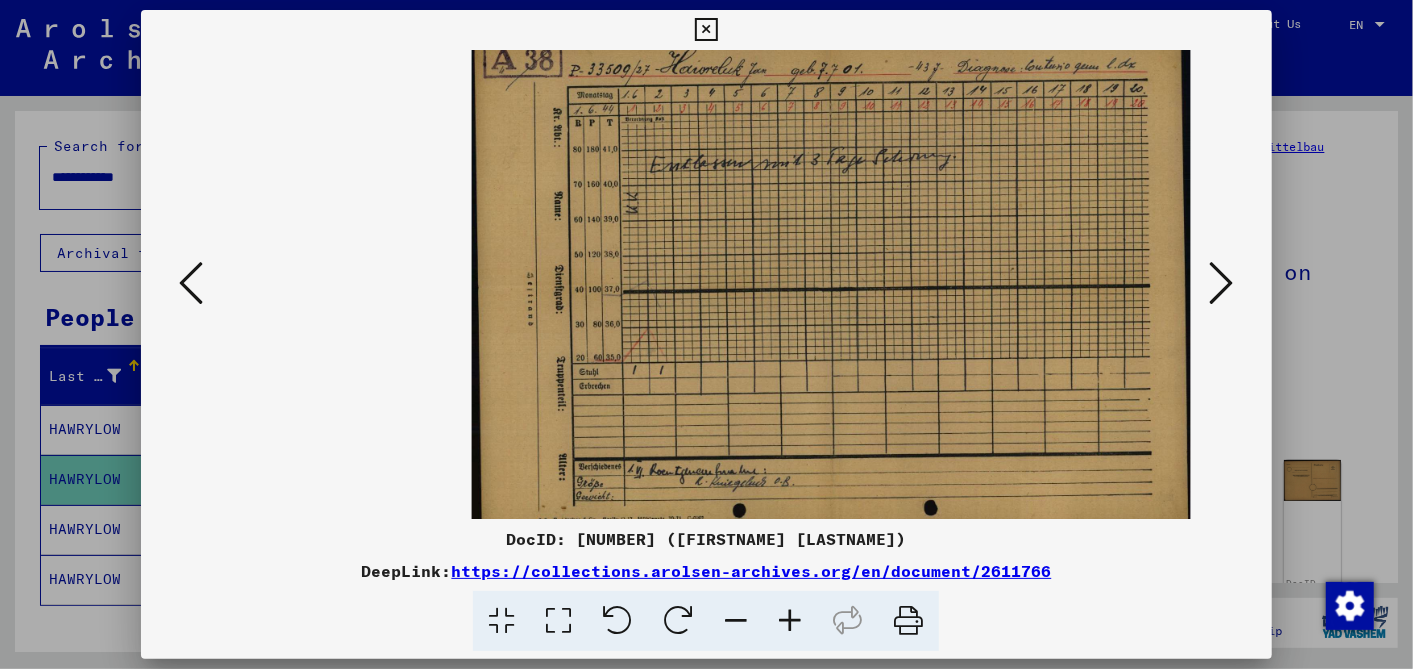 click at bounding box center (790, 621) 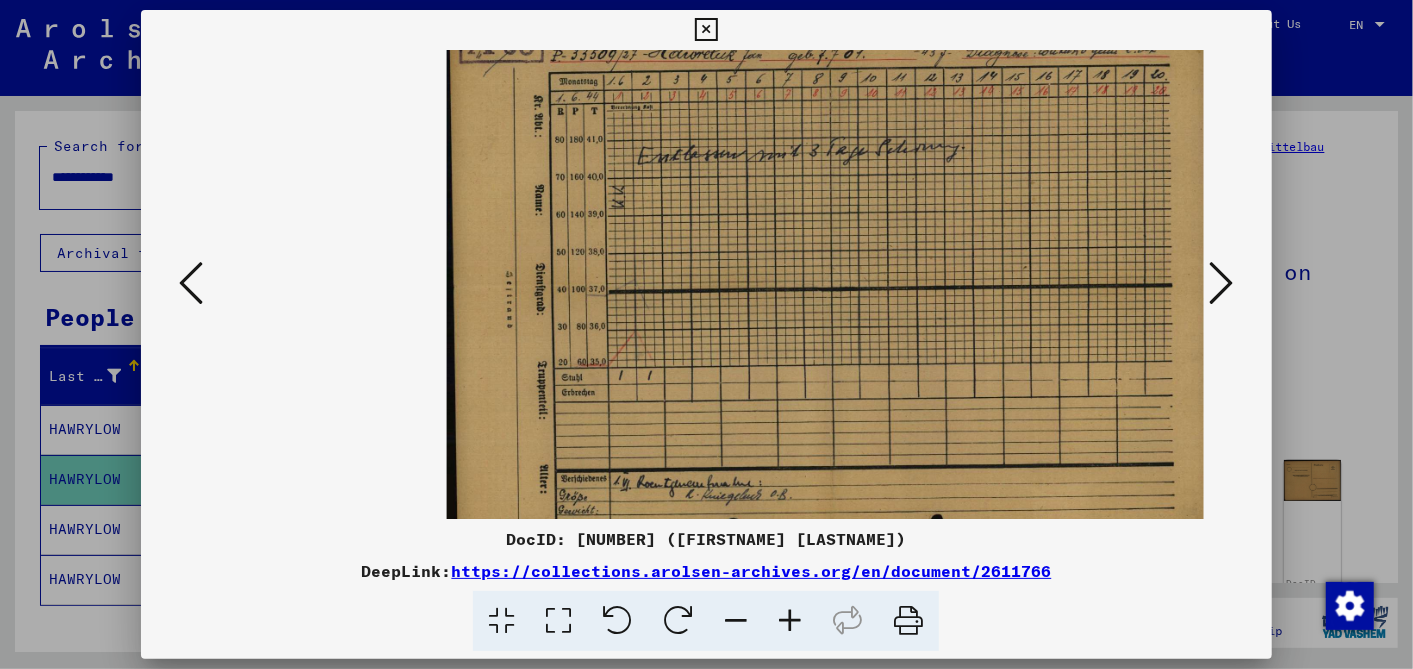 drag, startPoint x: 883, startPoint y: 331, endPoint x: 857, endPoint y: 422, distance: 94.641426 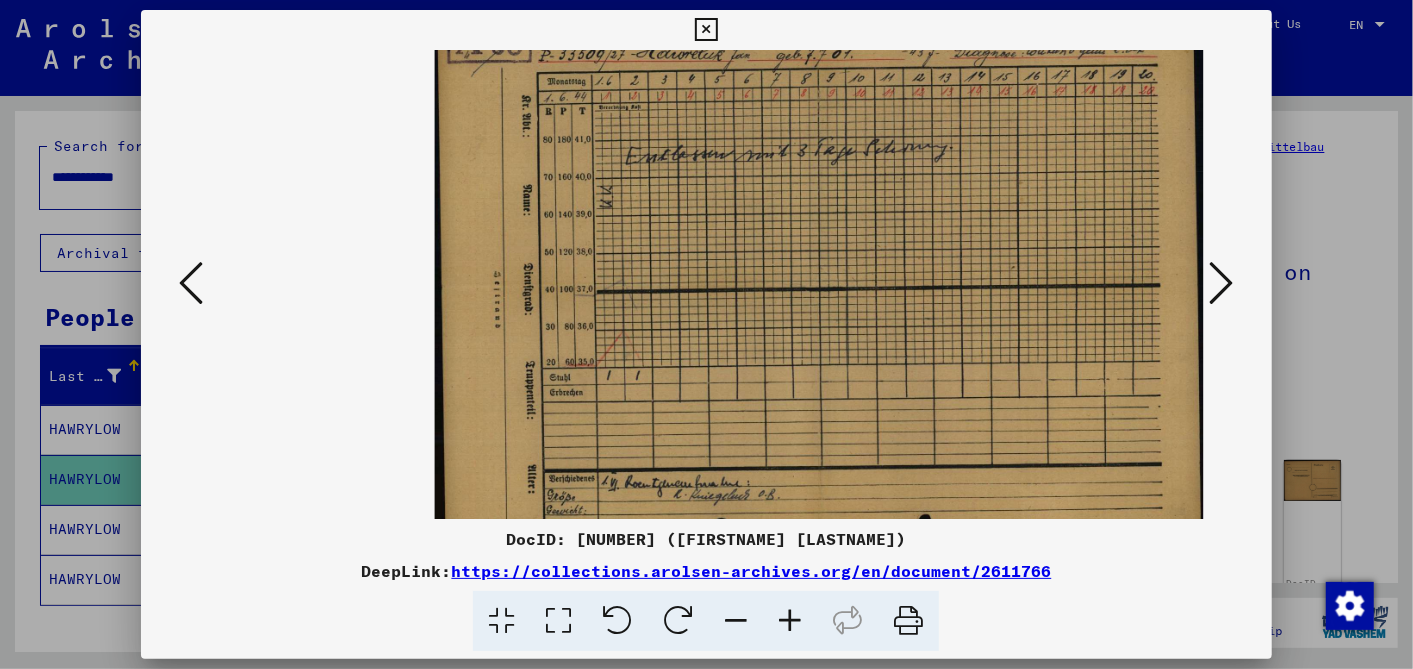 drag, startPoint x: 902, startPoint y: 221, endPoint x: 825, endPoint y: 425, distance: 218.04816 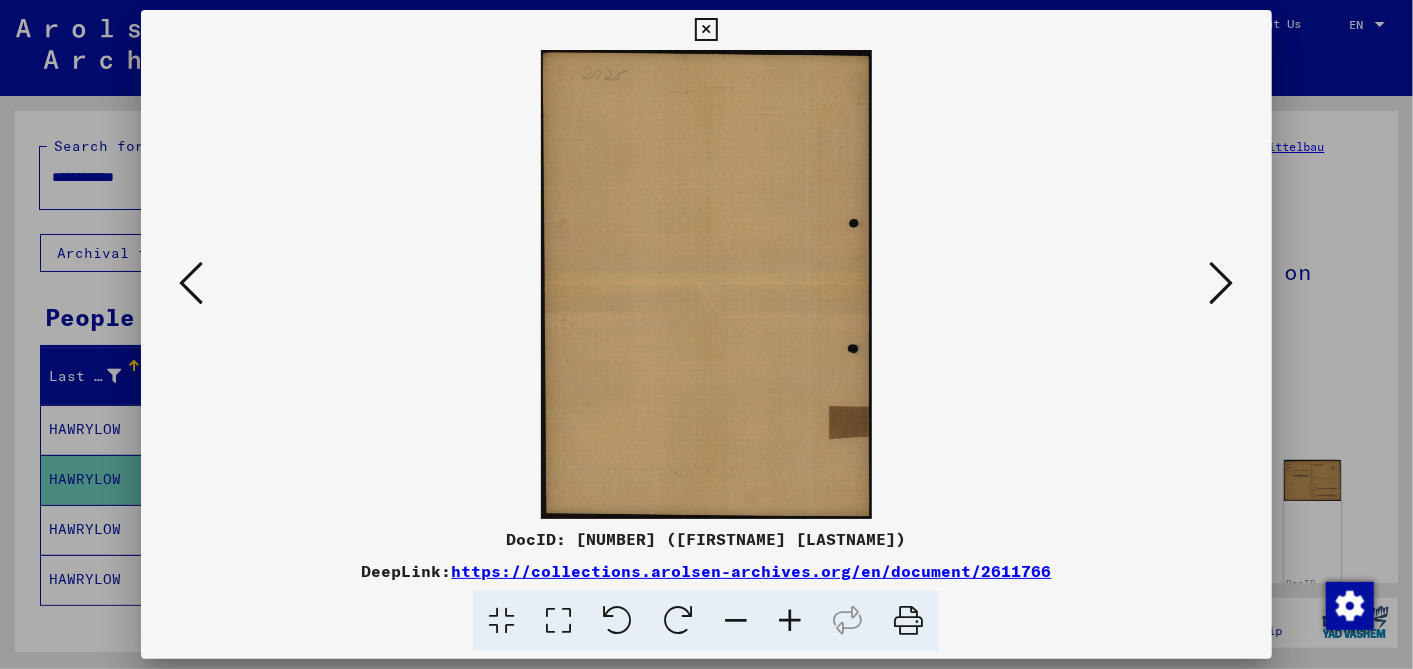 click at bounding box center [1222, 283] 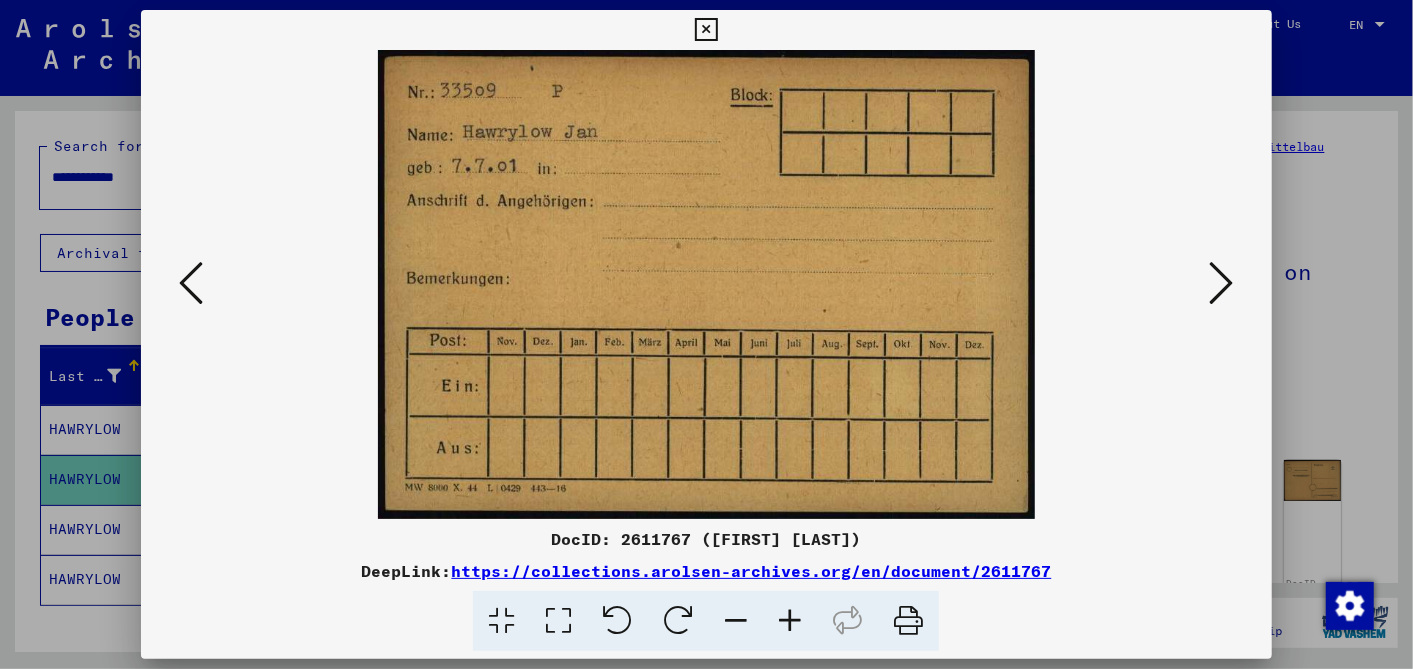 click at bounding box center [1222, 283] 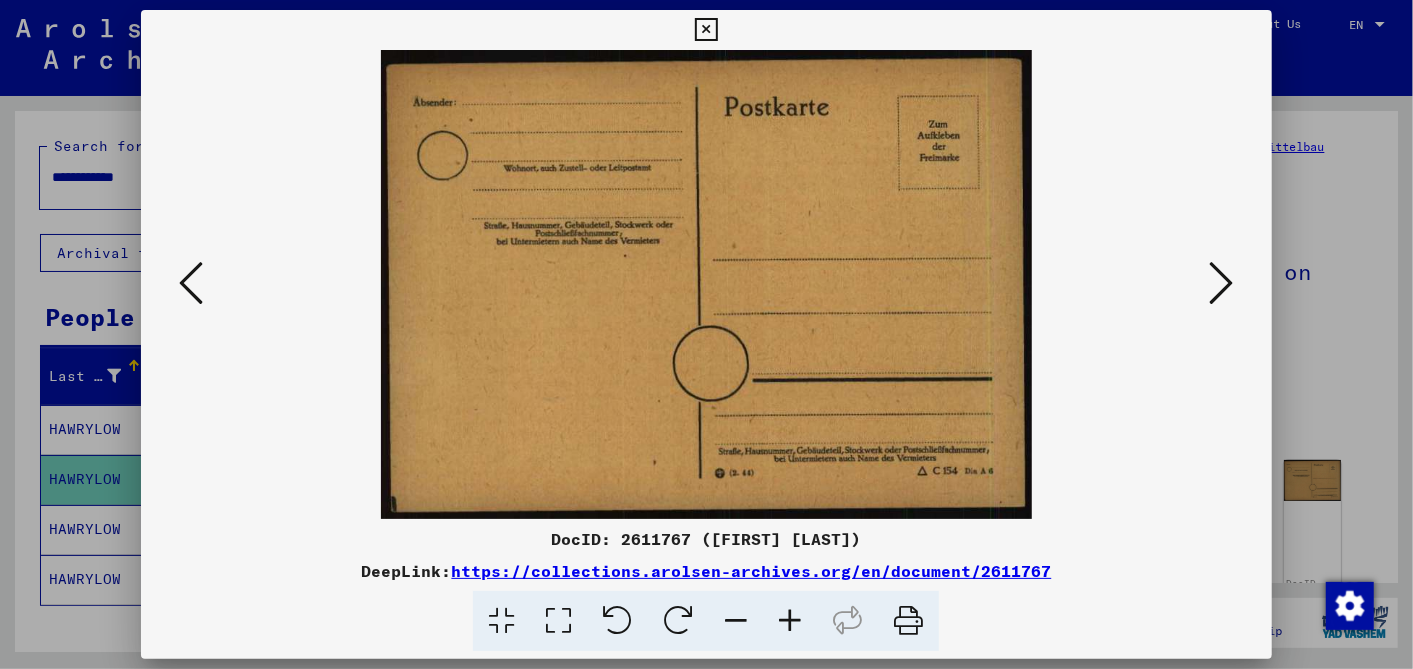 click at bounding box center (1222, 283) 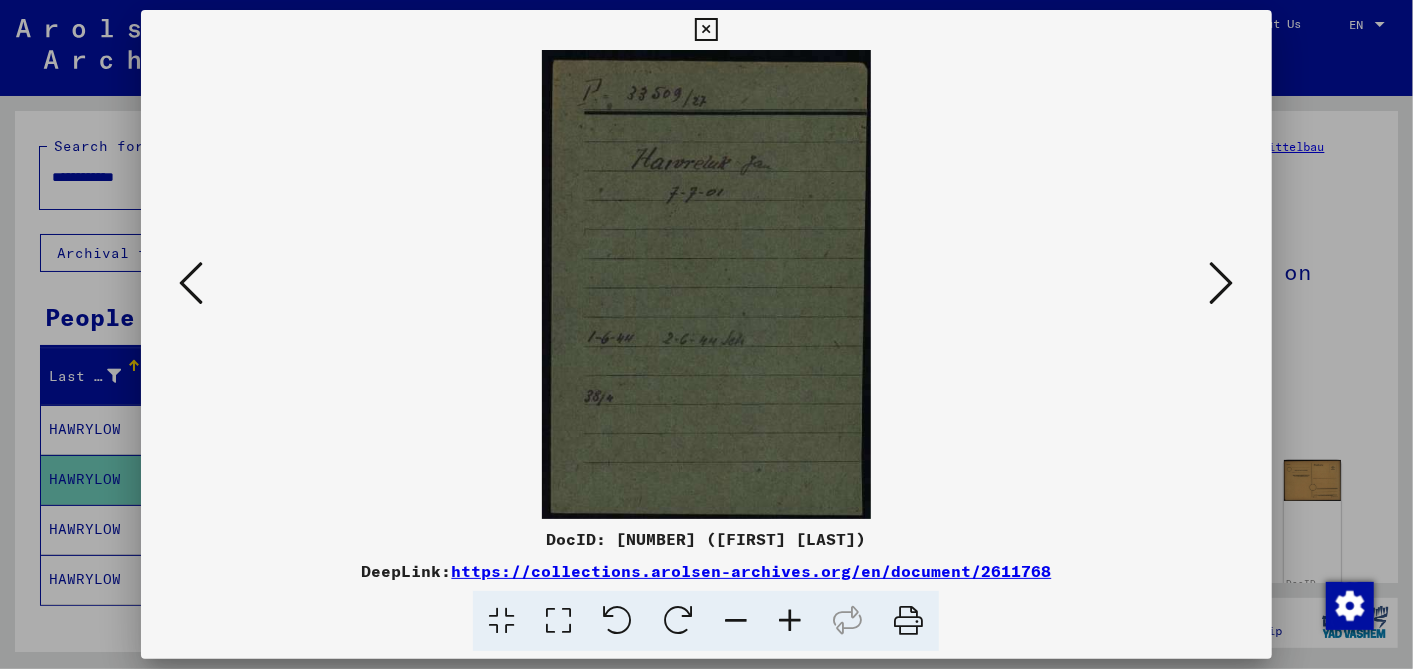click at bounding box center (1222, 283) 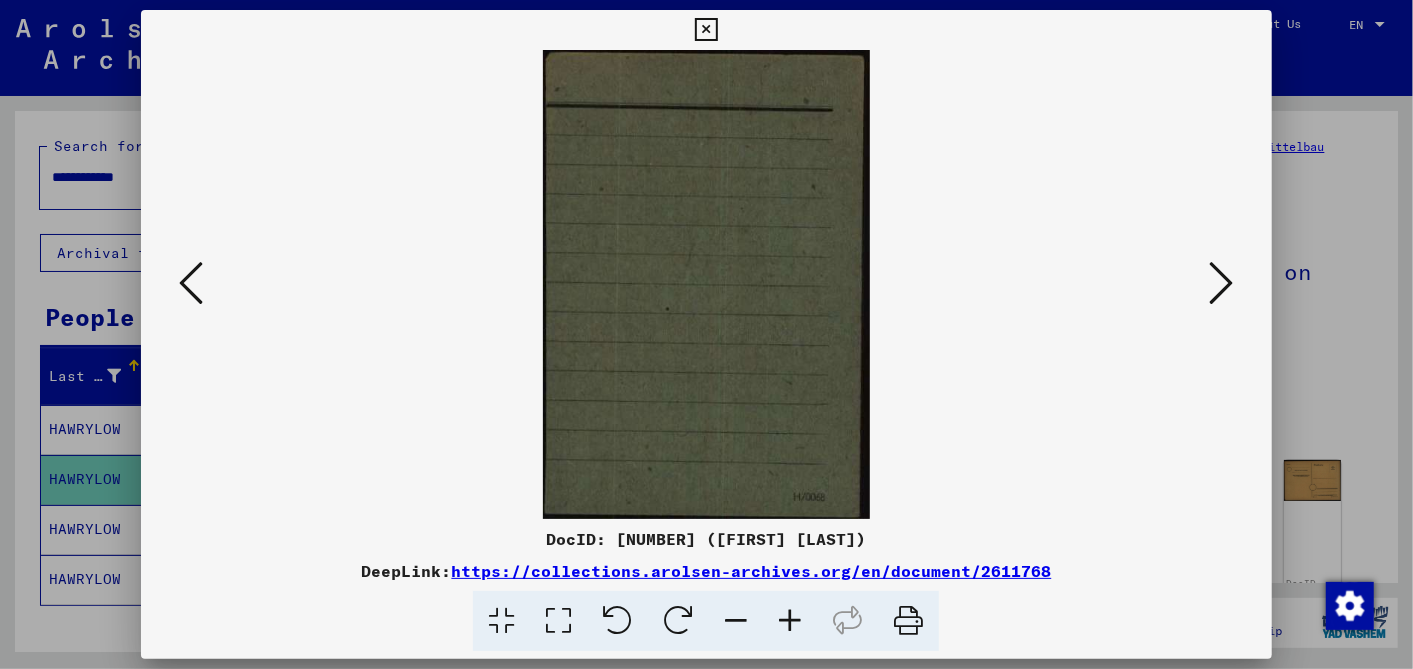 click at bounding box center (1222, 283) 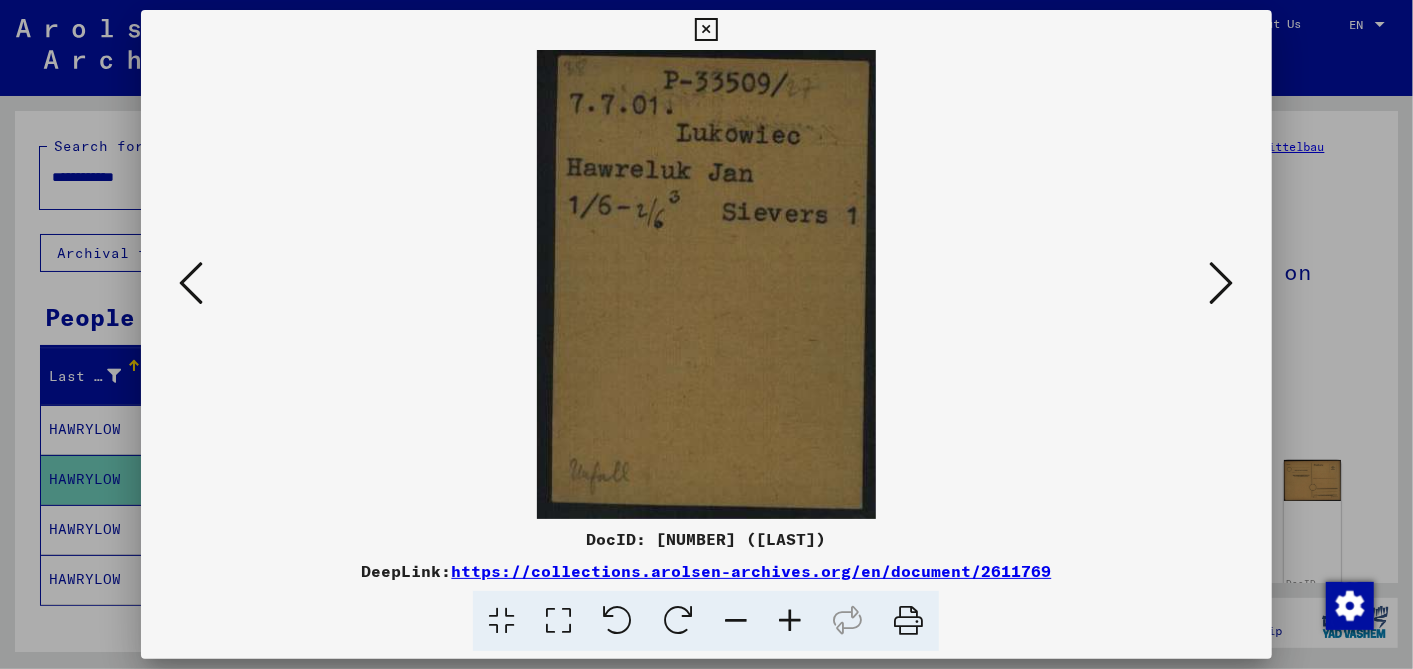 click at bounding box center [1222, 283] 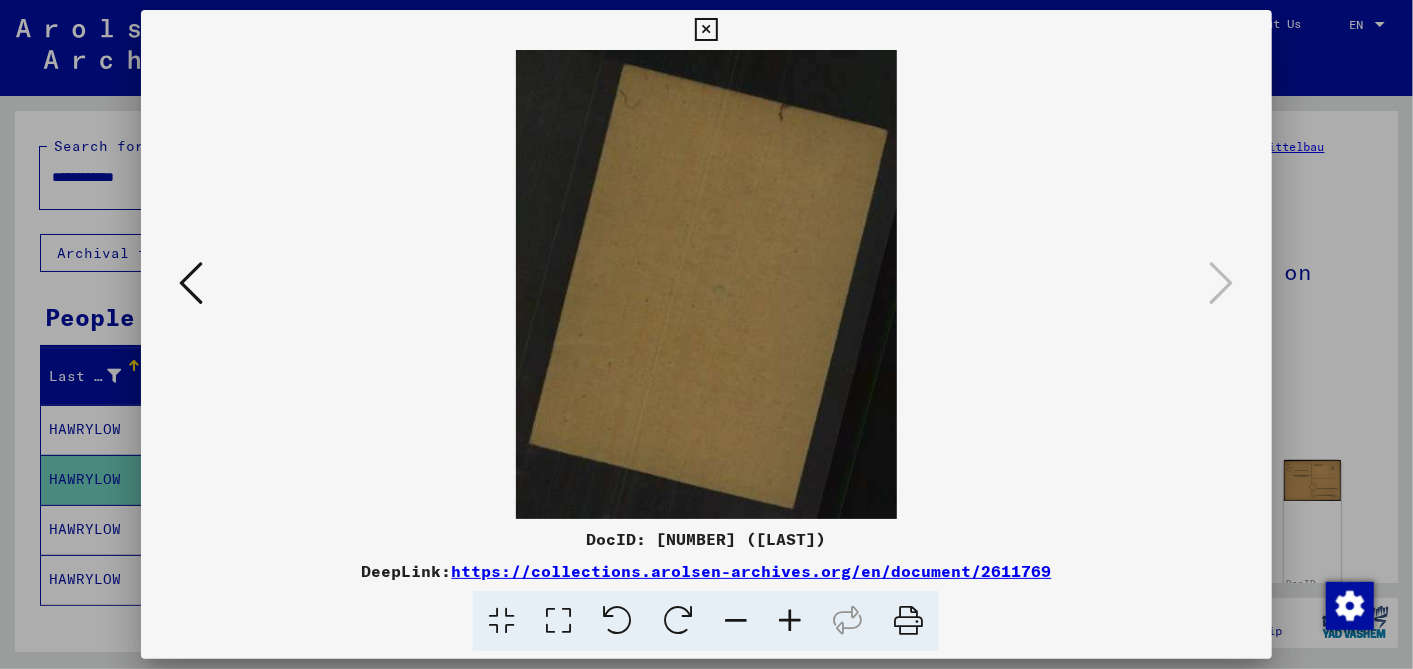 click at bounding box center [706, 30] 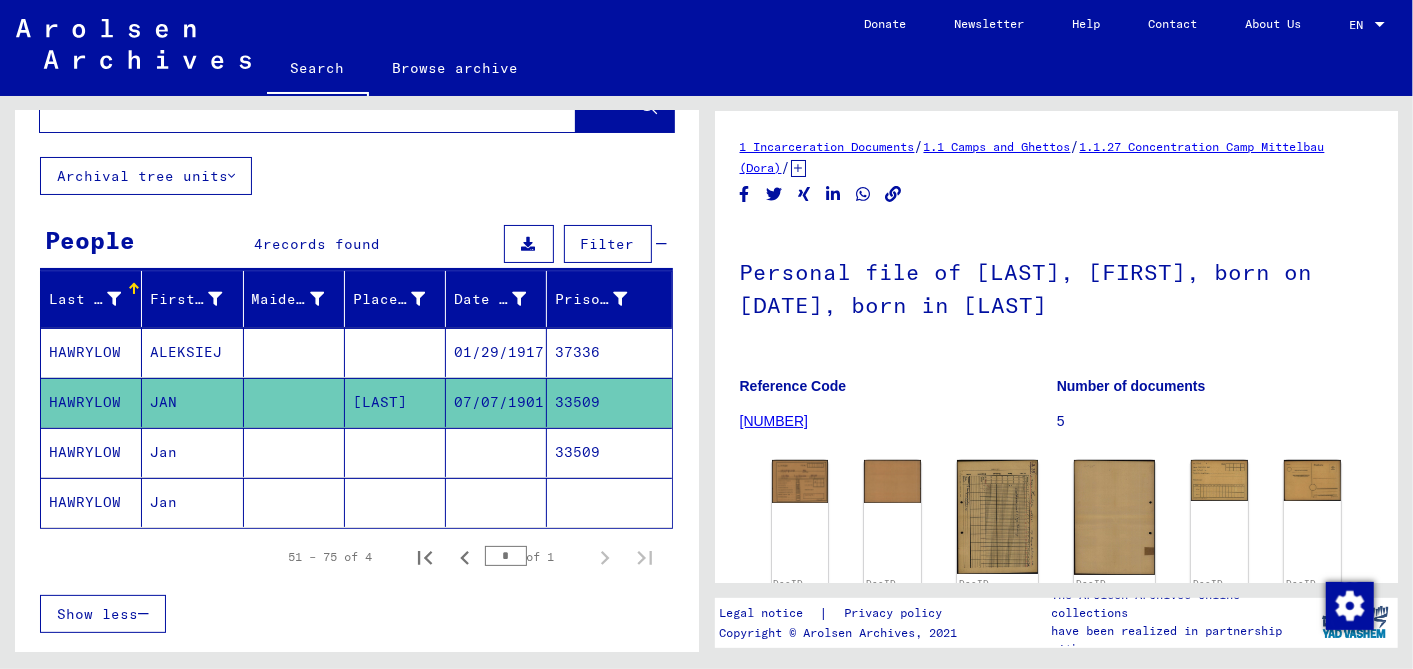 scroll, scrollTop: 111, scrollLeft: 0, axis: vertical 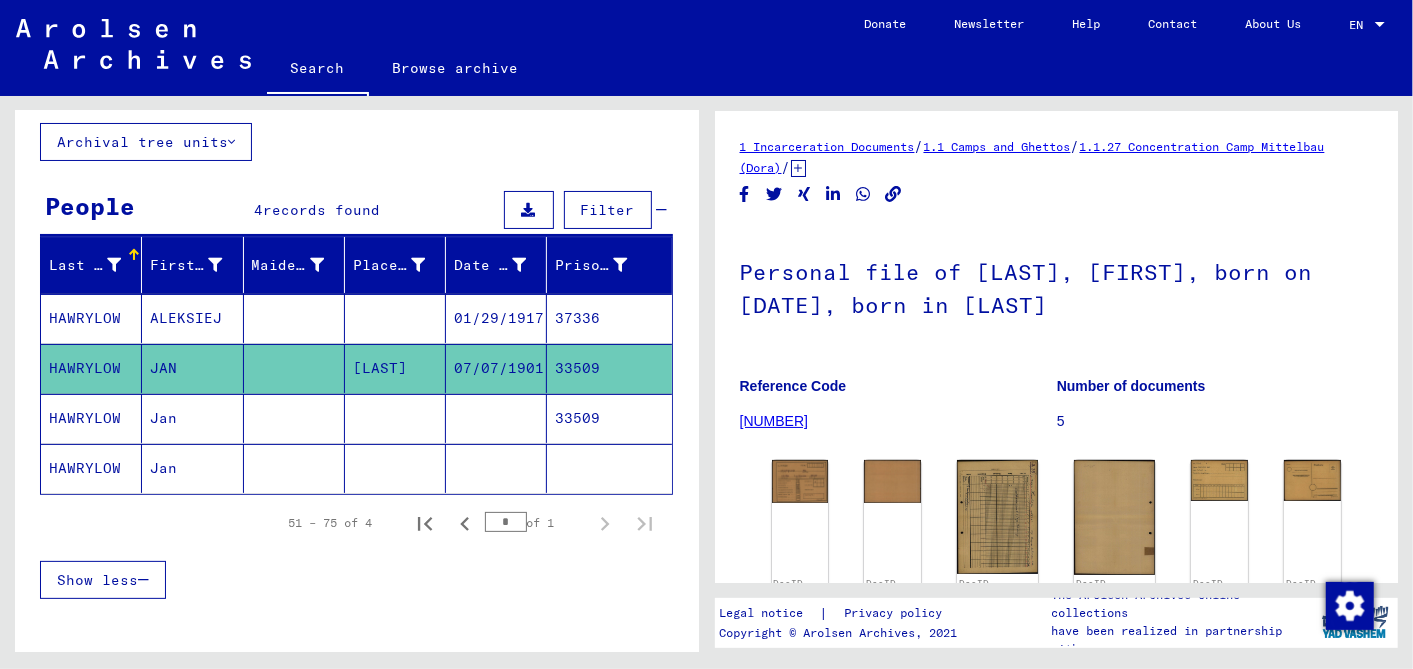 click 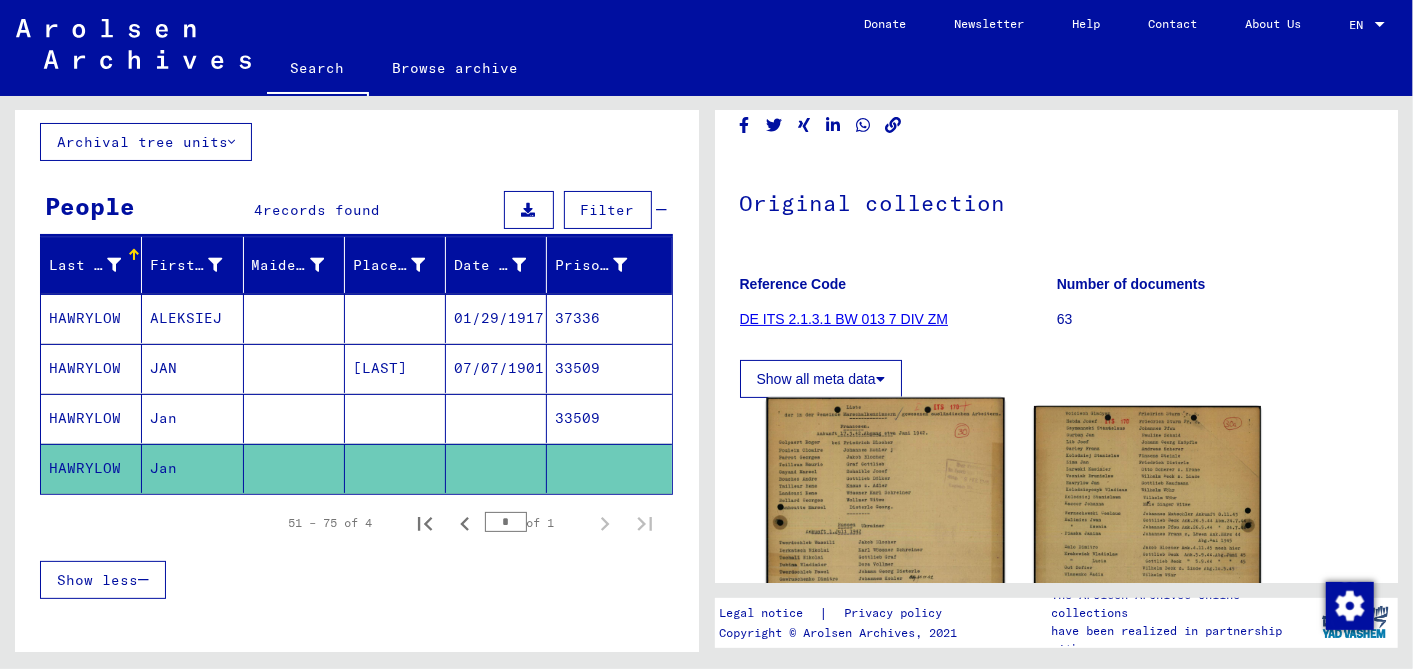 scroll, scrollTop: 333, scrollLeft: 0, axis: vertical 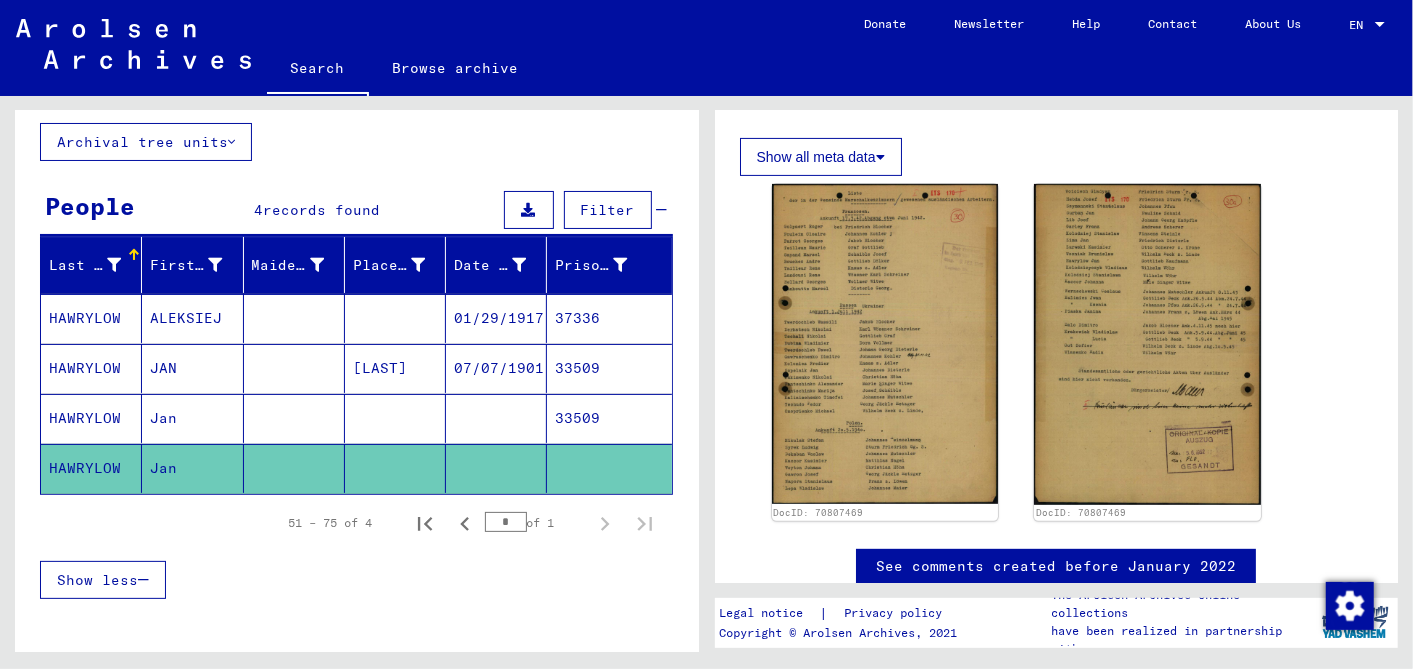 click on "33509" at bounding box center [609, 468] 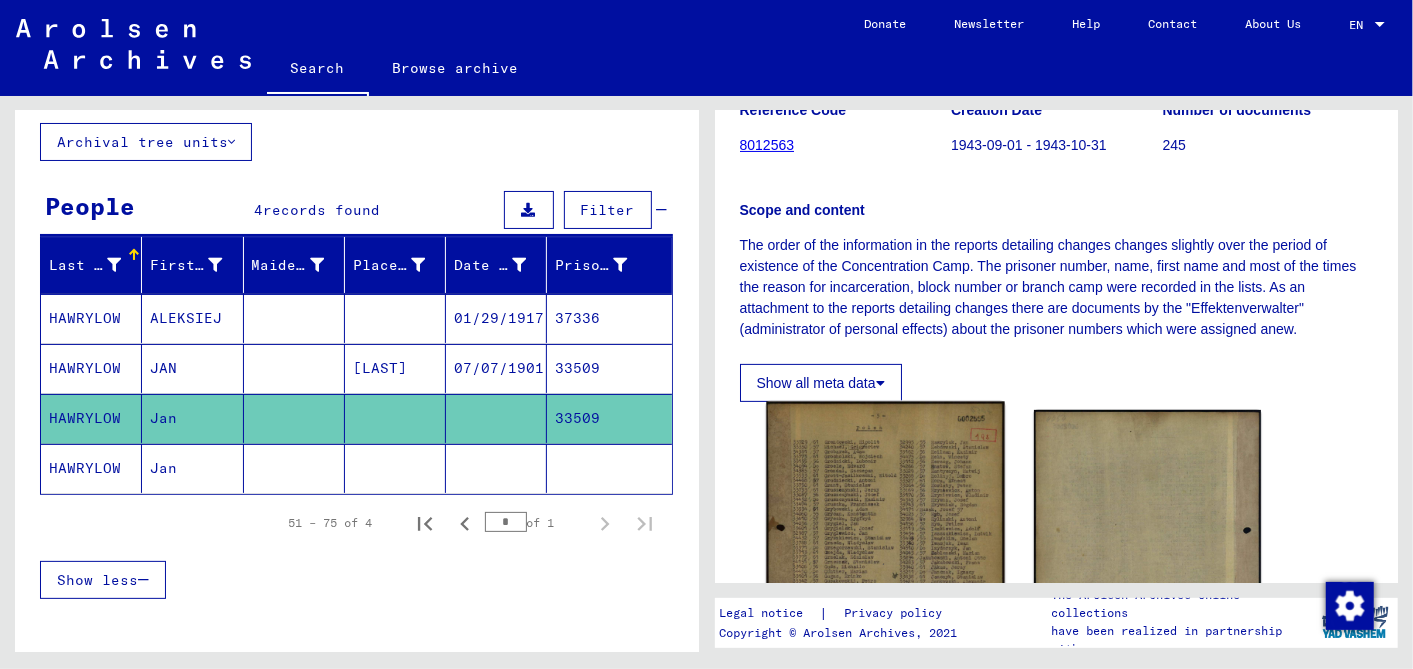 scroll, scrollTop: 444, scrollLeft: 0, axis: vertical 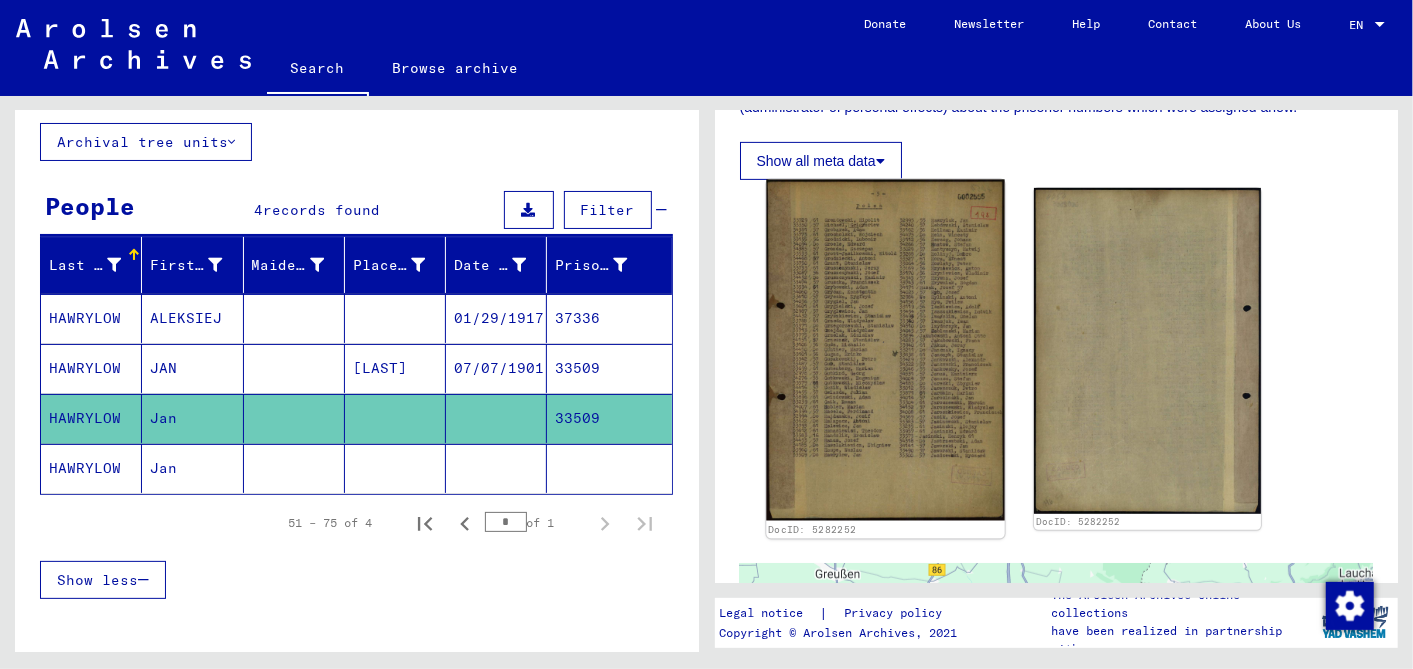 click 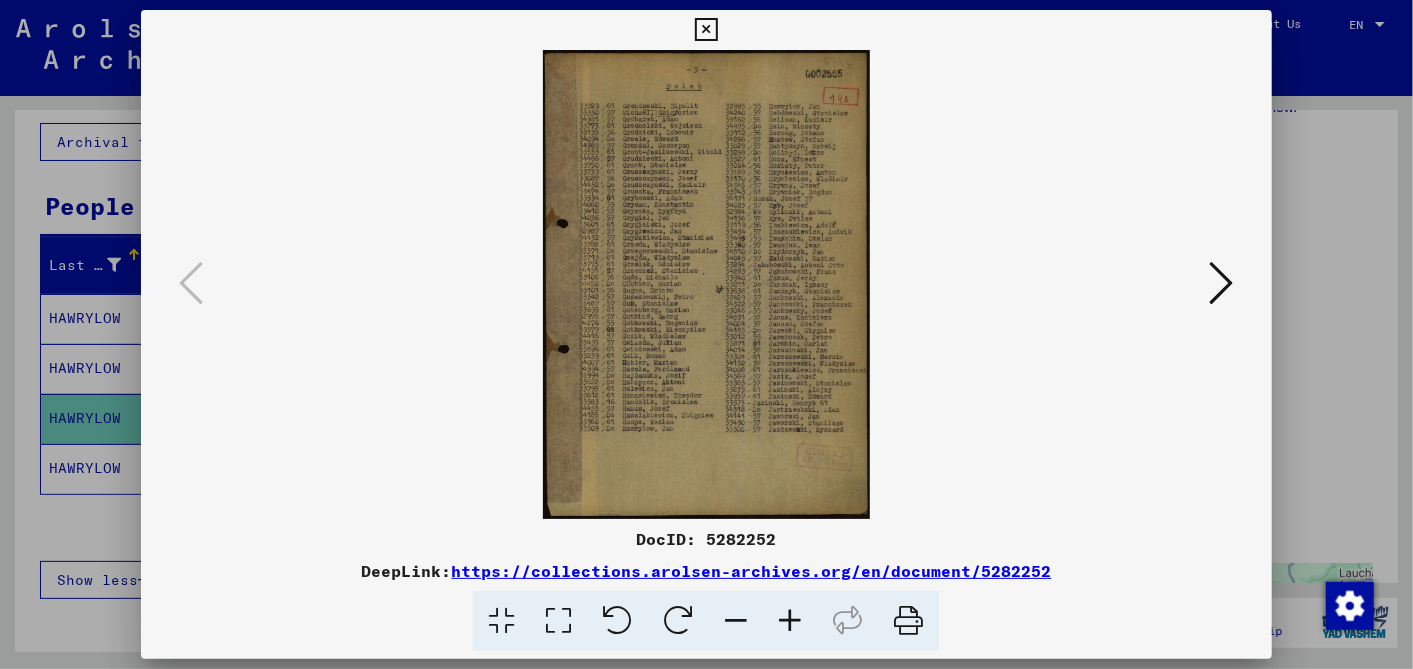 click at bounding box center (790, 621) 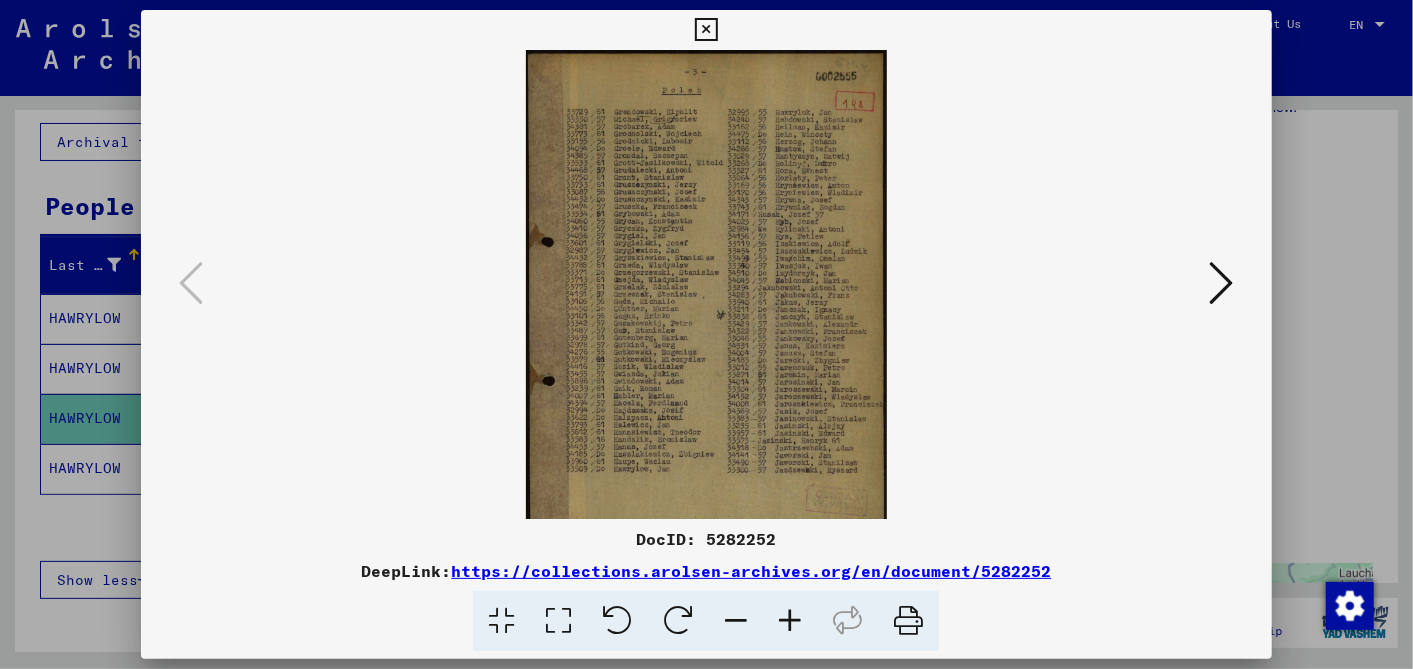 click at bounding box center (790, 621) 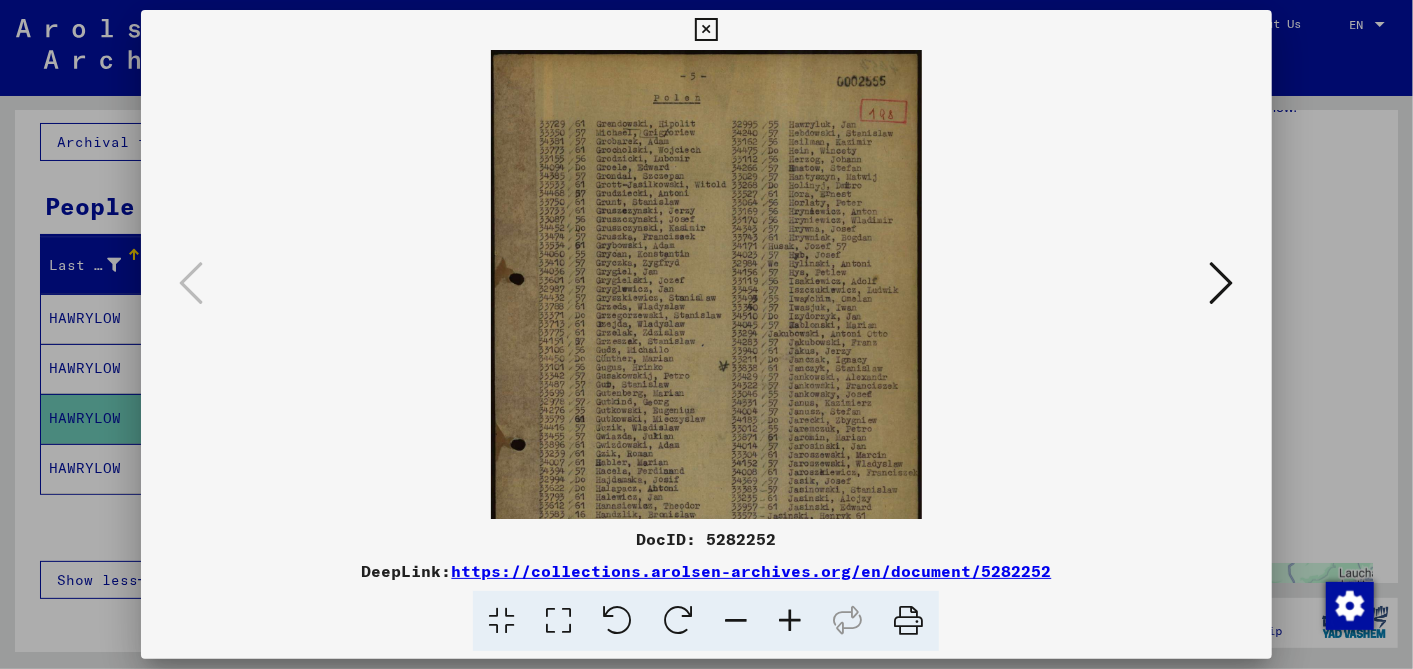 click at bounding box center [790, 621] 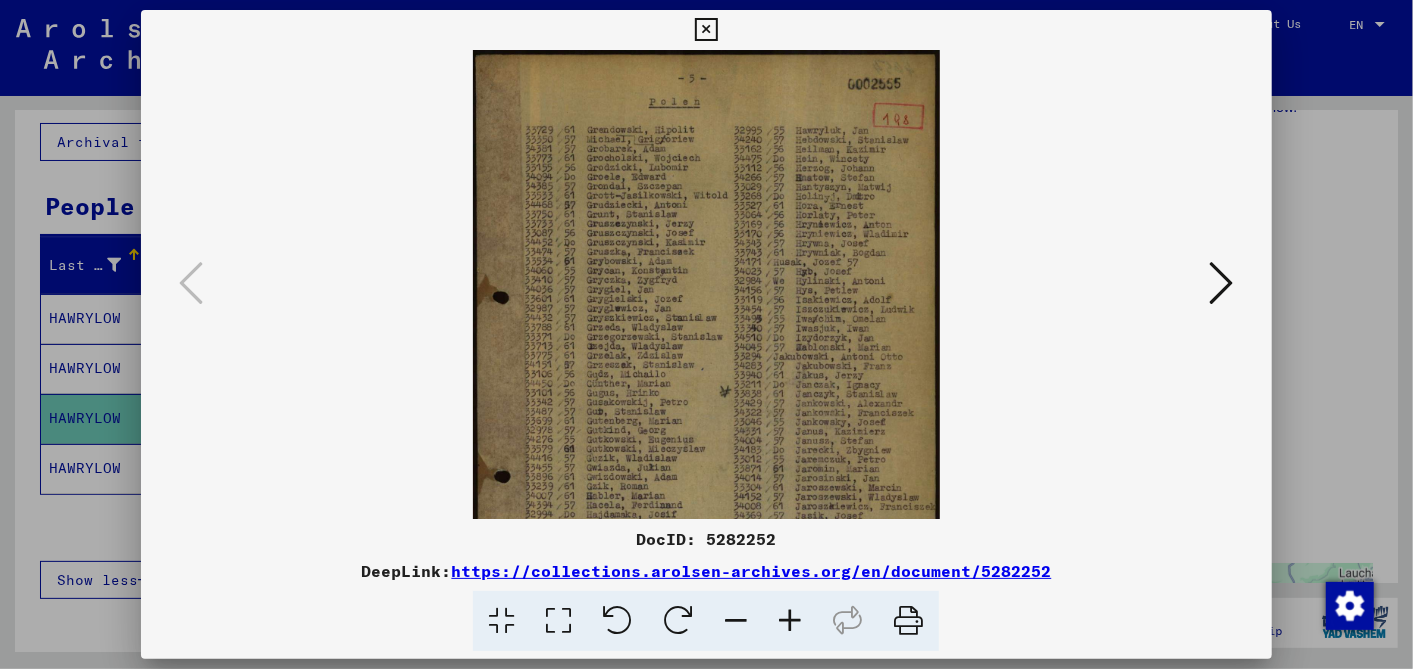 click at bounding box center [790, 621] 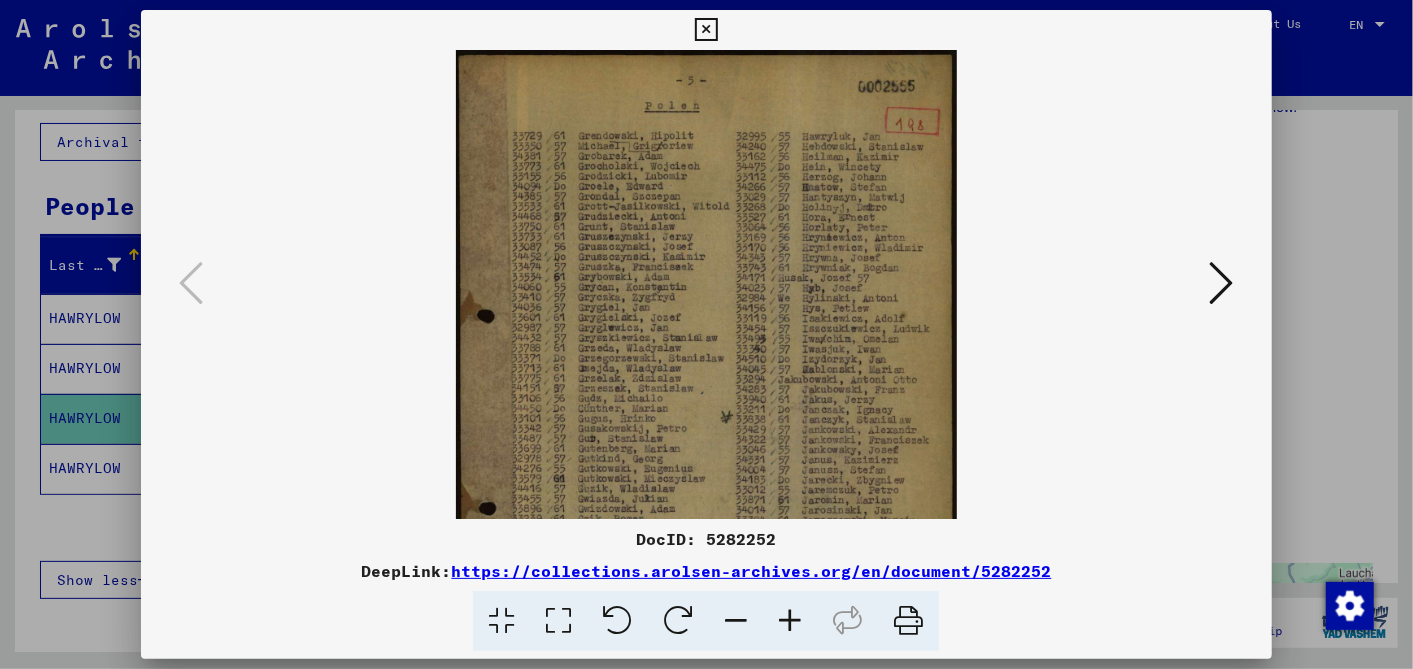 click at bounding box center (790, 621) 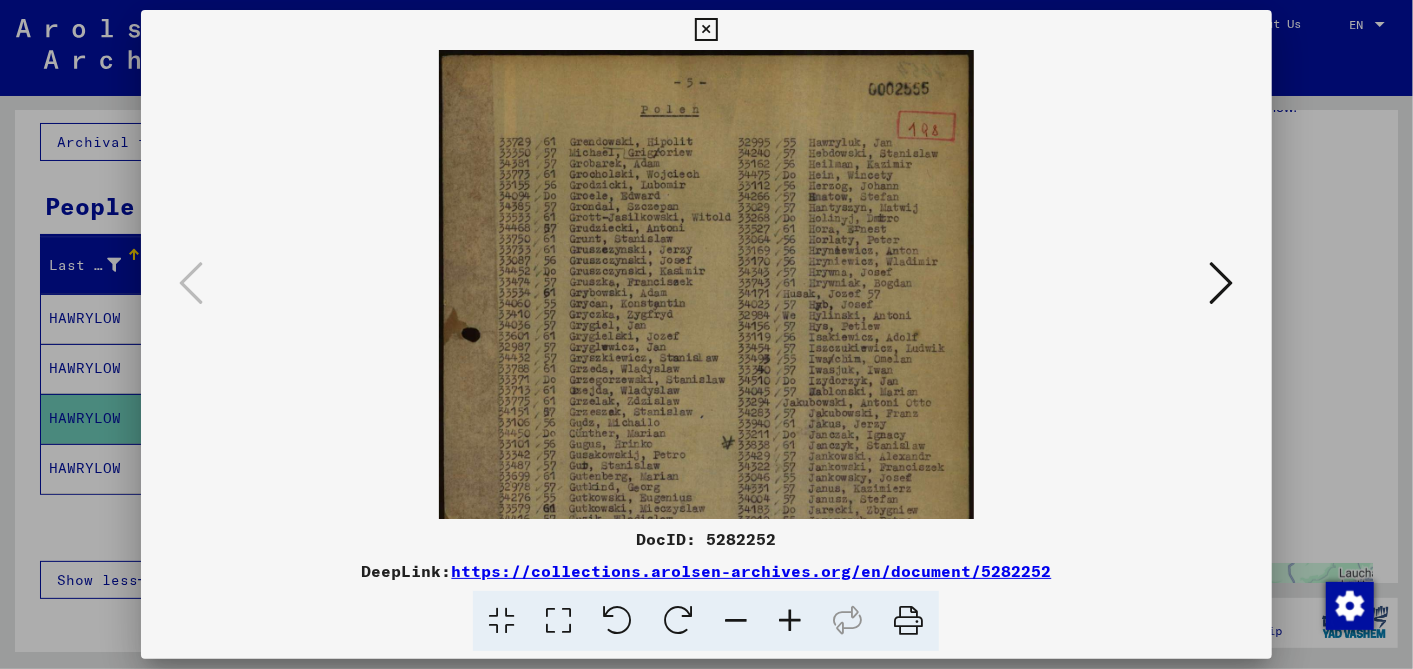 click at bounding box center [790, 621] 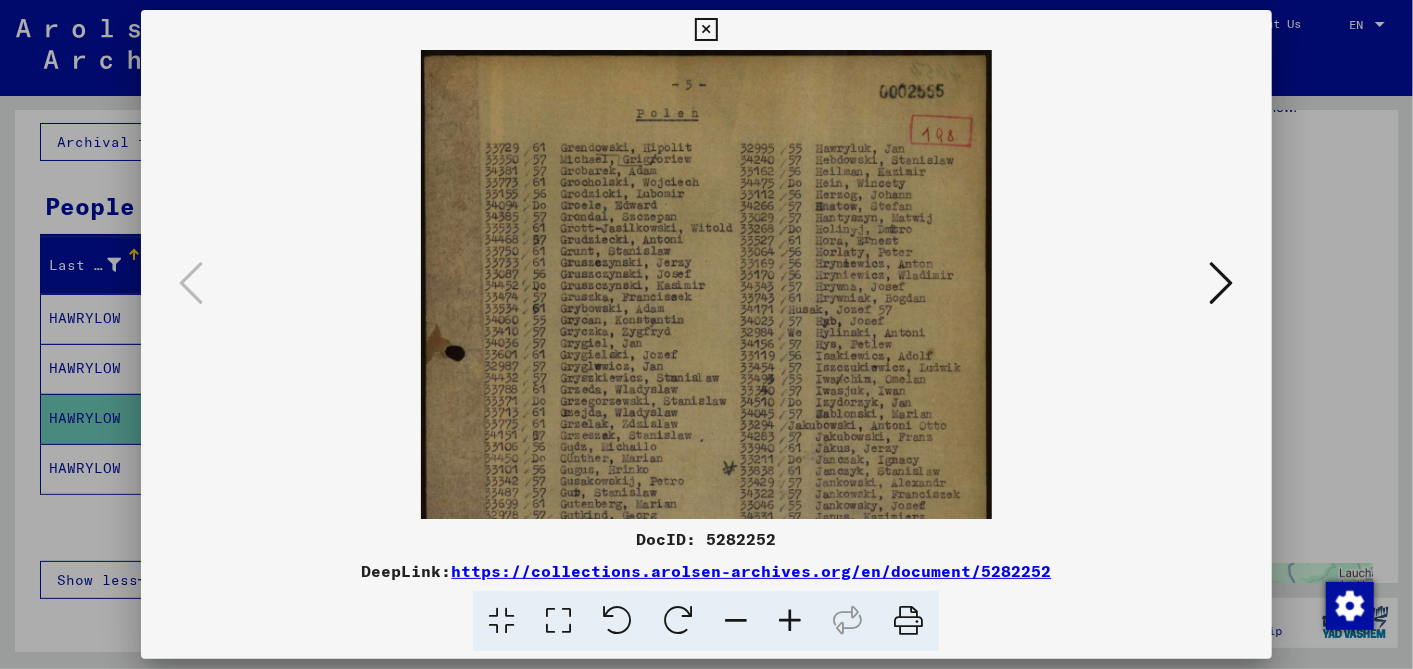 click at bounding box center (790, 621) 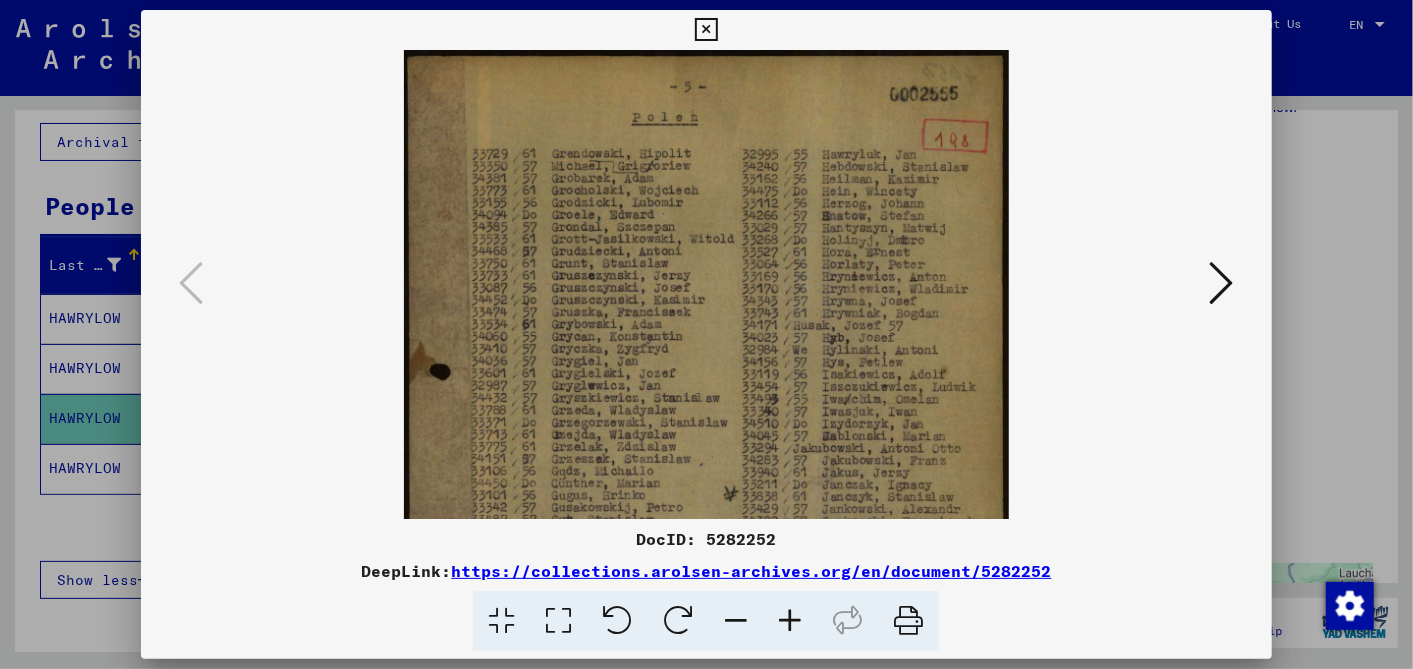 click at bounding box center [790, 621] 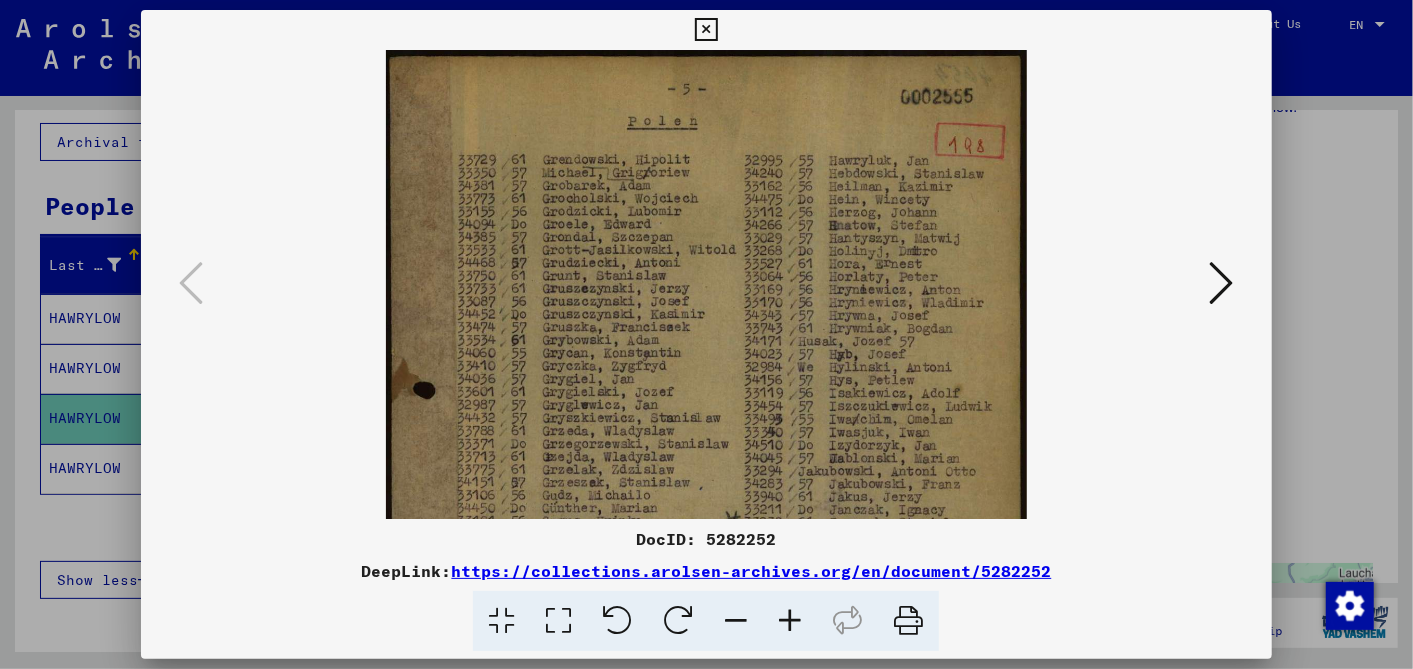 click at bounding box center (790, 621) 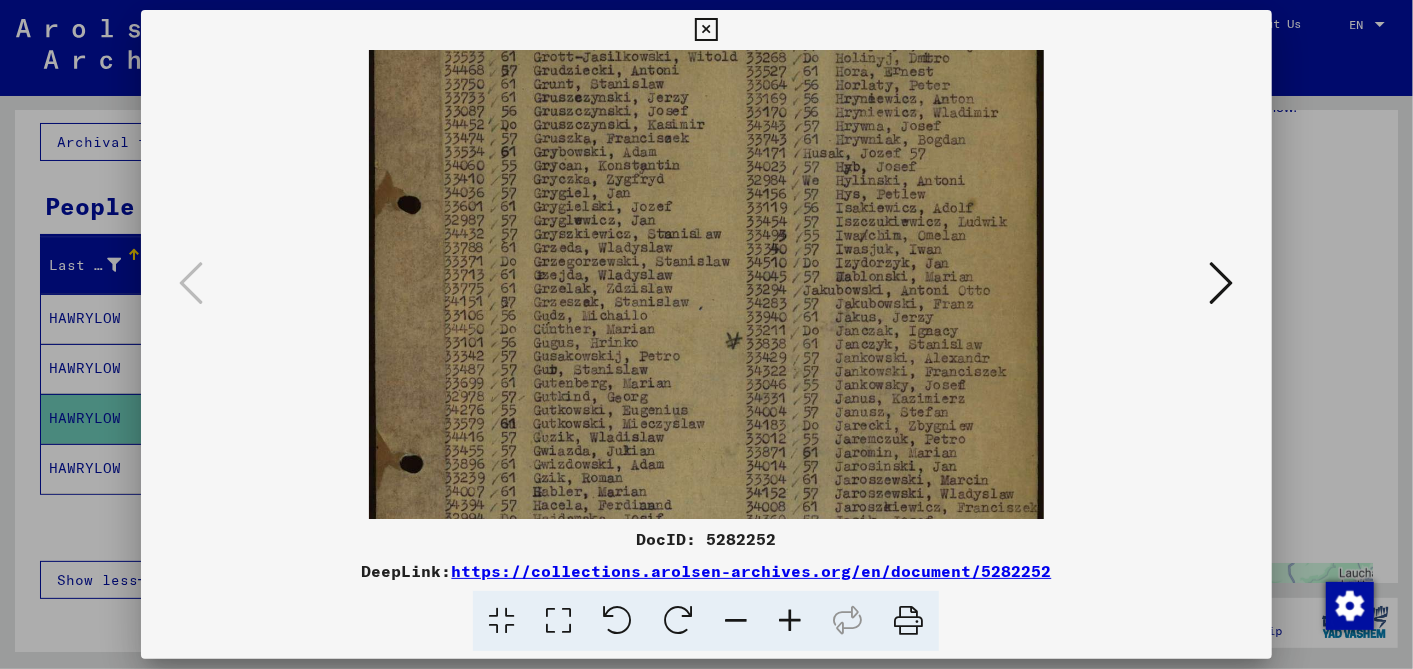 drag, startPoint x: 641, startPoint y: 391, endPoint x: 658, endPoint y: 182, distance: 209.69025 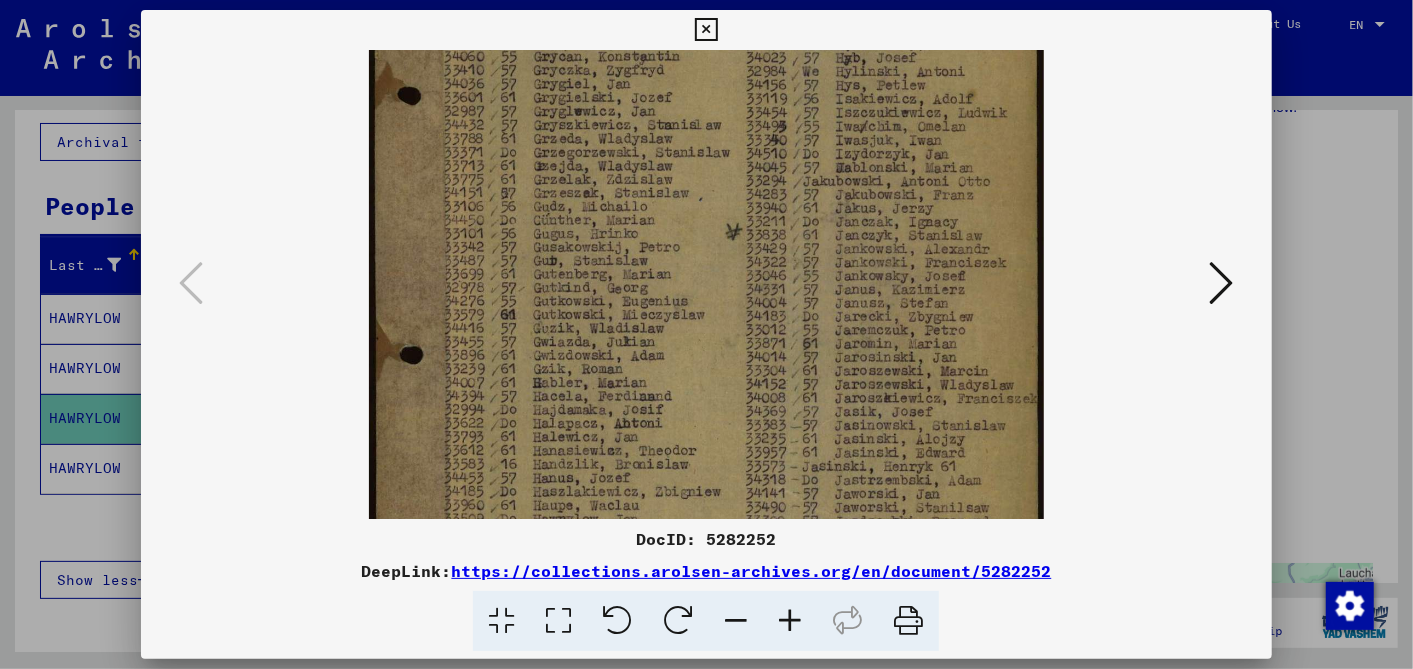 scroll, scrollTop: 316, scrollLeft: 0, axis: vertical 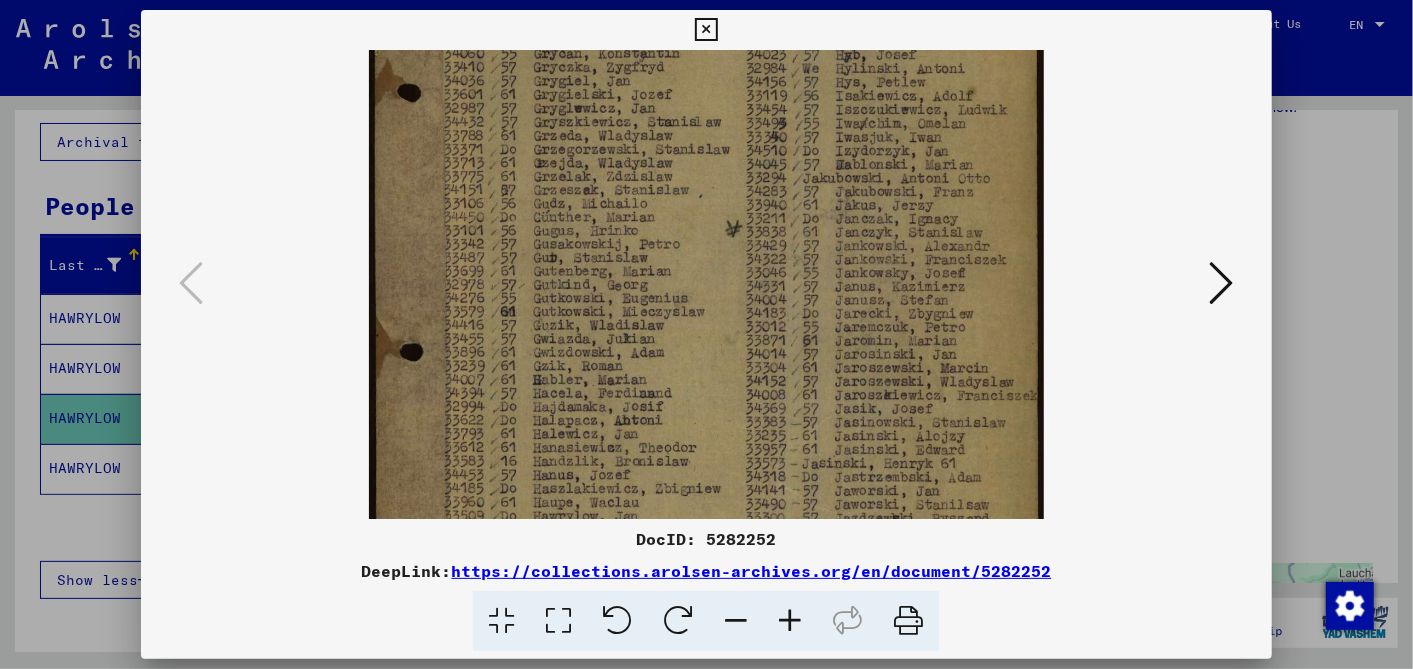 drag, startPoint x: 594, startPoint y: 344, endPoint x: 597, endPoint y: 231, distance: 113.03982 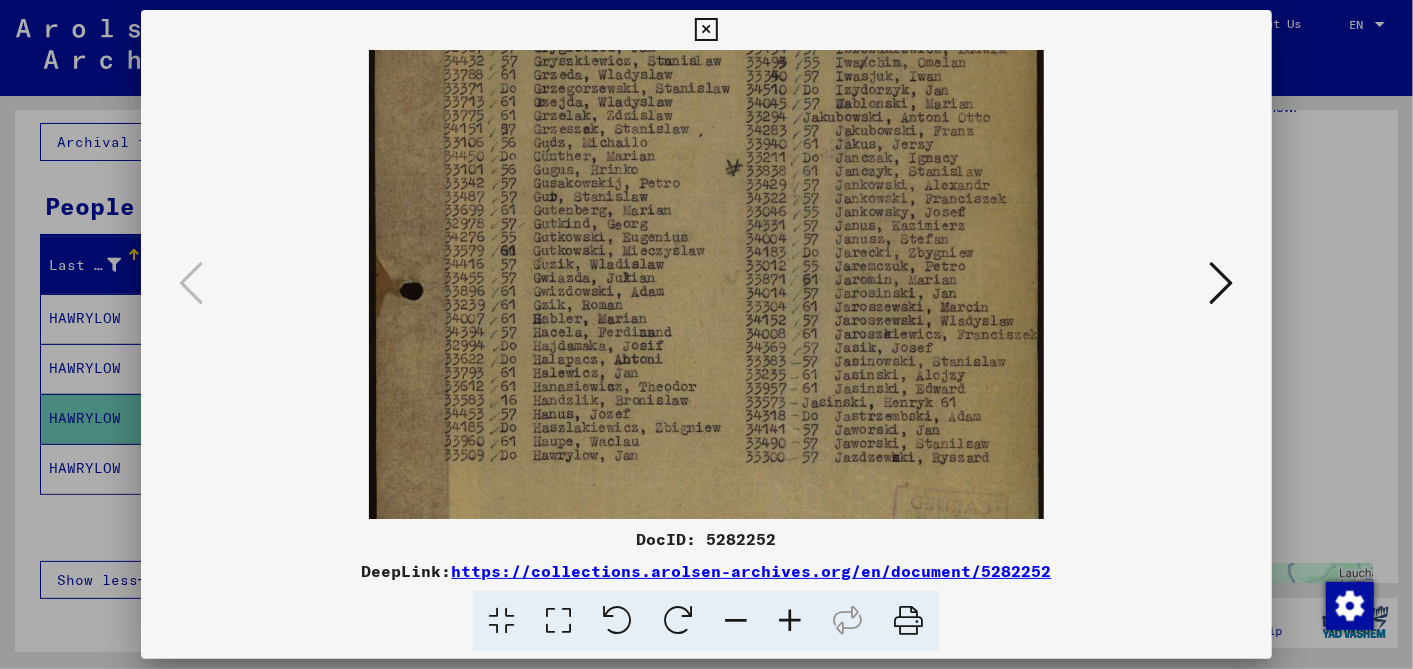drag, startPoint x: 583, startPoint y: 331, endPoint x: 585, endPoint y: 270, distance: 61.03278 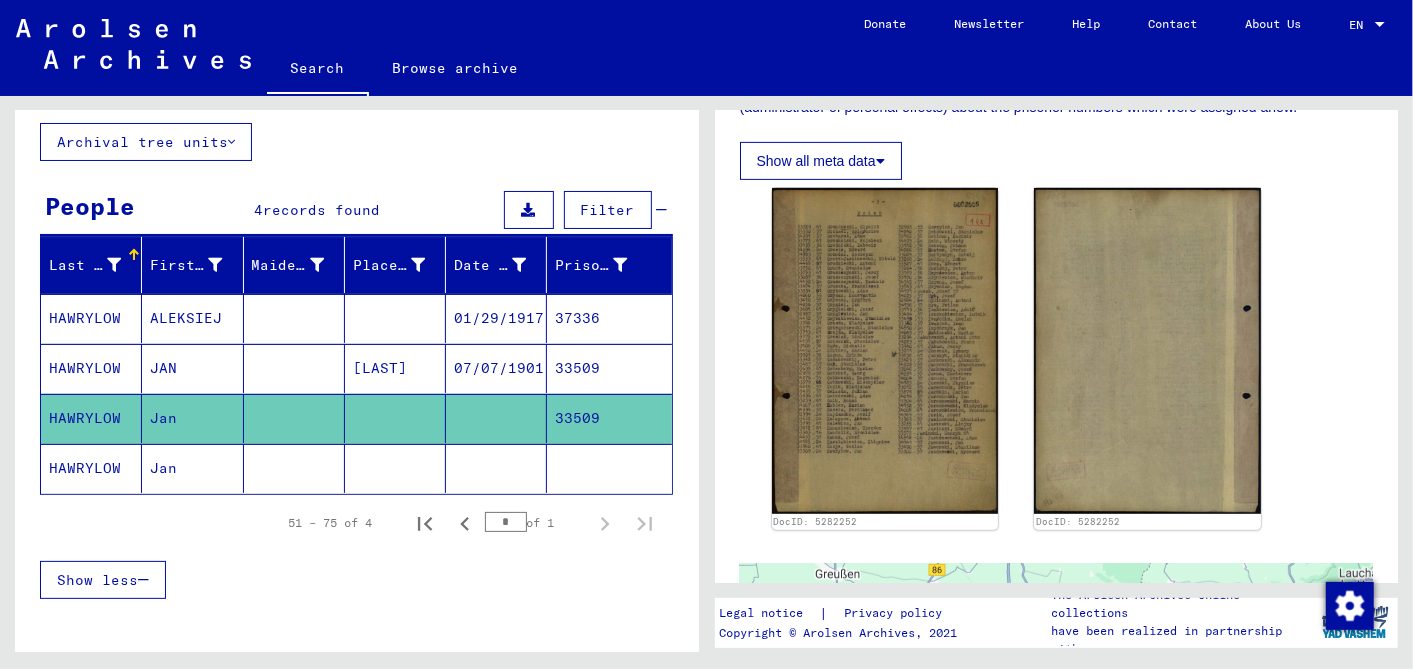 click 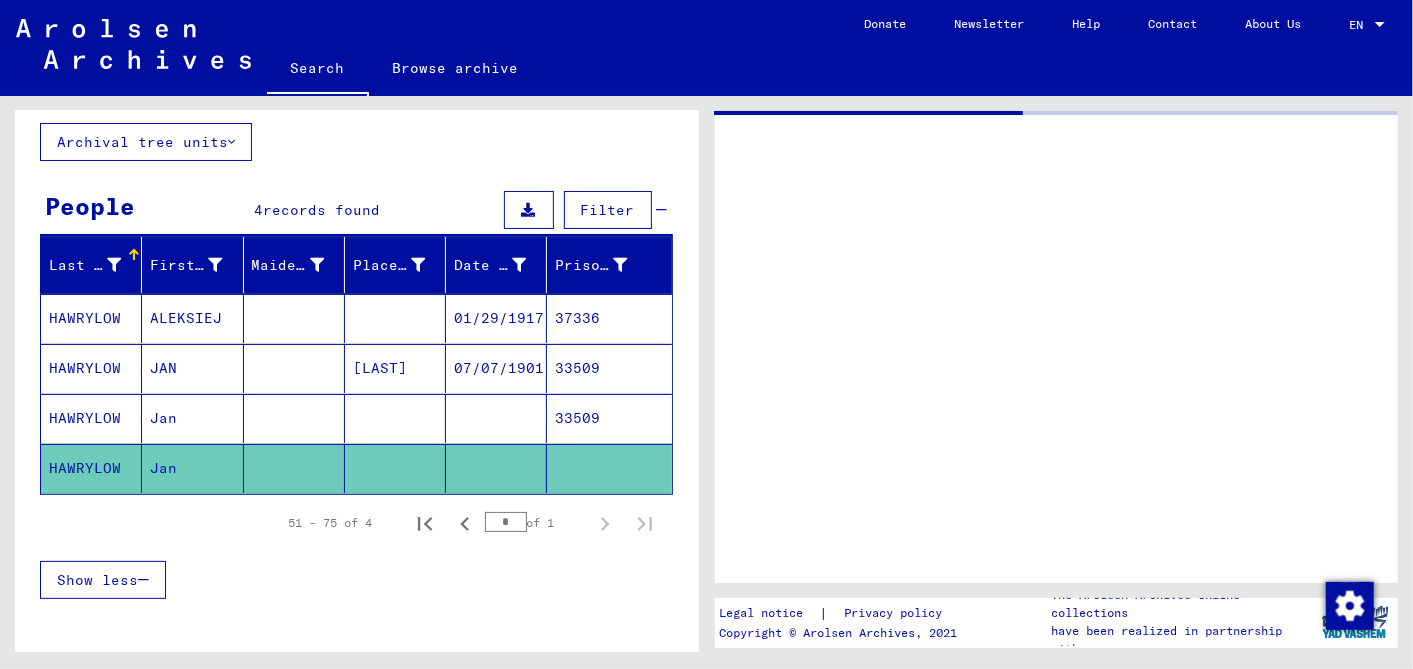 scroll, scrollTop: 0, scrollLeft: 0, axis: both 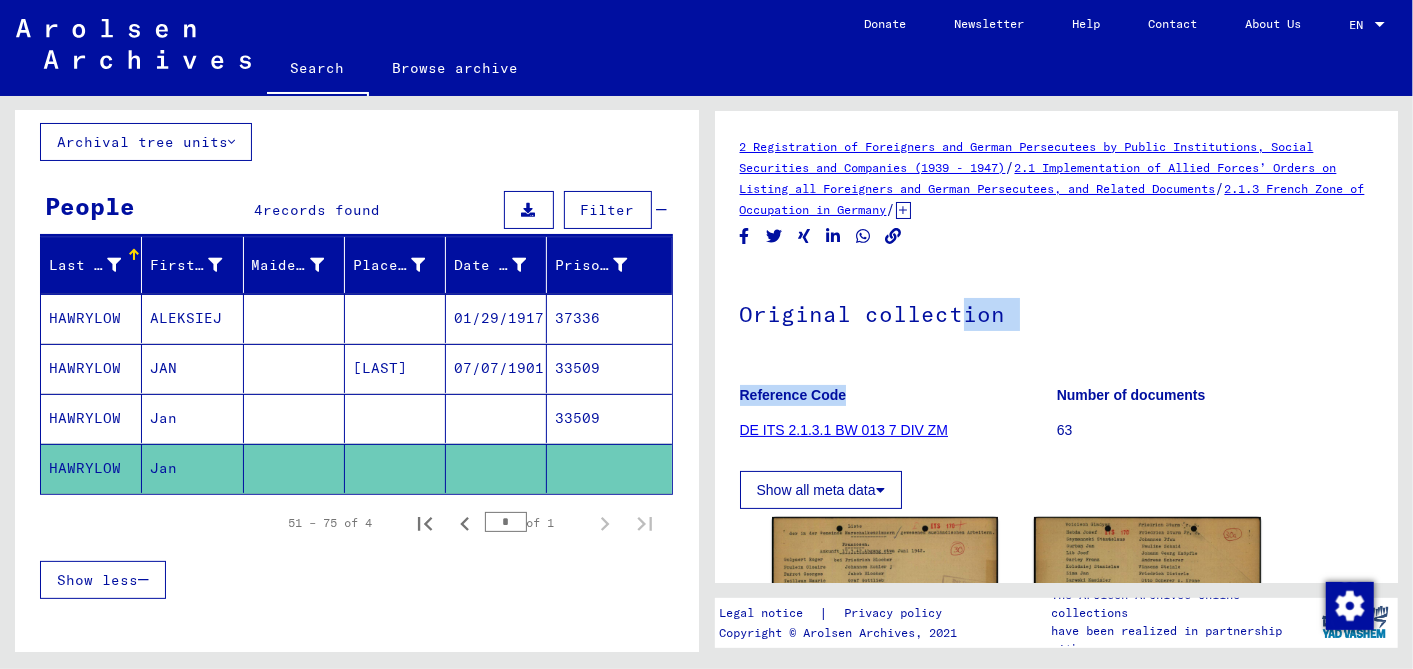 drag, startPoint x: 954, startPoint y: 387, endPoint x: 959, endPoint y: 257, distance: 130.09612 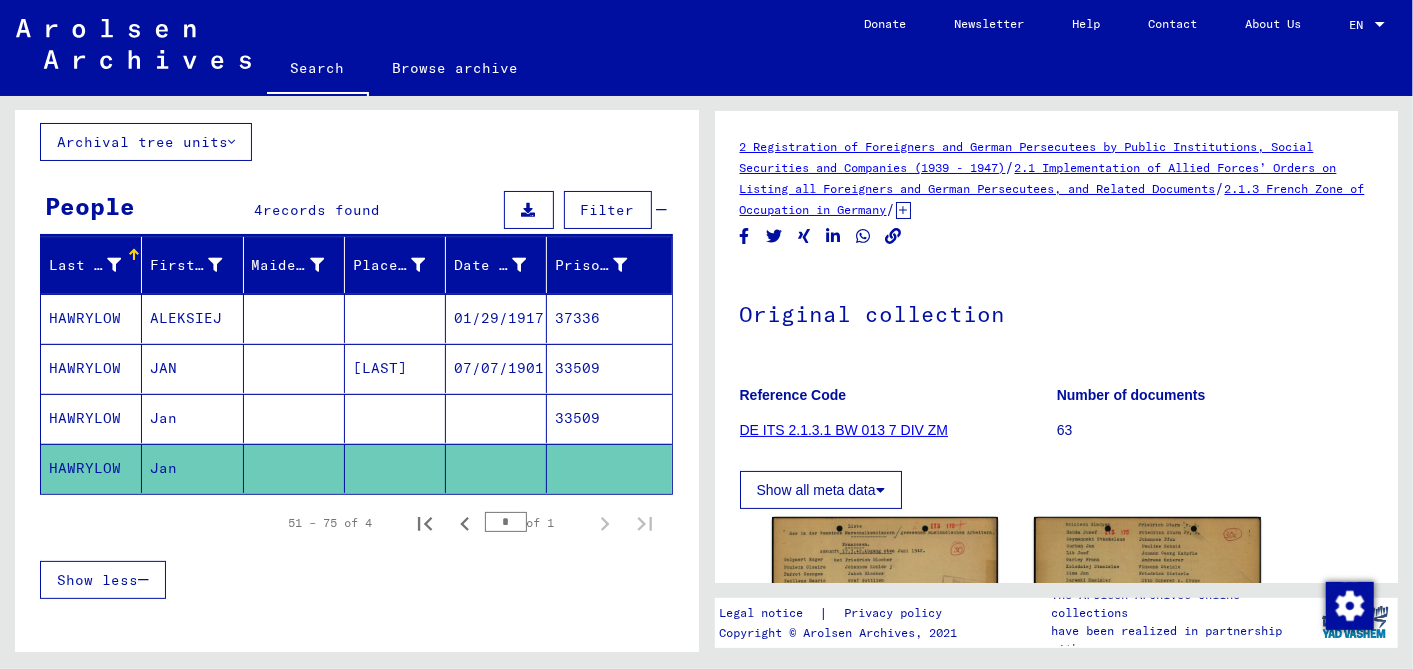 drag, startPoint x: 959, startPoint y: 257, endPoint x: 974, endPoint y: 424, distance: 167.6723 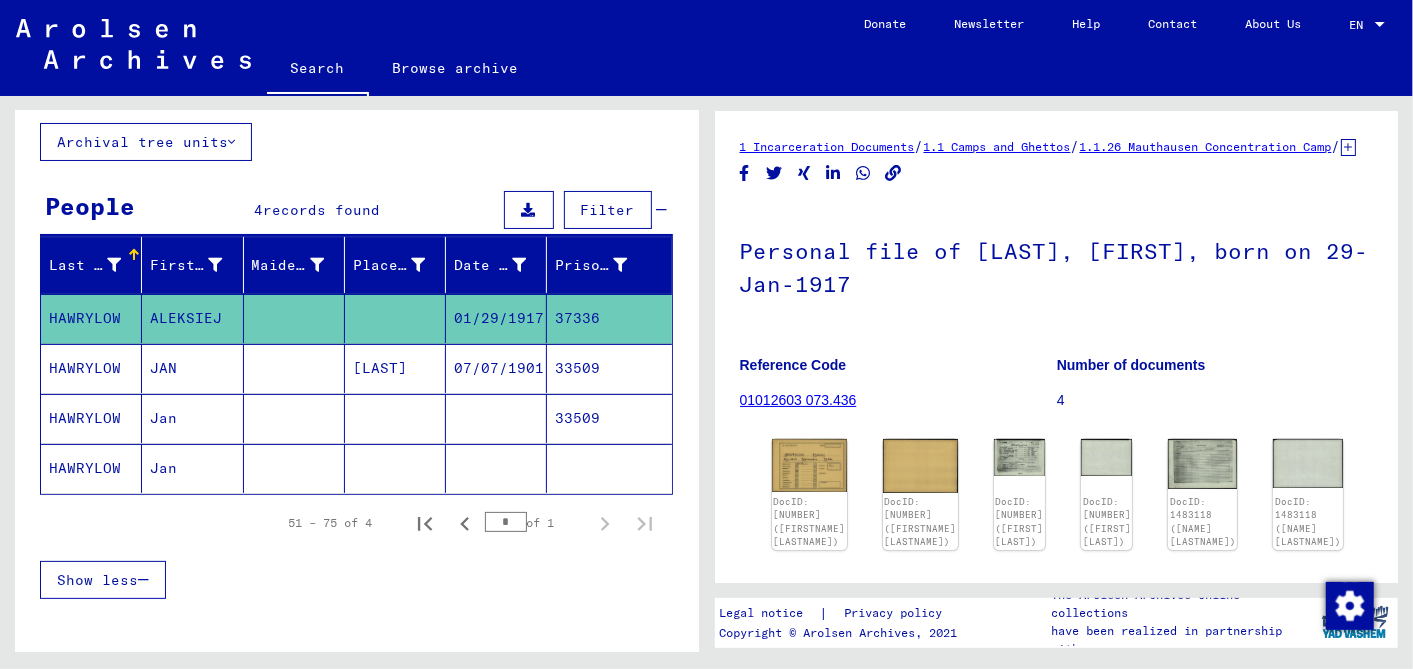 scroll, scrollTop: 111, scrollLeft: 0, axis: vertical 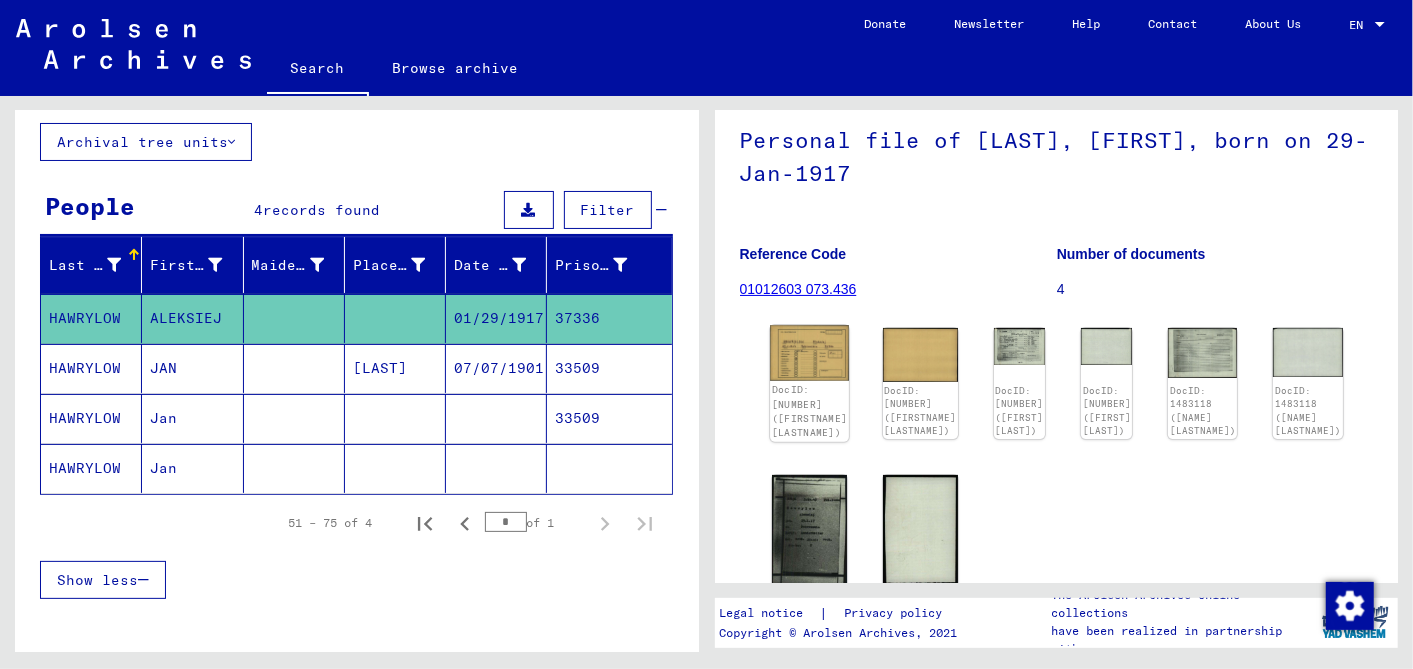 click 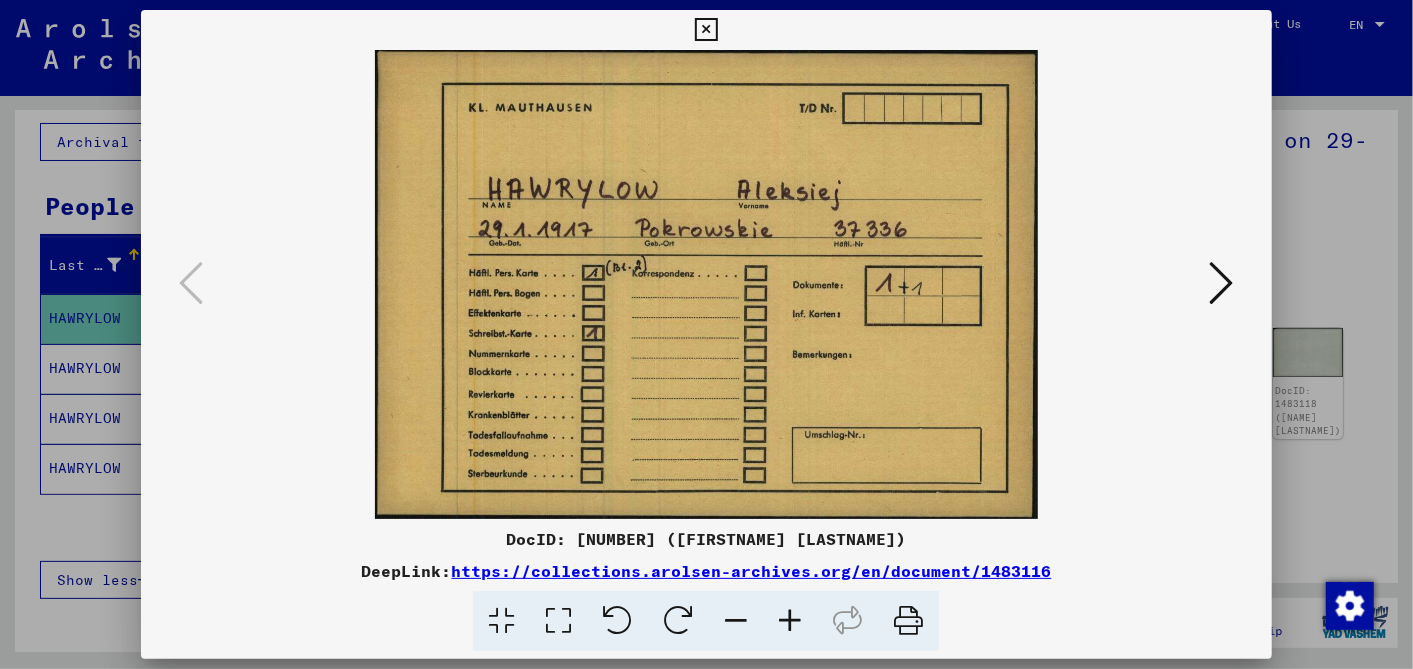 click at bounding box center [1222, 283] 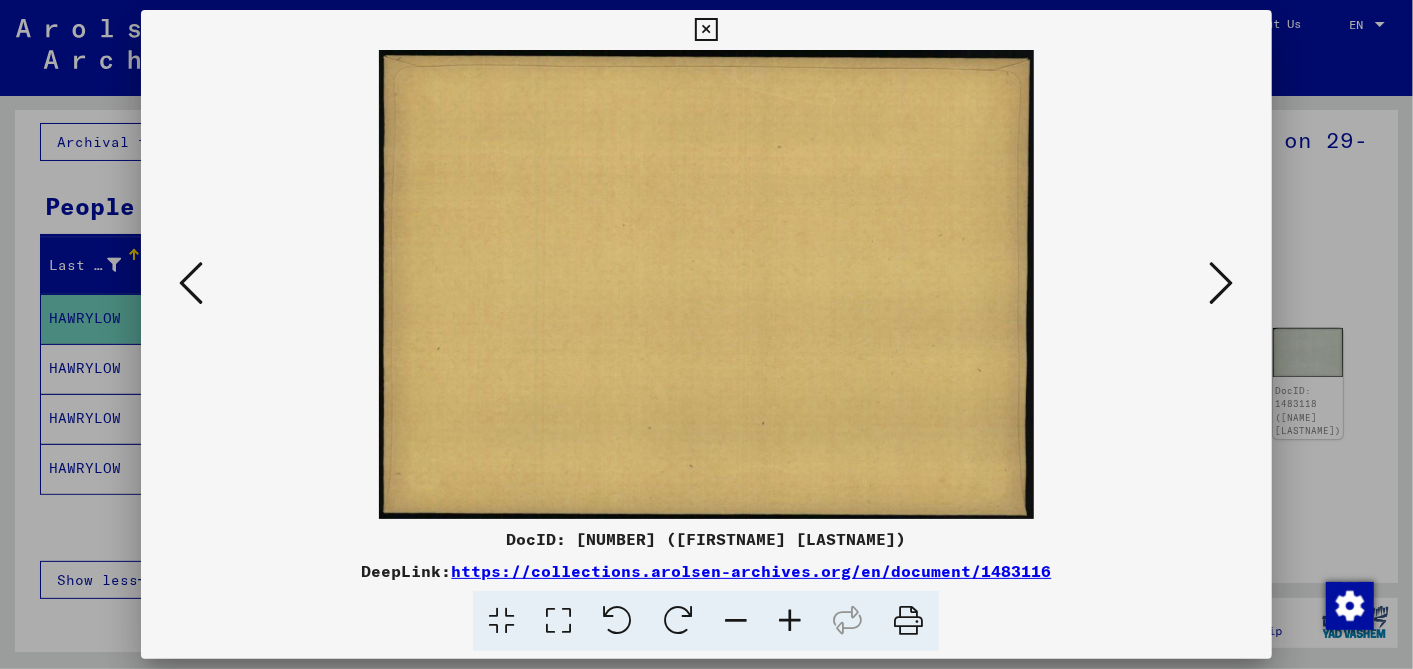 click at bounding box center [1222, 283] 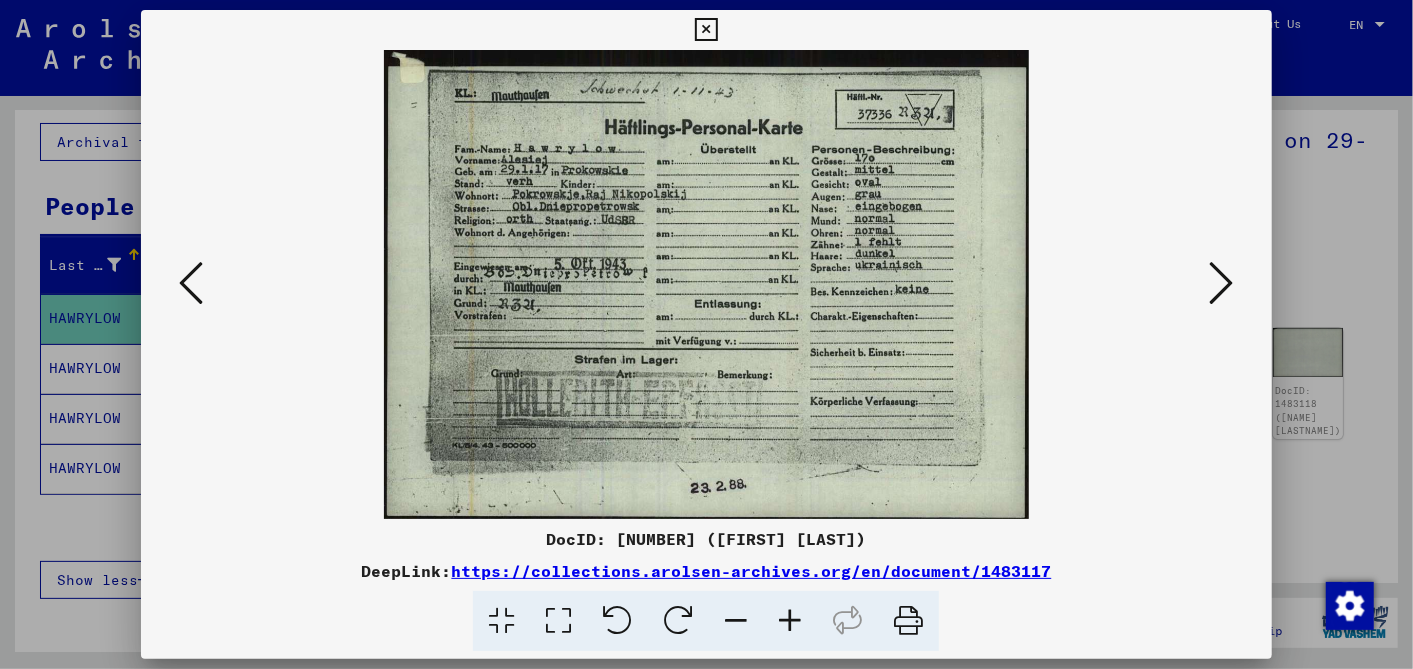 click at bounding box center [1222, 283] 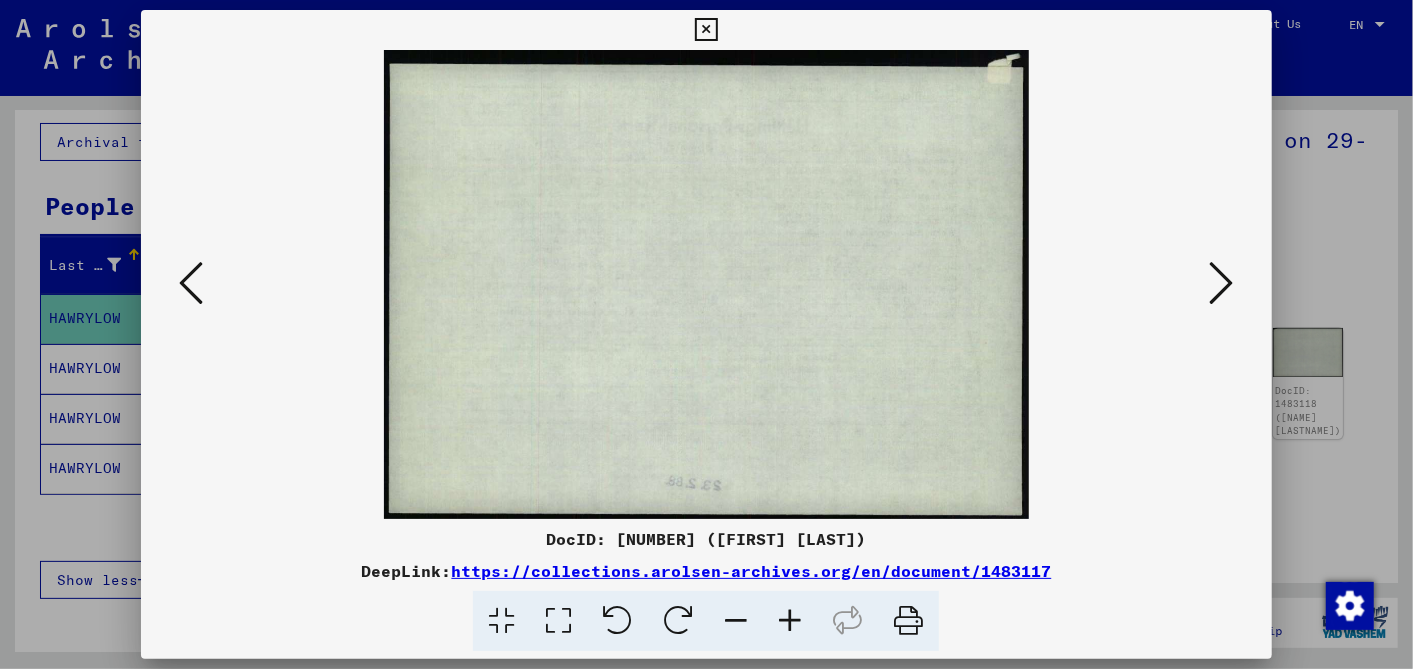 click at bounding box center (1222, 284) 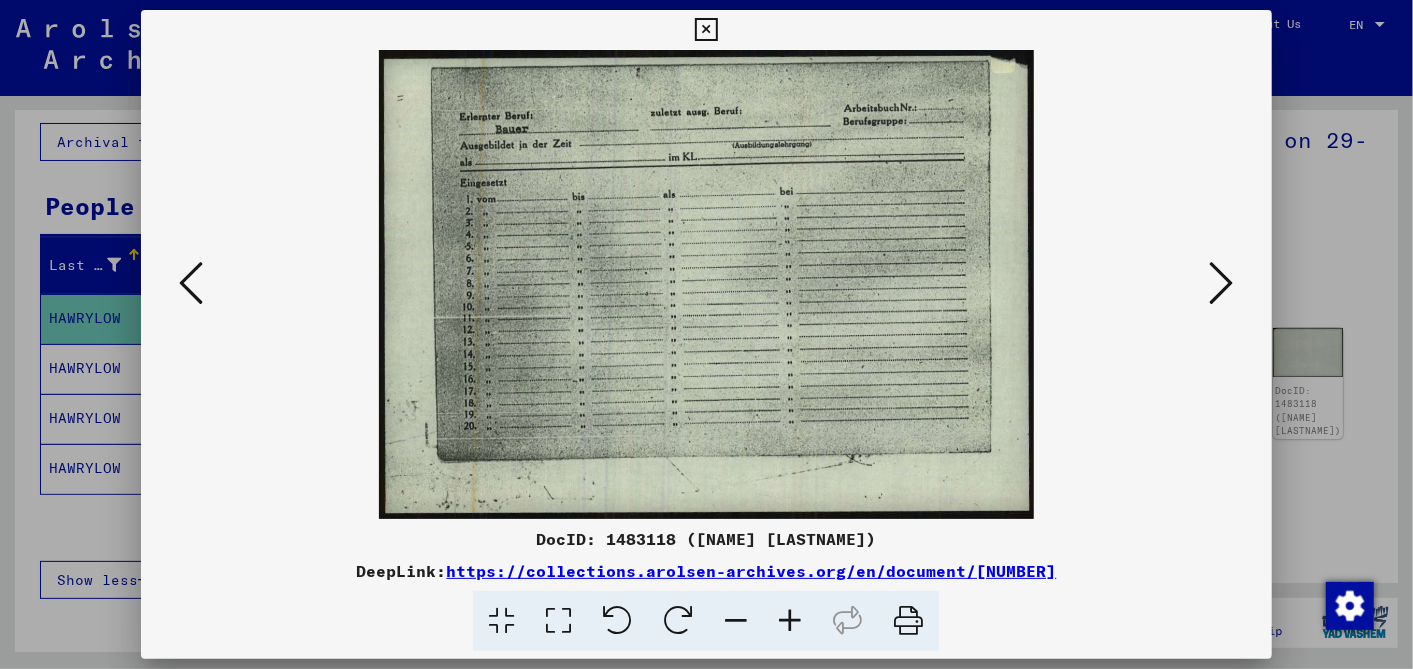 click at bounding box center [706, 30] 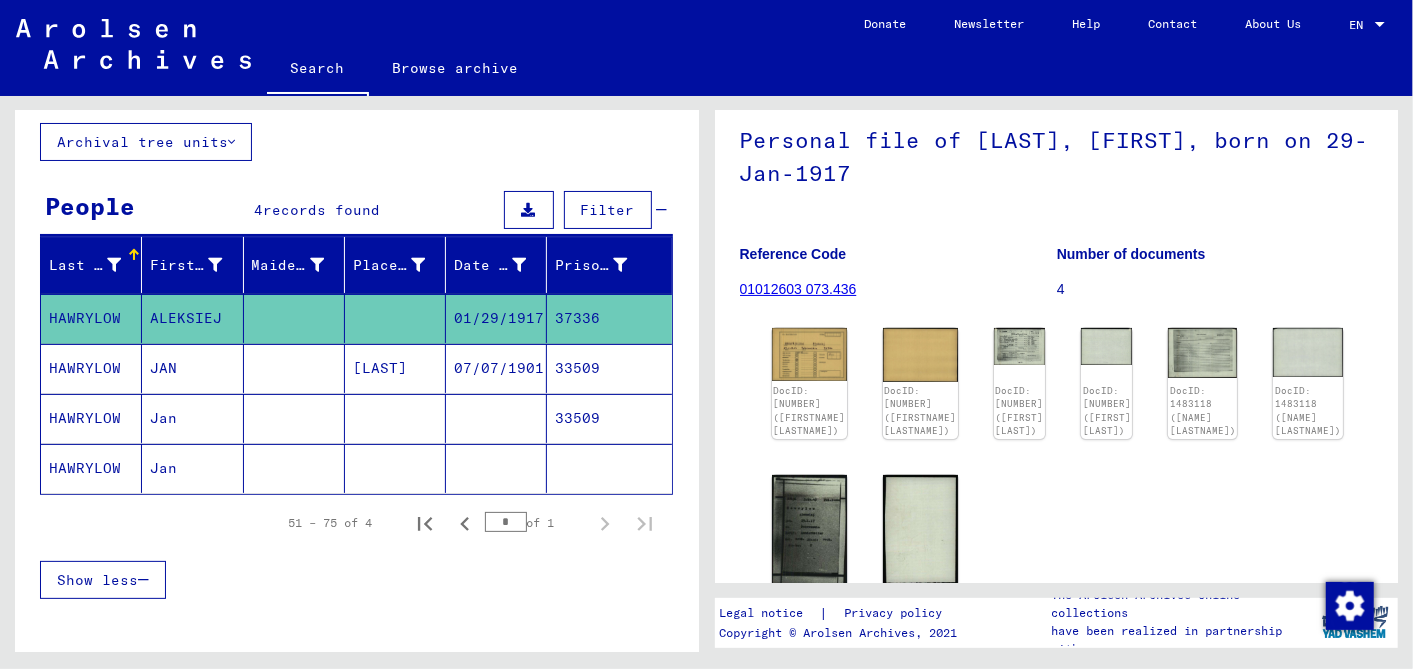 click on "07/07/1901" at bounding box center [496, 418] 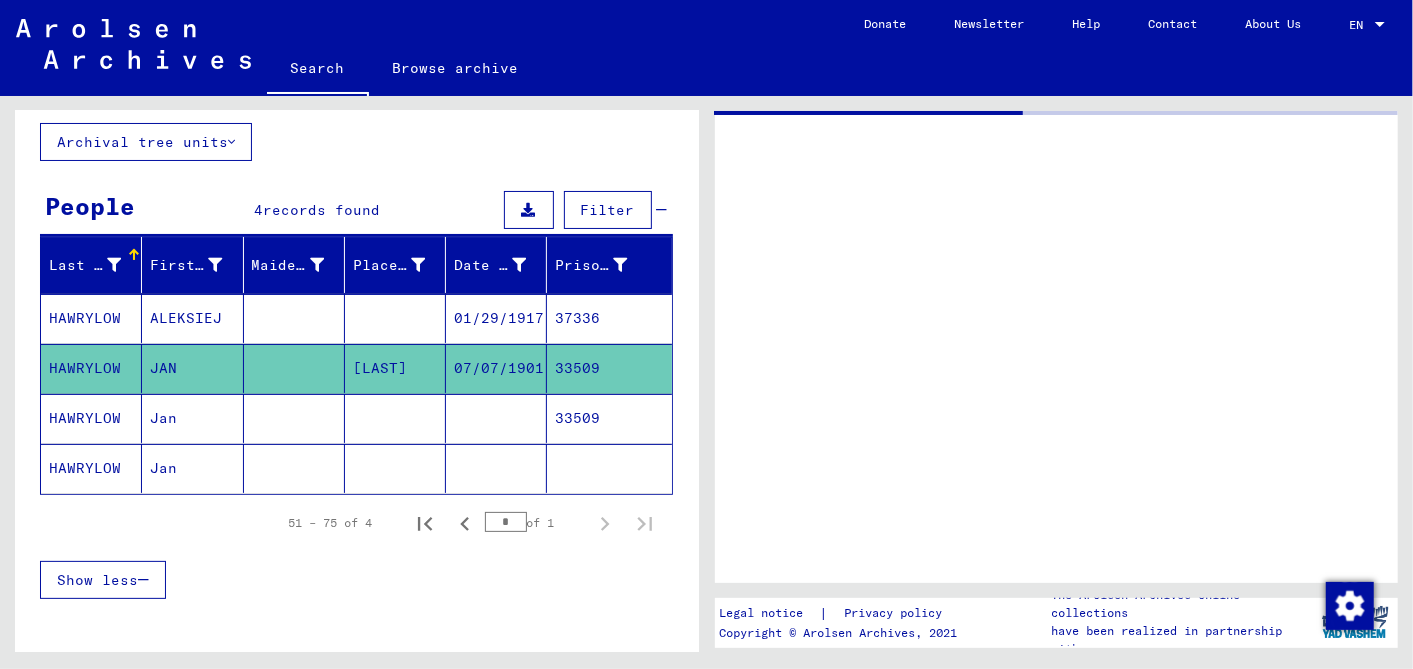 scroll, scrollTop: 0, scrollLeft: 0, axis: both 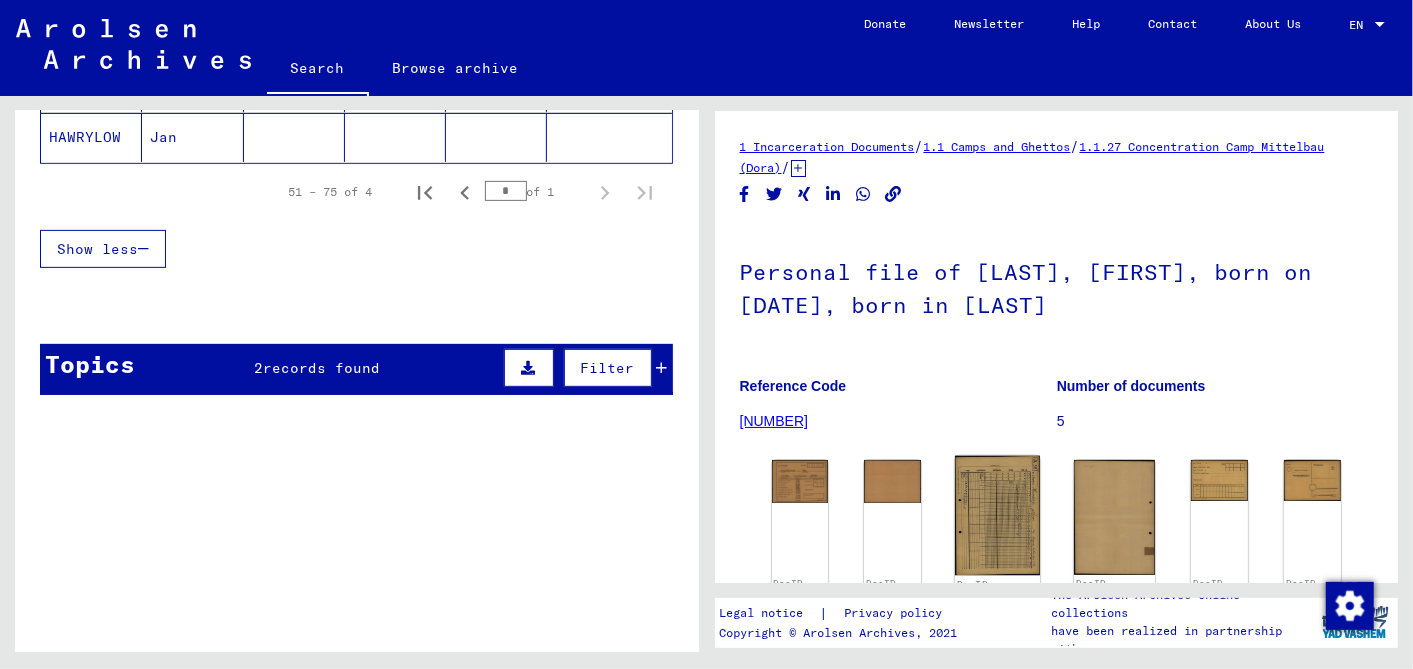 click 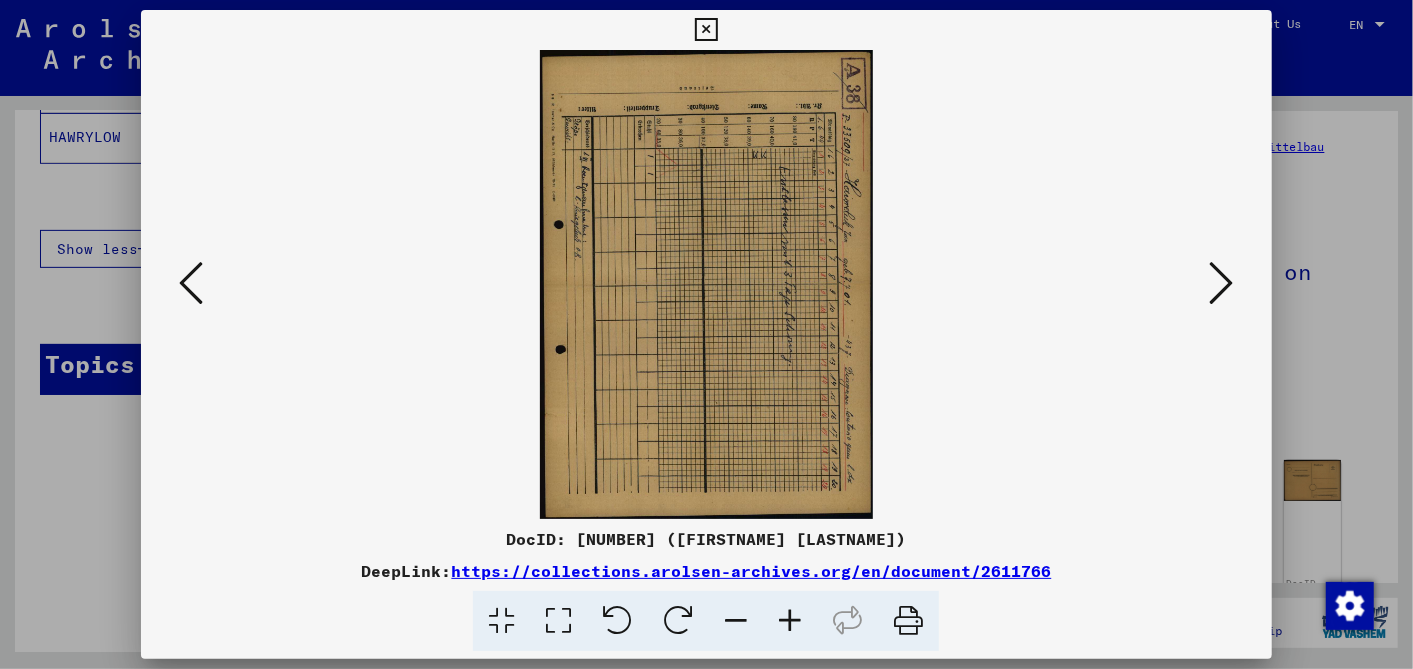 click at bounding box center (1222, 283) 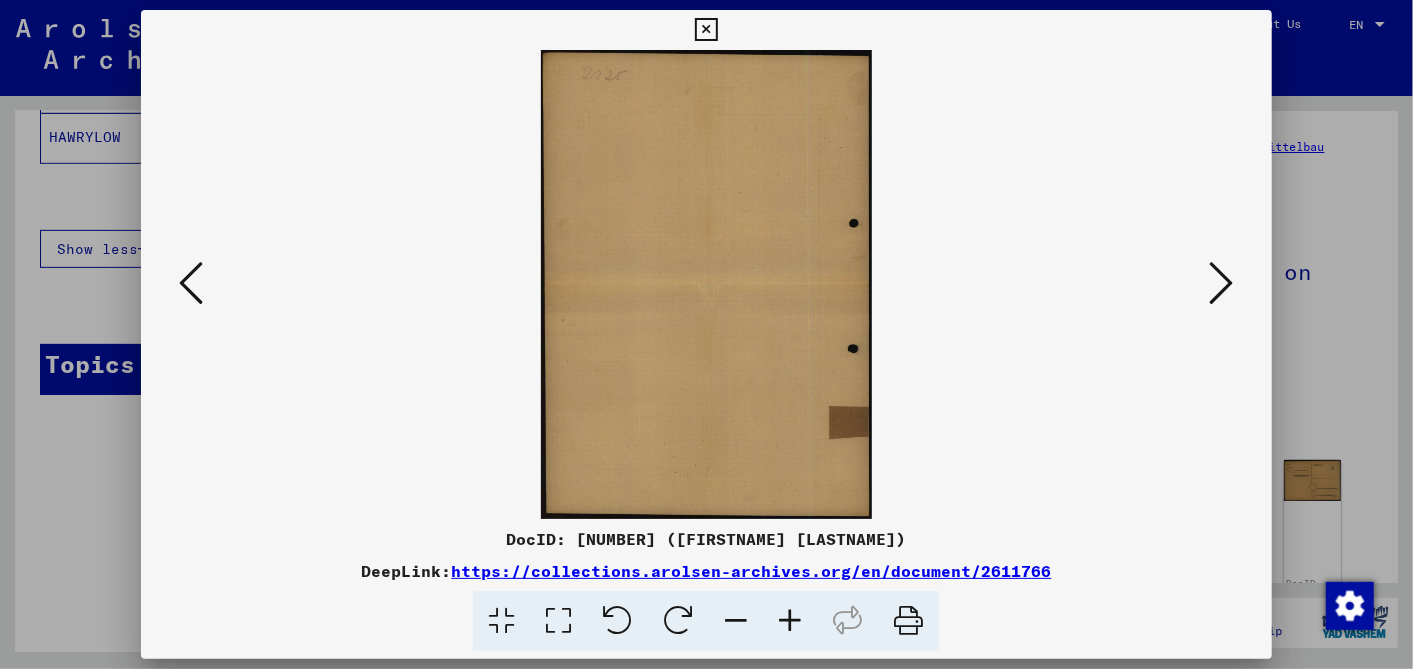 click at bounding box center [1222, 283] 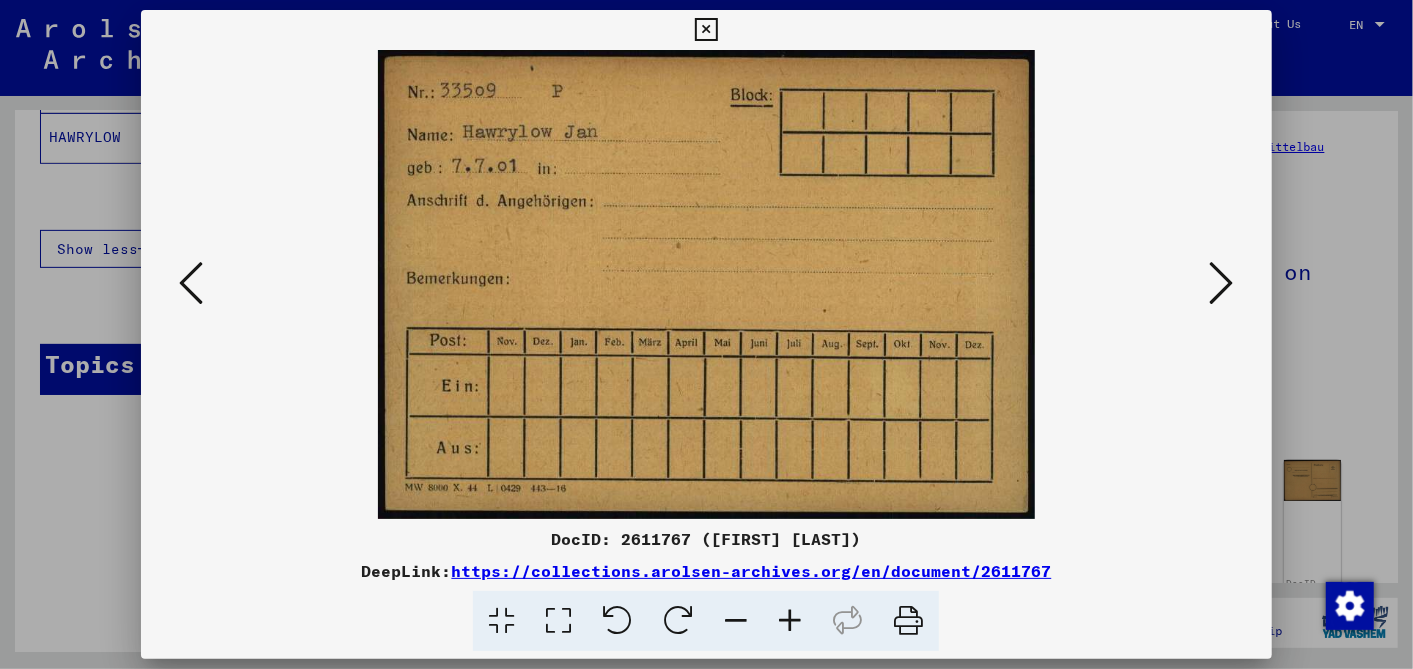 click at bounding box center (1222, 283) 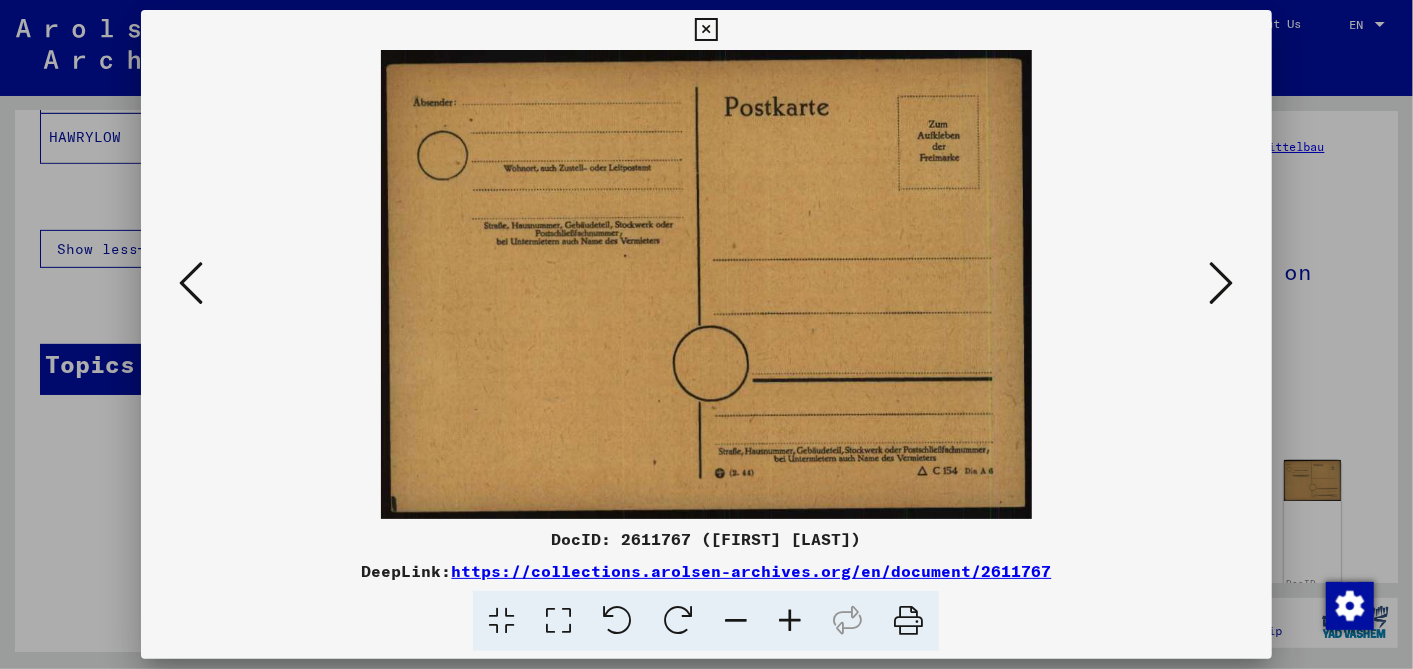 click at bounding box center [706, 30] 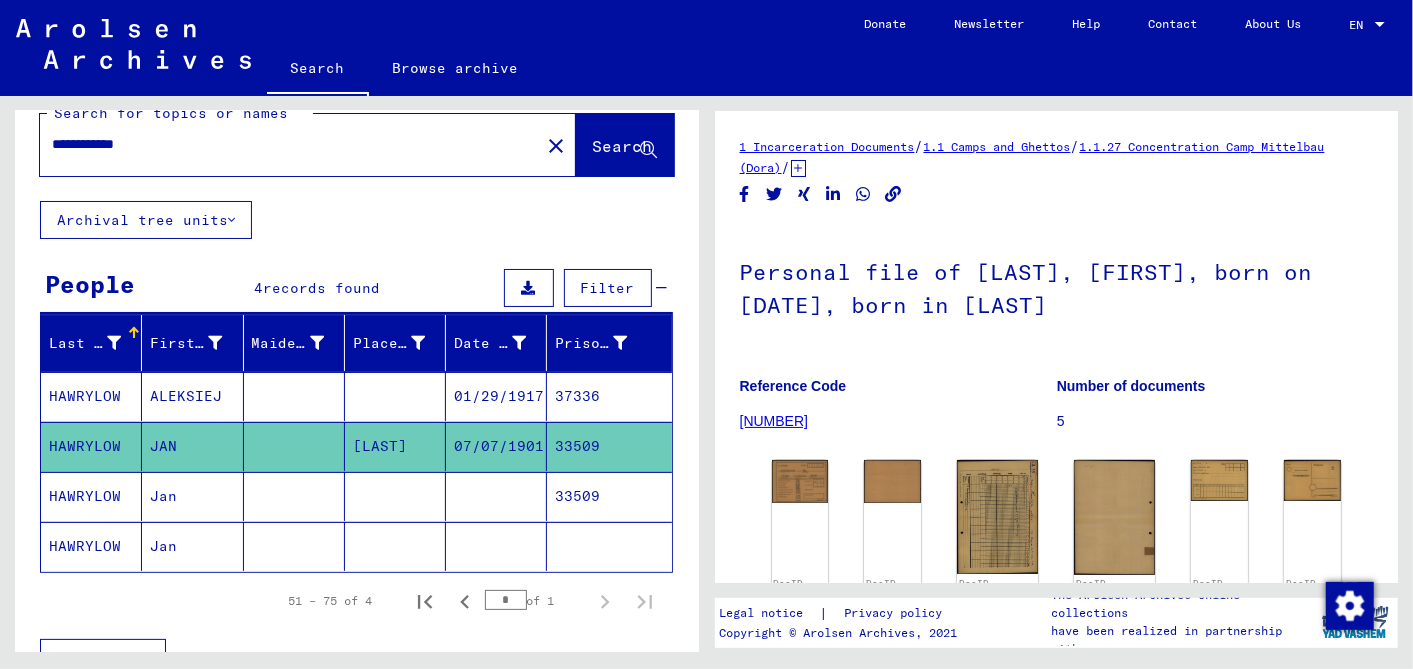 scroll, scrollTop: 0, scrollLeft: 0, axis: both 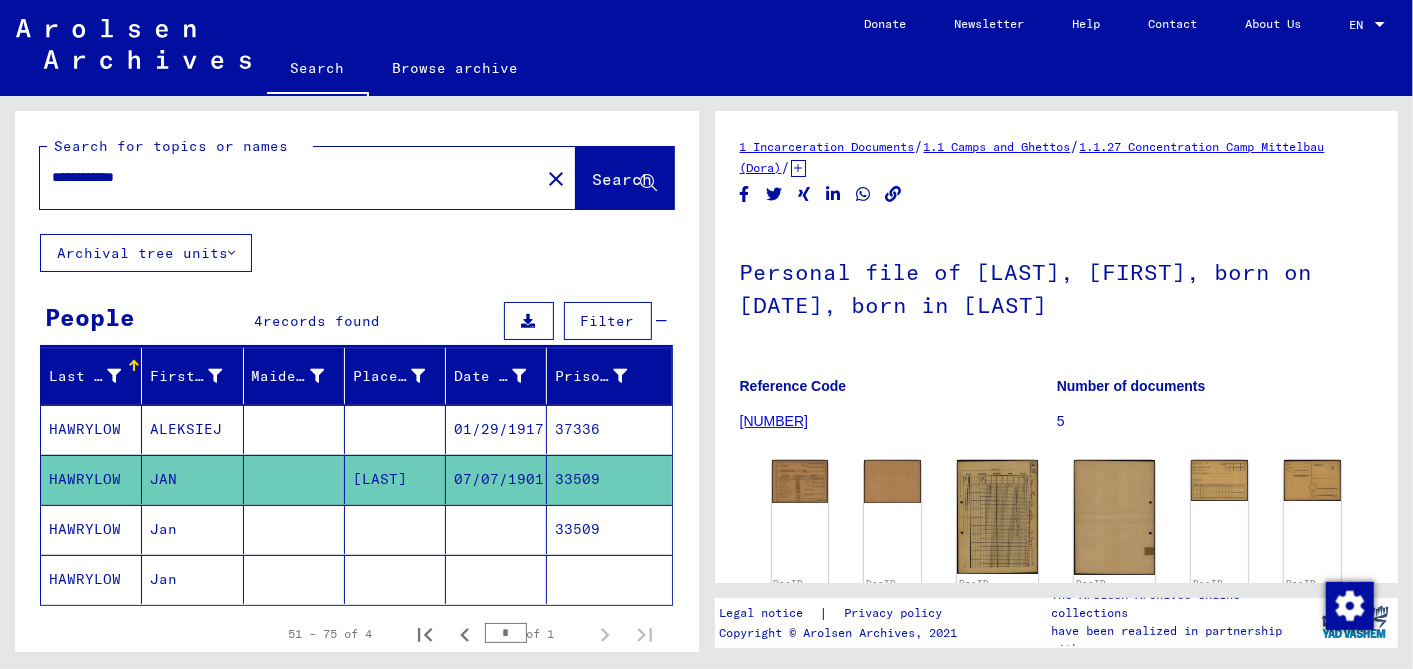 drag, startPoint x: 187, startPoint y: 182, endPoint x: -5, endPoint y: 188, distance: 192.09373 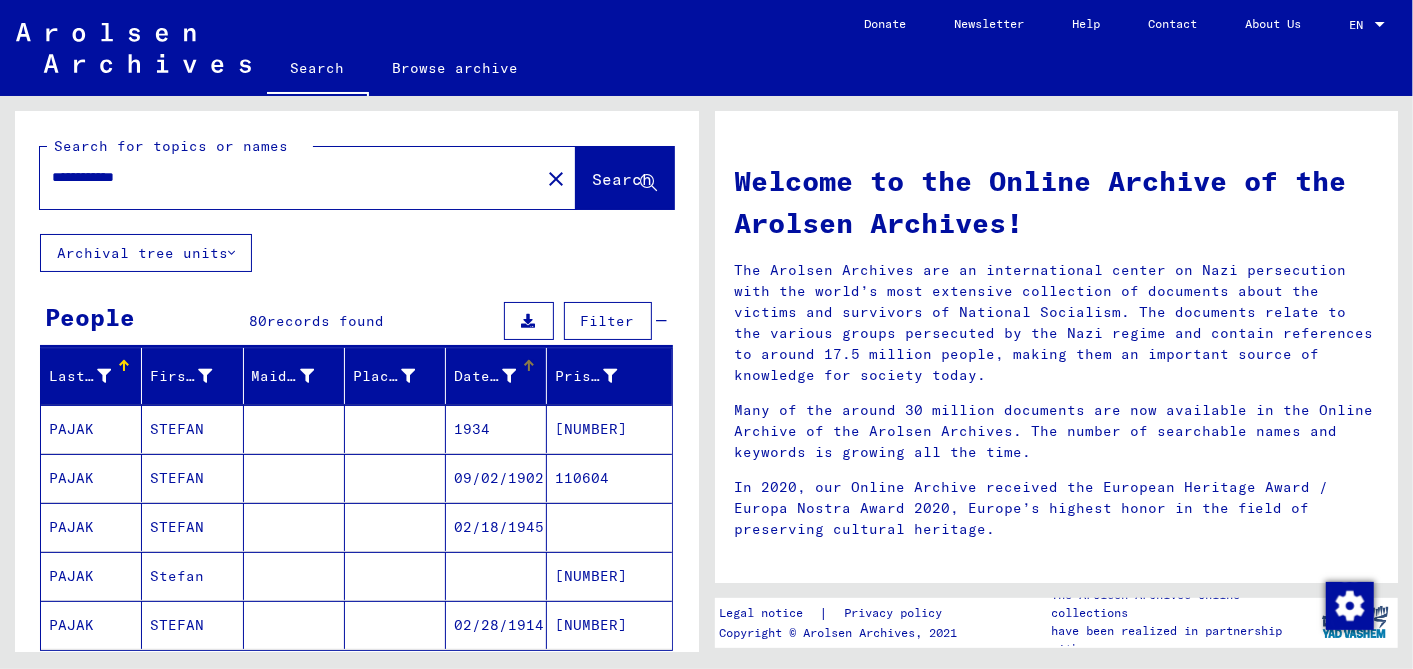 click at bounding box center (529, 366) 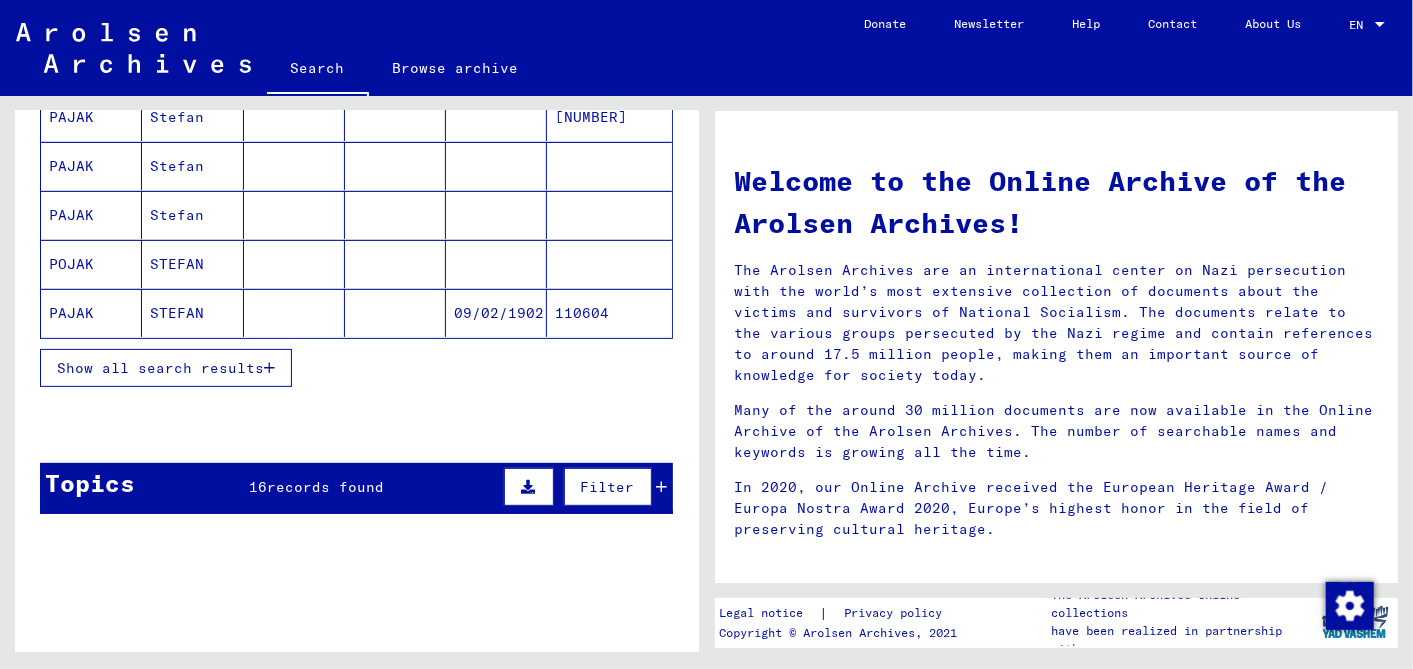 scroll, scrollTop: 444, scrollLeft: 0, axis: vertical 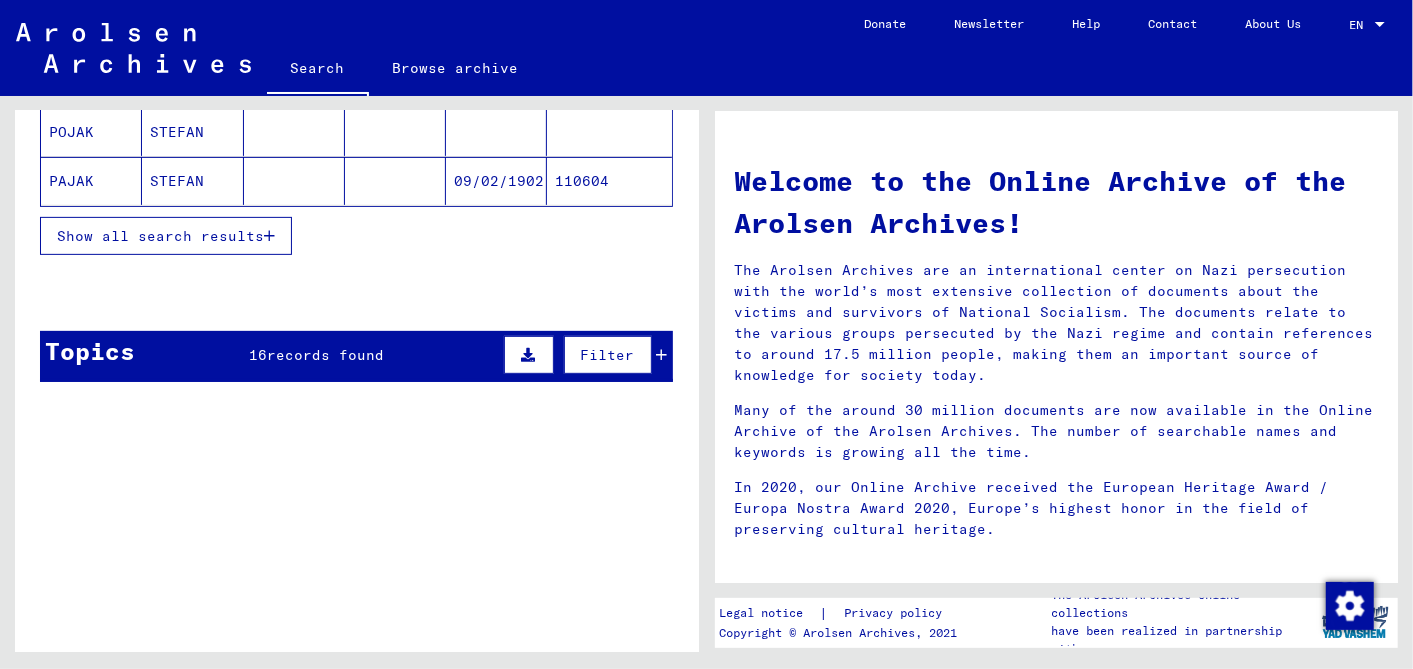 click on "Show all search results" at bounding box center (160, 236) 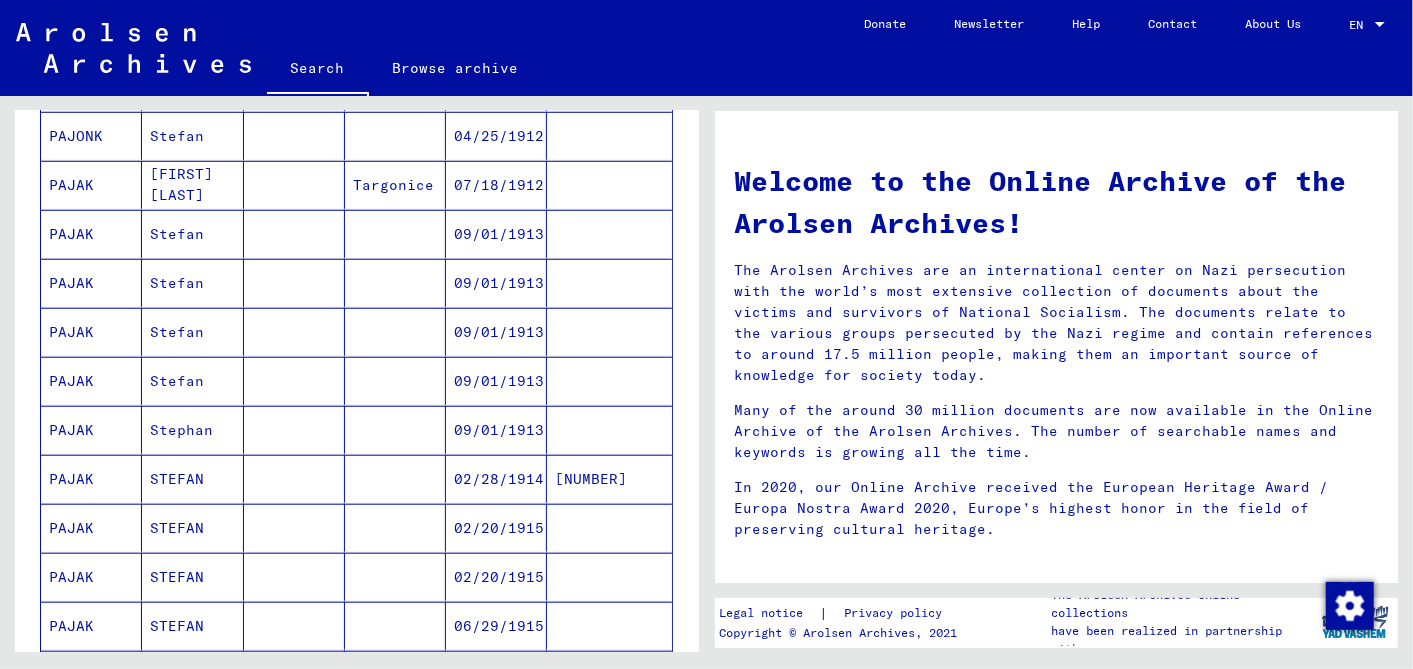 scroll, scrollTop: 888, scrollLeft: 0, axis: vertical 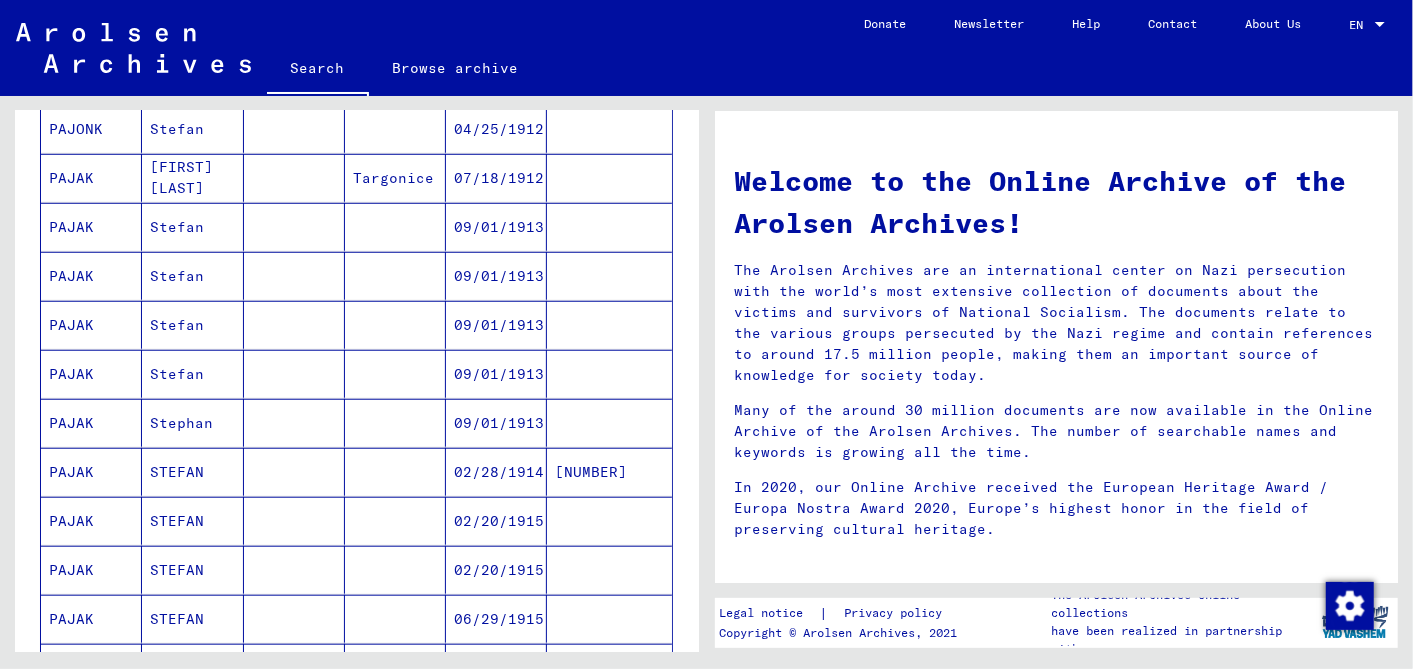 click on "02/28/1914" at bounding box center (496, 521) 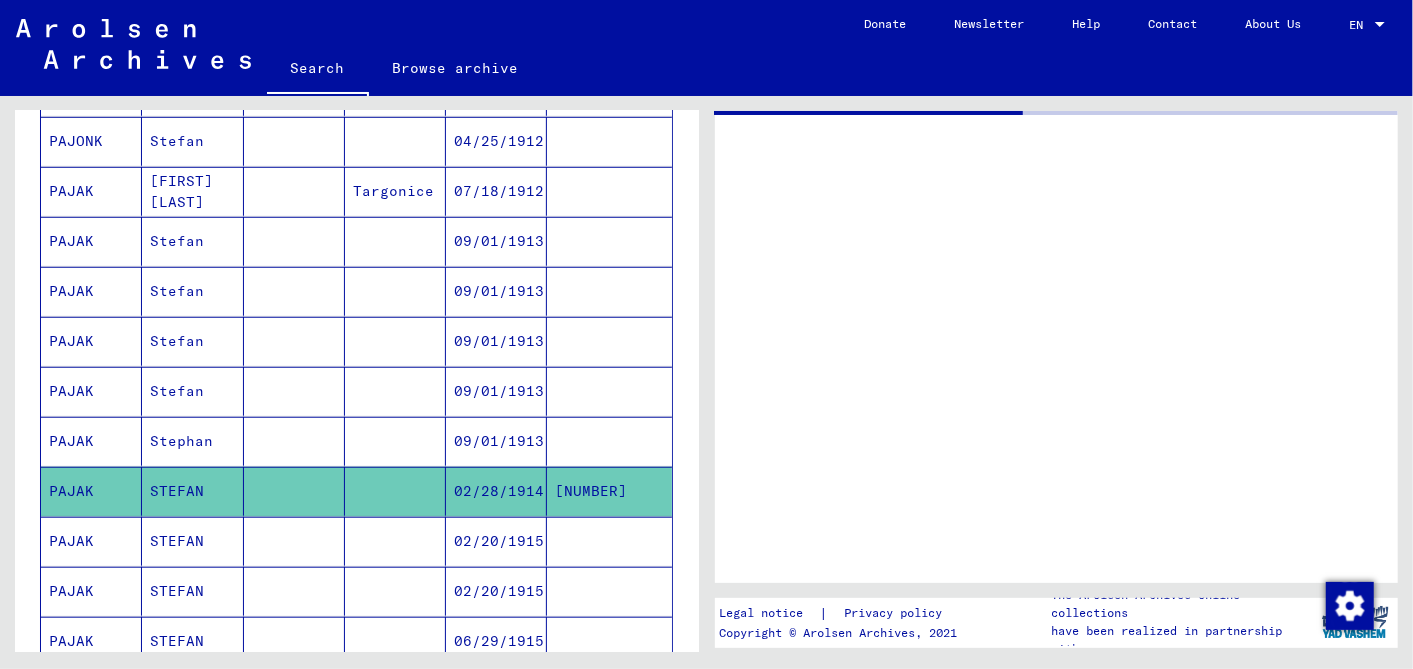 scroll, scrollTop: 897, scrollLeft: 0, axis: vertical 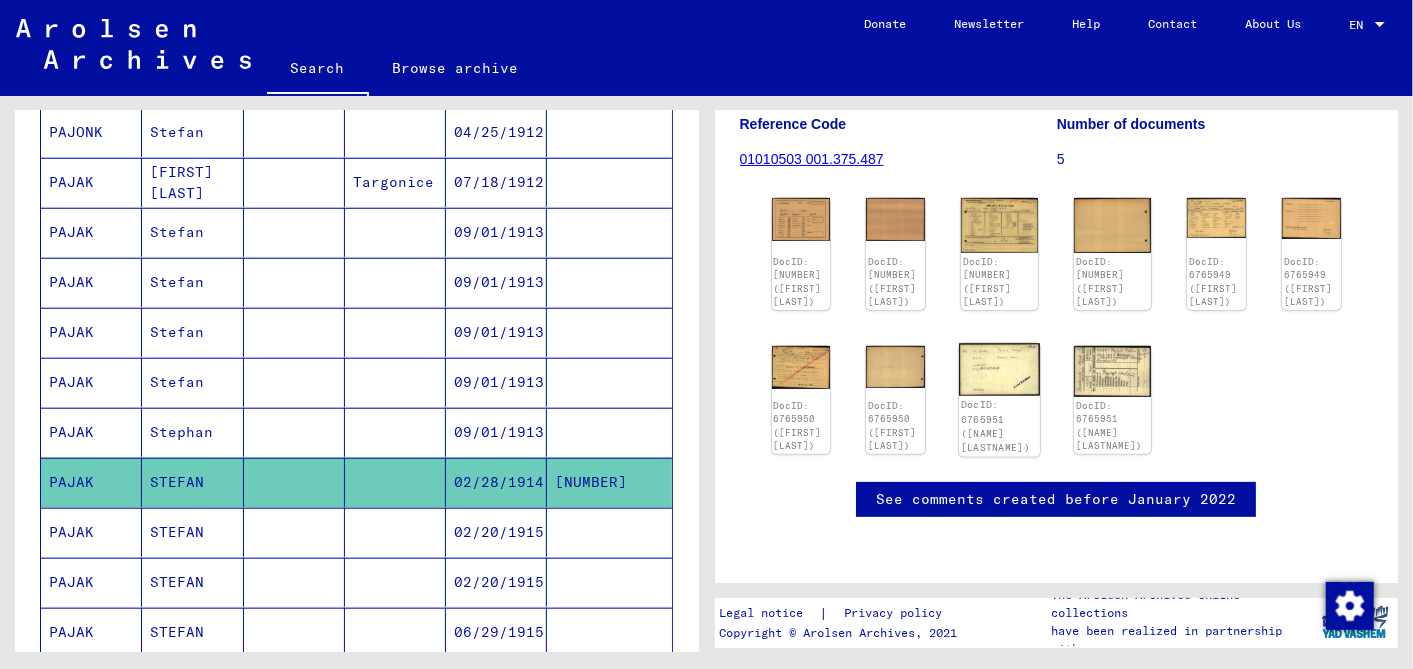 click 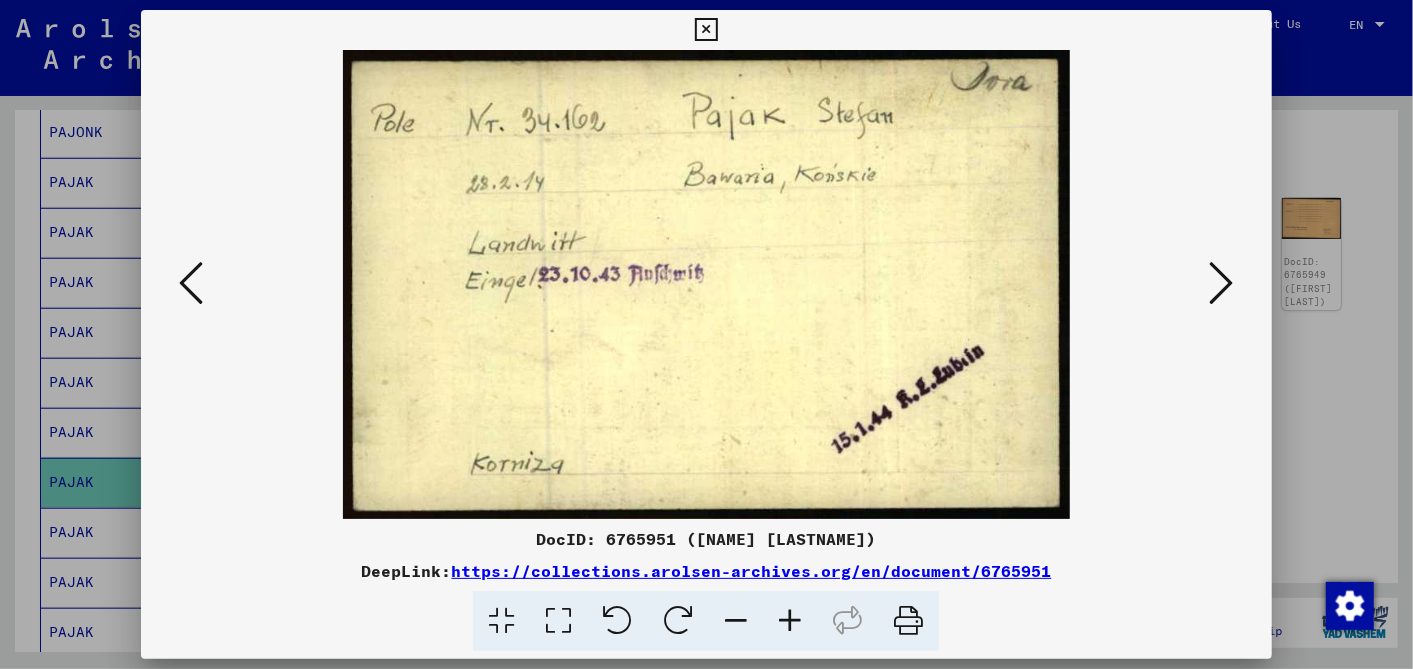 click at bounding box center (1222, 283) 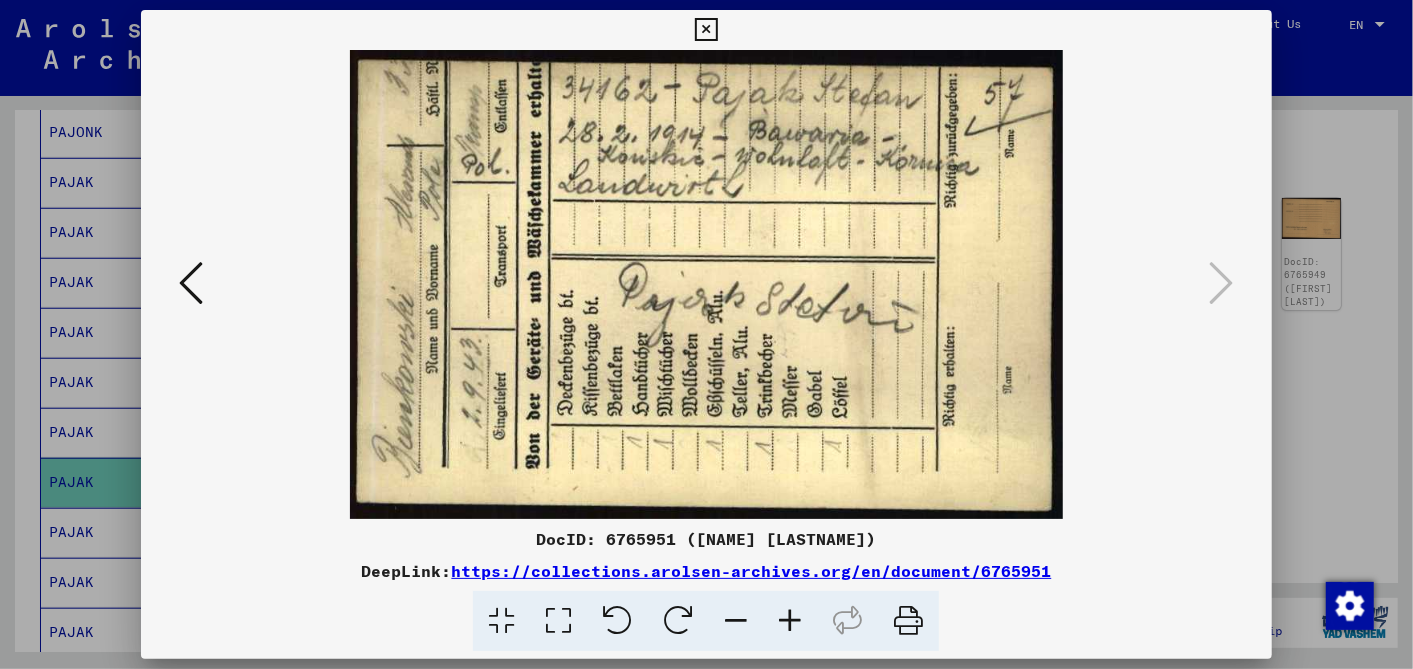 click at bounding box center [706, 30] 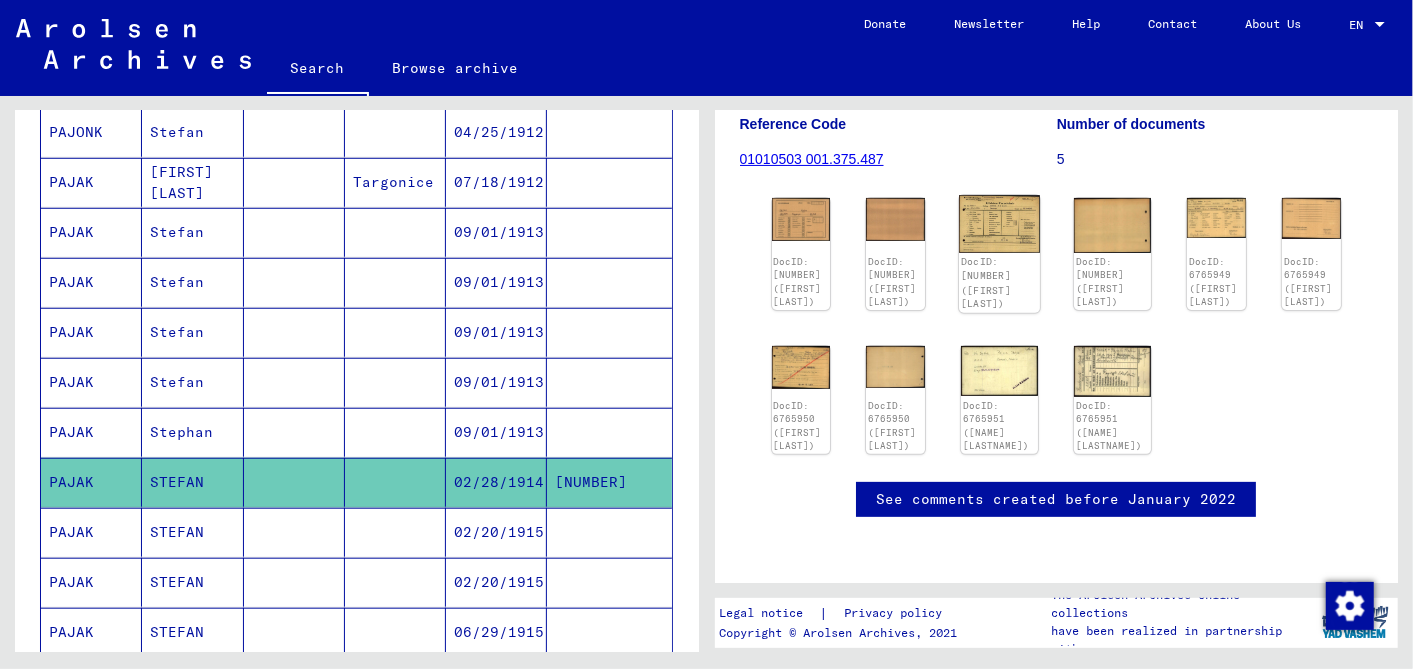 click 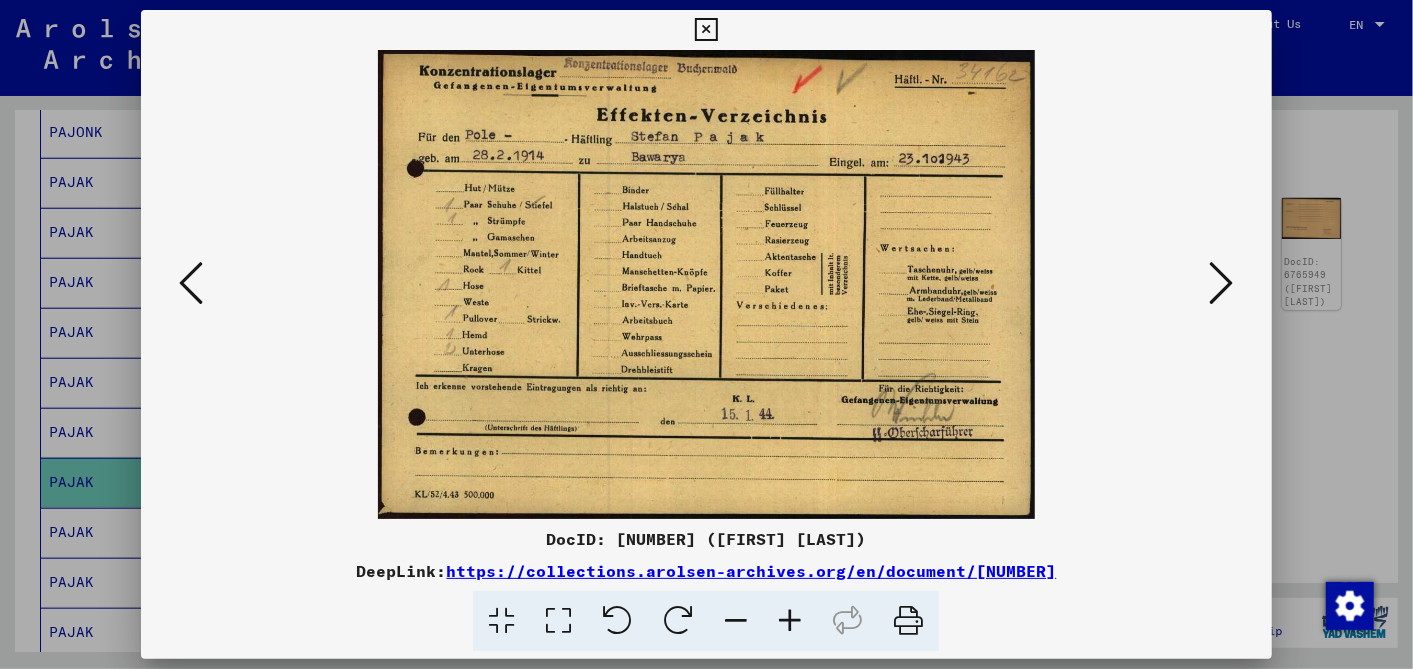 click at bounding box center (706, 30) 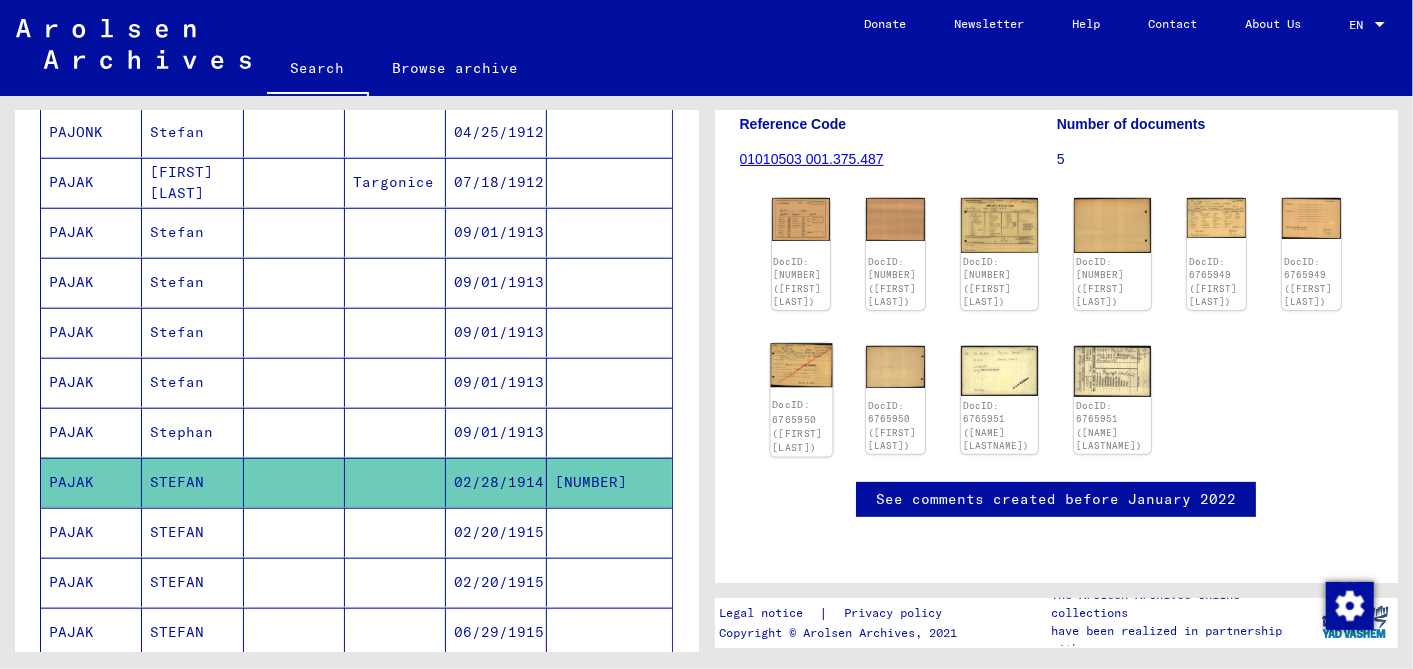 click 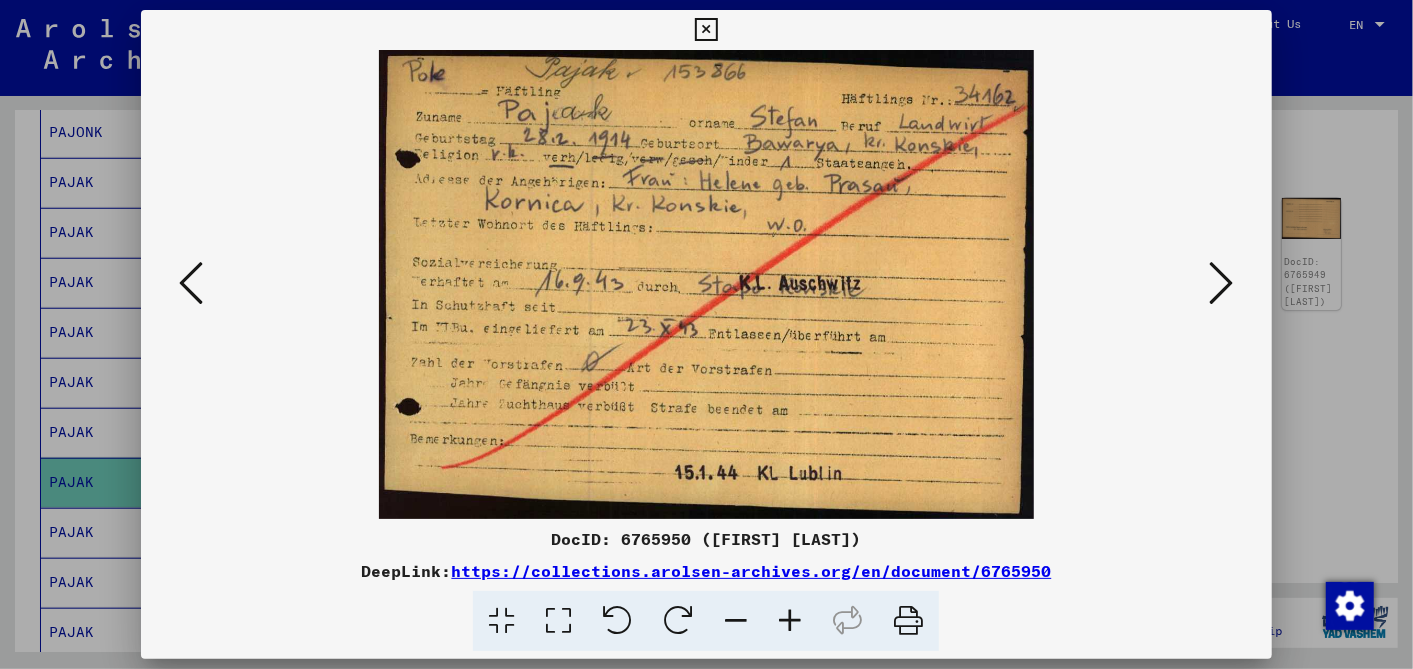 click at bounding box center [706, 30] 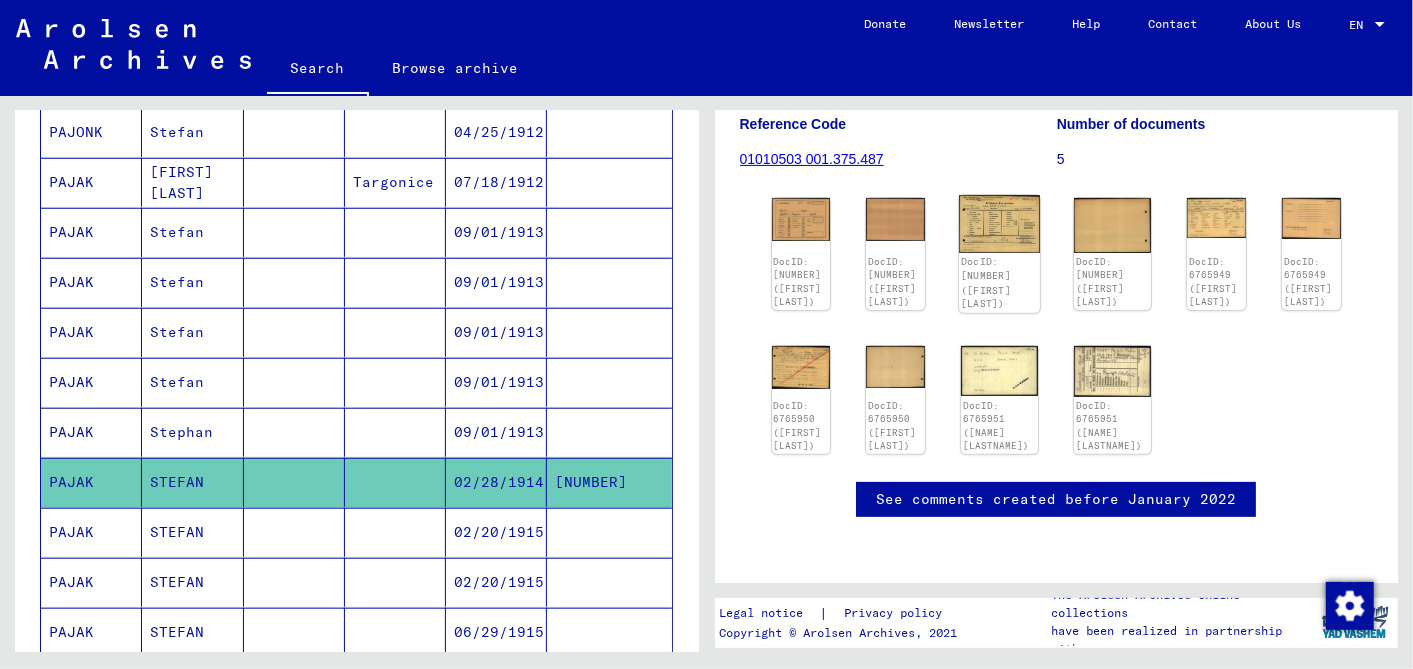 click 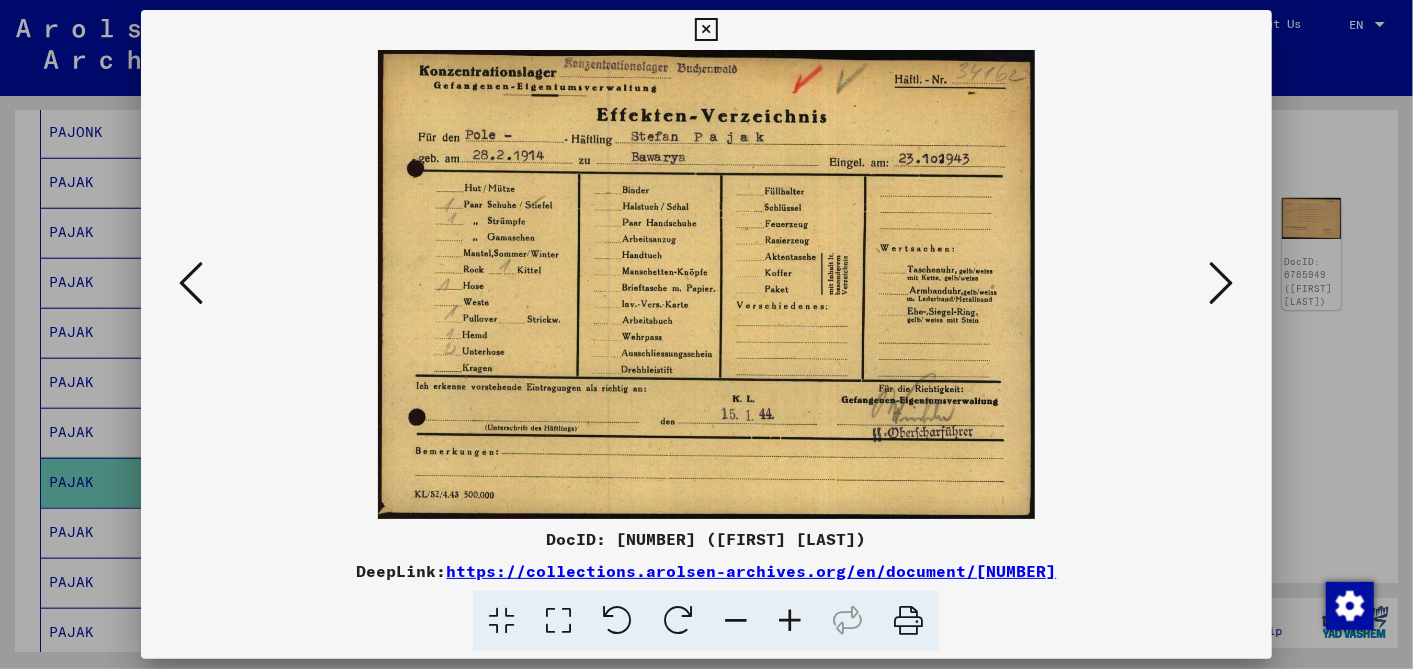 click at bounding box center (1222, 283) 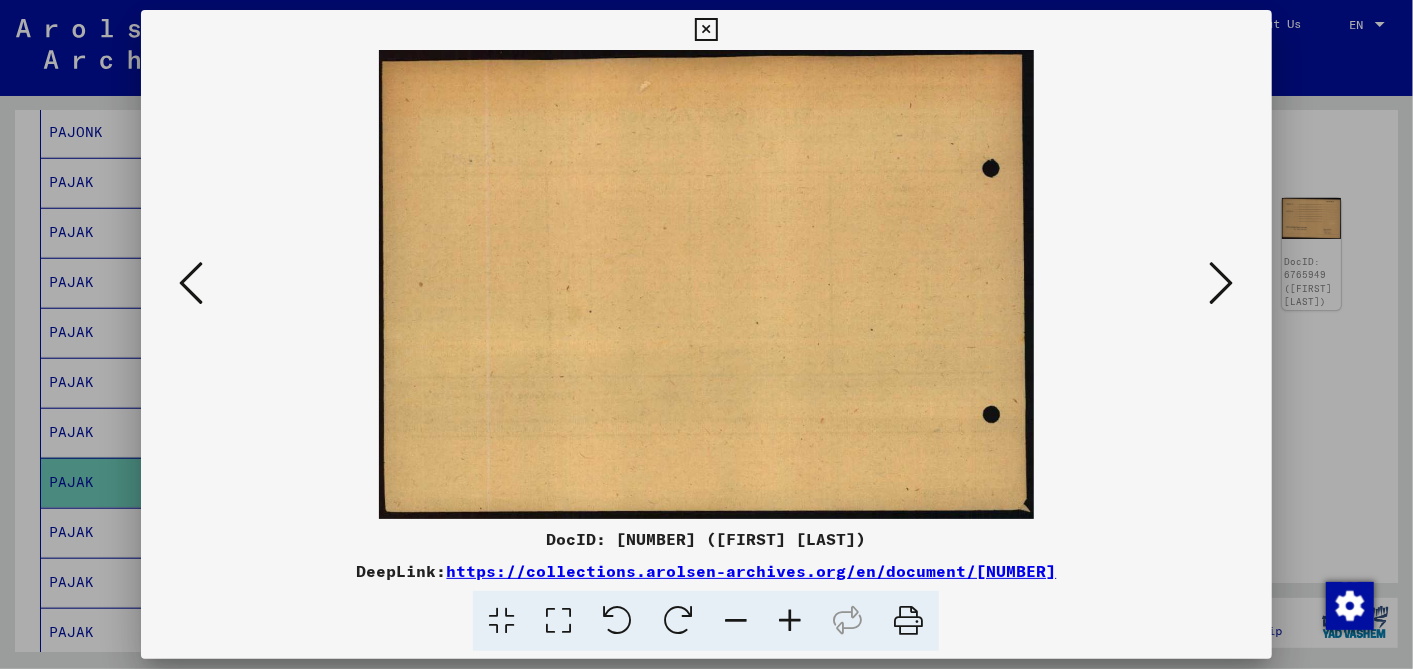 click at bounding box center [1222, 283] 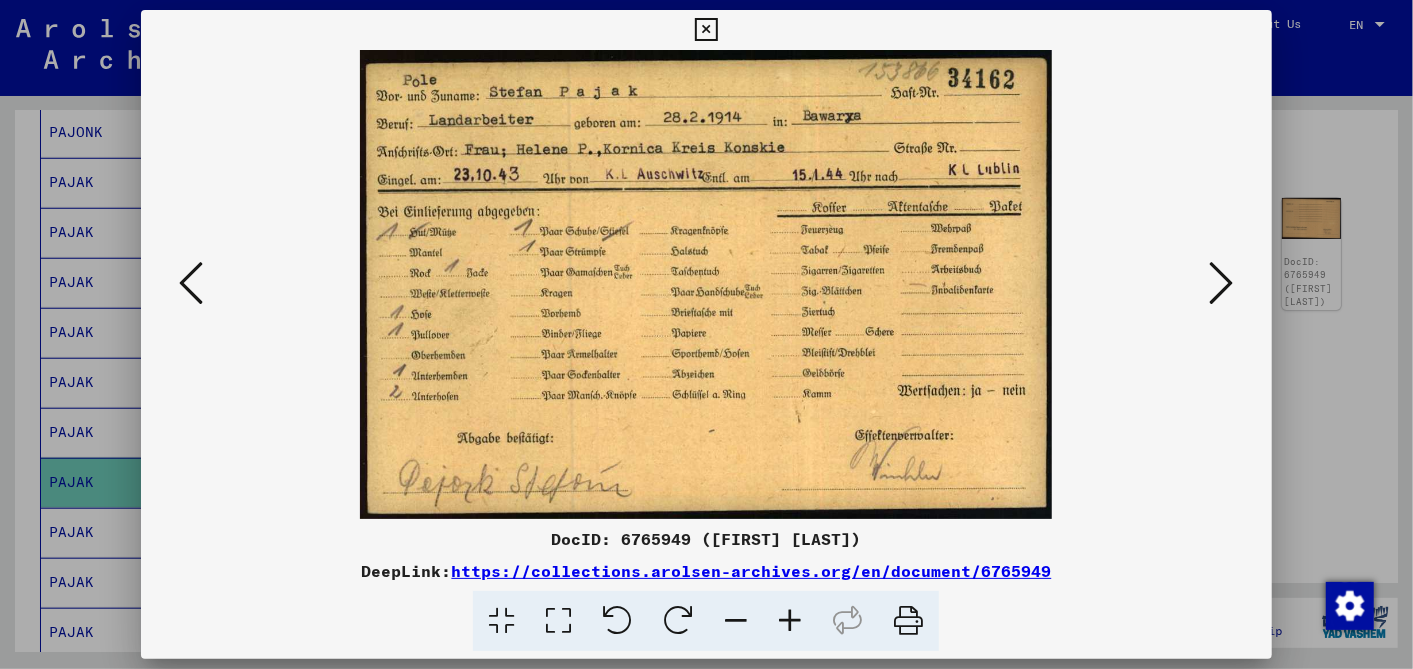 click at bounding box center (790, 621) 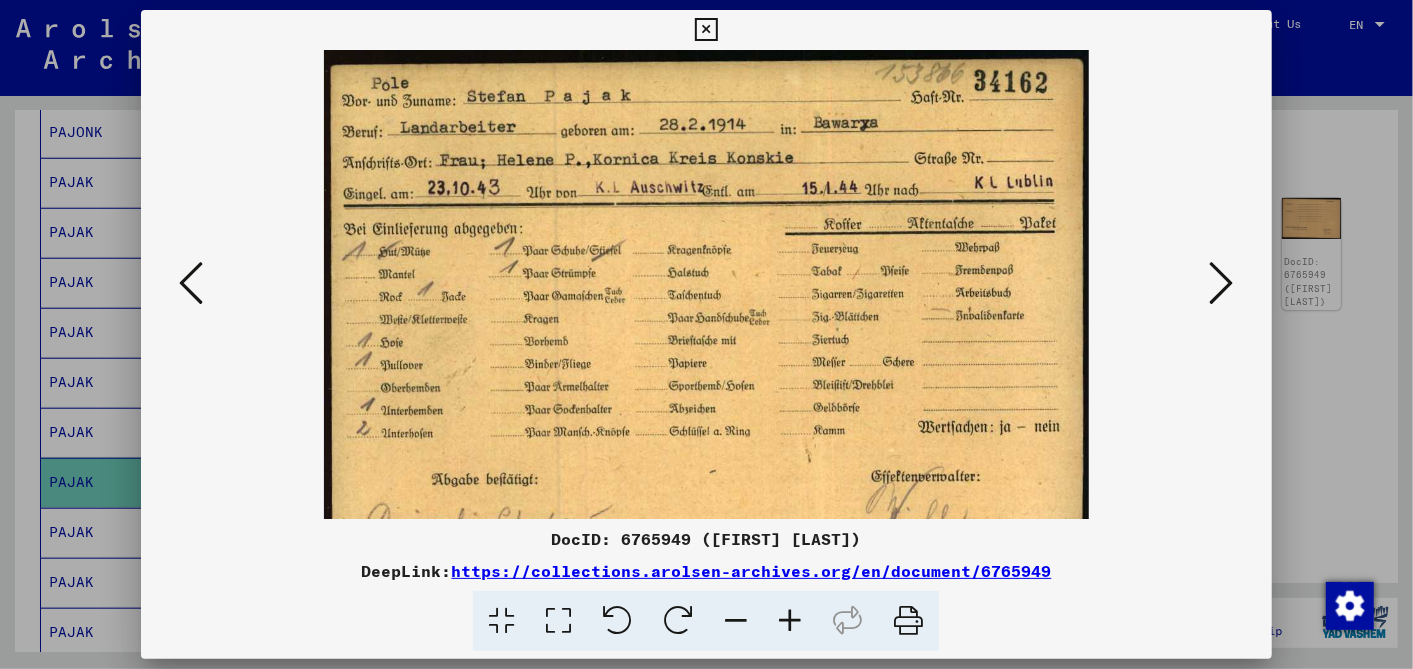 click at bounding box center [790, 621] 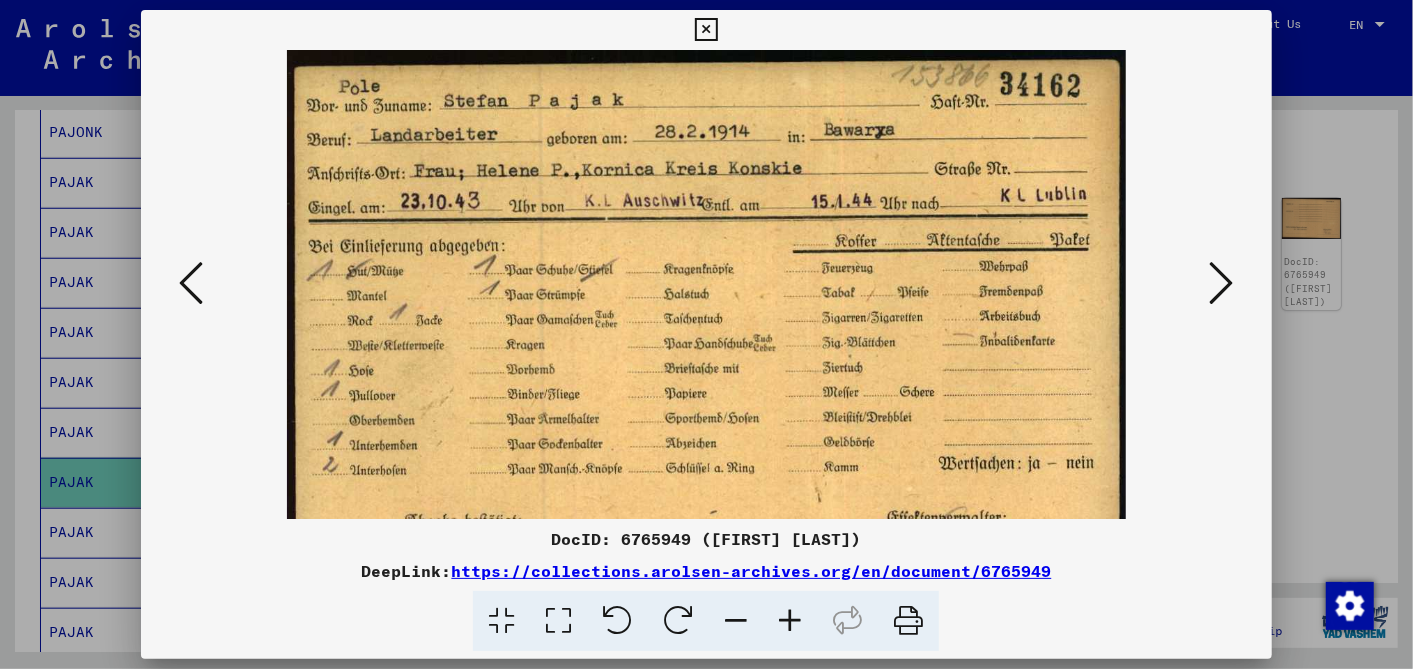 click at bounding box center (790, 621) 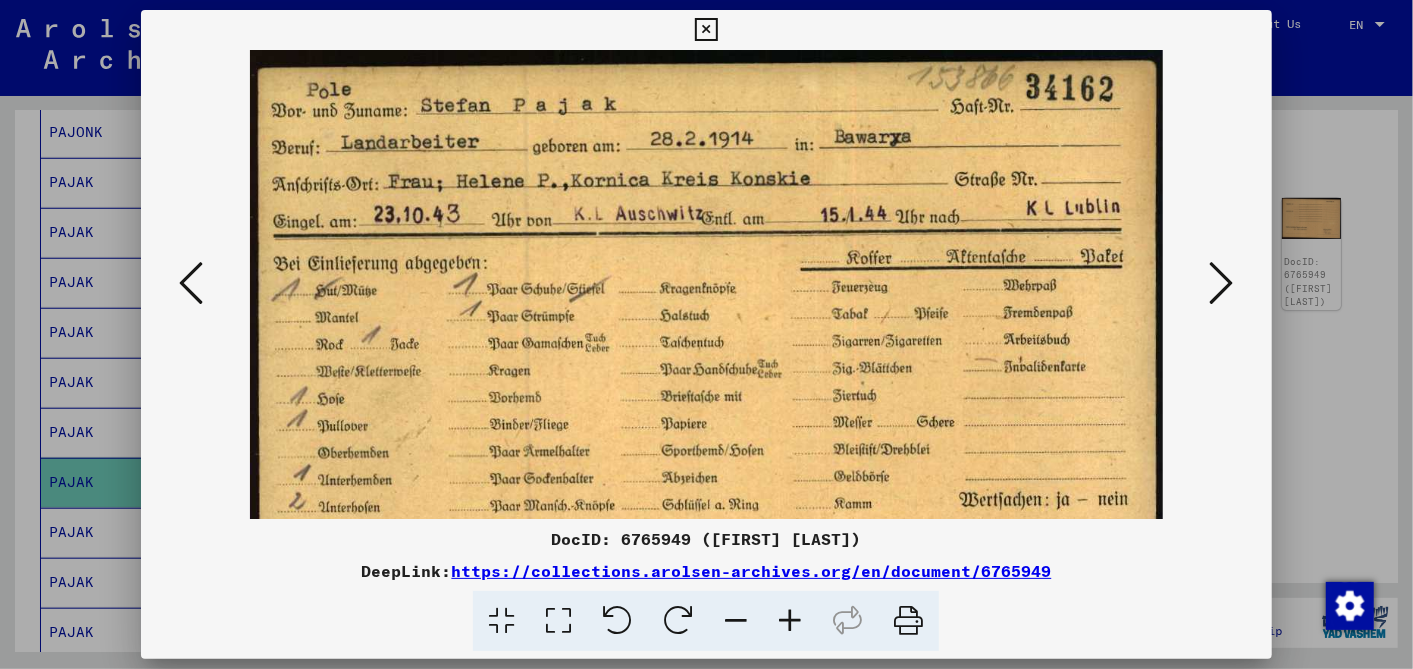 click at bounding box center (790, 621) 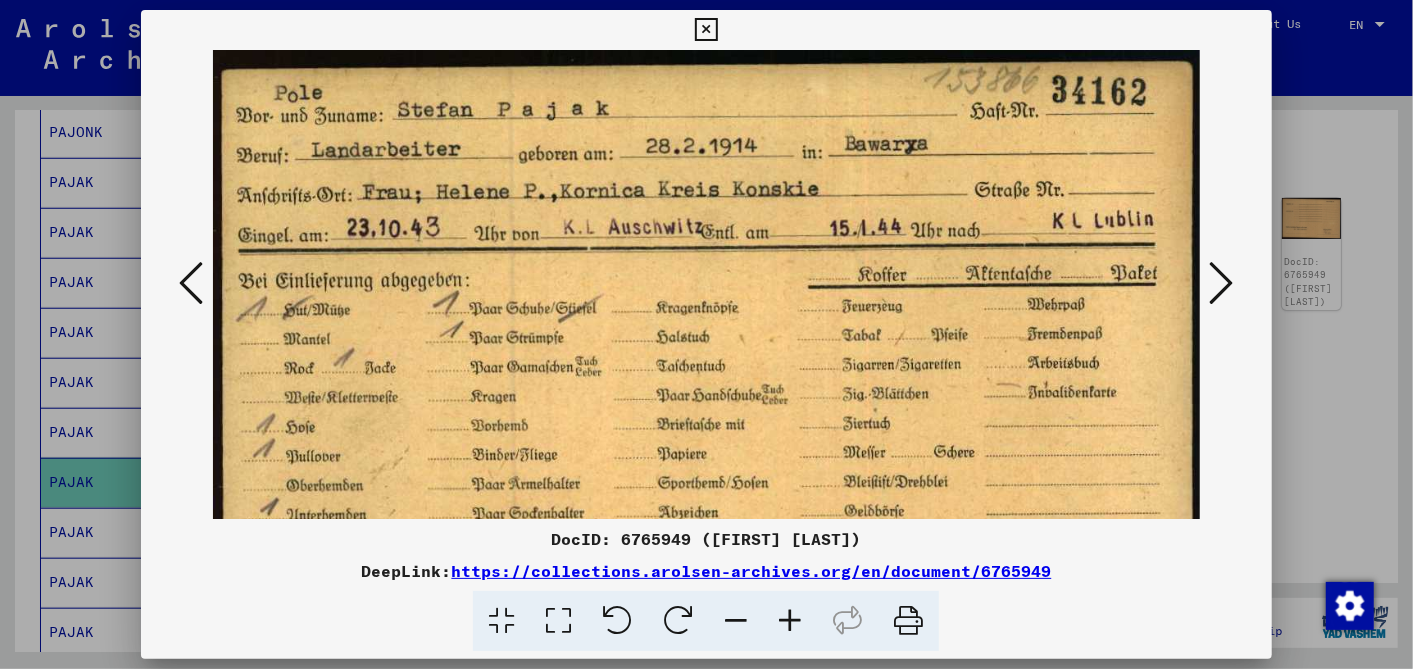 click at bounding box center (790, 621) 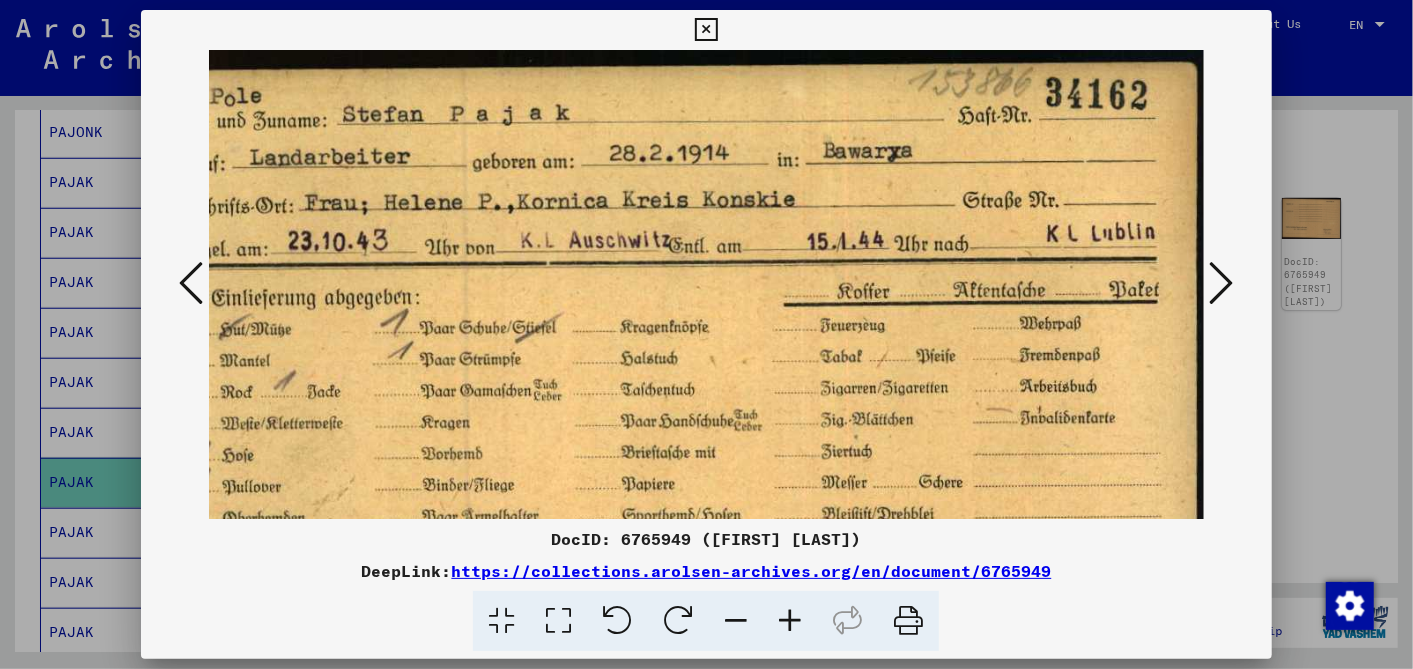 scroll, scrollTop: 5, scrollLeft: 65, axis: both 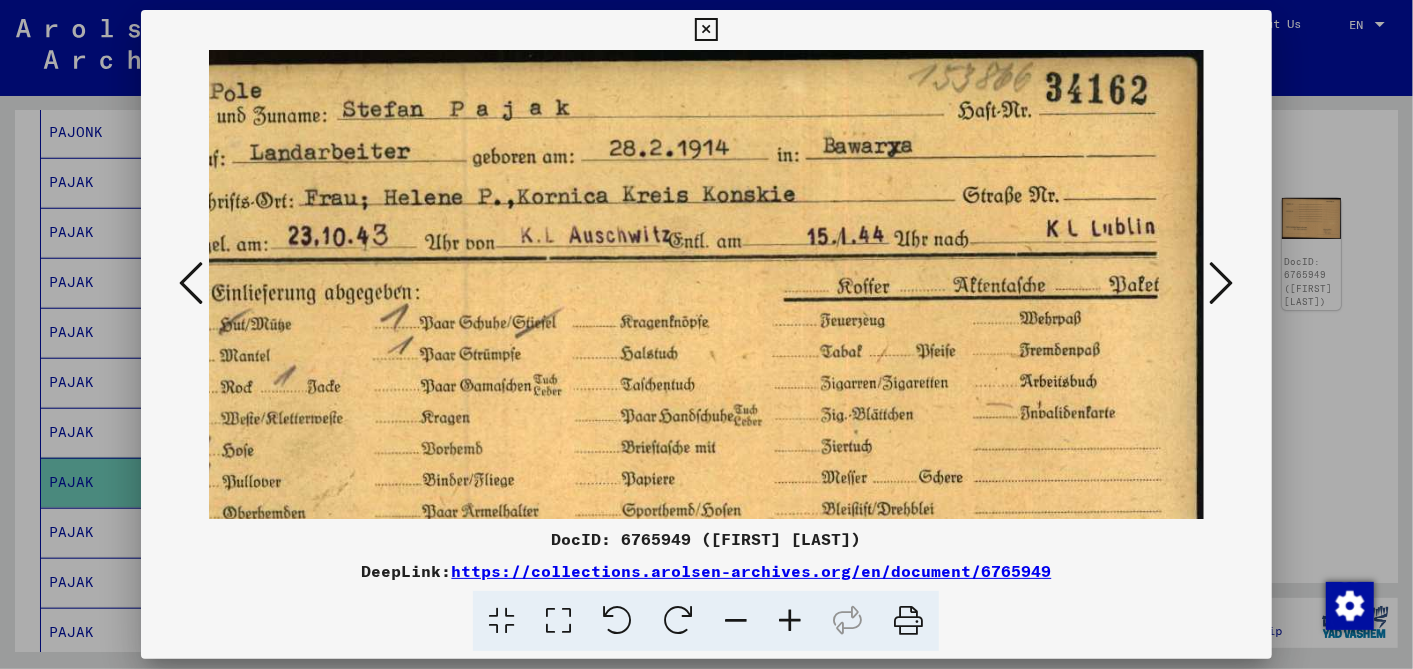 drag, startPoint x: 1041, startPoint y: 228, endPoint x: 899, endPoint y: 249, distance: 143.54442 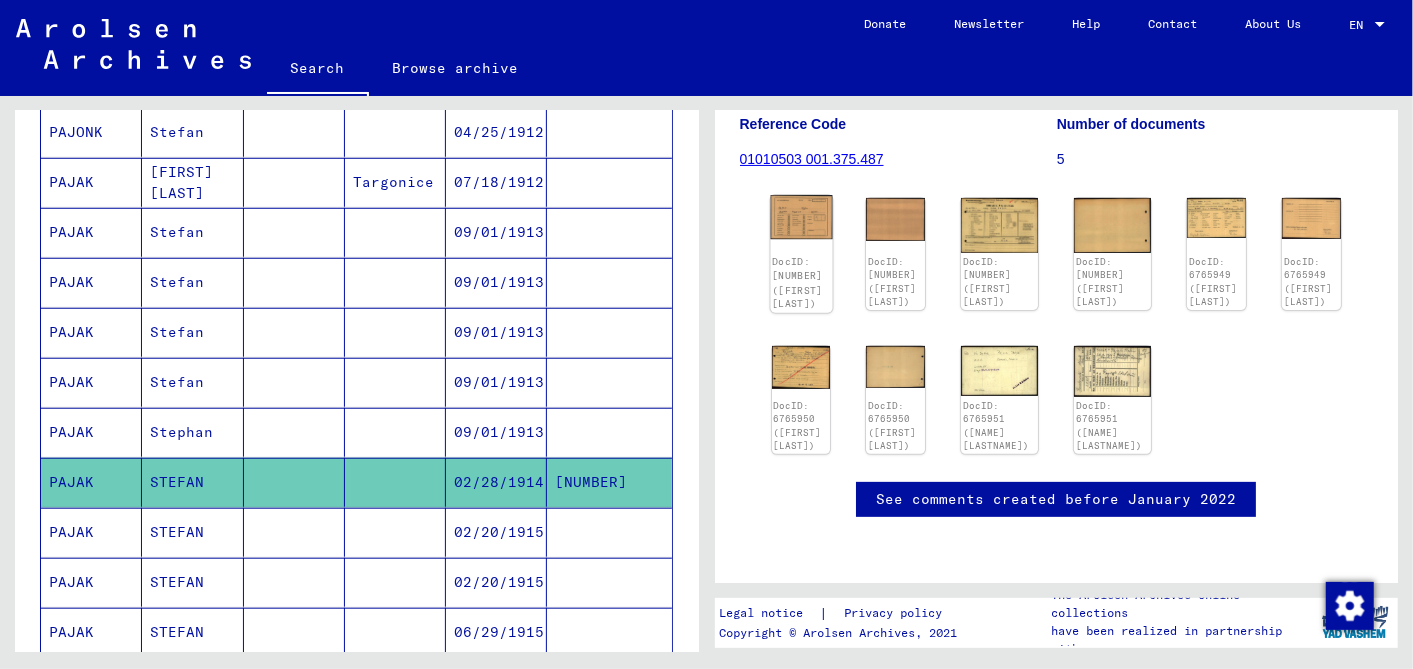 click 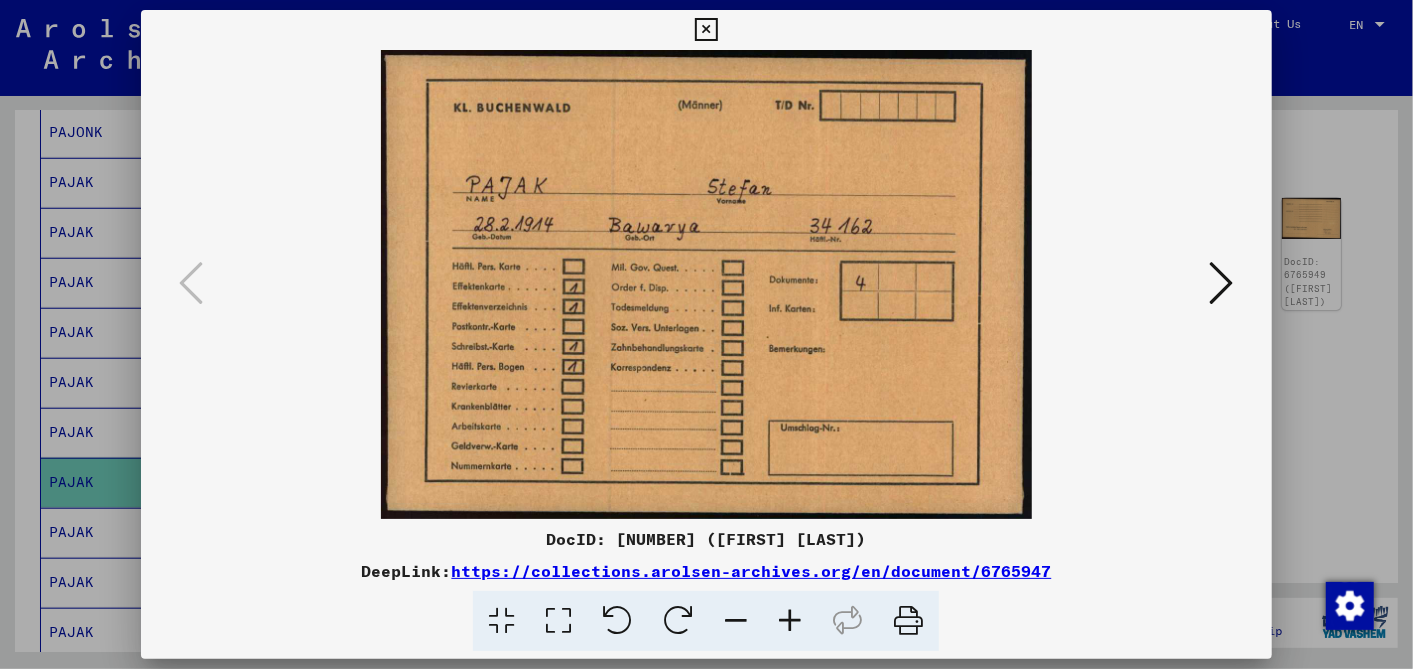 click at bounding box center [706, 30] 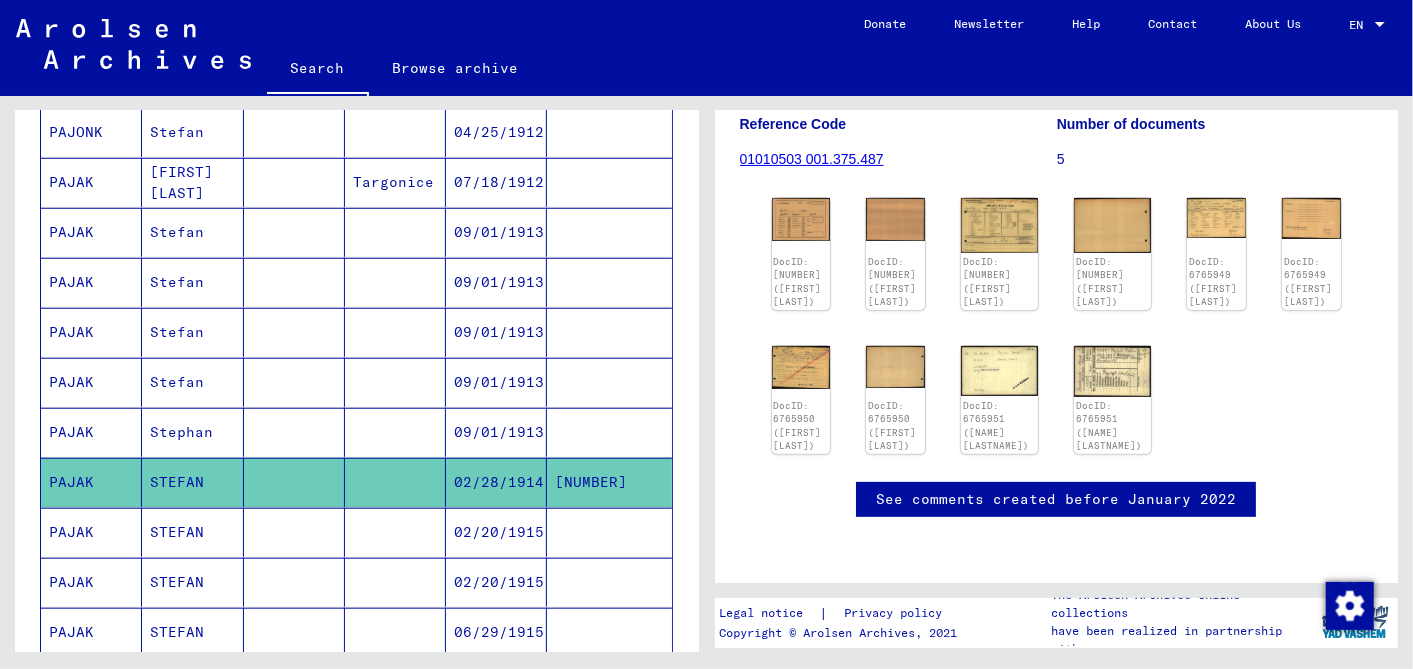 click on "02/20/1915" at bounding box center [496, 582] 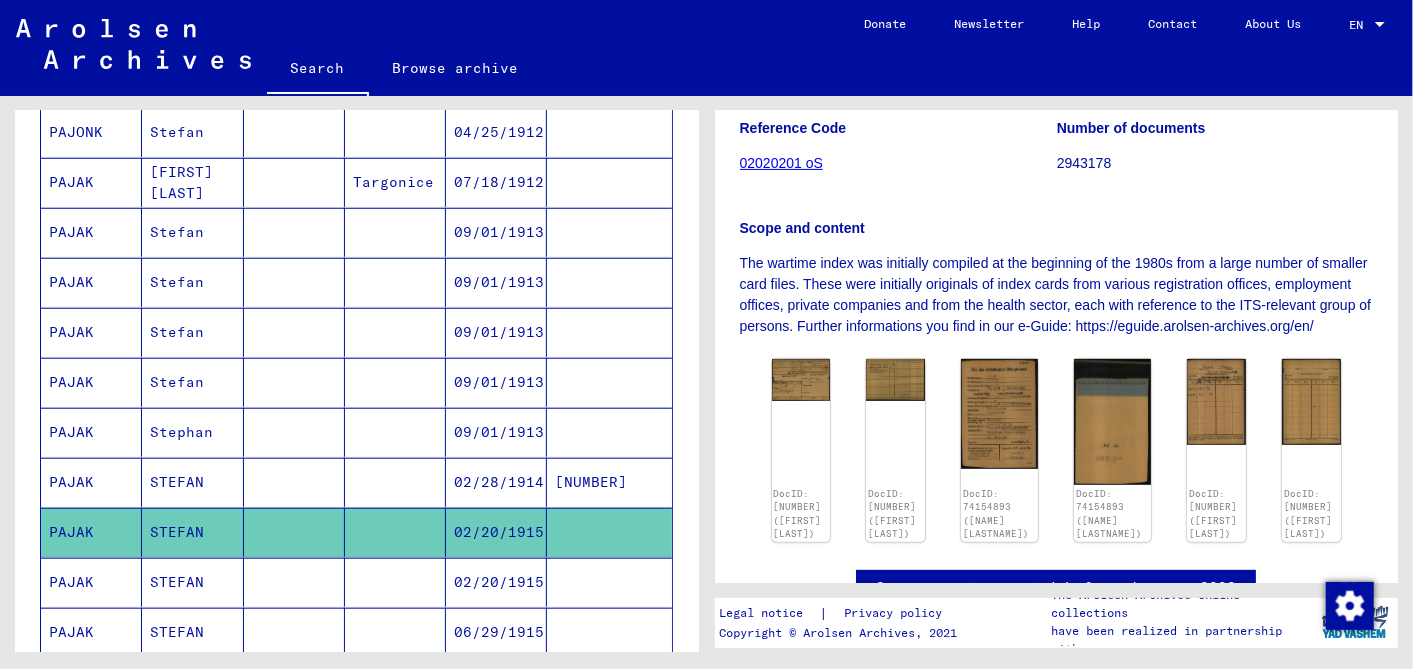 scroll, scrollTop: 440, scrollLeft: 0, axis: vertical 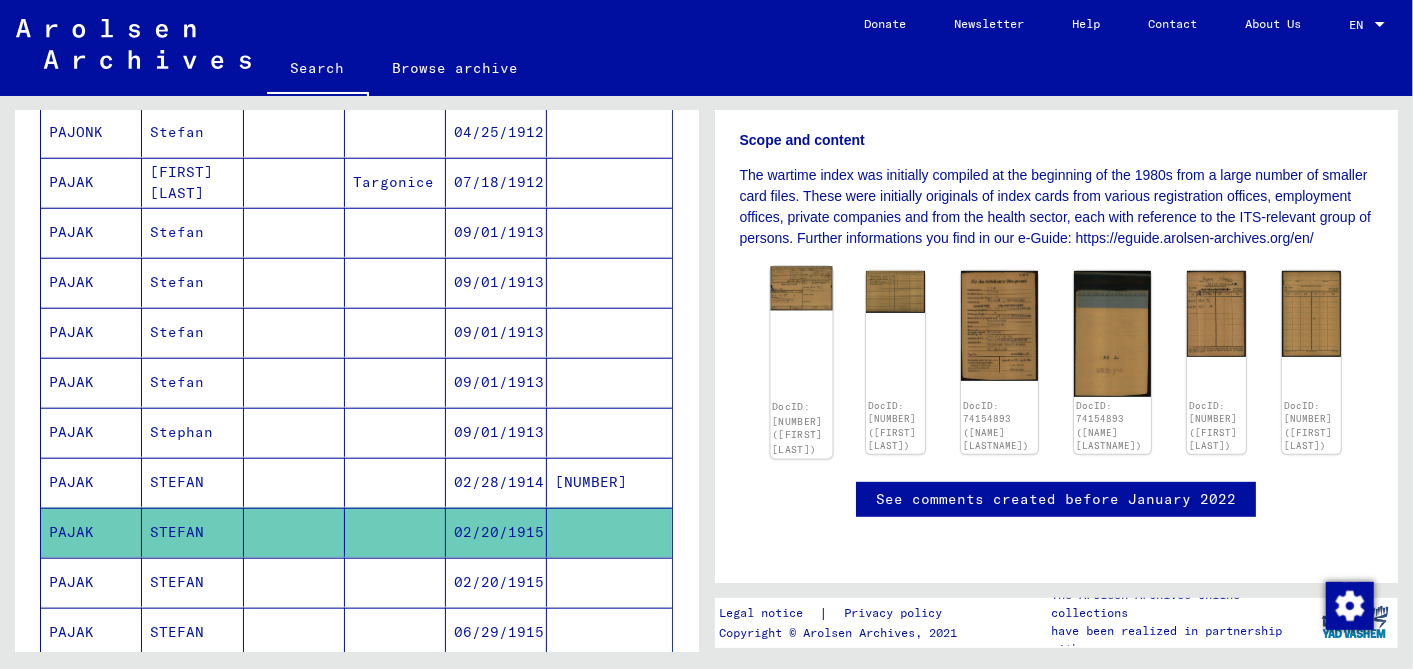 click 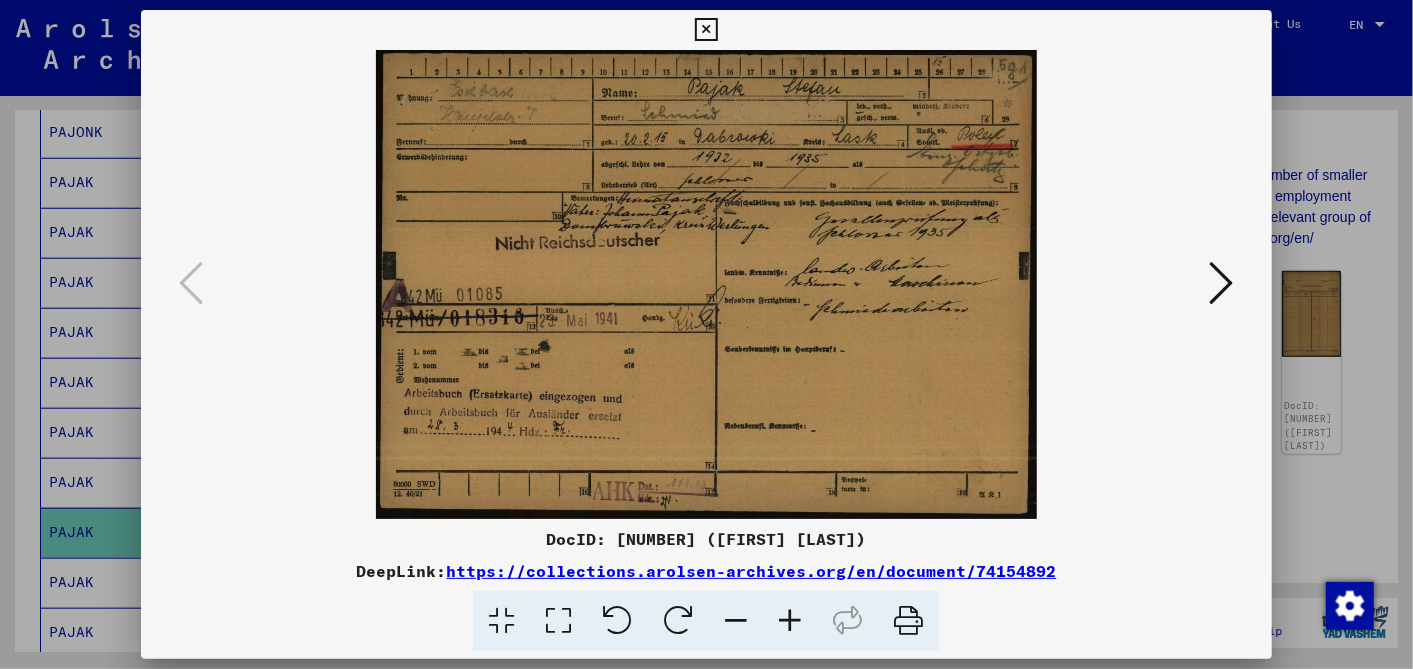 click at bounding box center [1222, 283] 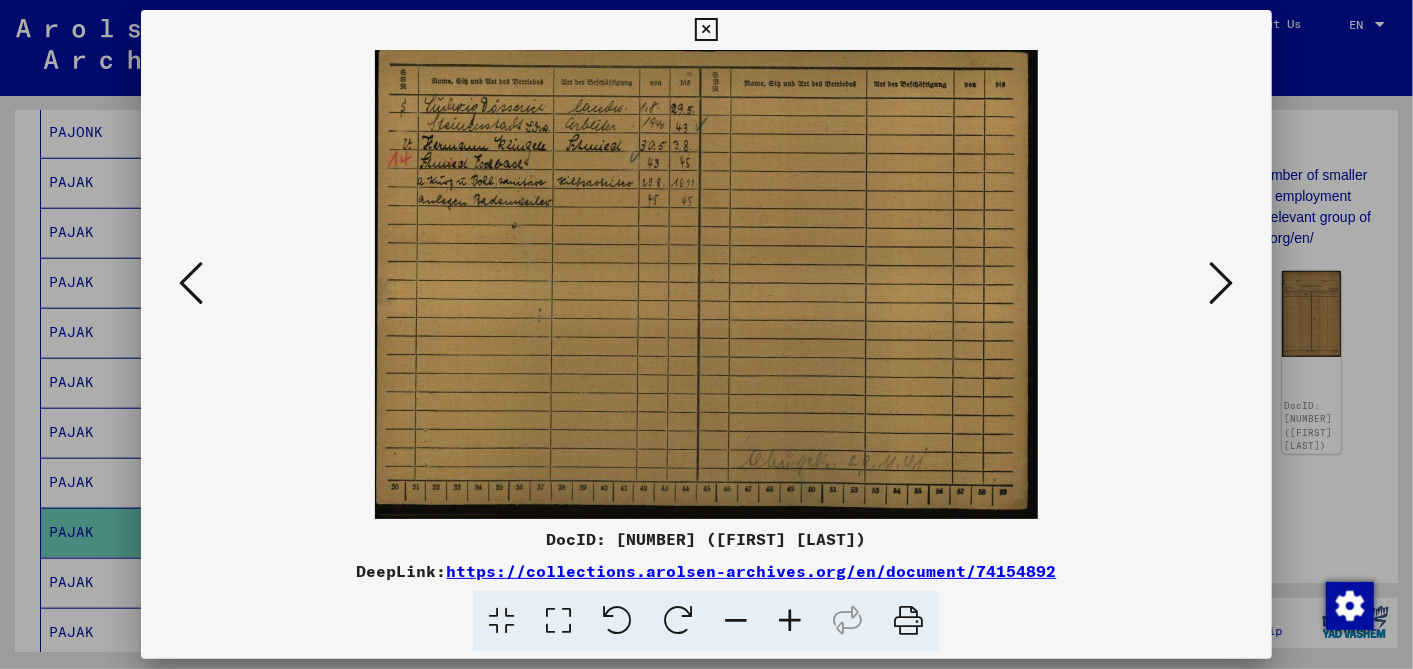 click at bounding box center (1222, 283) 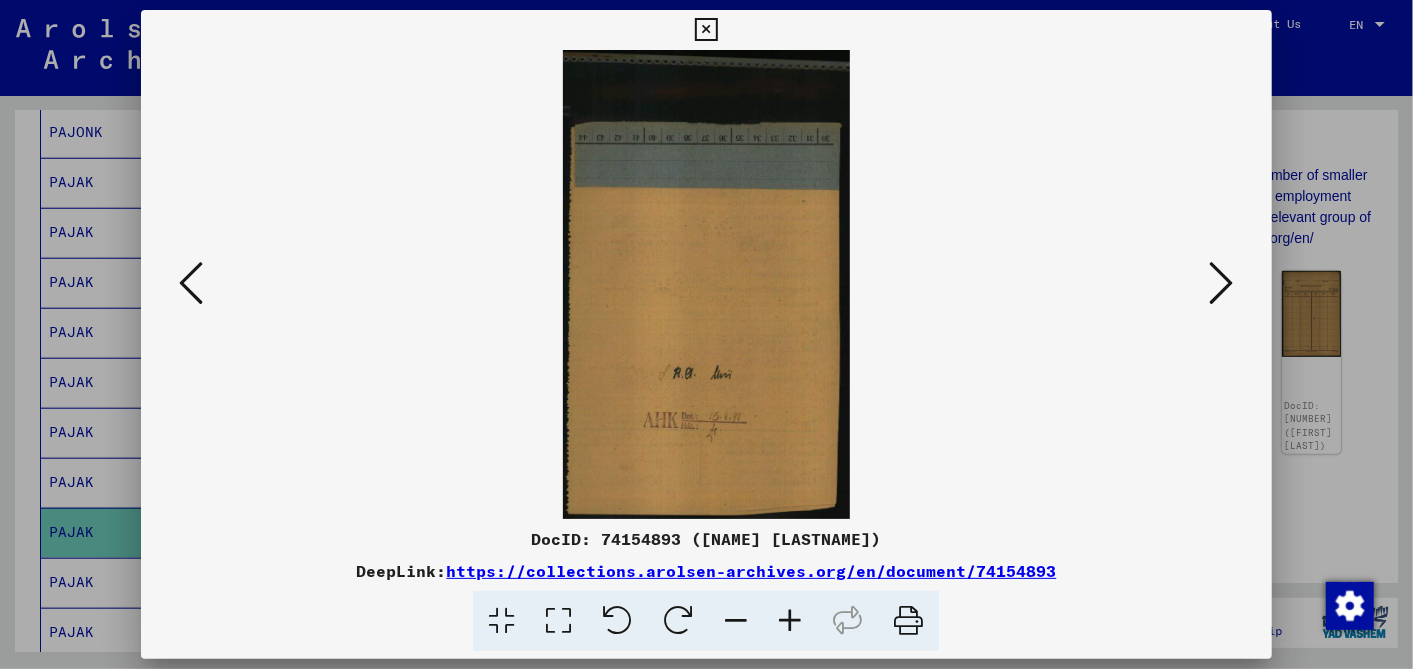click at bounding box center (1222, 283) 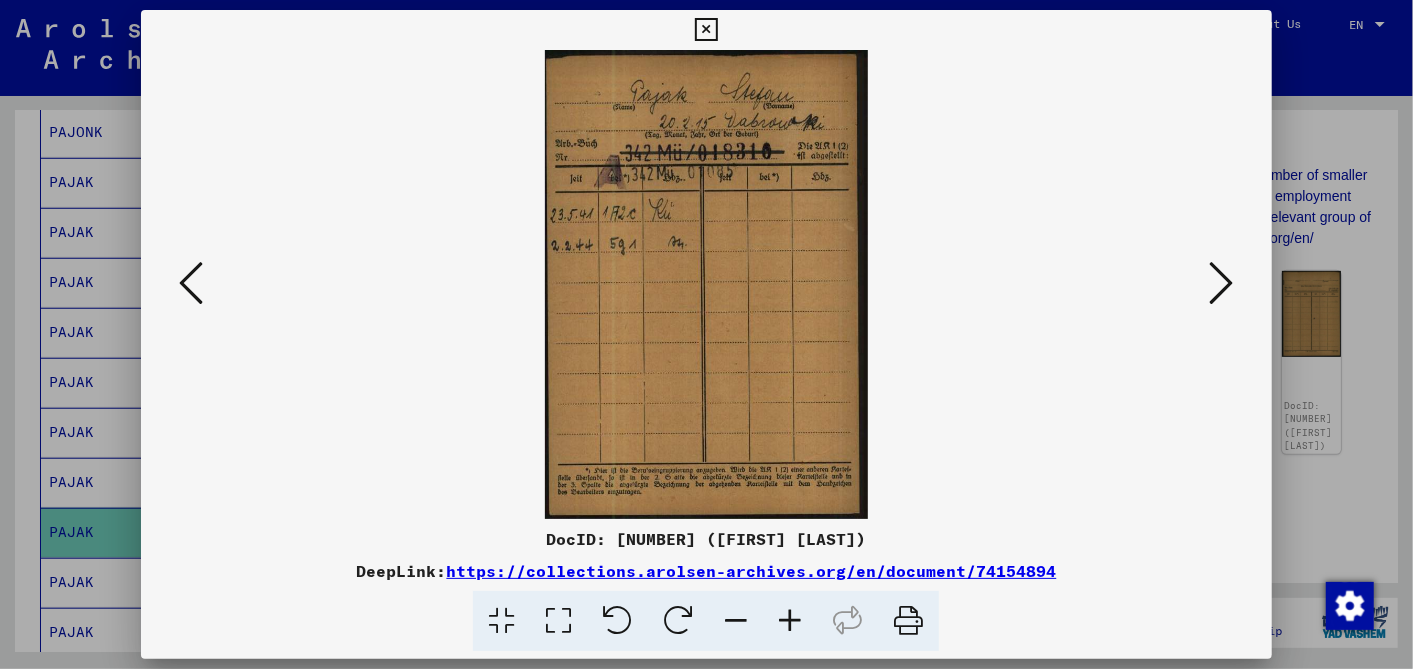 click at bounding box center (1222, 283) 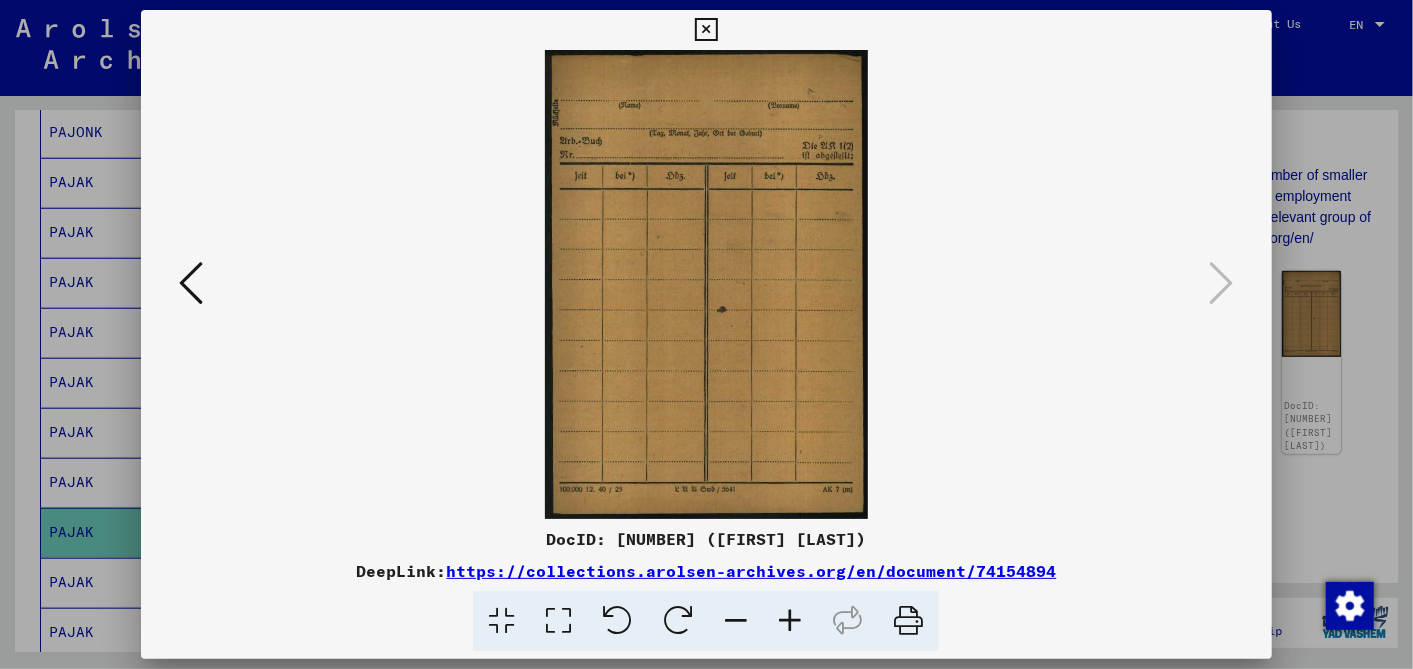 click at bounding box center (706, 30) 